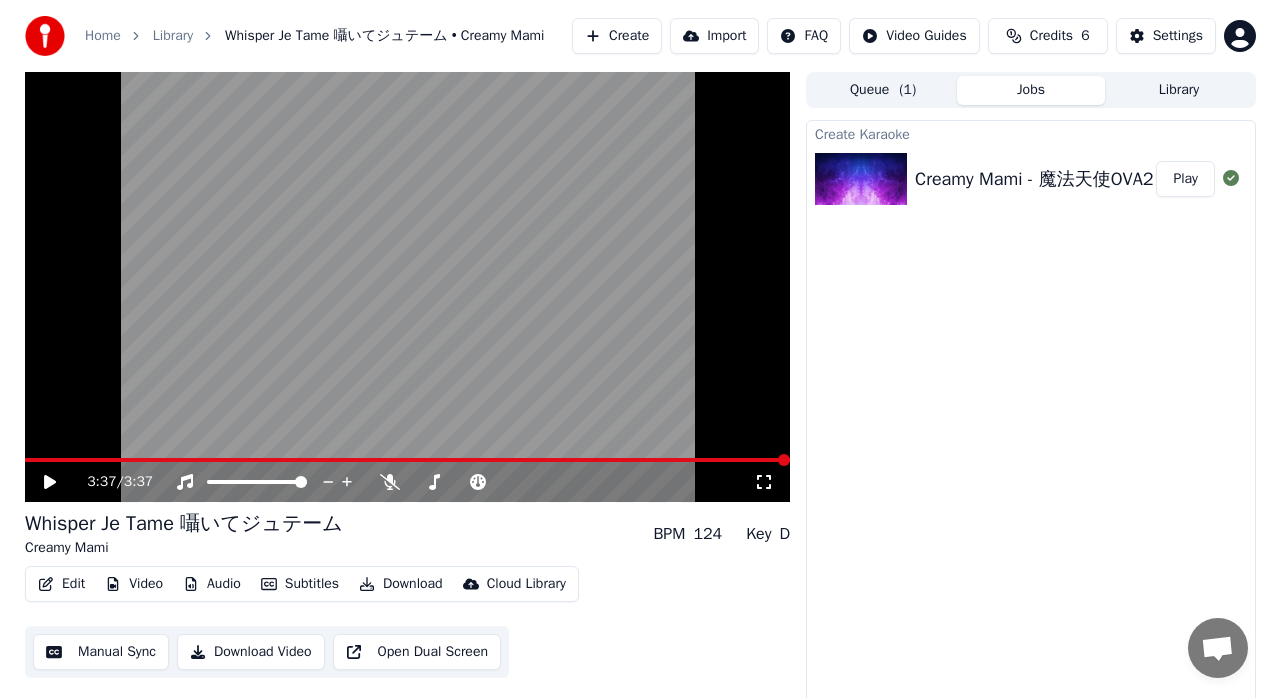 scroll, scrollTop: 15, scrollLeft: 0, axis: vertical 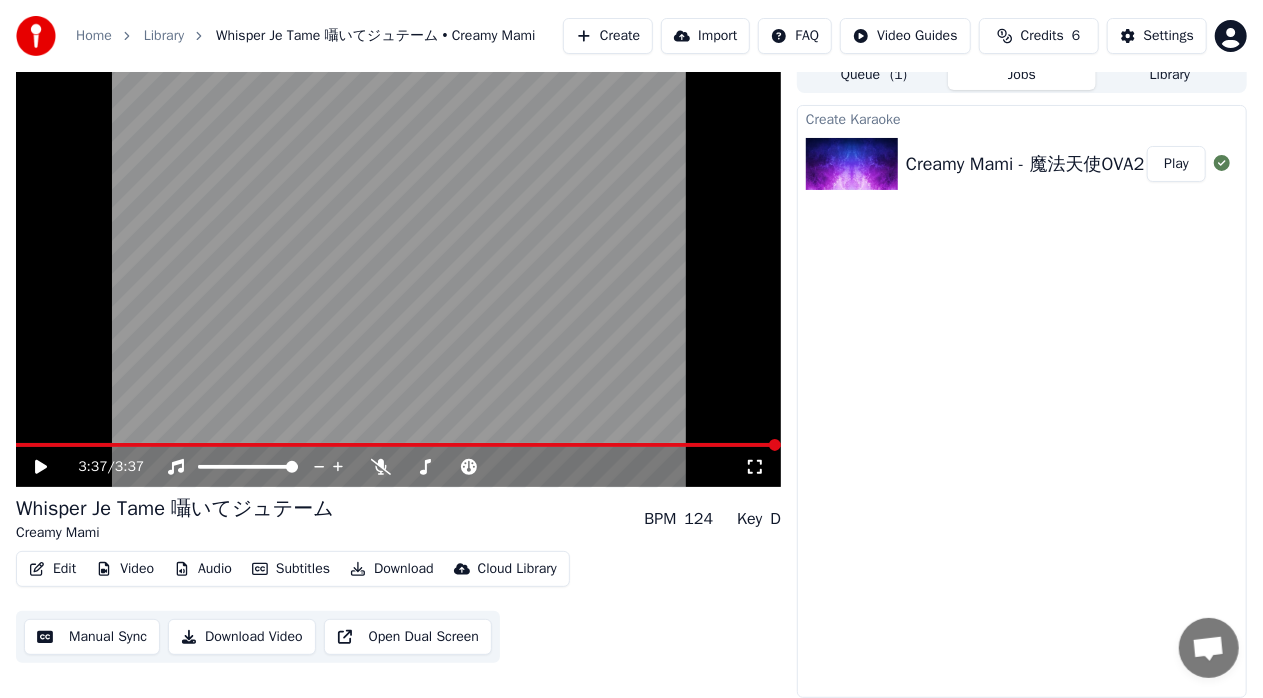 click 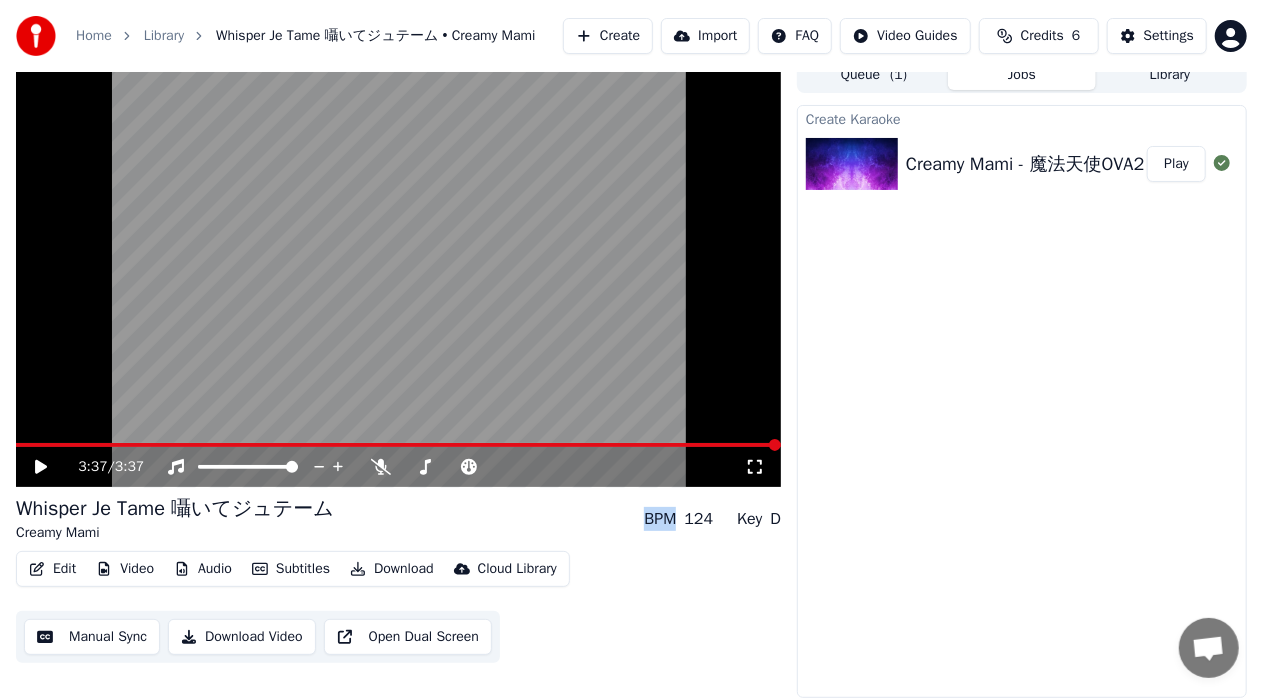 click 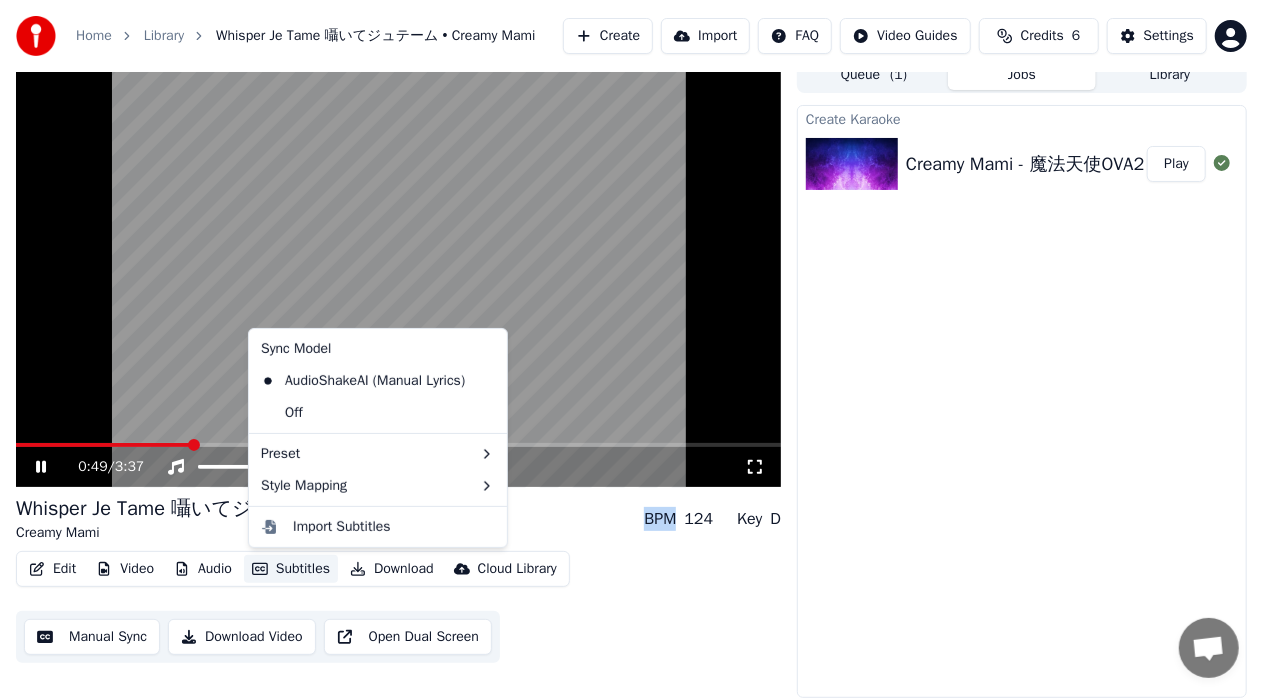 click on "Subtitles" at bounding box center [291, 569] 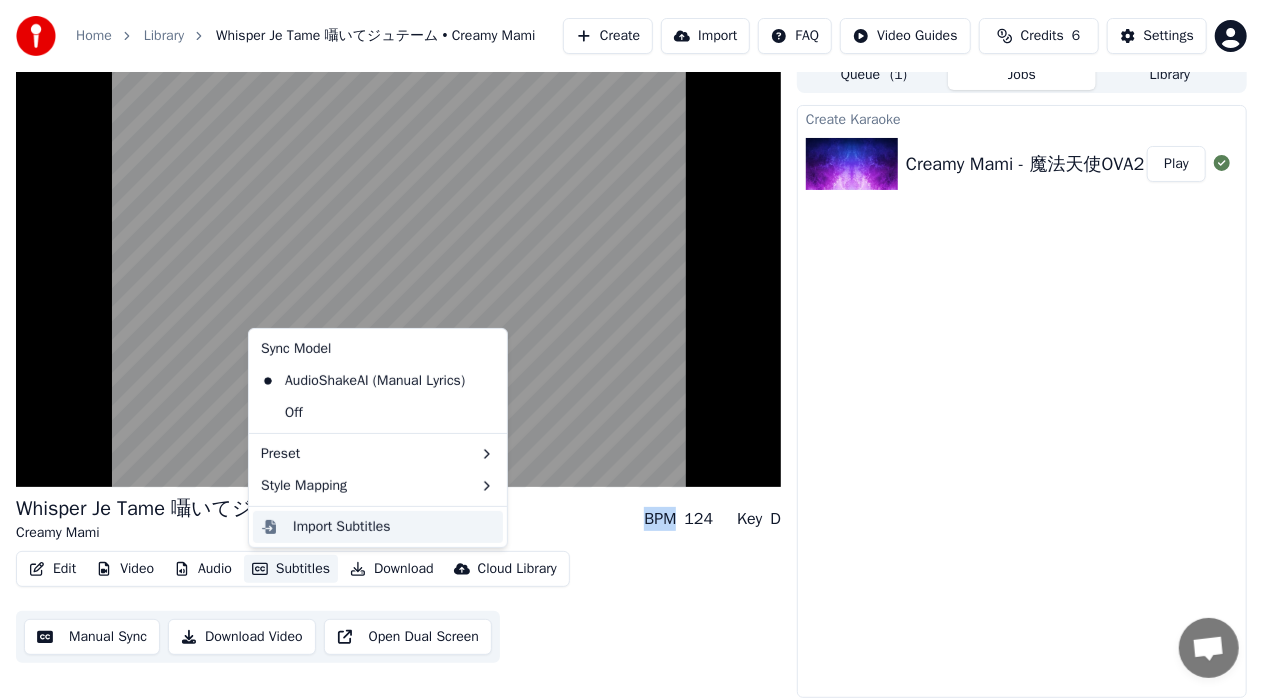 click on "Import Subtitles" at bounding box center [342, 527] 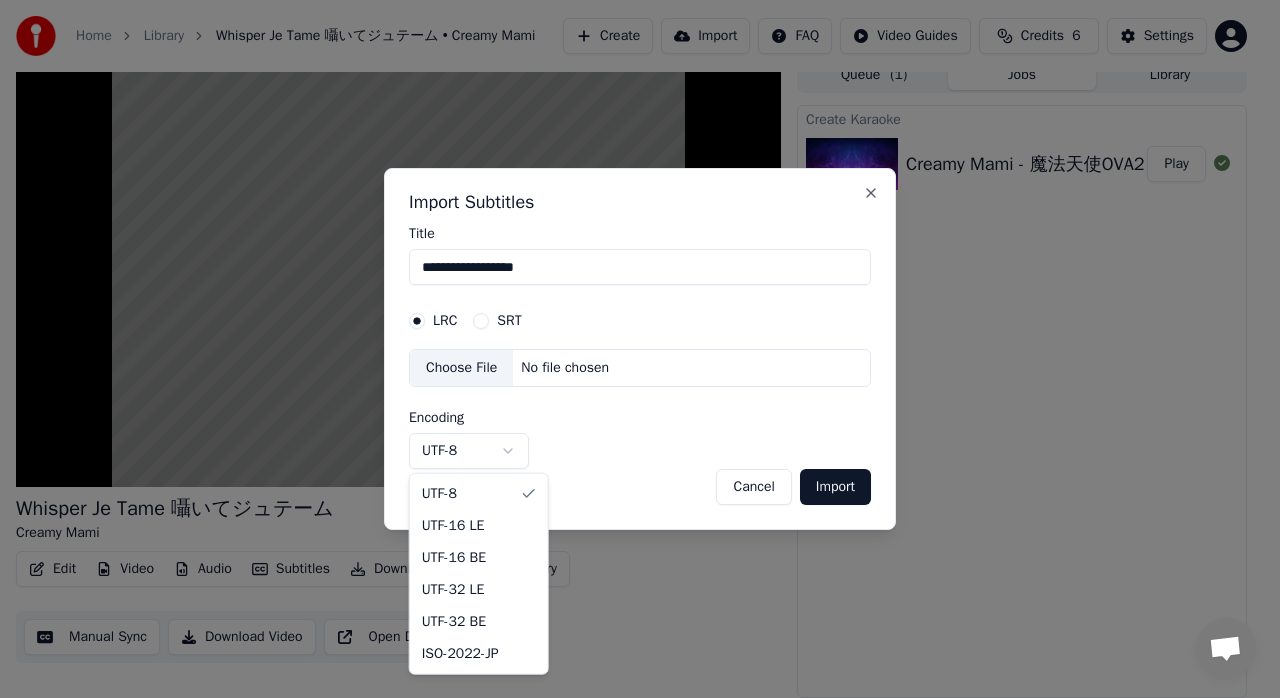 click on "**********" at bounding box center [631, 334] 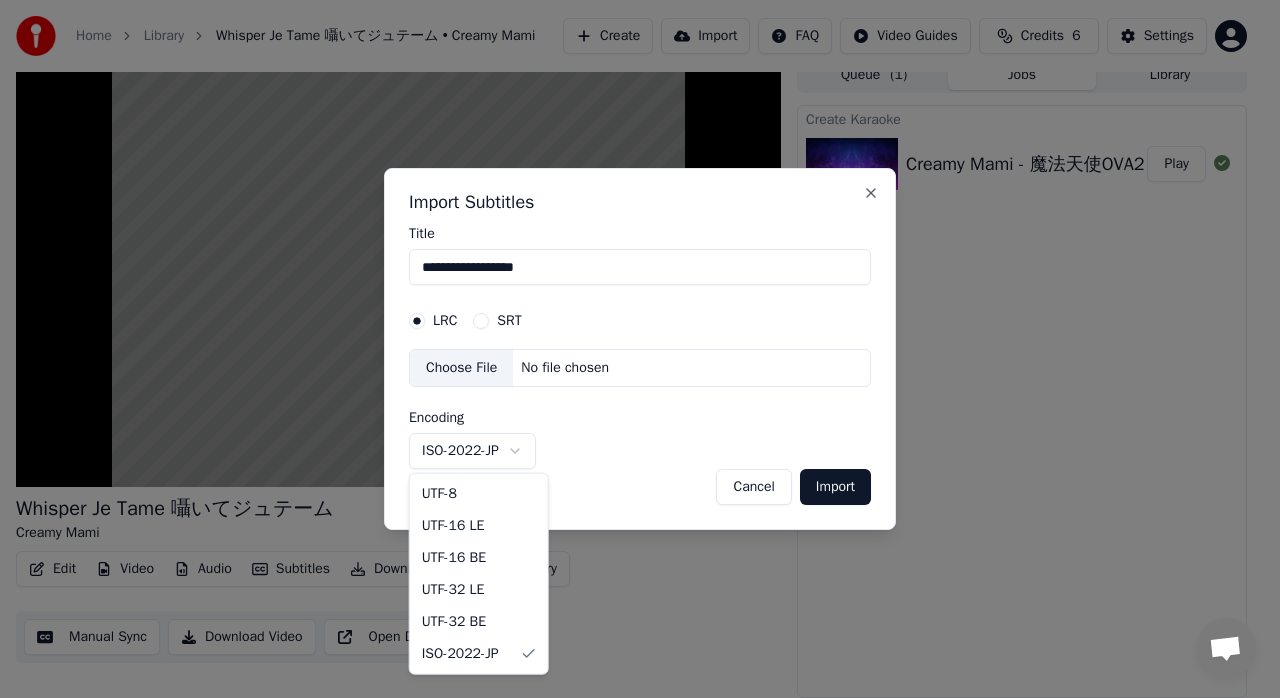 click on "**********" at bounding box center [631, 334] 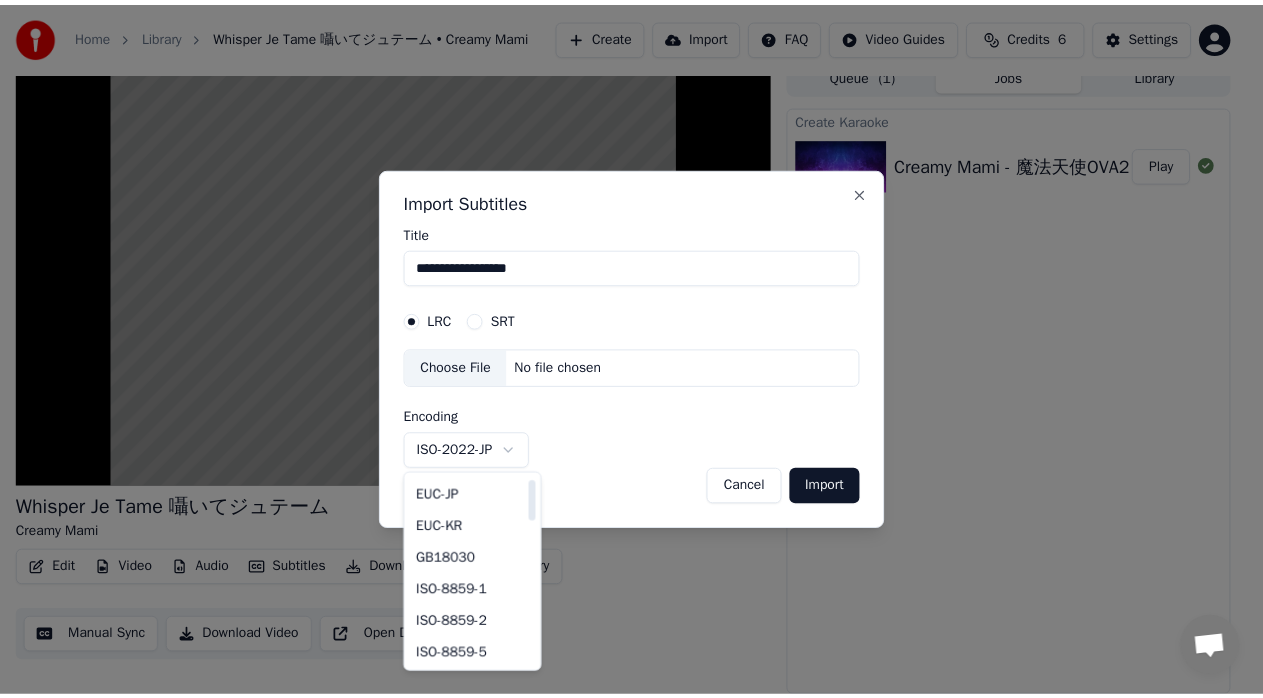 scroll, scrollTop: 0, scrollLeft: 0, axis: both 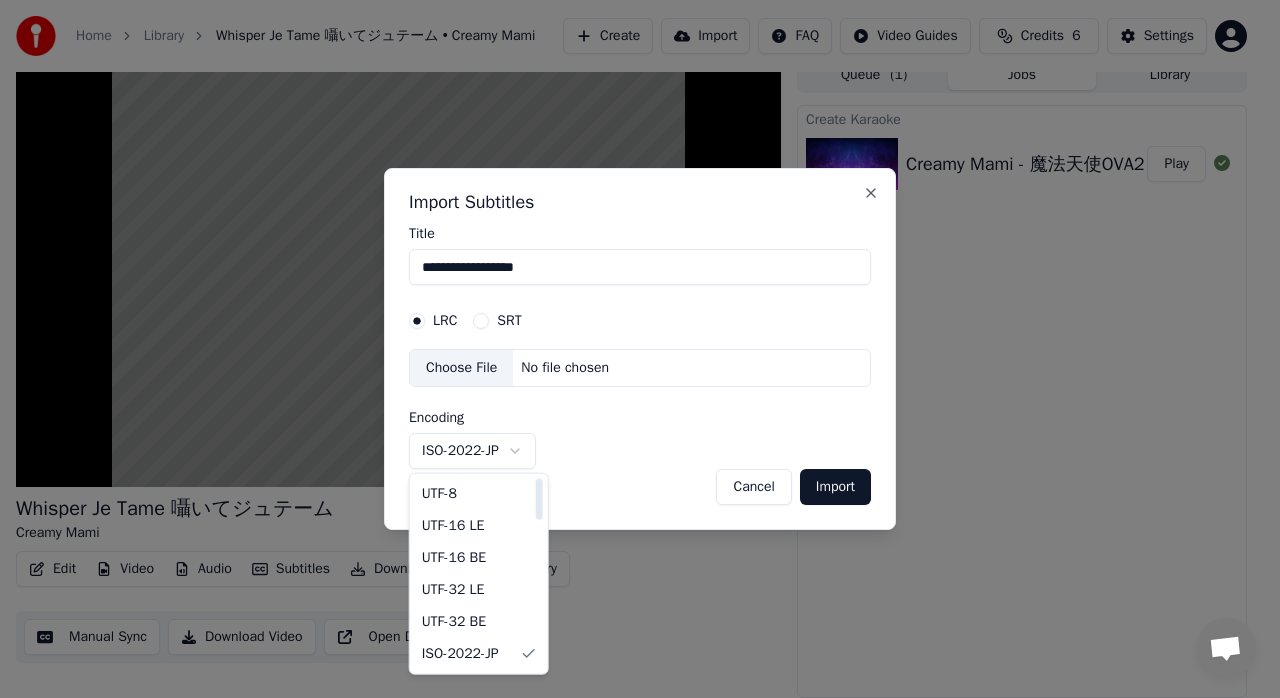 select on "*****" 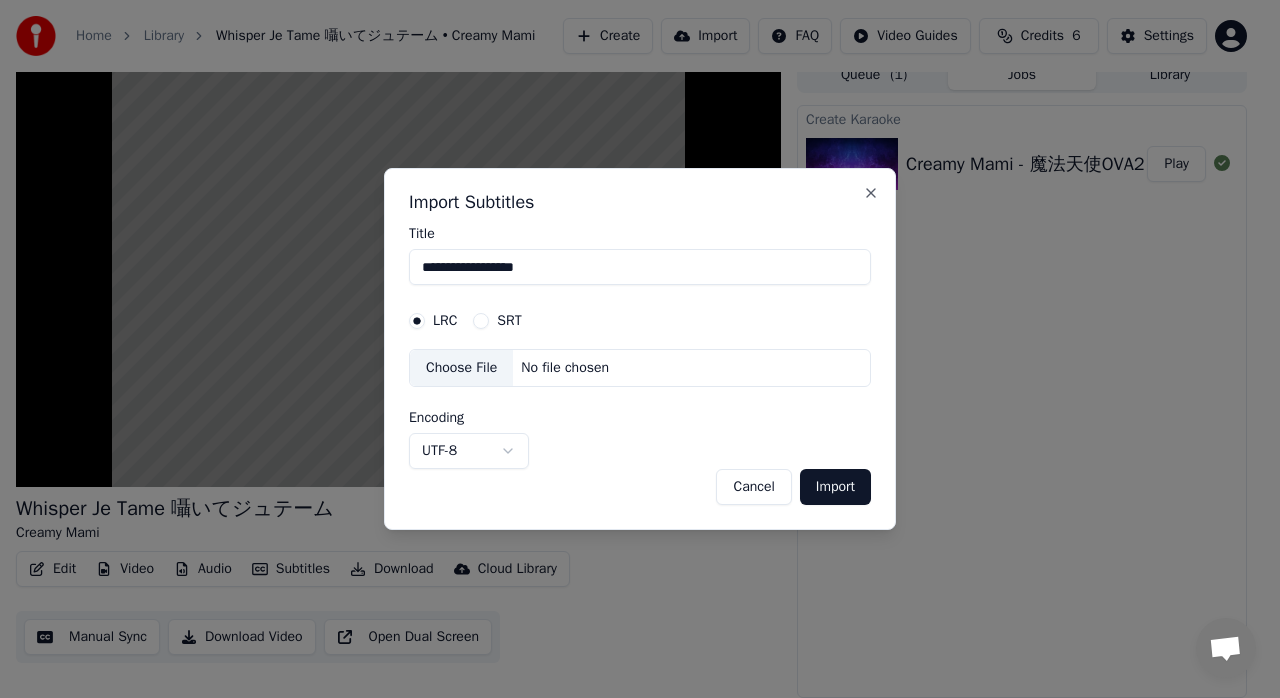 click on "Cancel" at bounding box center [753, 487] 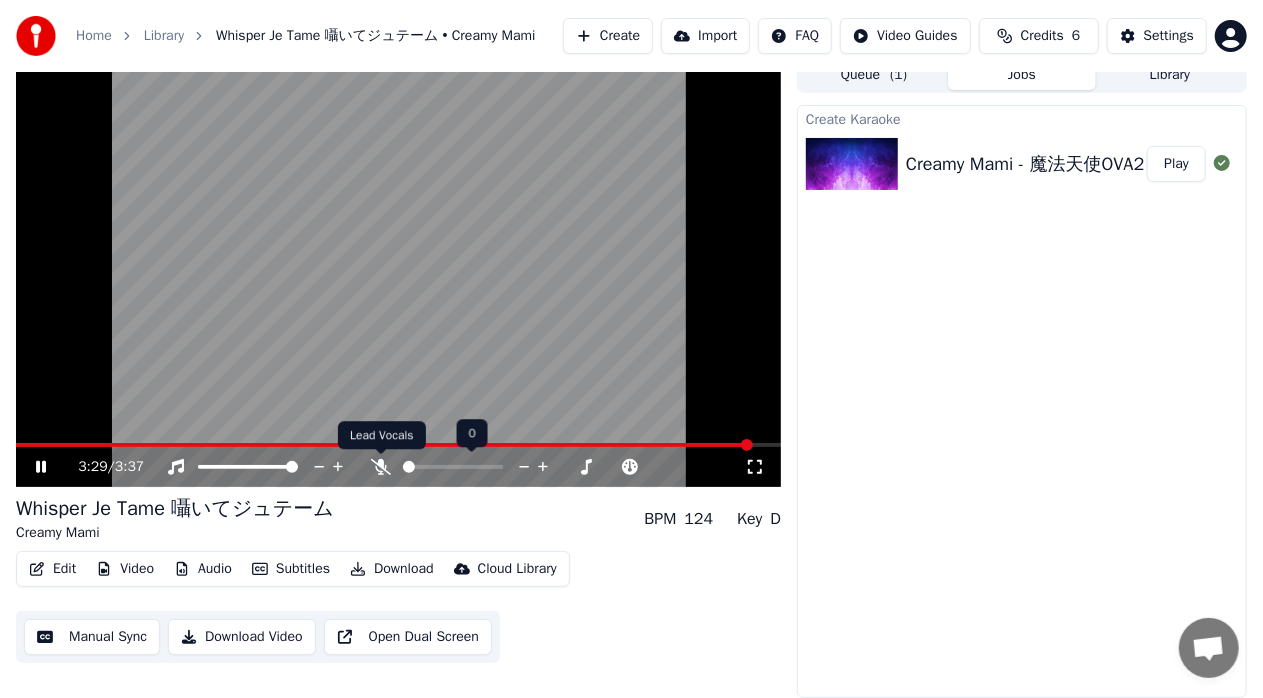 click 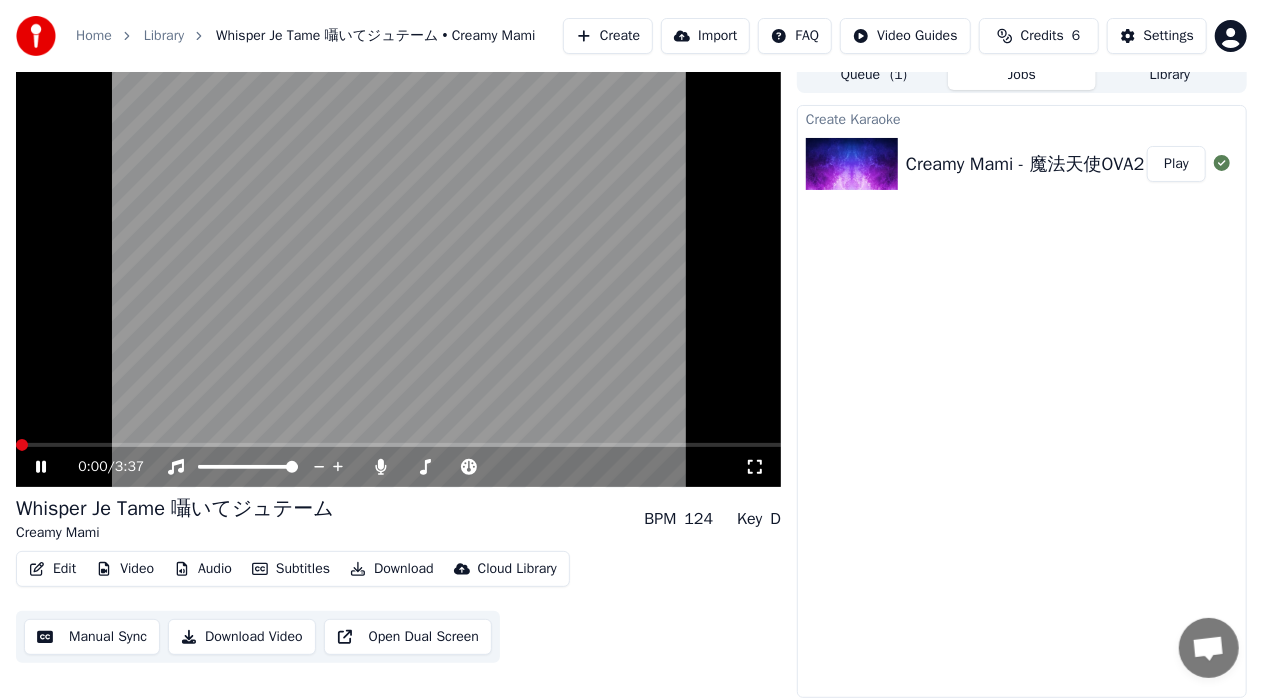 click at bounding box center (16, 445) 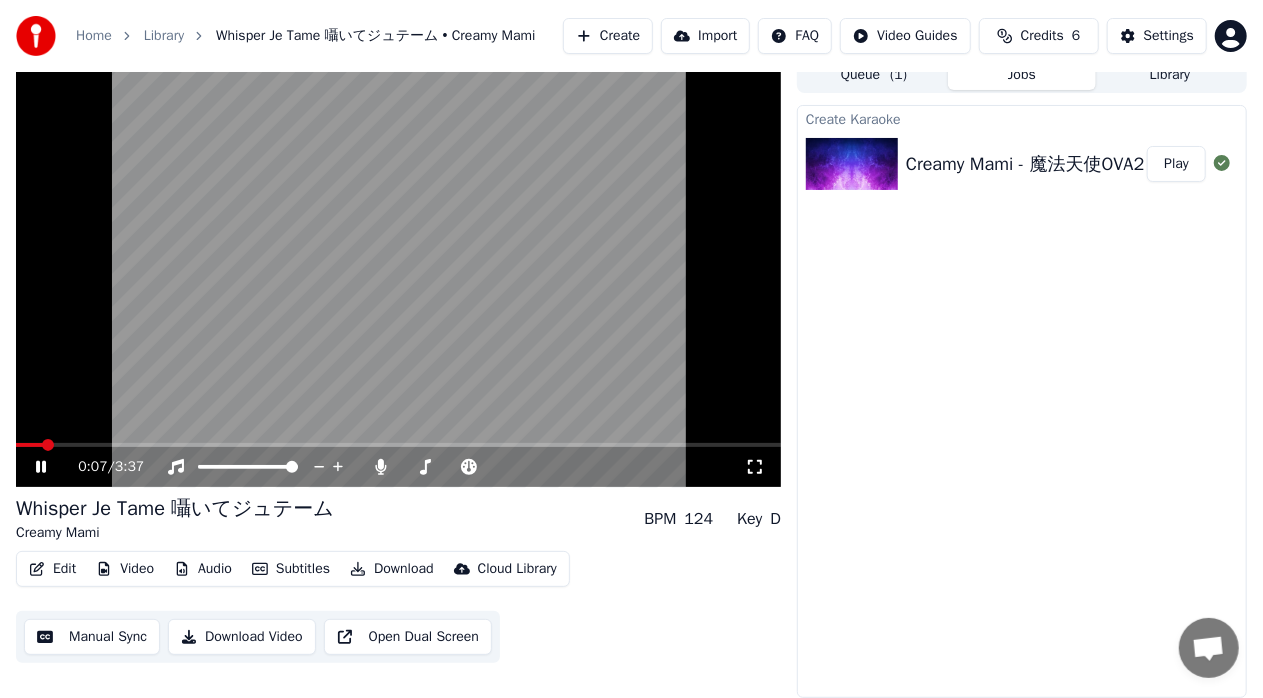 click on "0:07  /  3:37" at bounding box center [398, 467] 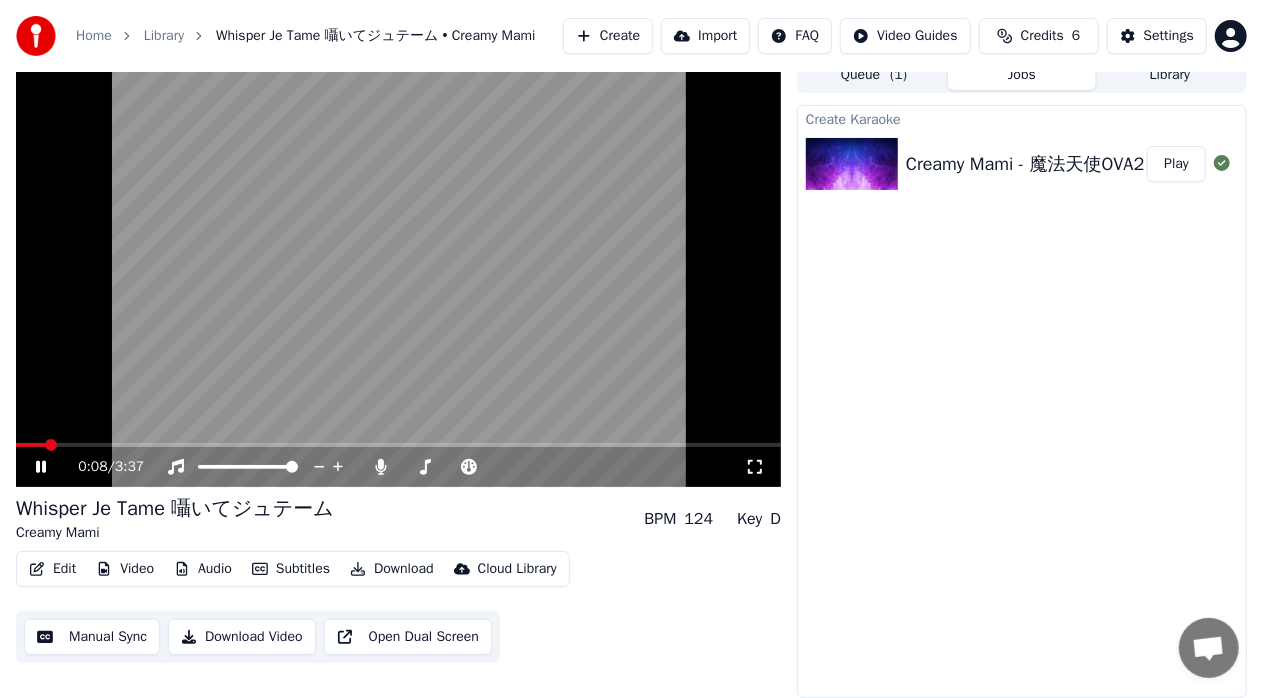 click on "0:08  /  3:37" at bounding box center (398, 467) 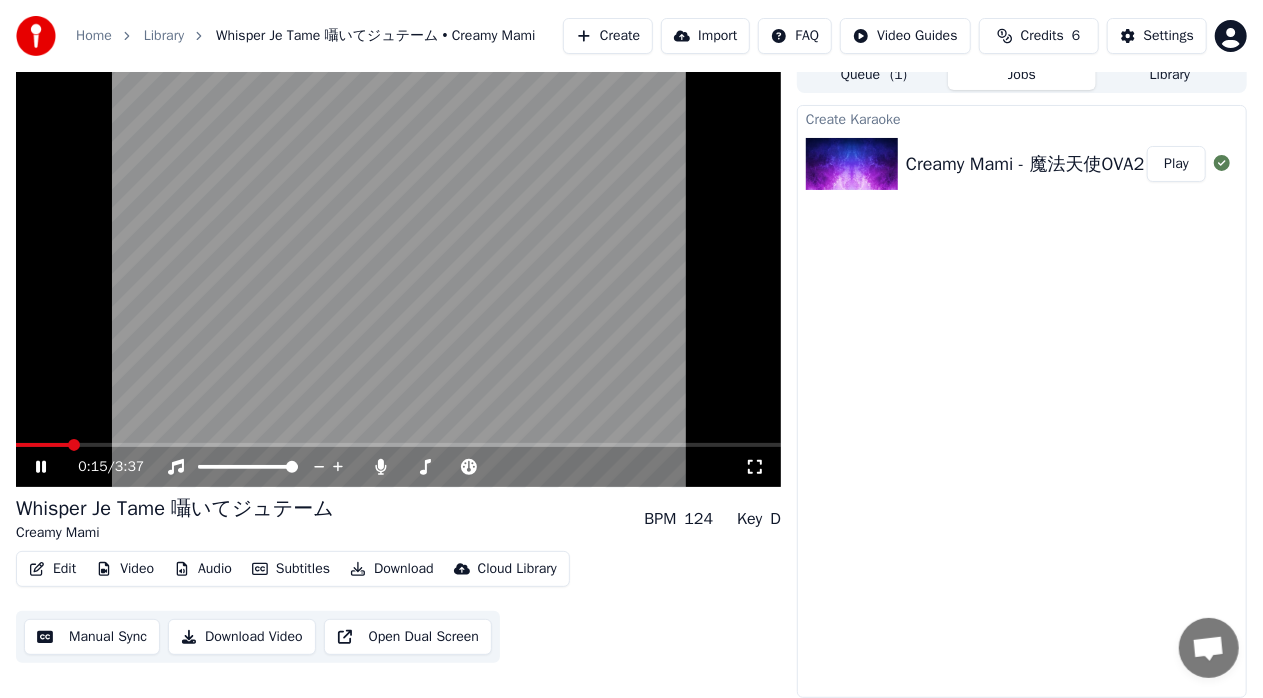 click at bounding box center (398, 445) 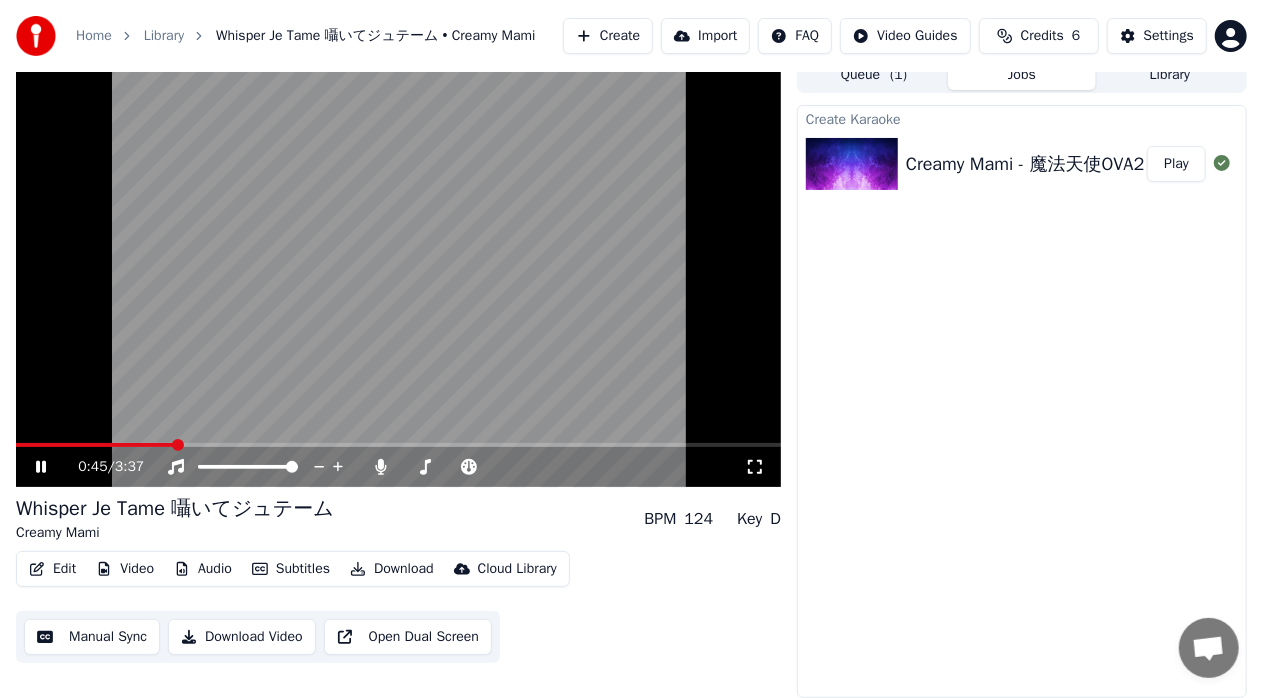 click 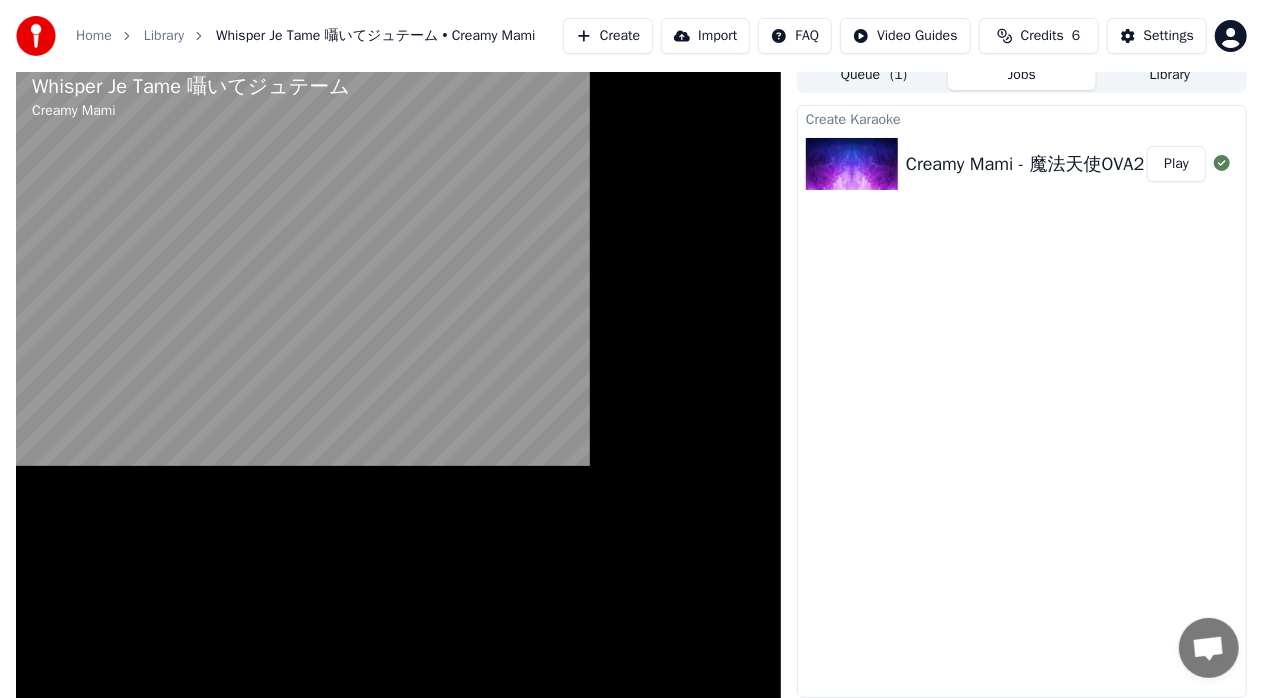 scroll, scrollTop: 12, scrollLeft: 0, axis: vertical 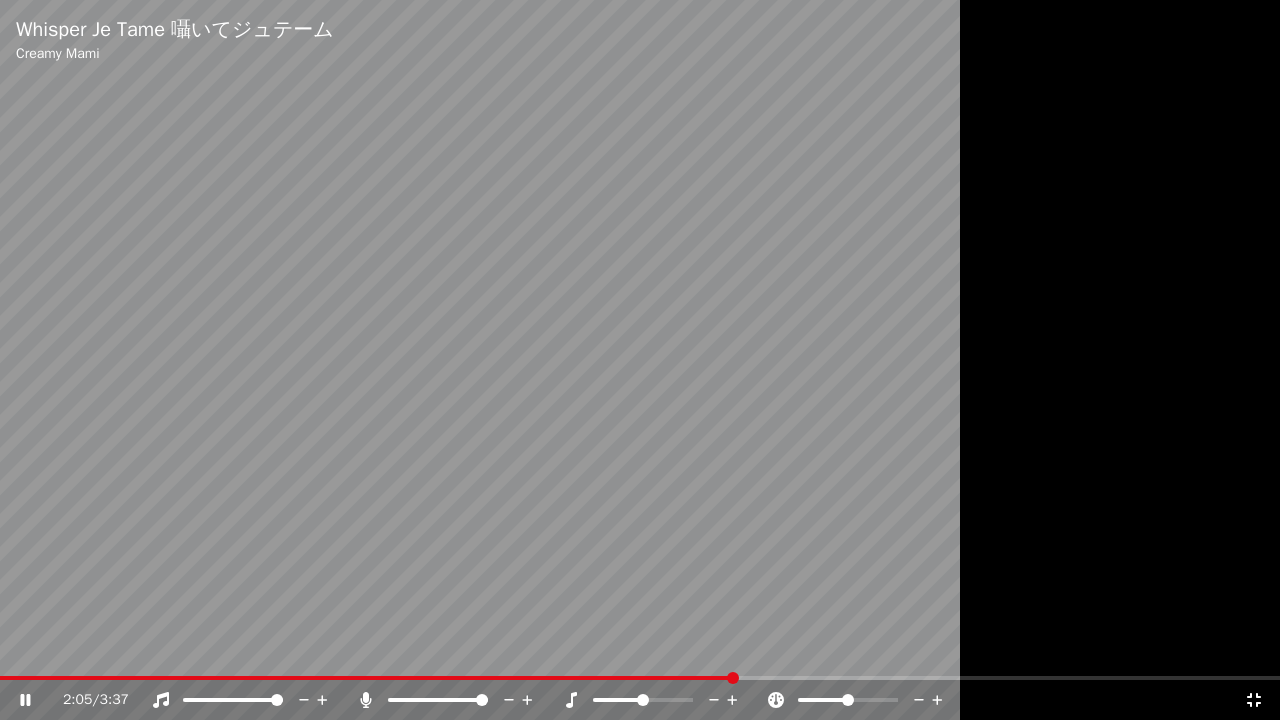 click 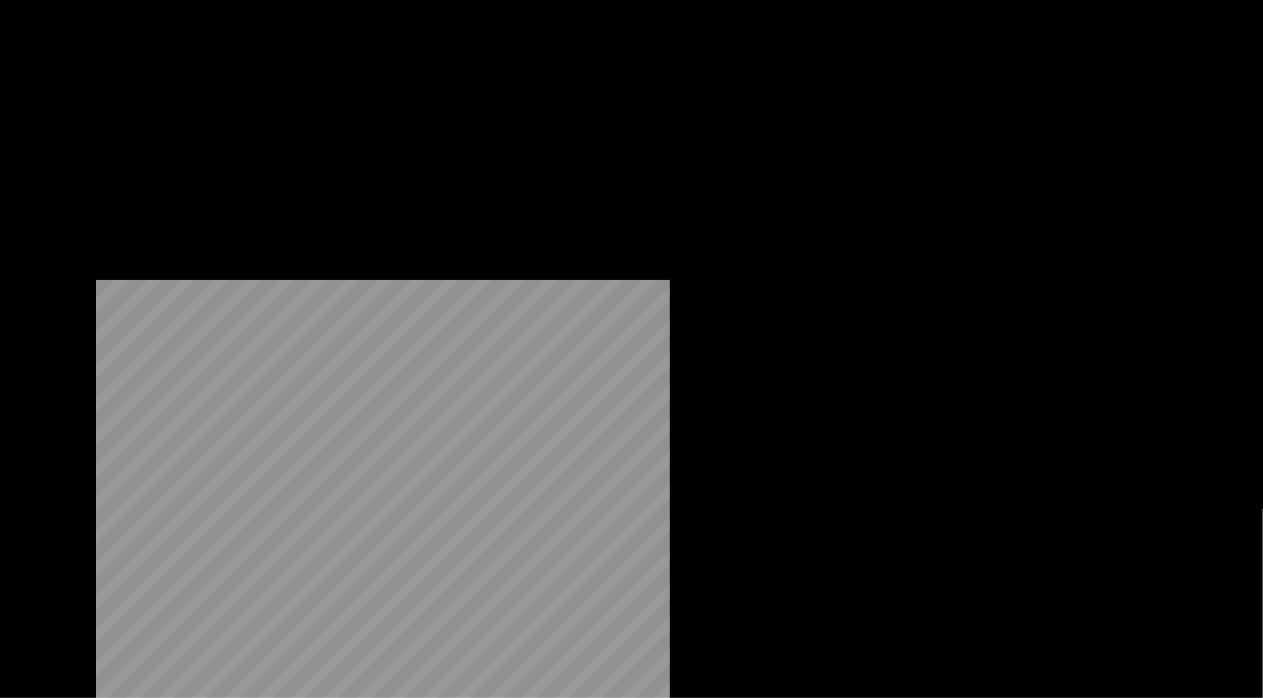 click on "Download" at bounding box center (392, 142) 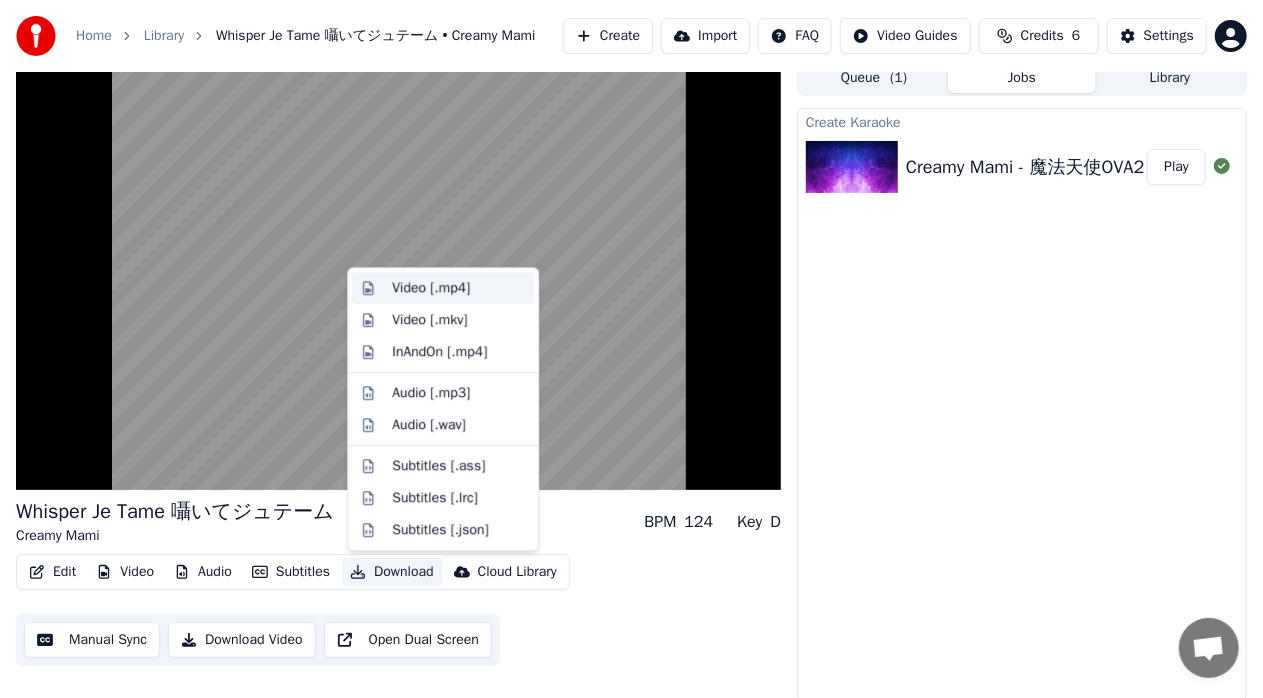 click on "Video [.mp4]" at bounding box center [431, 288] 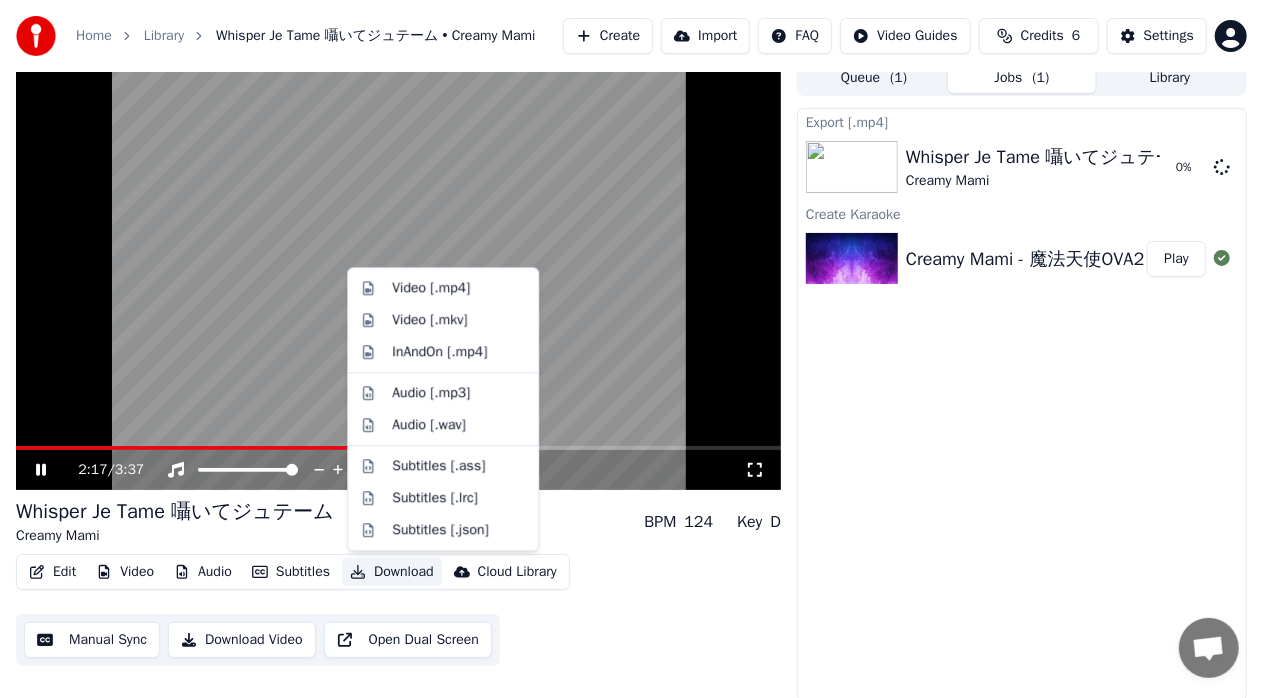 click on "Download" at bounding box center (392, 572) 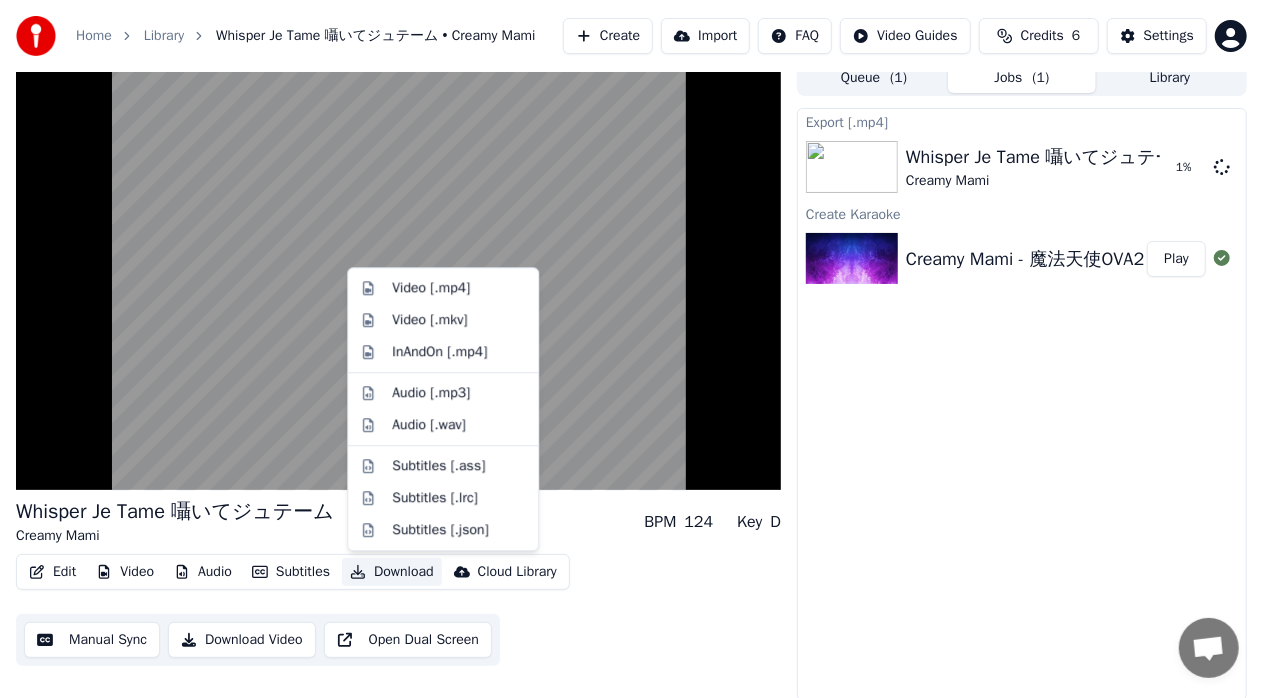 click on "Export [.mp4] Whisper Je Tame 囁いてジュテーム Creamy Mami 1 % Create Karaoke Creamy Mami - 魔法天使OVA2 - 009 Whisper Je Tame 囁いてジュテーム Play" at bounding box center [1022, 404] 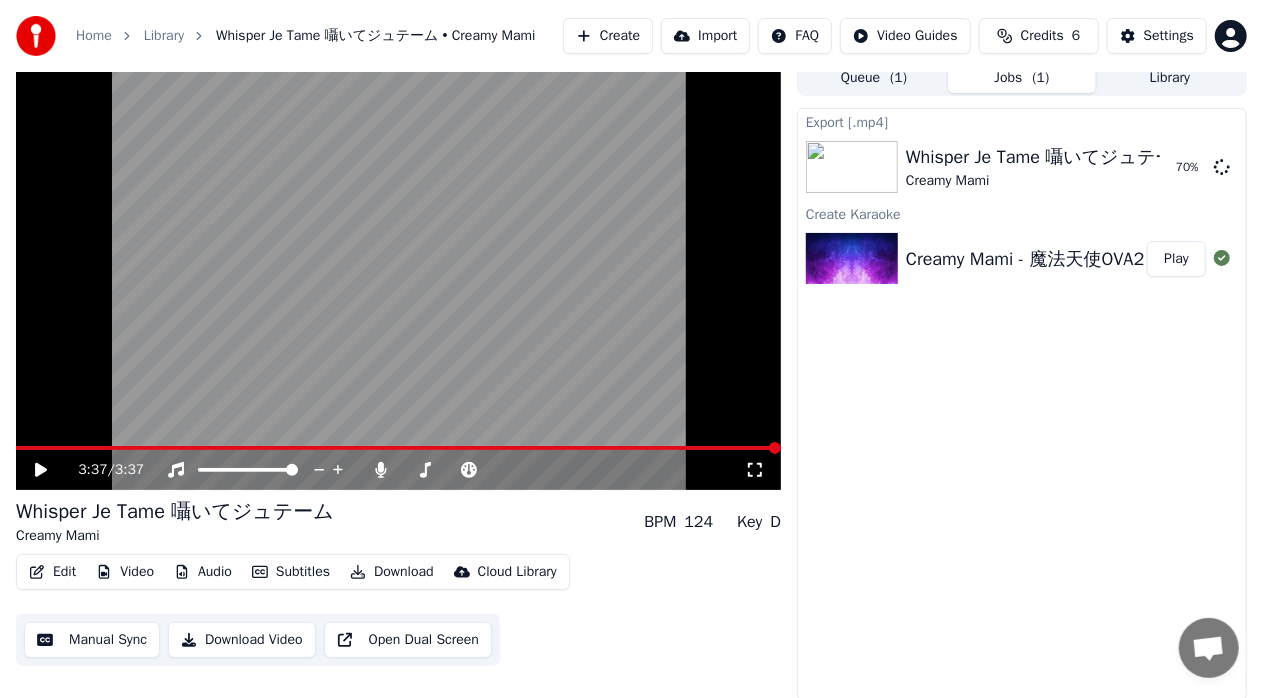 click at bounding box center (398, 275) 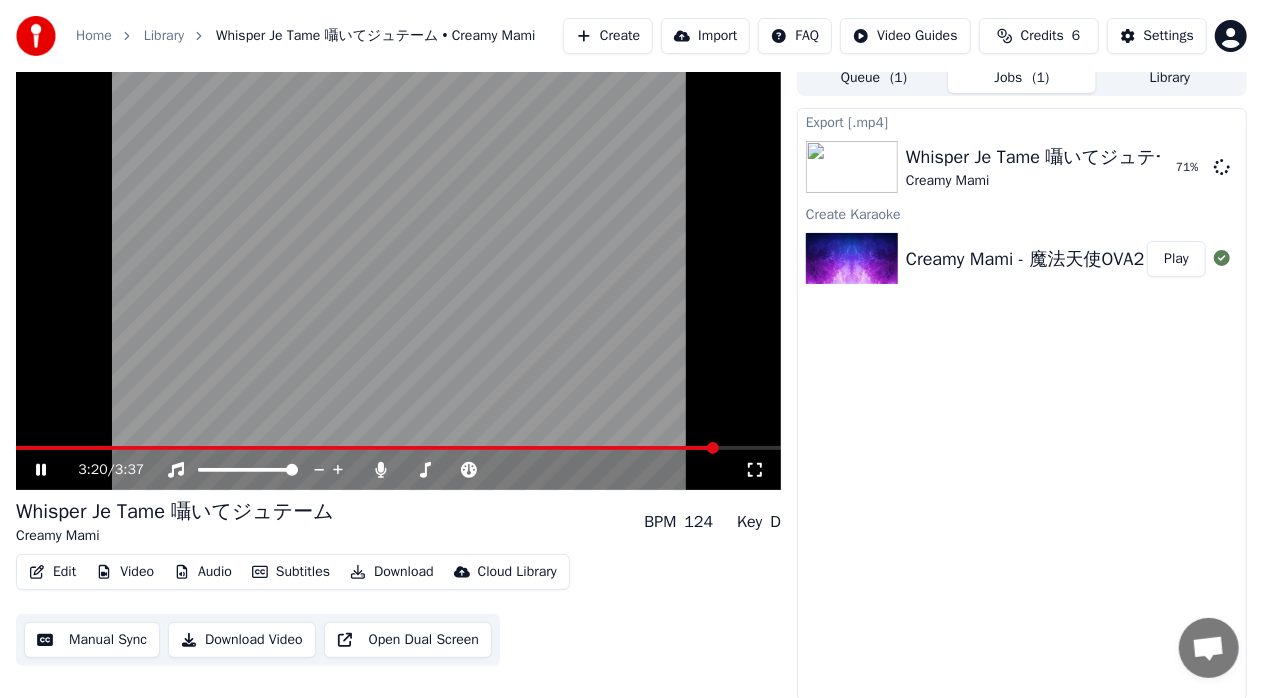click at bounding box center (398, 448) 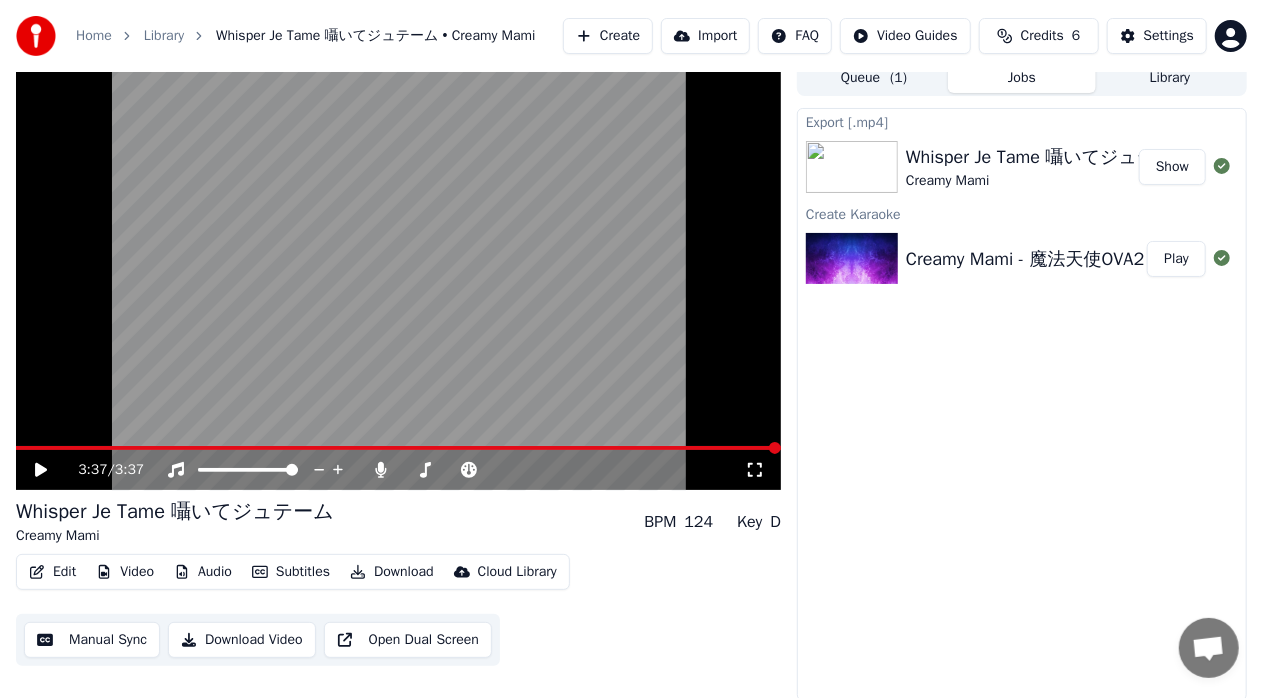 click on "Video" at bounding box center [125, 572] 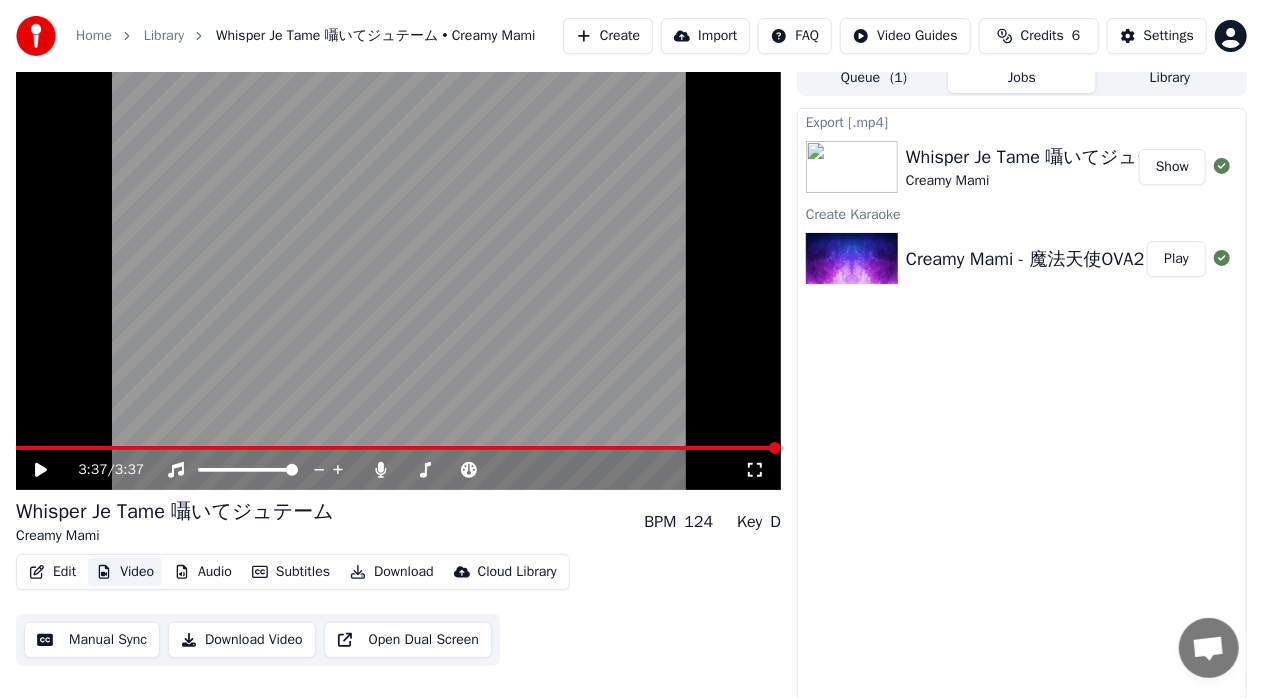 click on "Video" at bounding box center (125, 572) 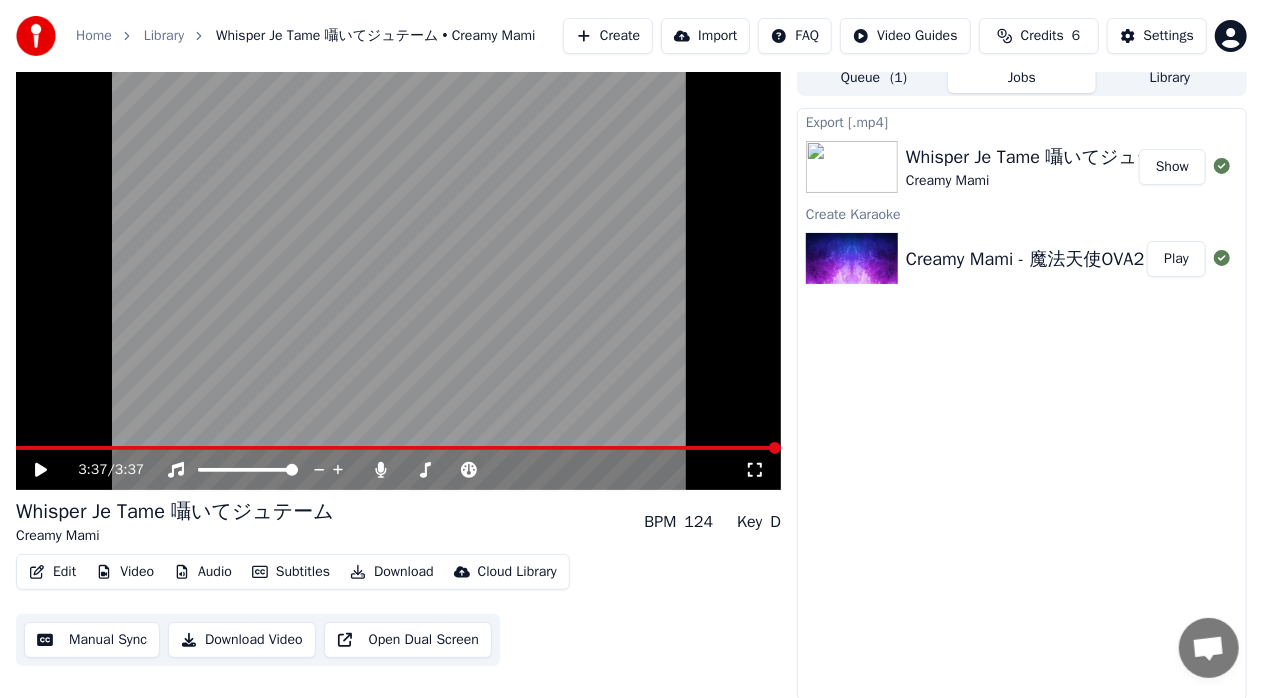 click on "Video" at bounding box center (125, 572) 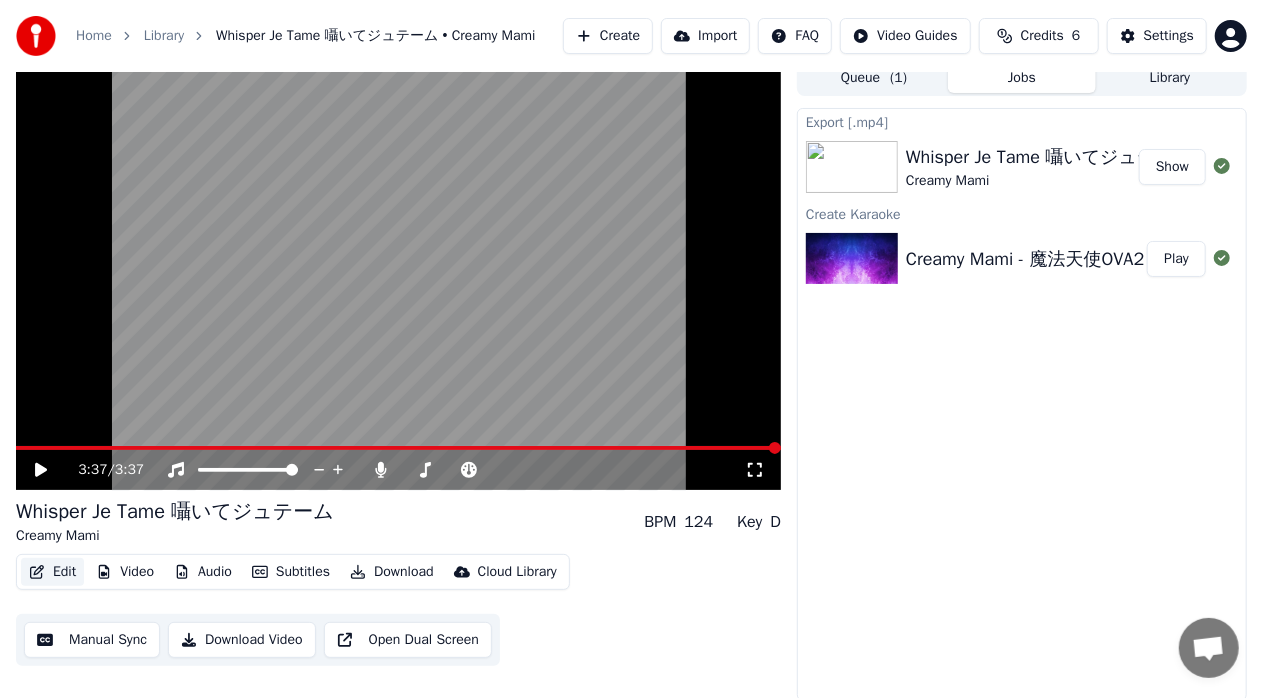 click 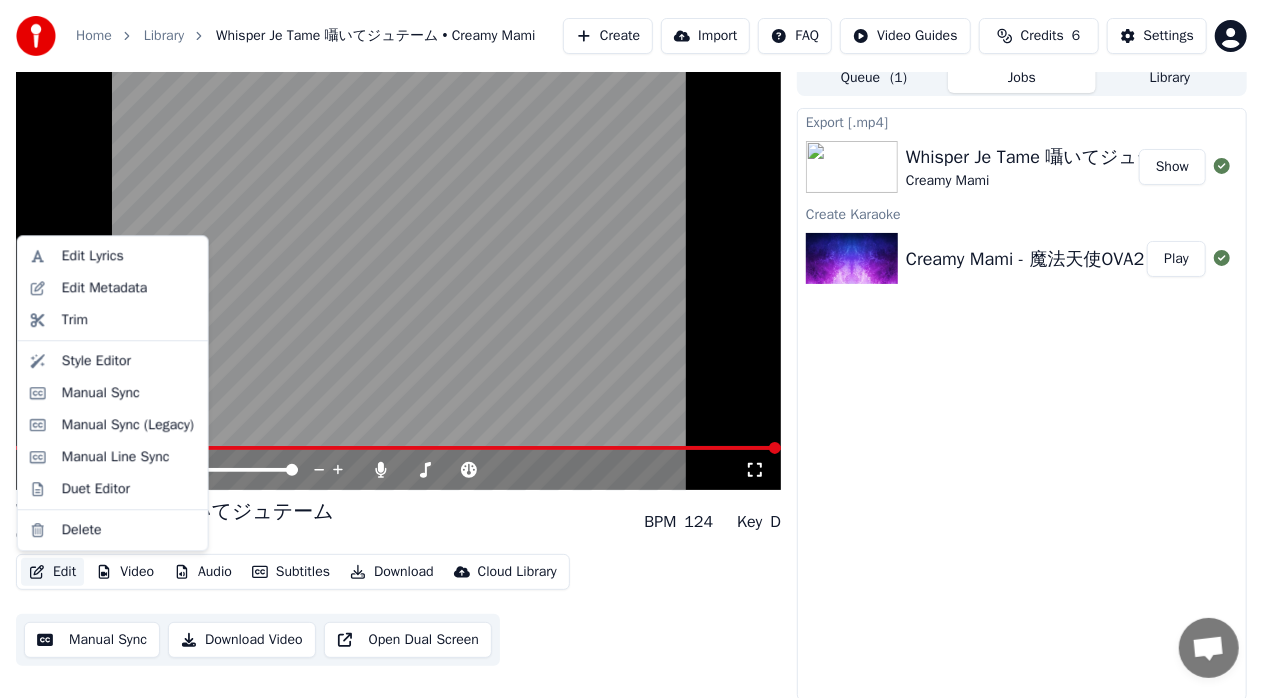 click 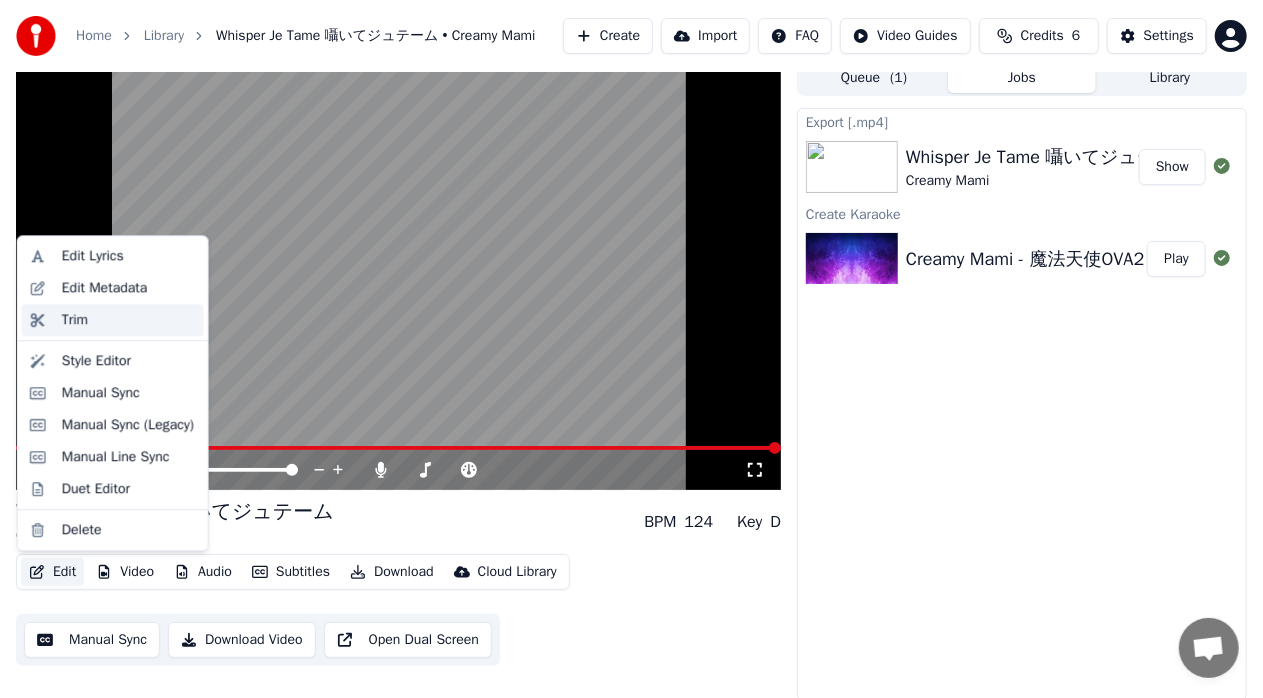 click on "Trim" at bounding box center [113, 320] 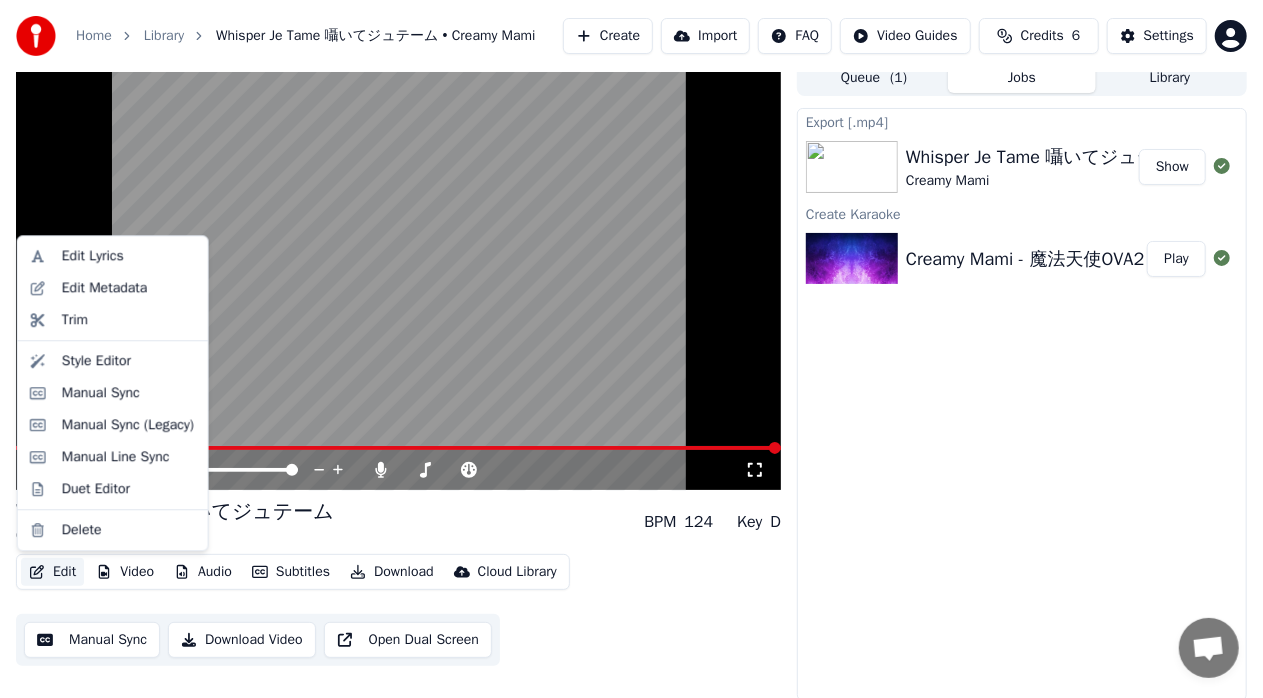 scroll, scrollTop: 0, scrollLeft: 0, axis: both 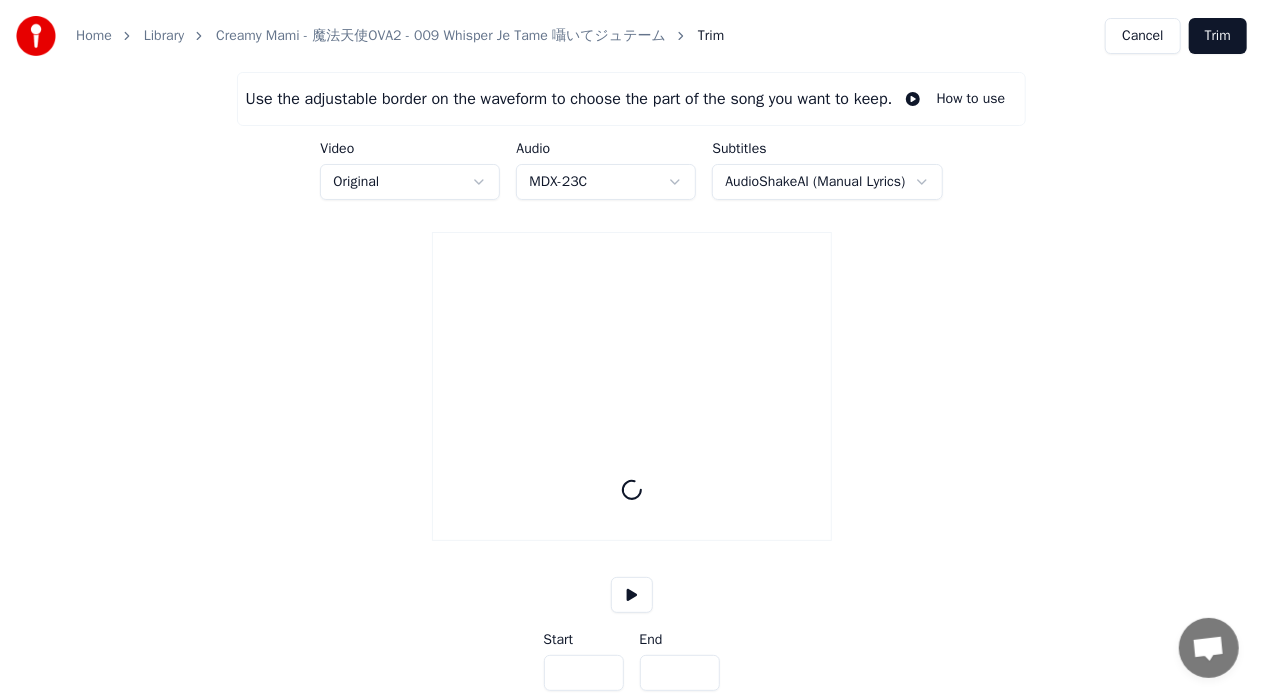 type on "*****" 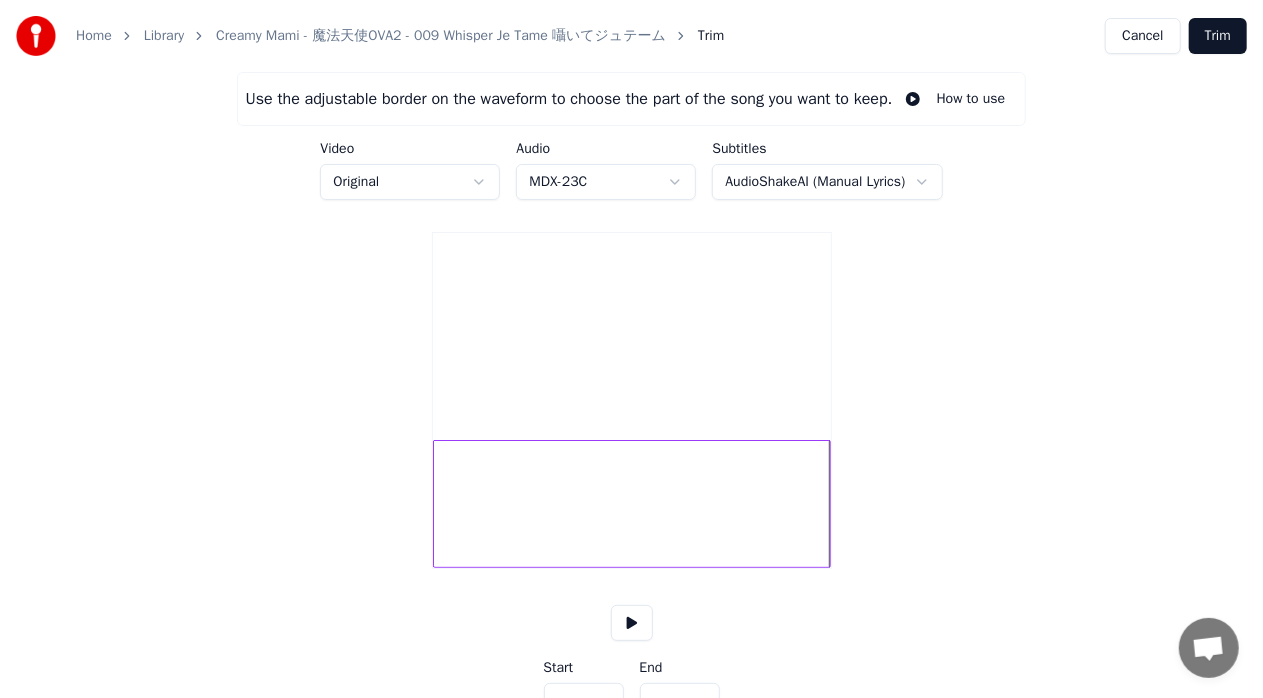 scroll, scrollTop: 160, scrollLeft: 0, axis: vertical 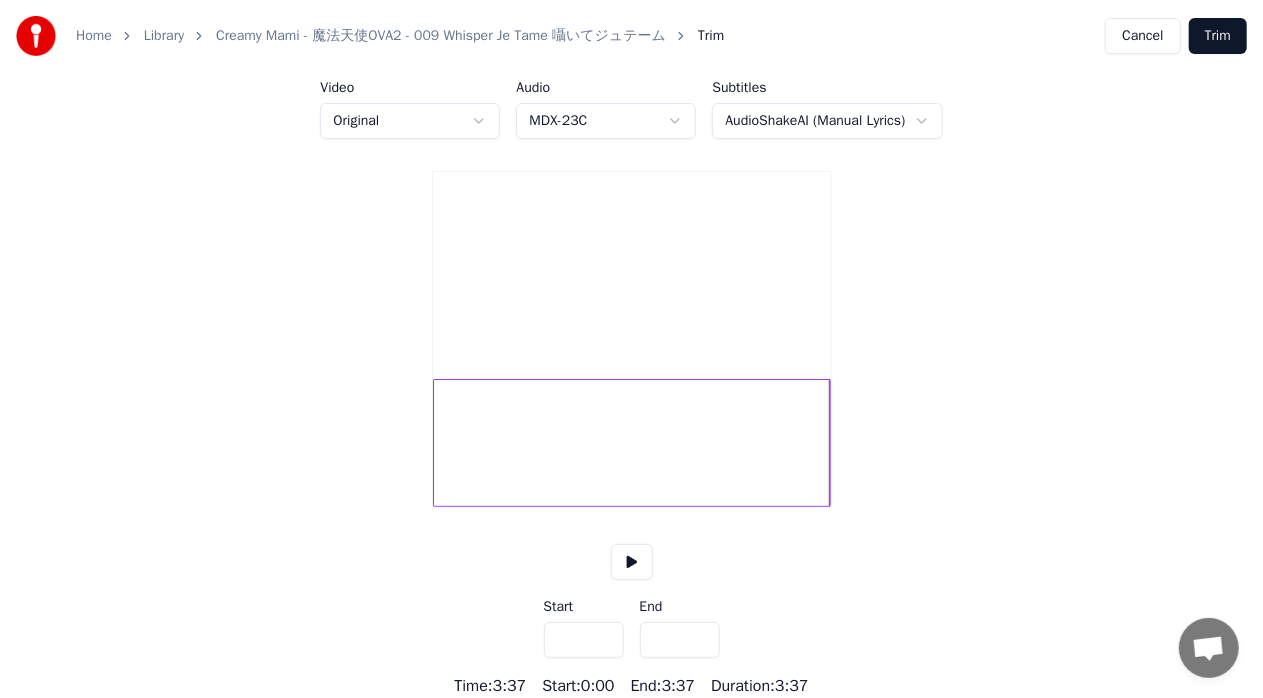 click on "Use the adjustable border on the waveform to choose the part of the song you want to keep. How to use Video Original Audio MDX-23C Subtitles AudioShakeAI (Manual Lyrics) Start *** End ***** Time :  3:37 Start :  0:00 End :  3:37 Duration :  3:37" at bounding box center (631, 354) 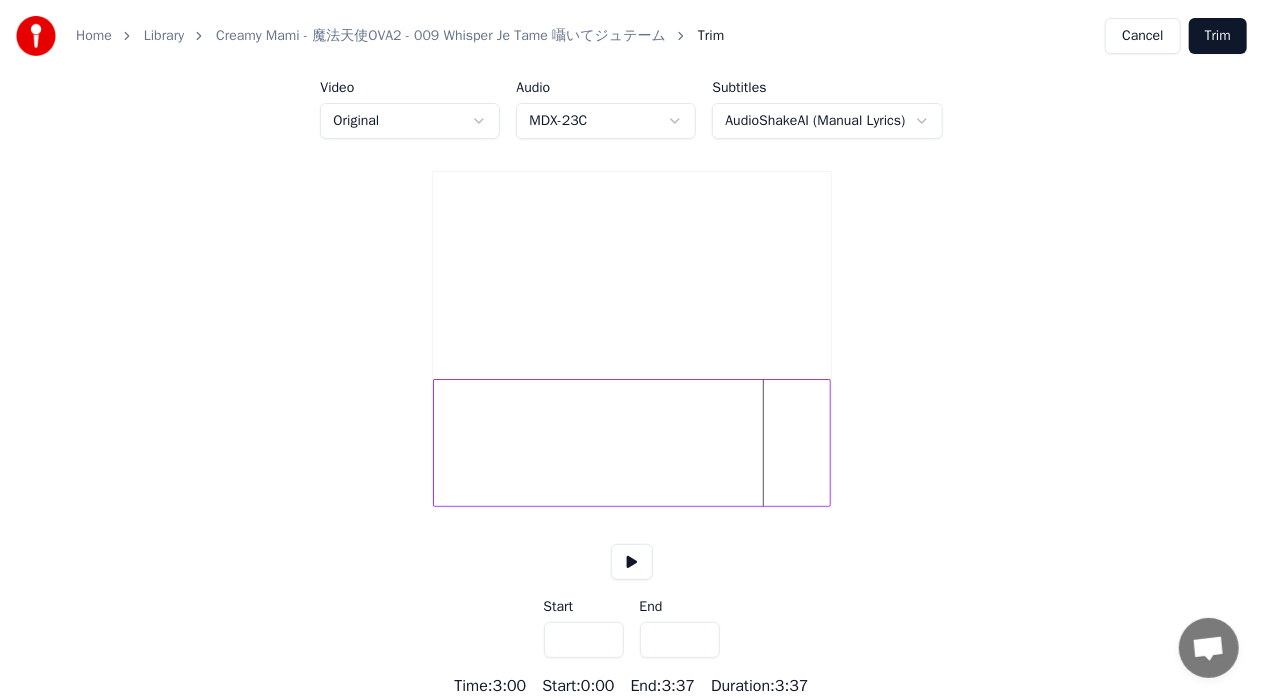 click at bounding box center [632, 443] 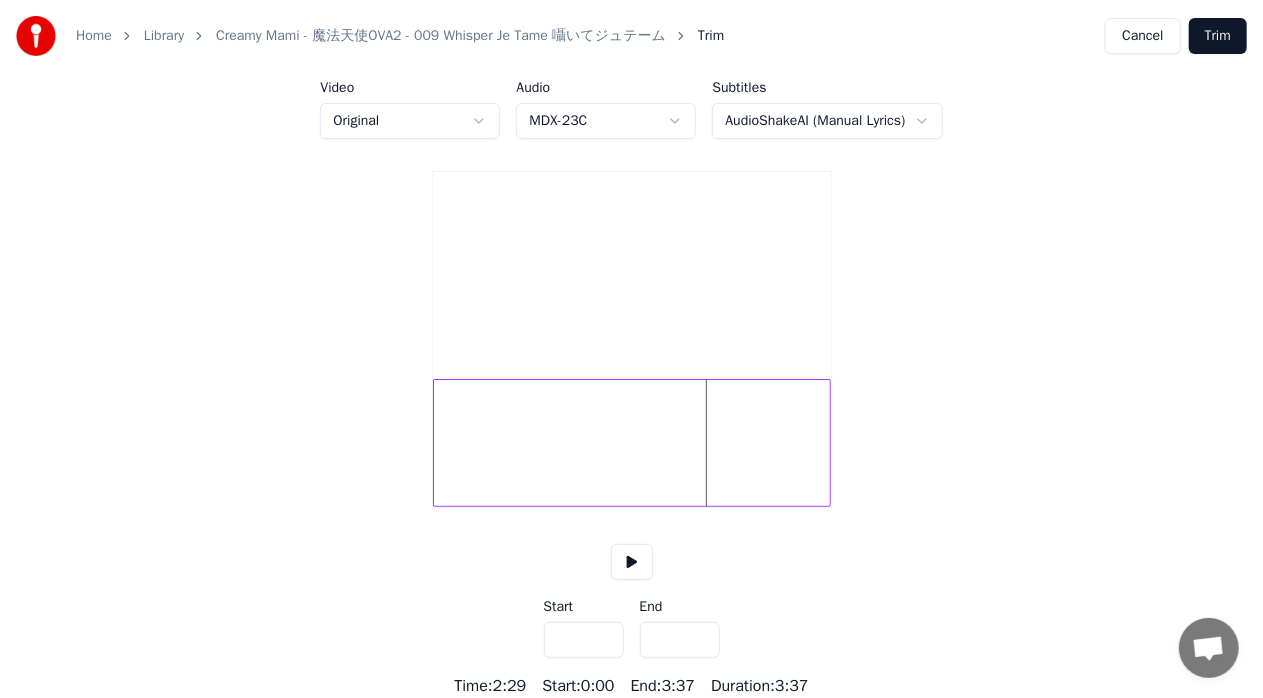 click at bounding box center (632, 443) 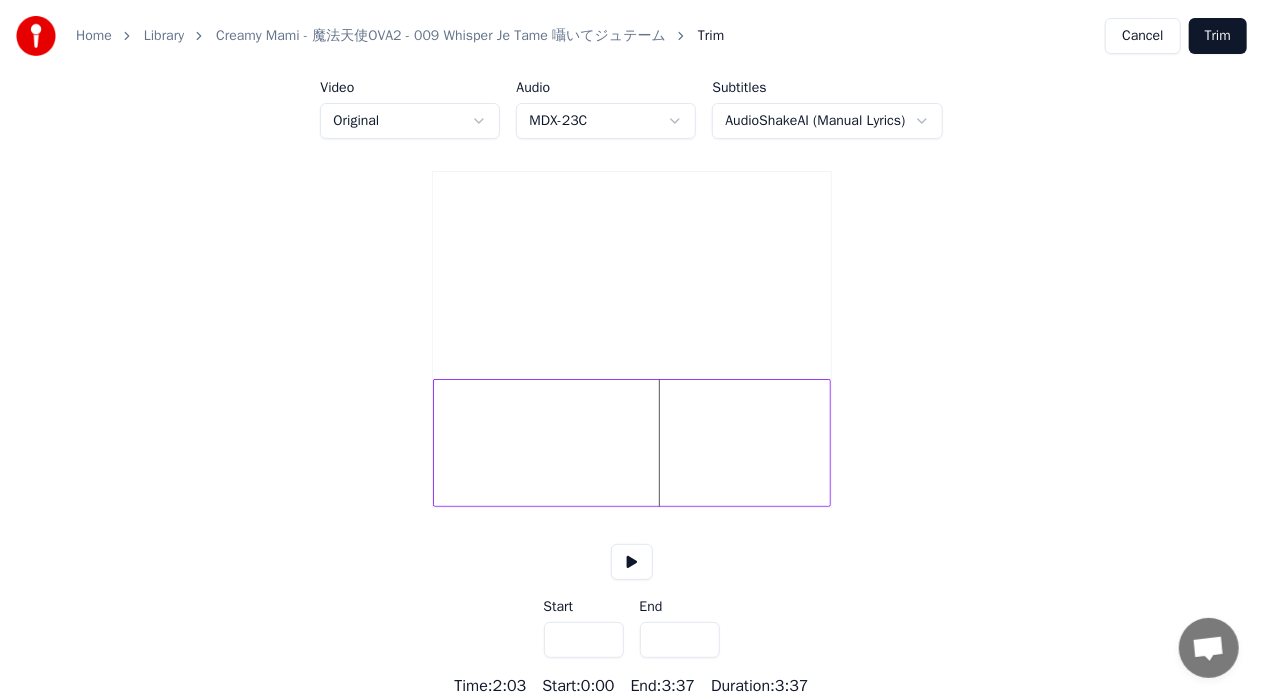 click at bounding box center (827, 443) 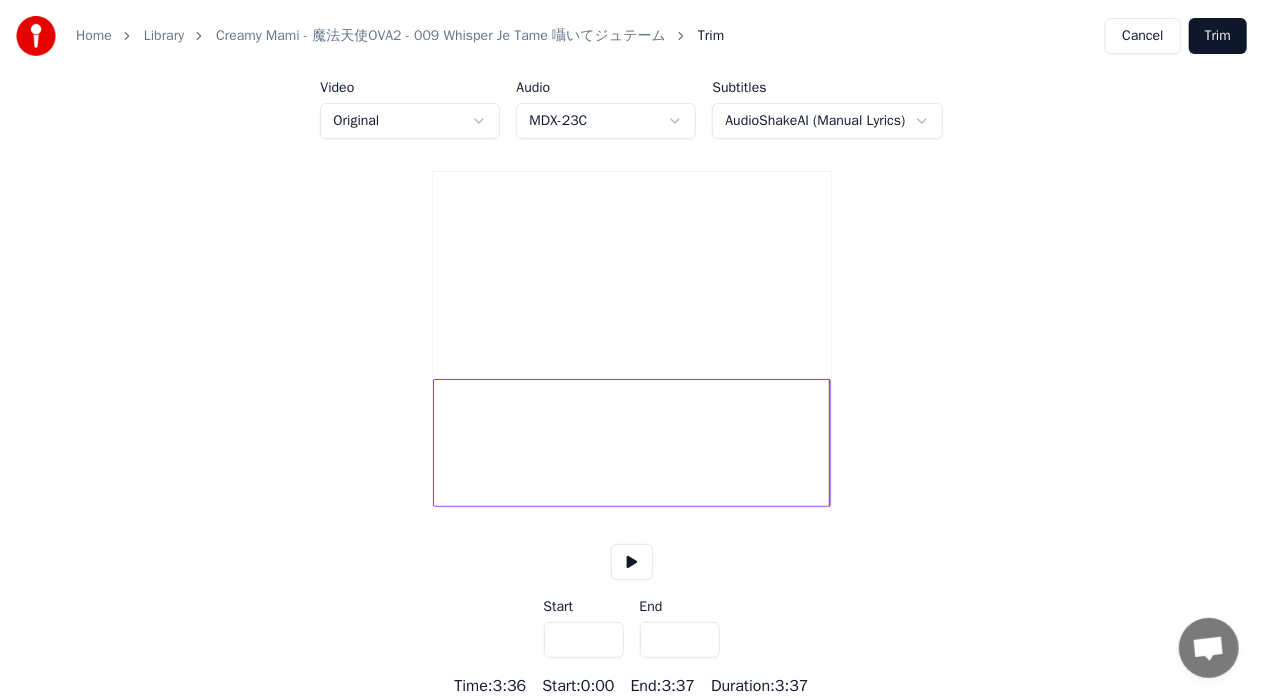 click on "Use the adjustable border on the waveform to choose the part of the song you want to keep. How to use Video Original Audio MDX-23C Subtitles AudioShakeAI (Manual Lyrics) Start *** End ***** Time :  3:36 Start :  0:00 End :  3:37 Duration :  3:37" at bounding box center (631, 354) 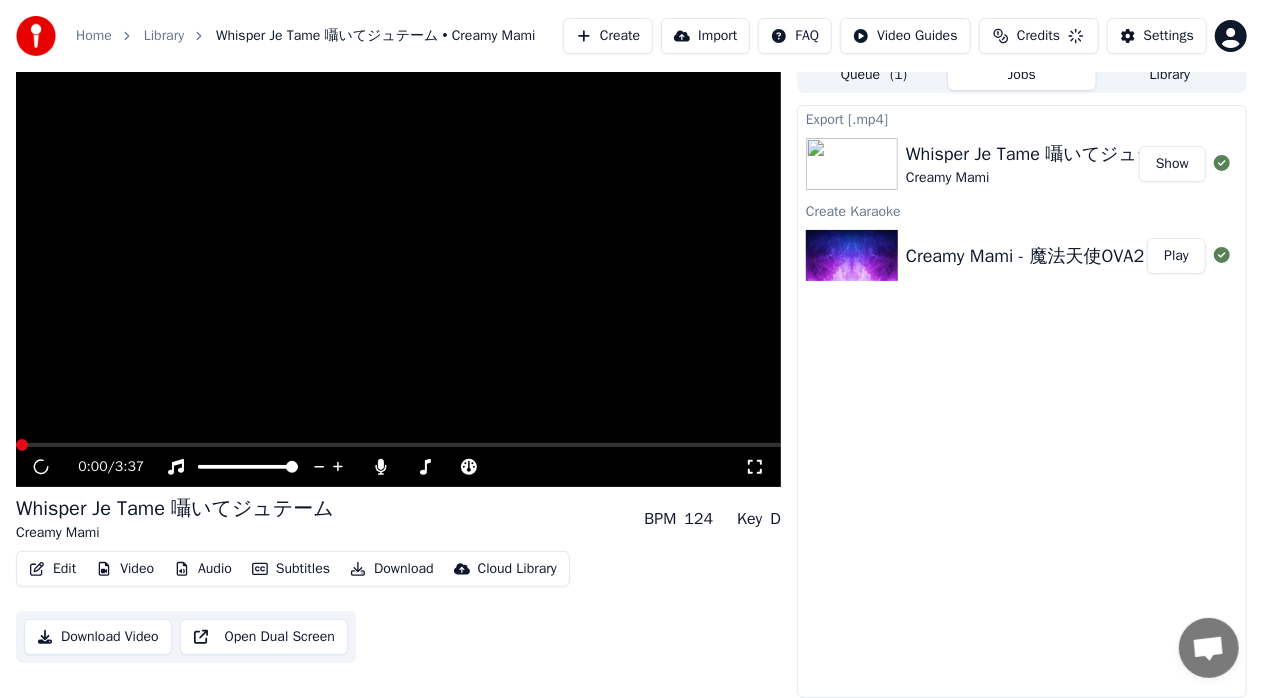 scroll, scrollTop: 12, scrollLeft: 0, axis: vertical 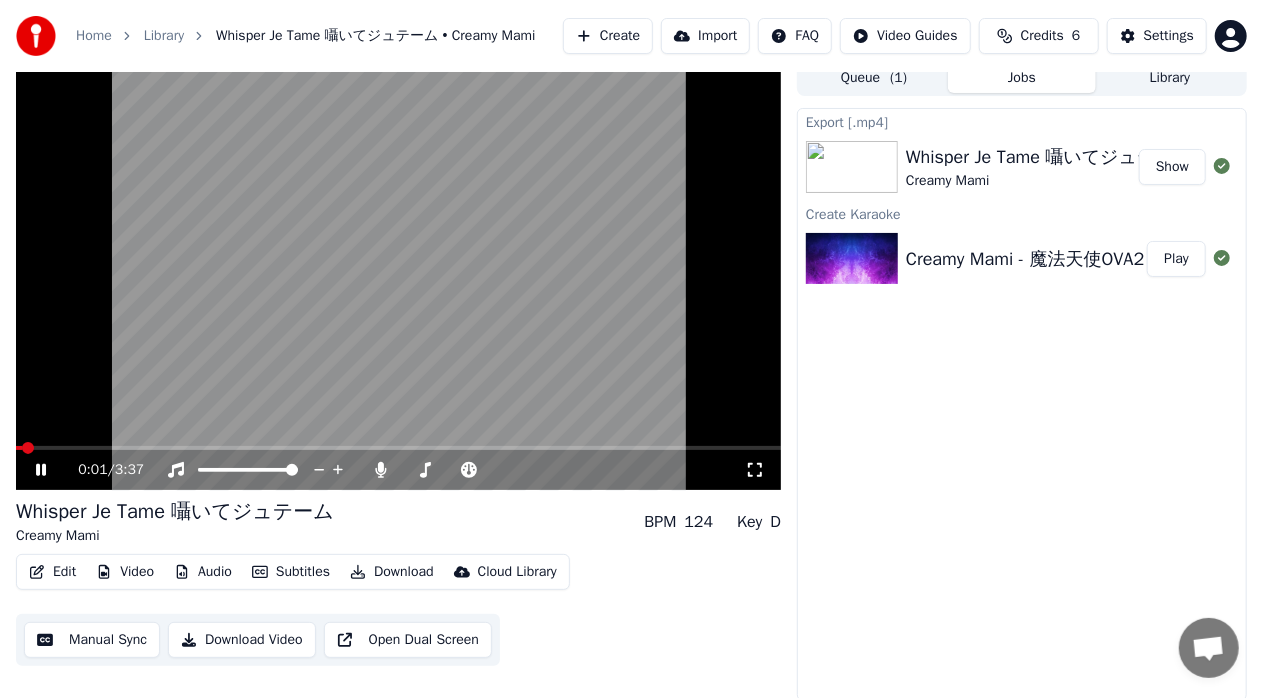 click 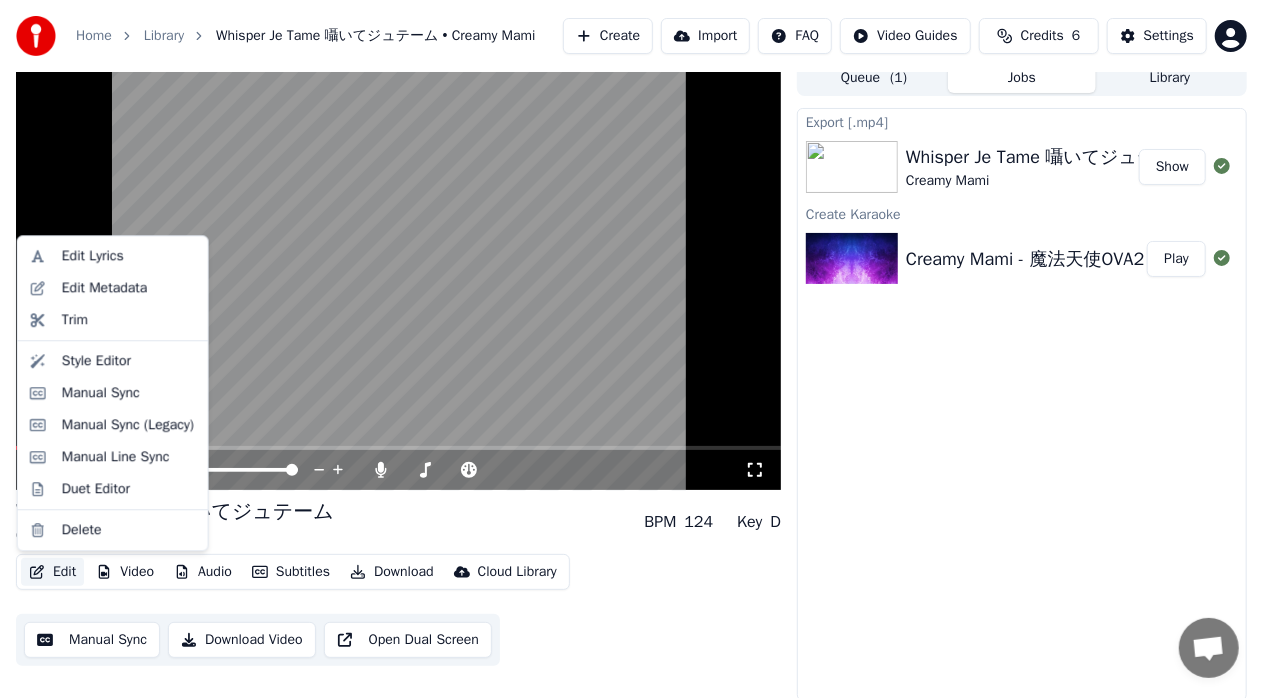 click on "Edit" at bounding box center (52, 572) 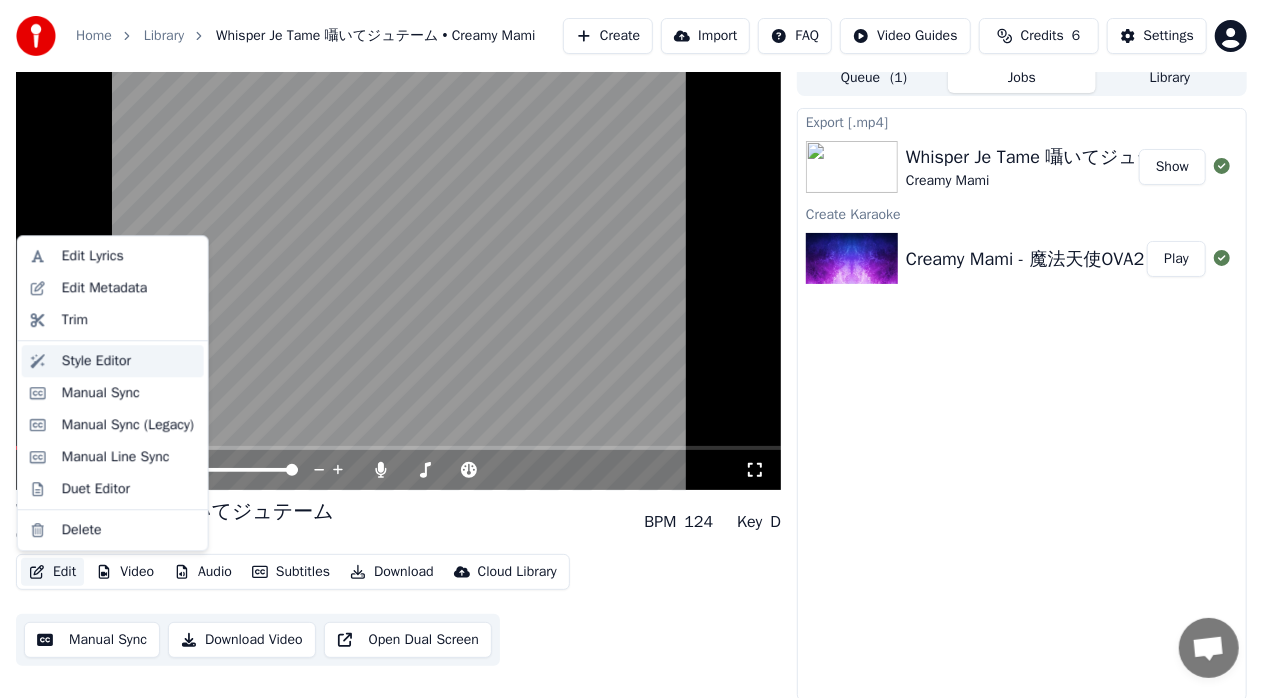 click on "Style Editor" at bounding box center [96, 361] 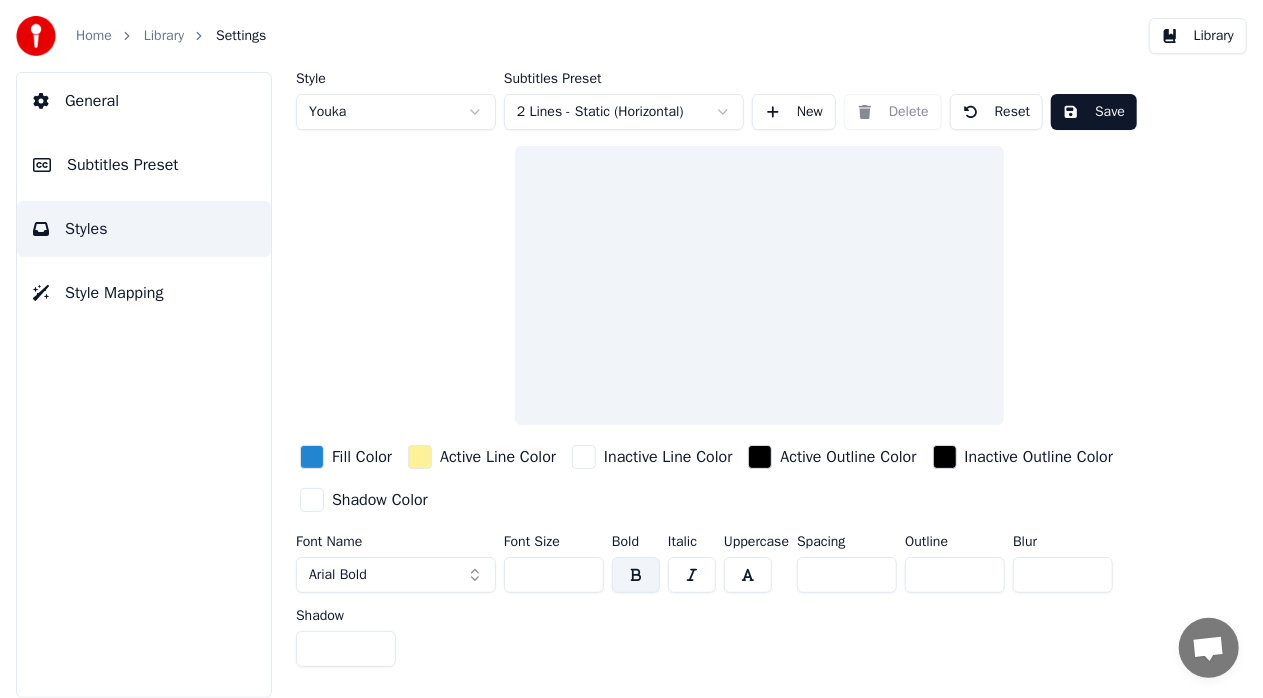 click on "General Subtitles Preset Styles Style Mapping" at bounding box center [144, 385] 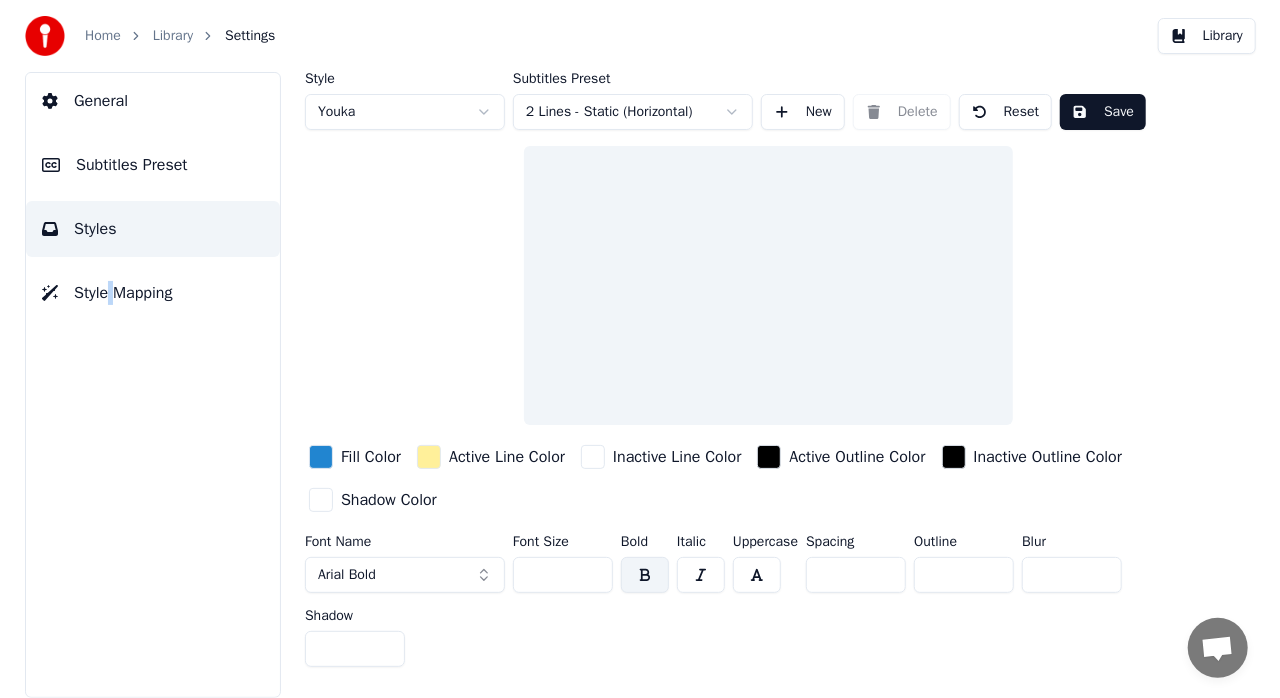scroll, scrollTop: 0, scrollLeft: 0, axis: both 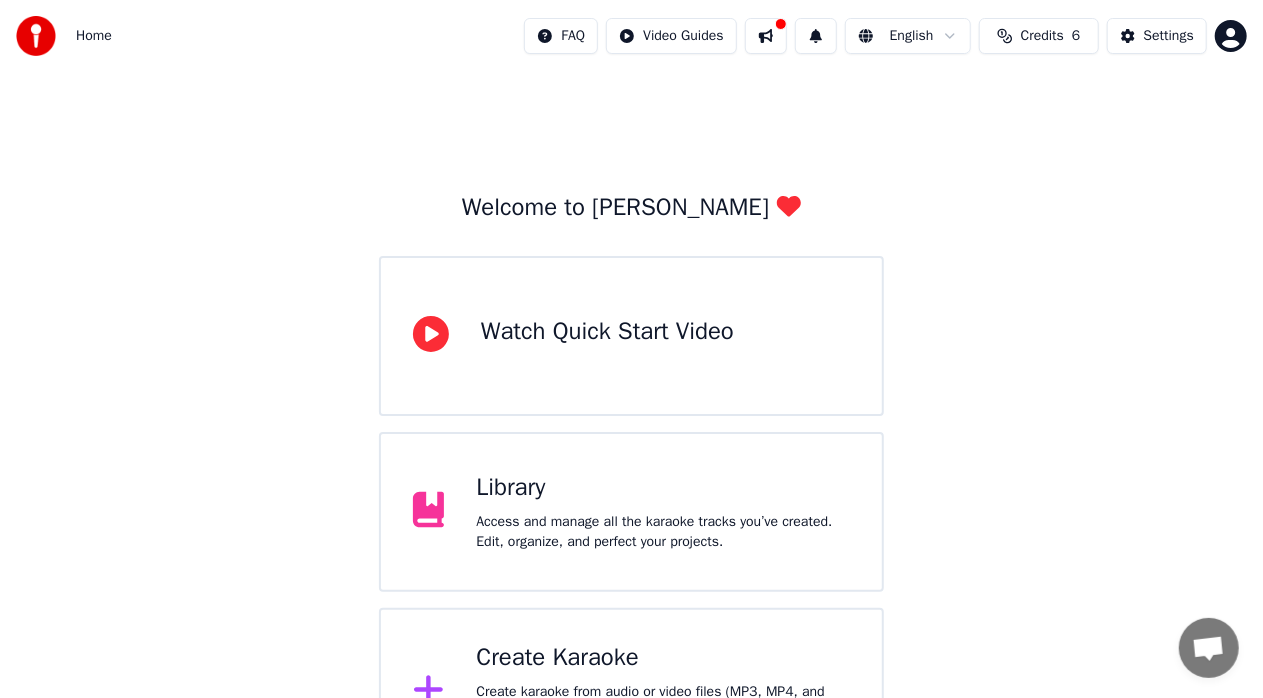 click on "Access and manage all the karaoke tracks you’ve created. Edit, organize, and perfect your projects." at bounding box center [663, 532] 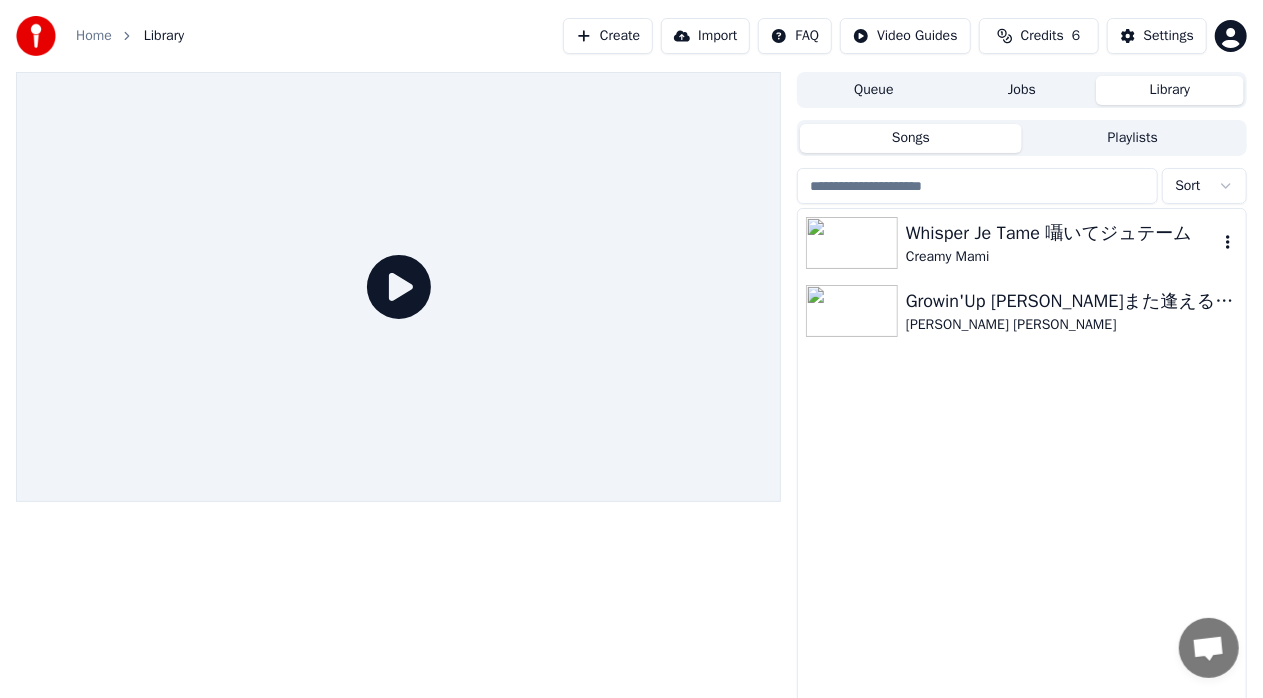 click on "Creamy Mami" at bounding box center [1062, 257] 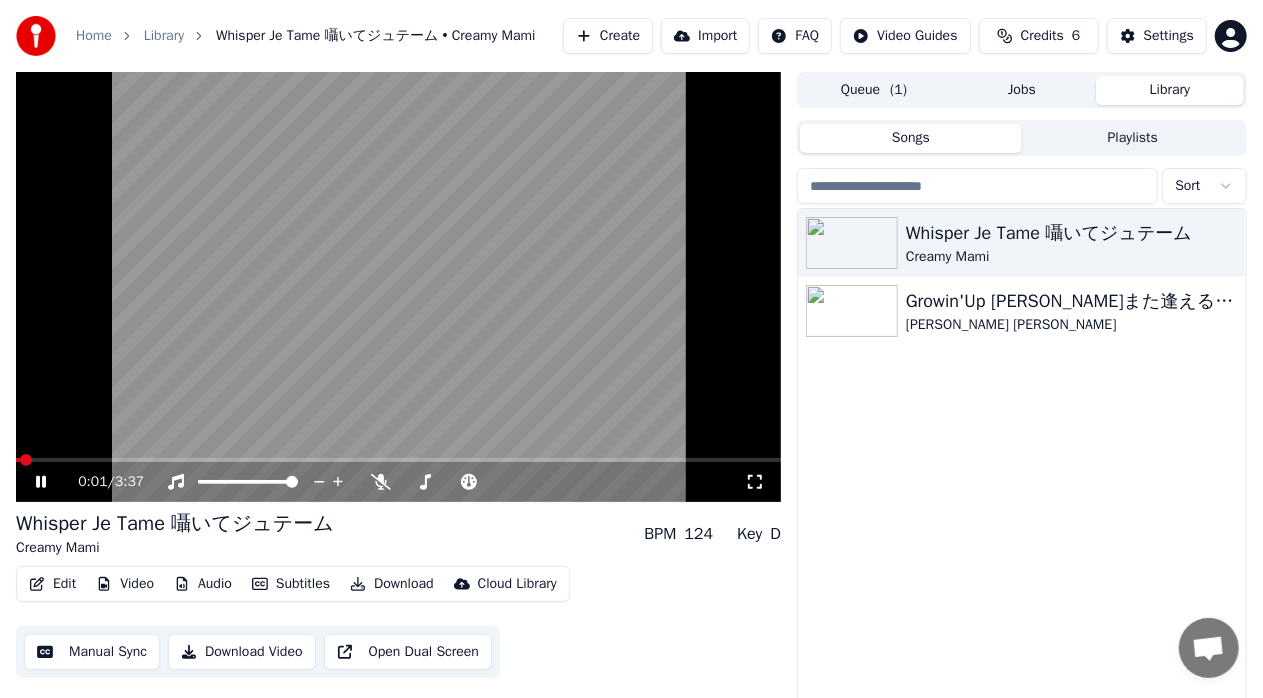 click 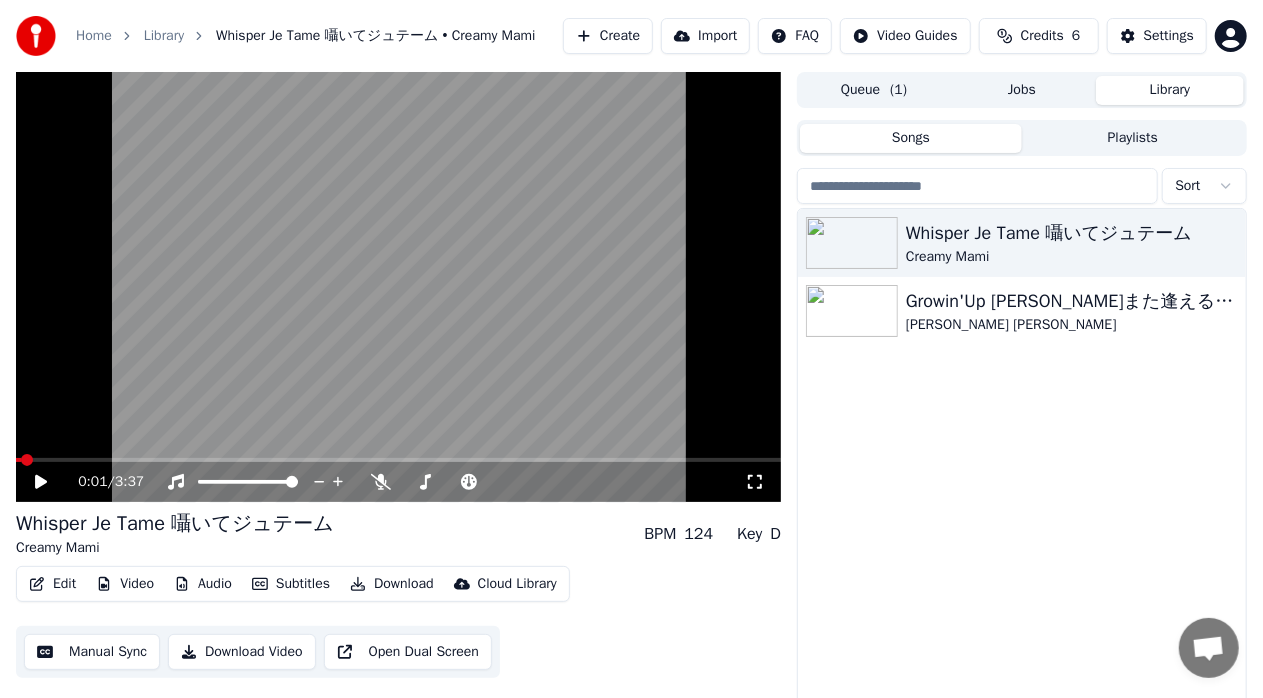 click on "Edit Video Audio Subtitles Download Cloud Library" at bounding box center [293, 584] 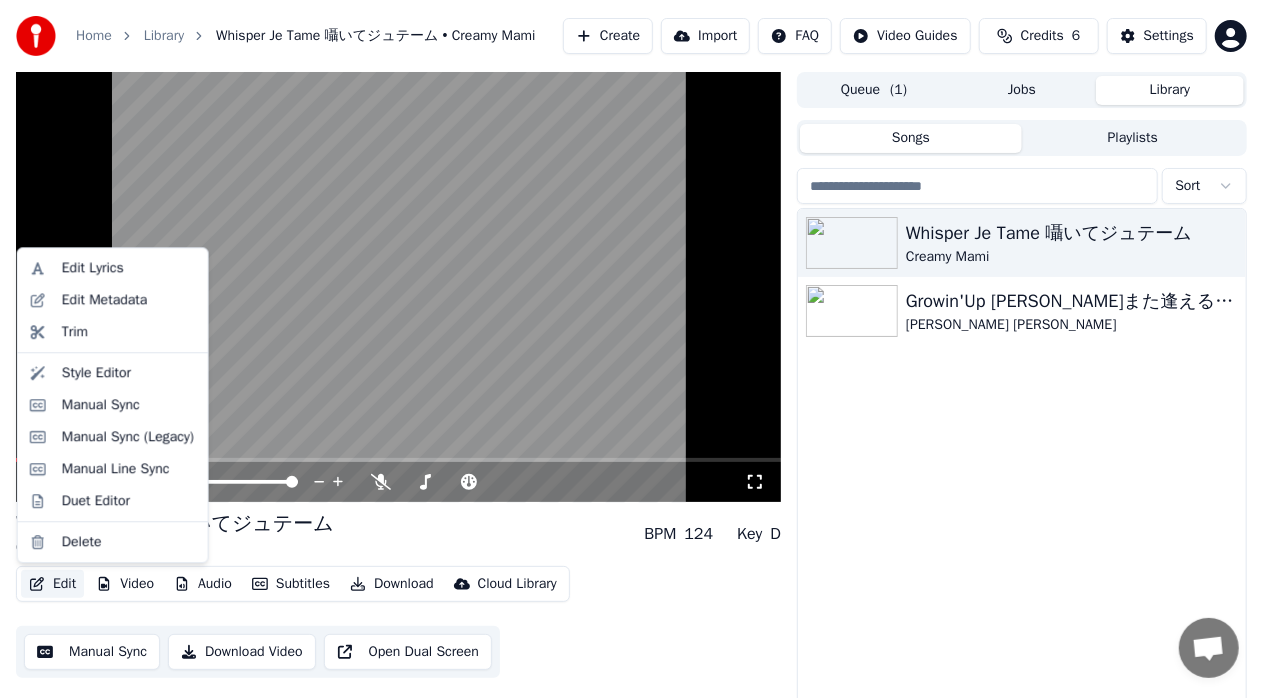 click 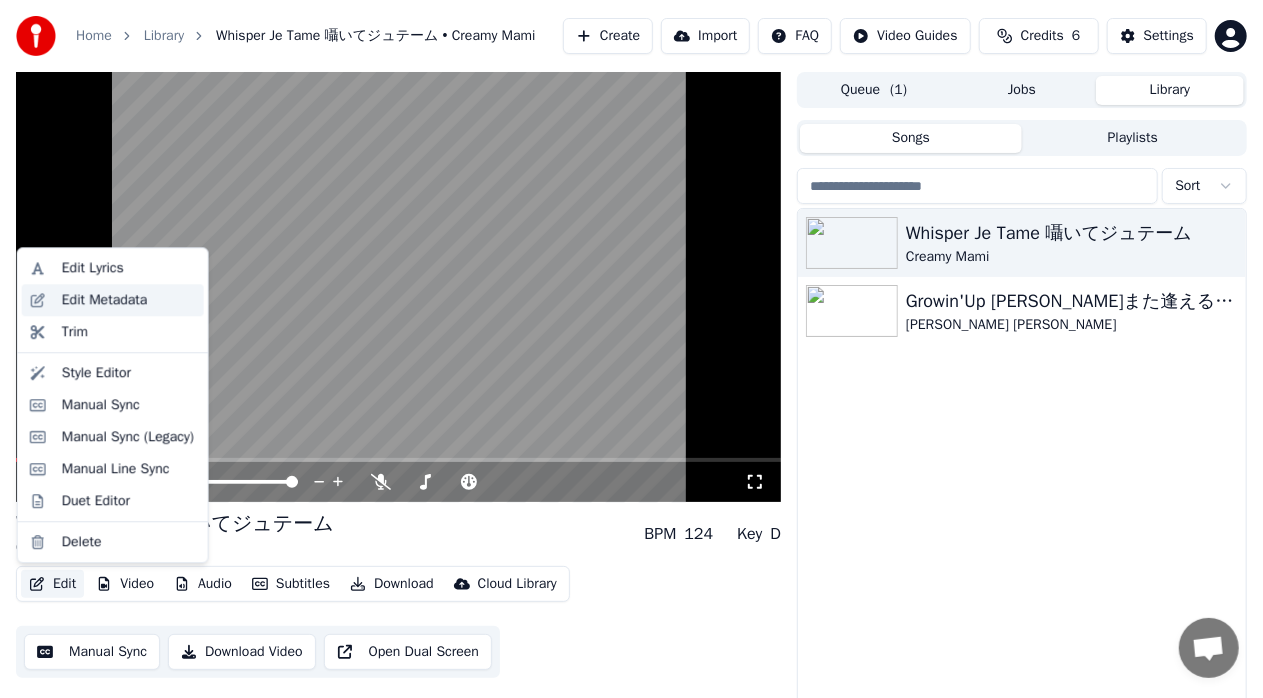 click on "Edit Metadata" at bounding box center [105, 300] 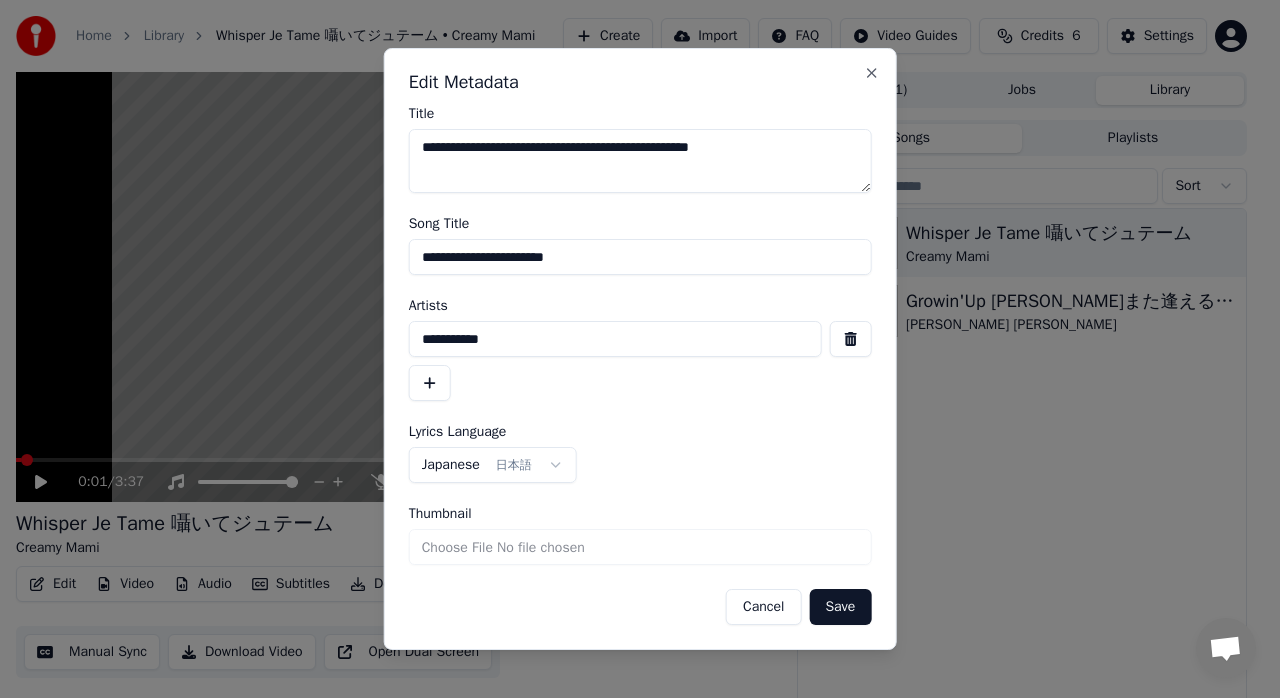 click on "**********" at bounding box center (640, 161) 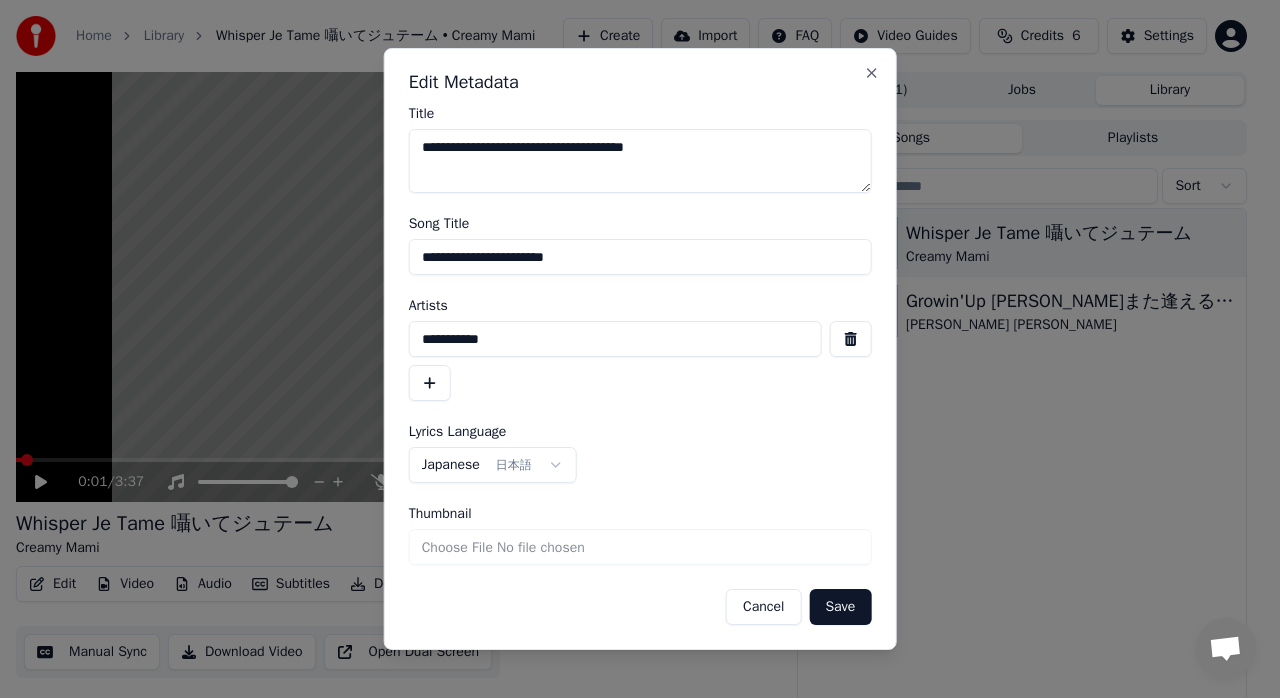 type on "**********" 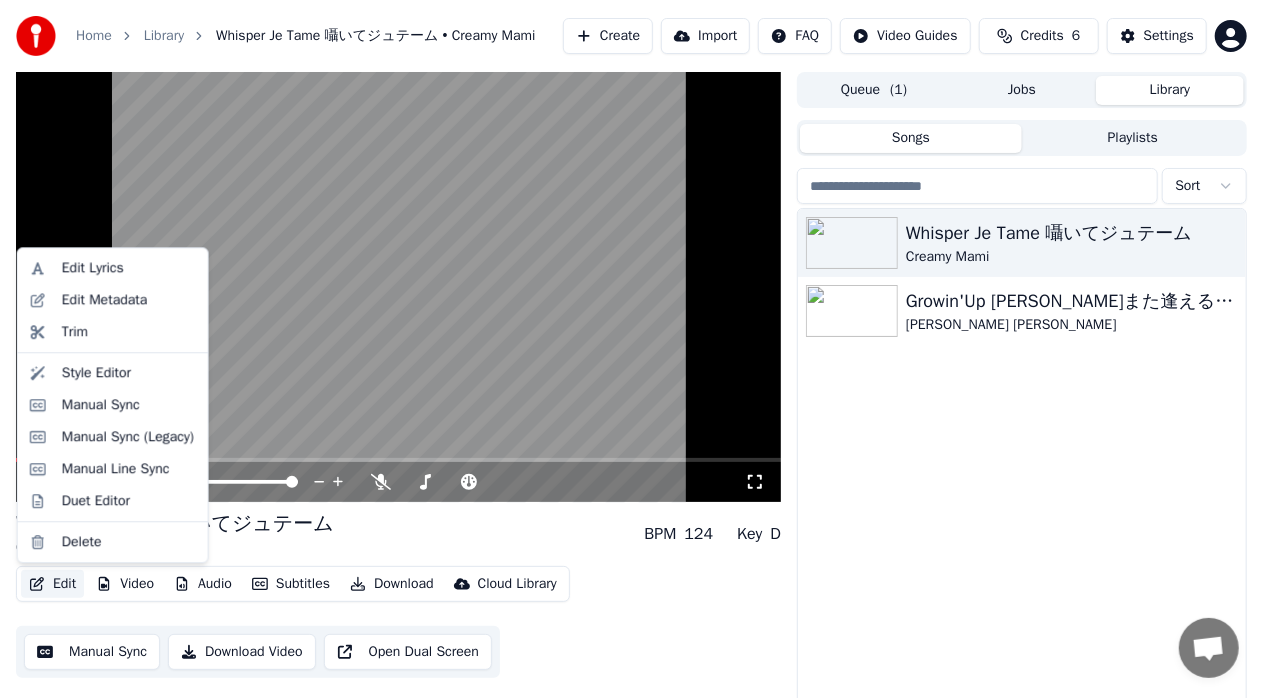 click on "Edit" at bounding box center [52, 584] 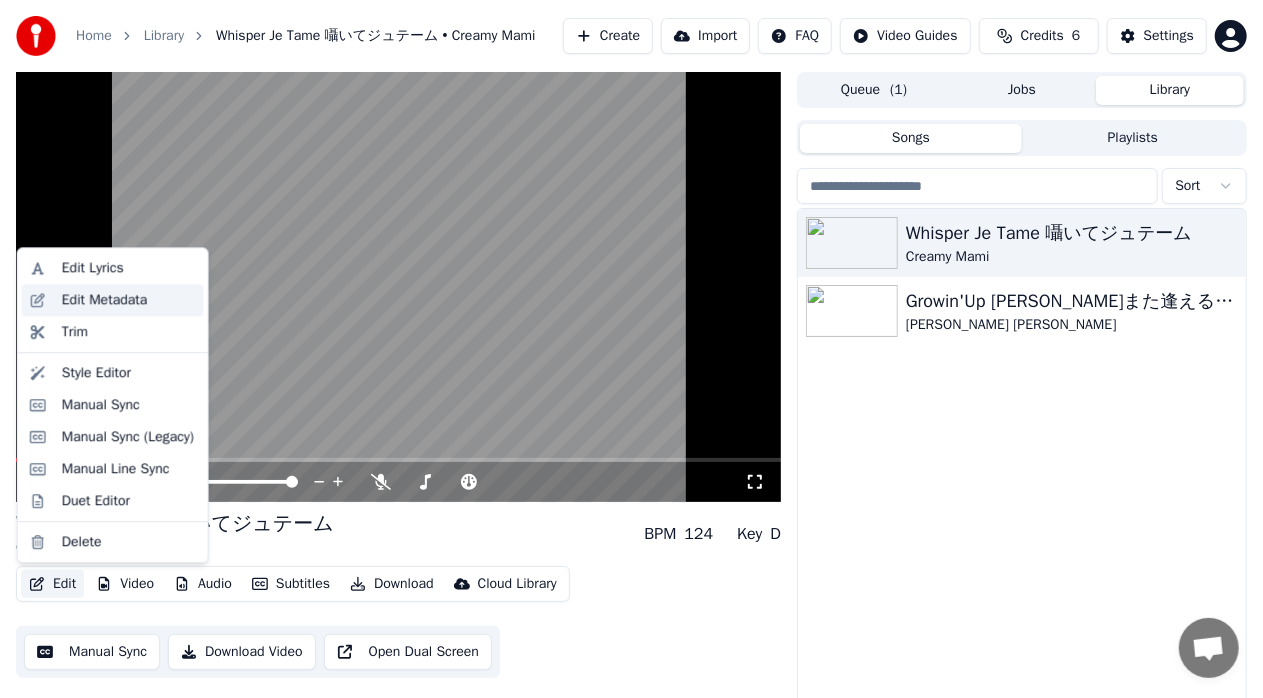 click on "Edit Metadata" at bounding box center (105, 300) 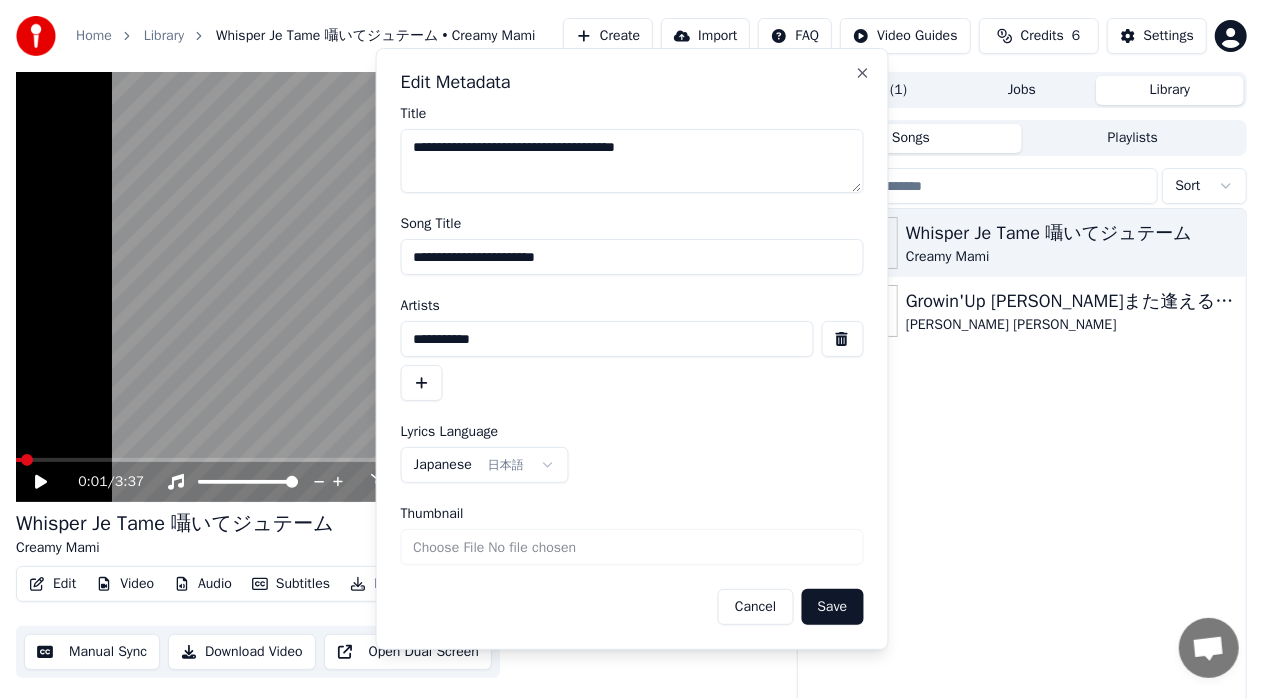 drag, startPoint x: 338, startPoint y: 242, endPoint x: 325, endPoint y: 246, distance: 13.601471 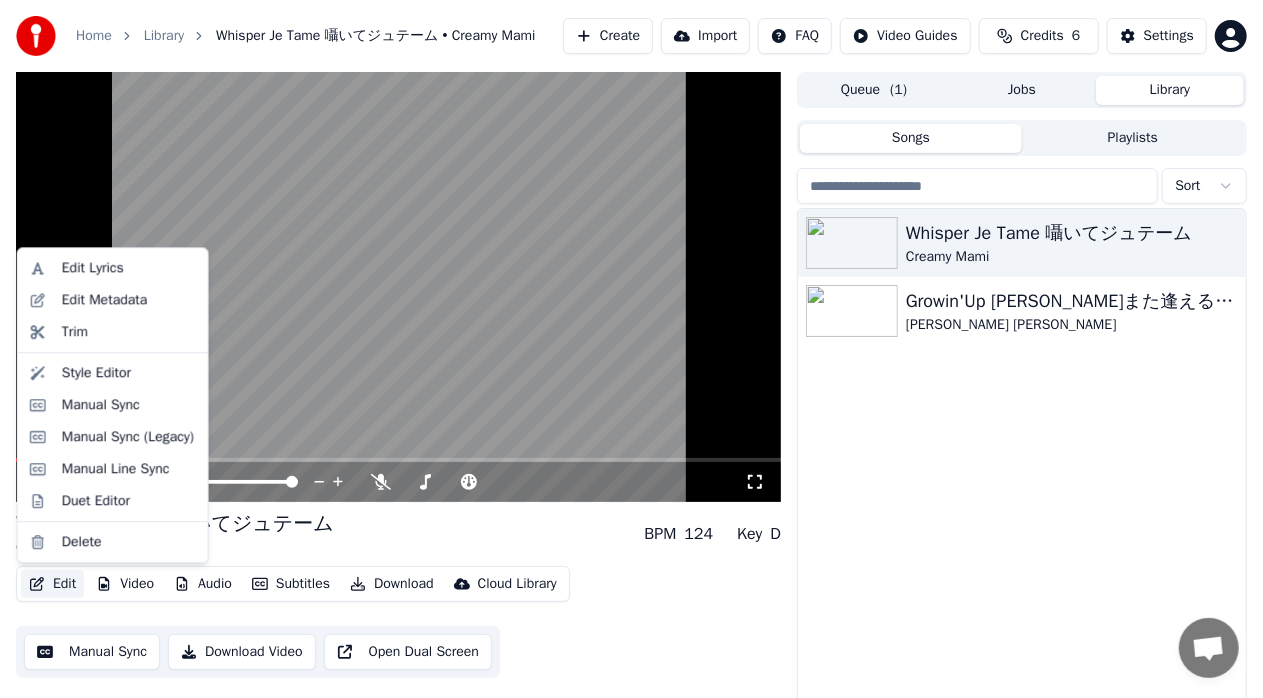 click on "Edit" at bounding box center (52, 584) 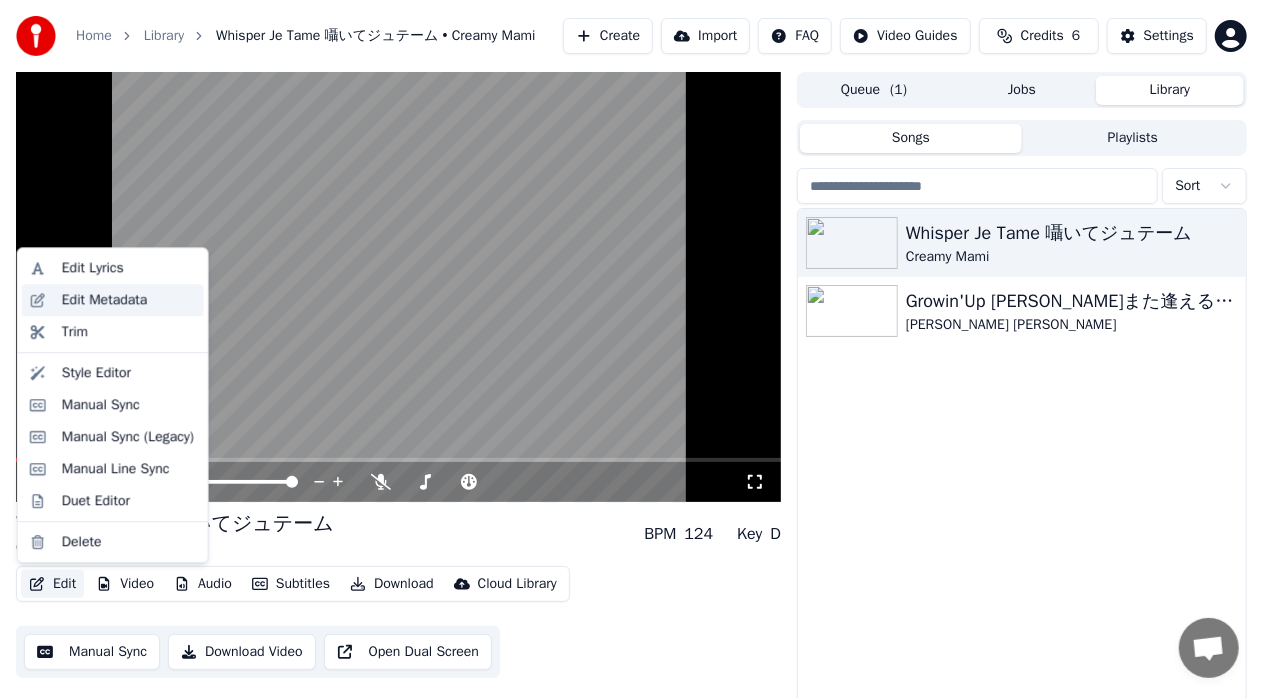 click on "Edit Metadata" at bounding box center (105, 300) 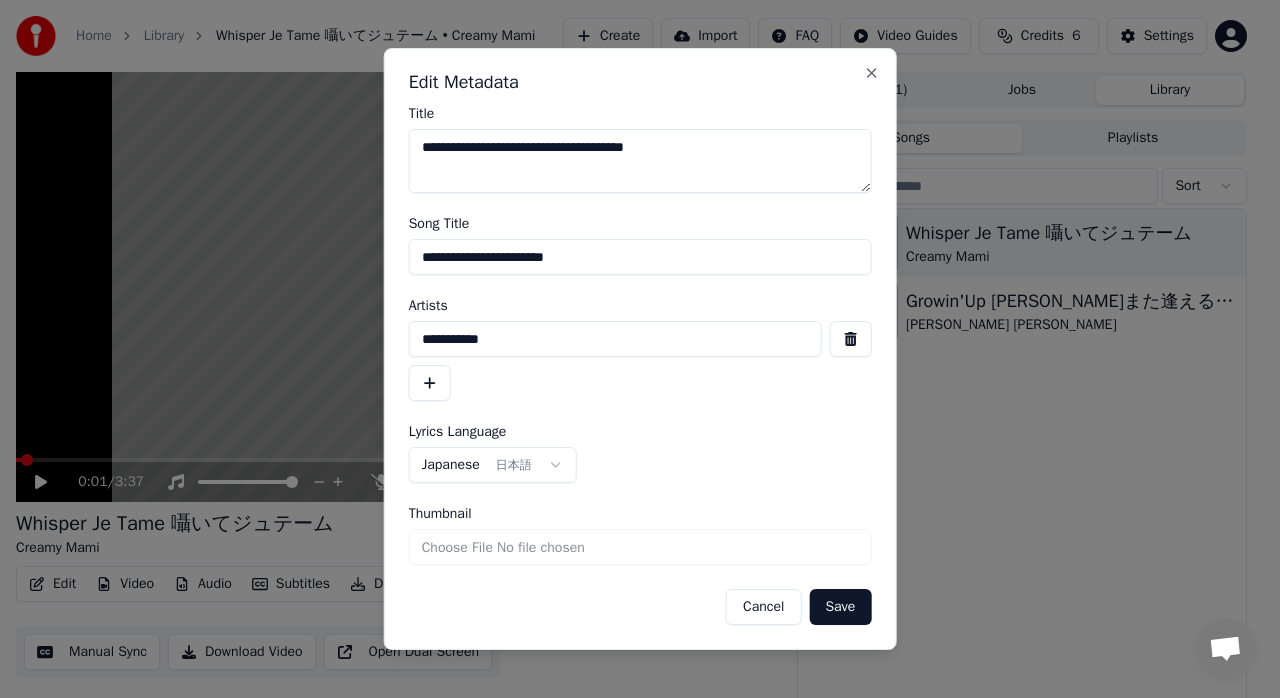 click on "**********" at bounding box center (640, 257) 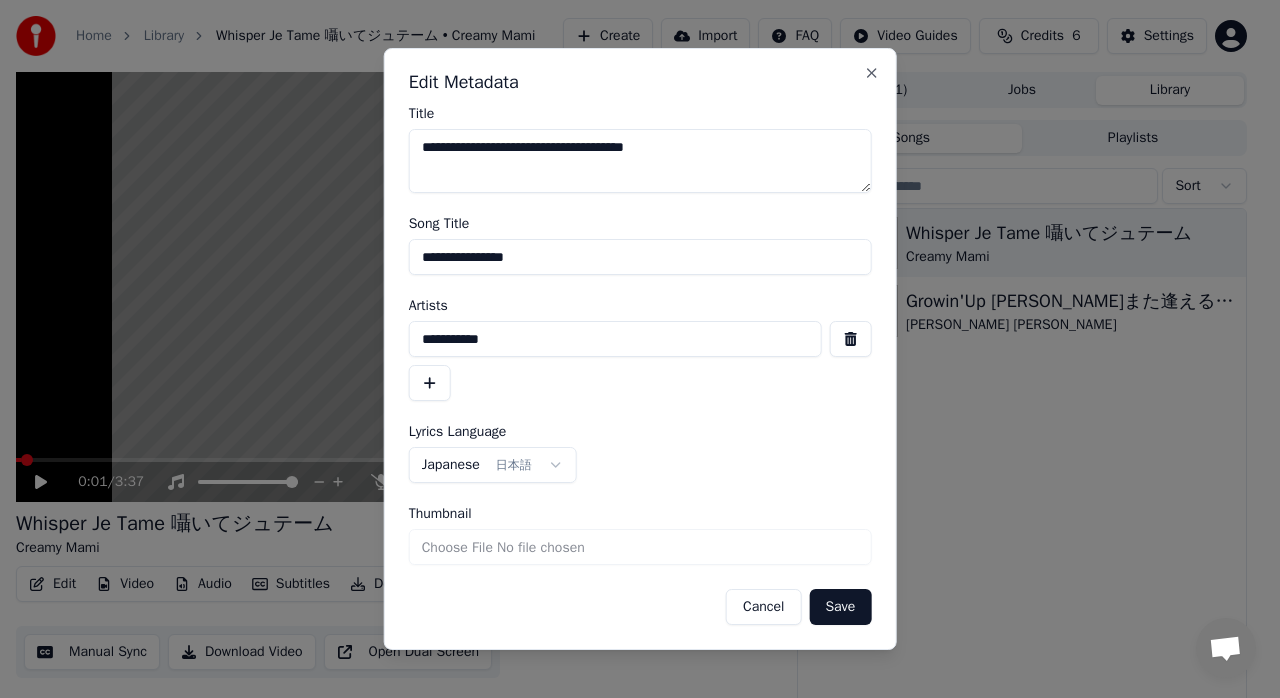 type on "**********" 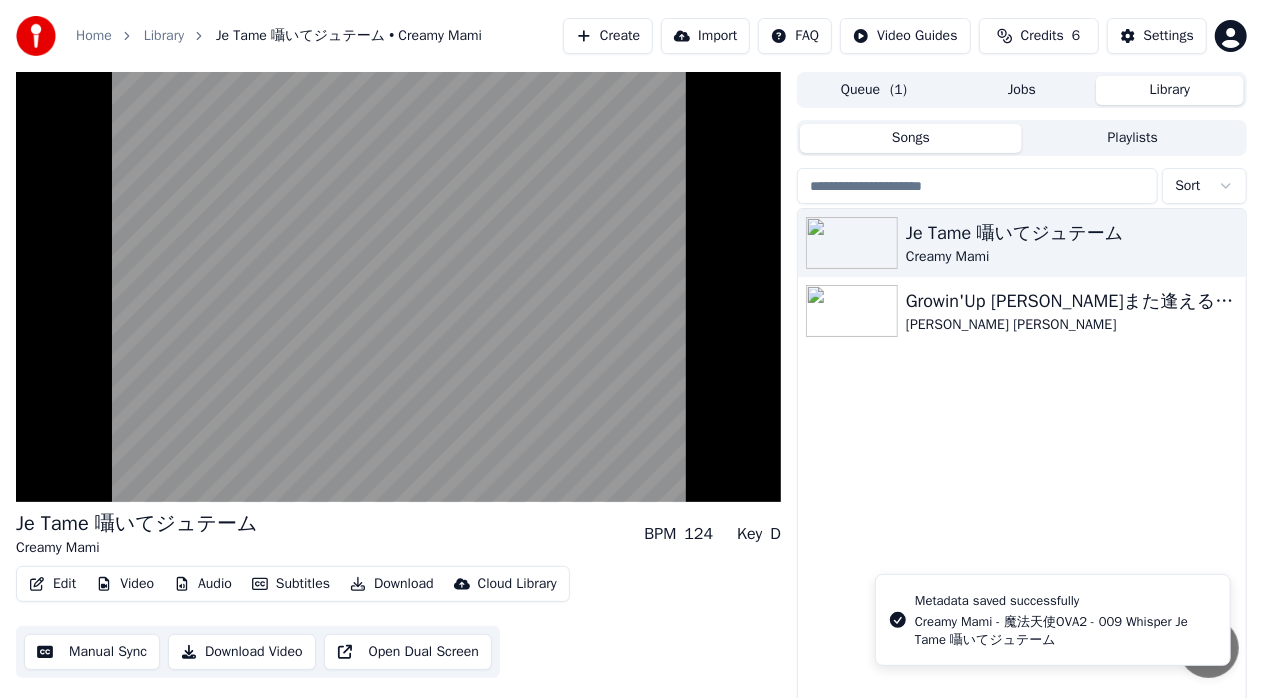 click on "Edit" at bounding box center [52, 584] 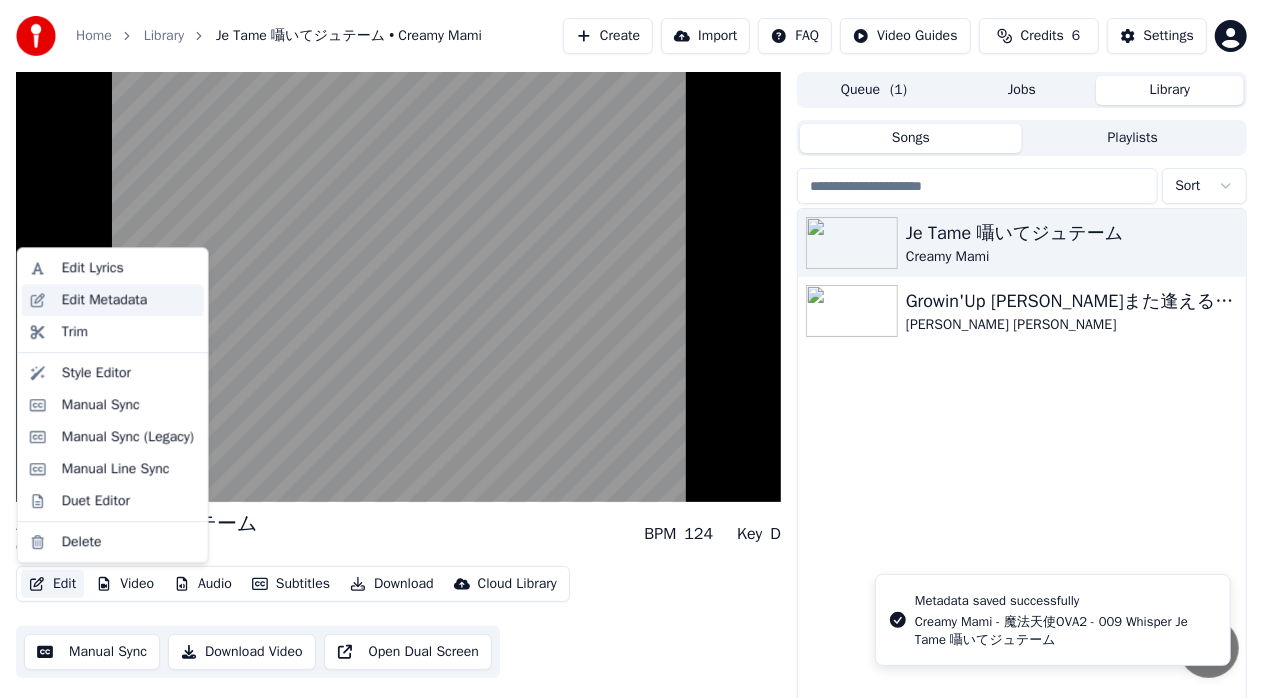 click on "Edit Metadata" at bounding box center [105, 300] 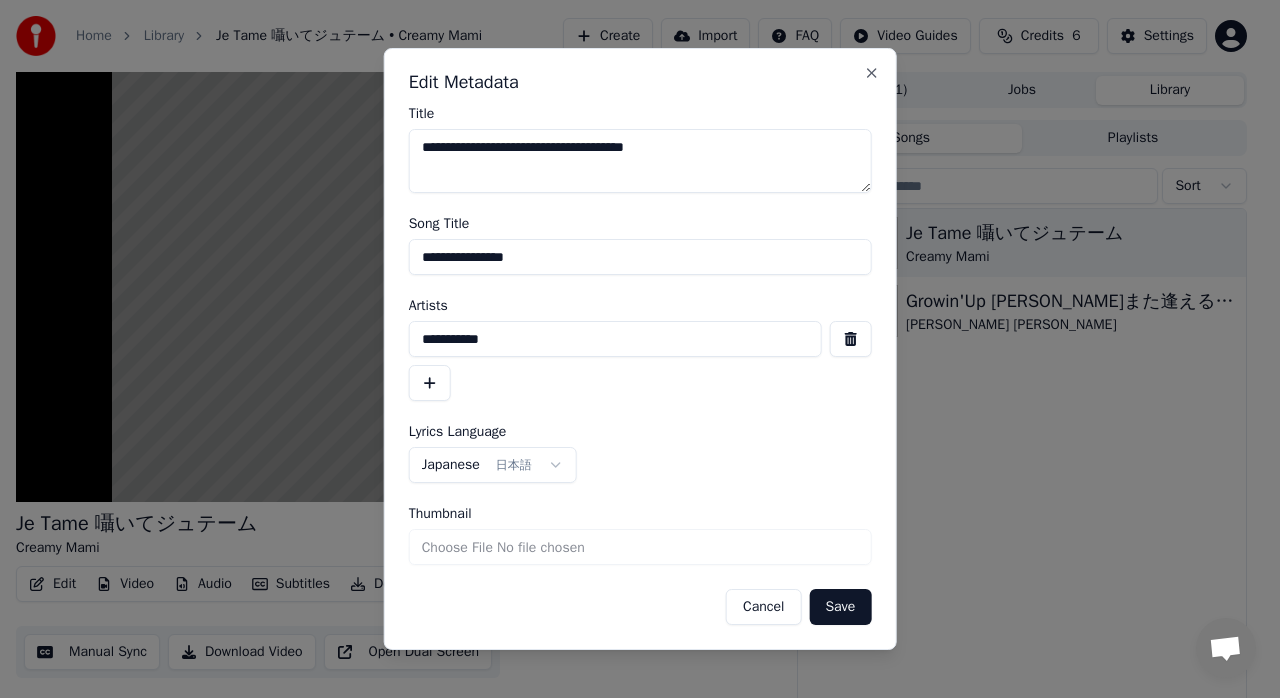 click on "Japanese 日本語" at bounding box center (493, 465) 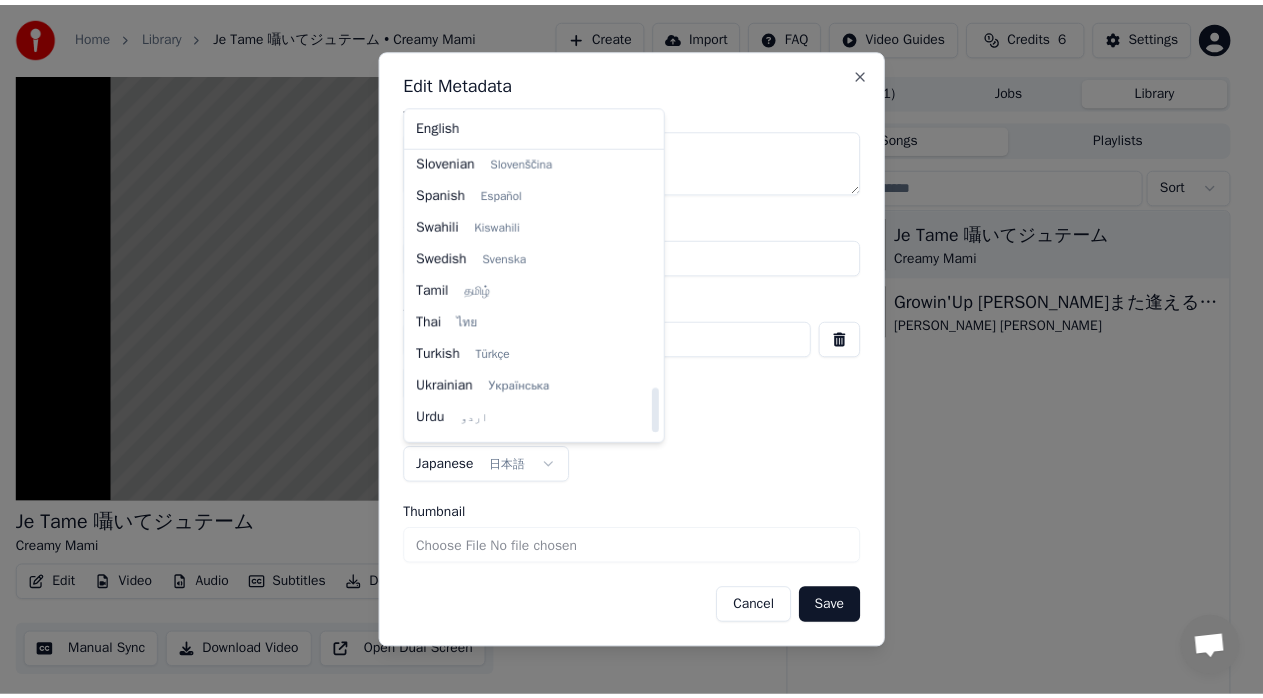 scroll, scrollTop: 1535, scrollLeft: 0, axis: vertical 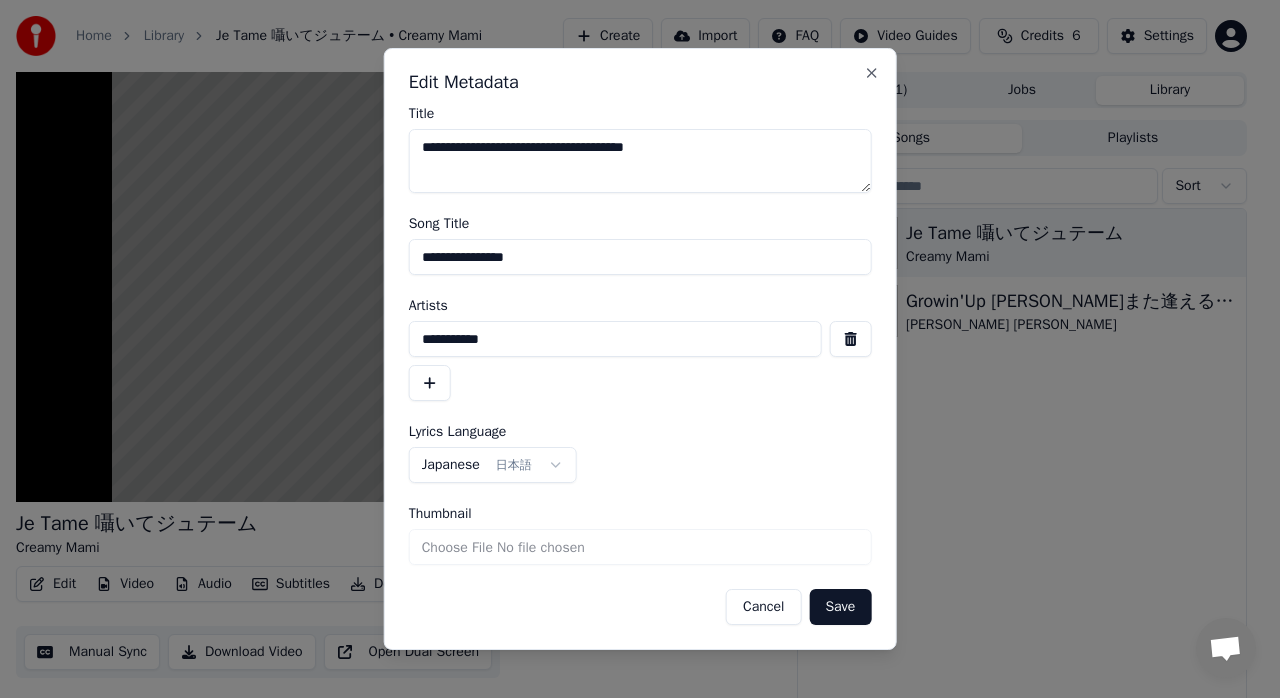 click on "**********" at bounding box center (631, 349) 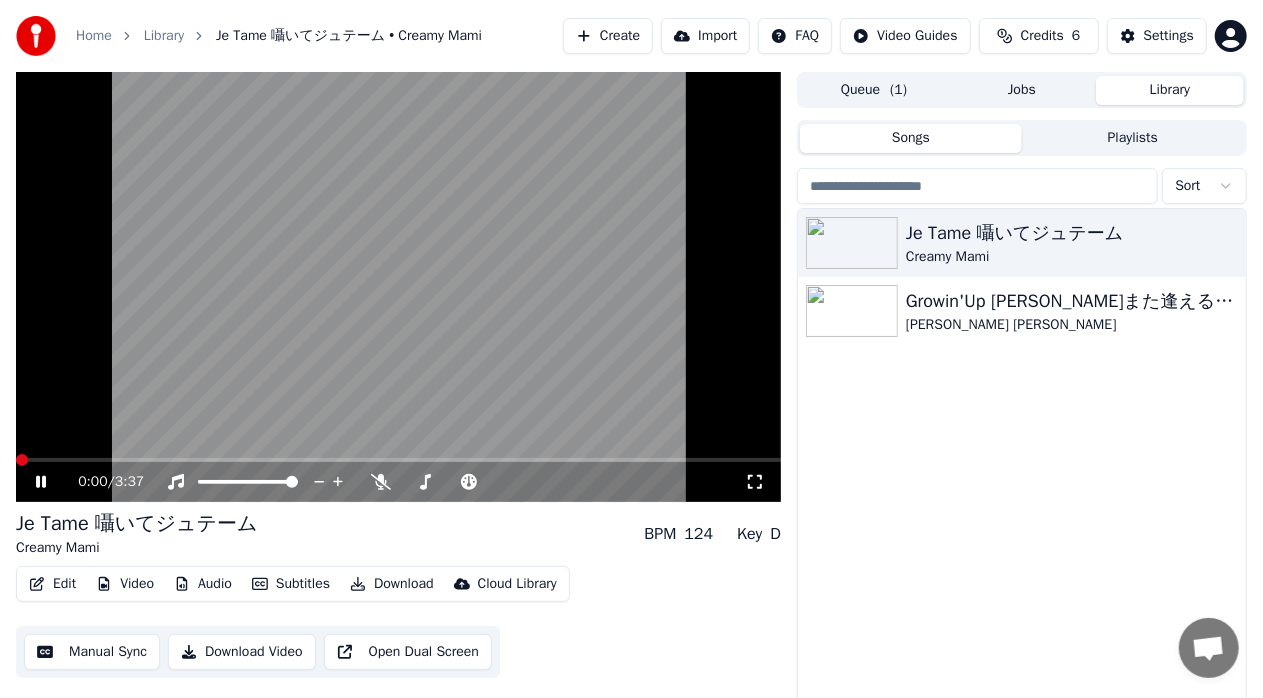 click at bounding box center [16, 460] 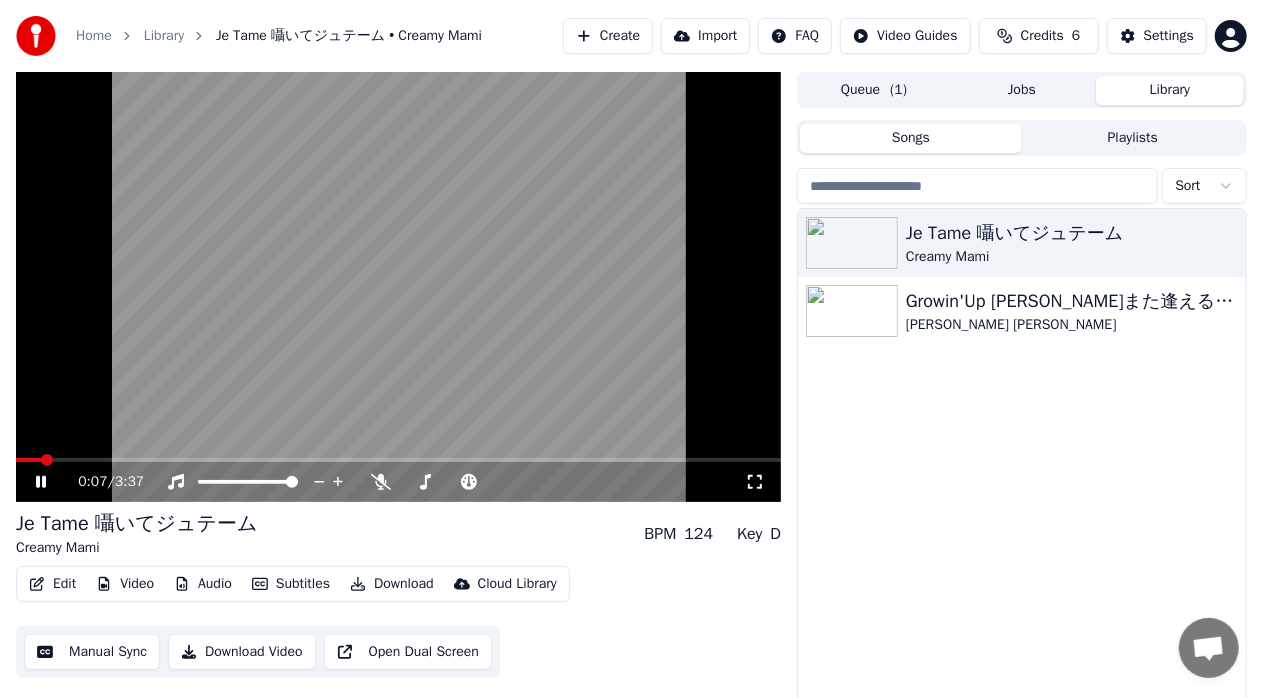click 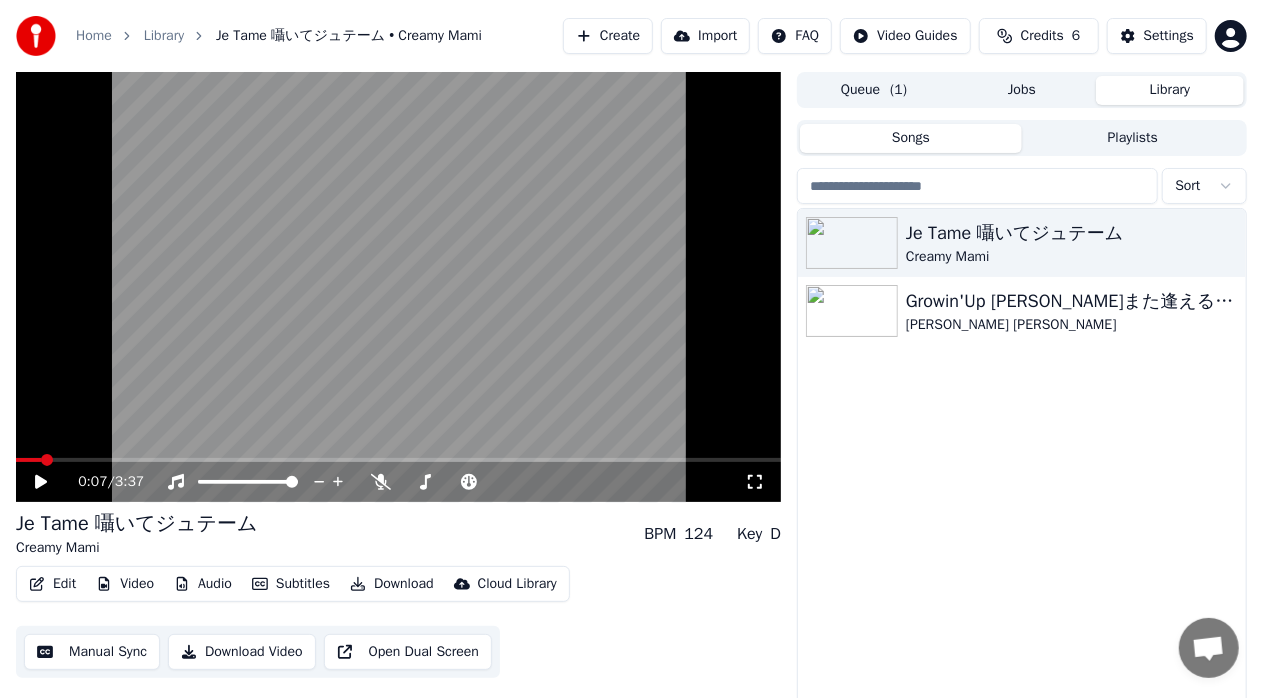click on "Download" at bounding box center (392, 584) 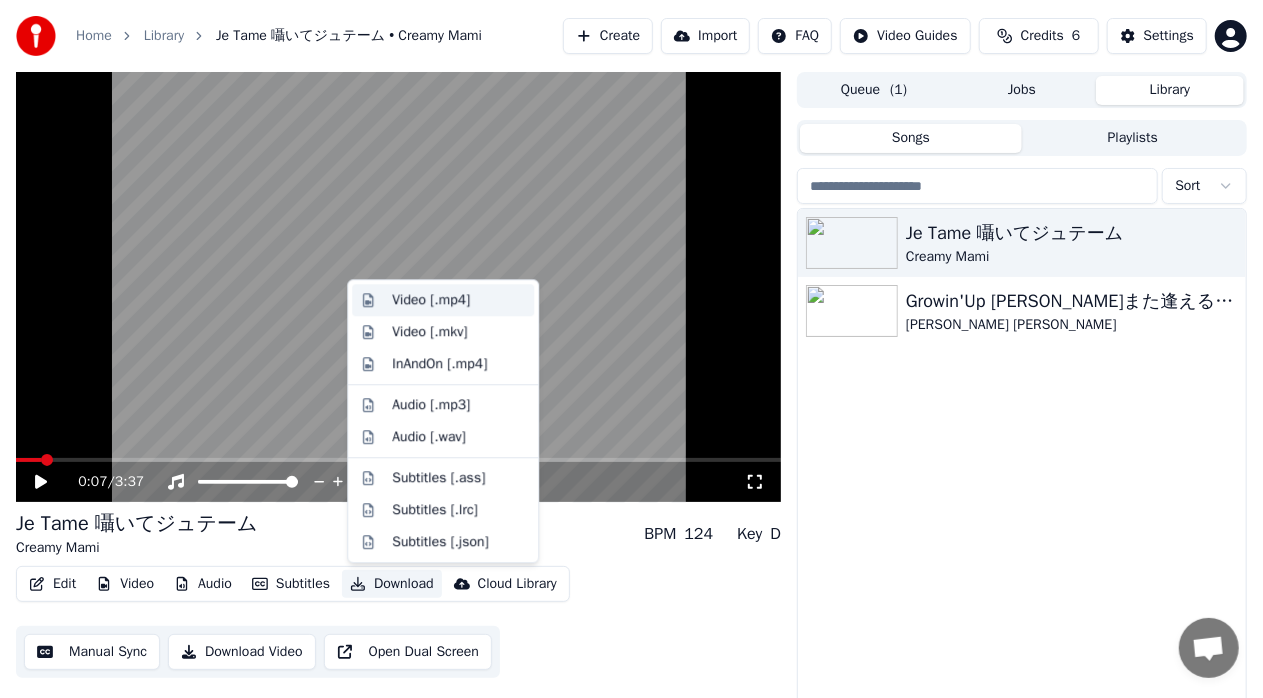 click on "Video [.mp4]" at bounding box center (431, 300) 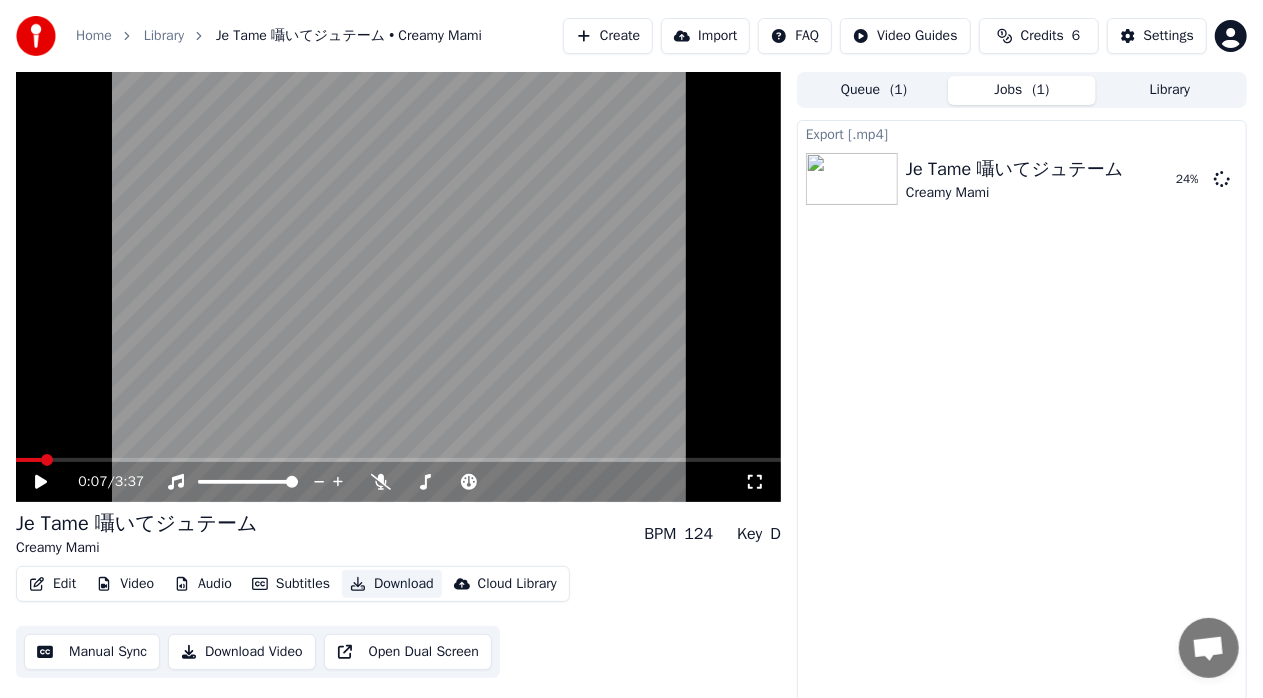 type 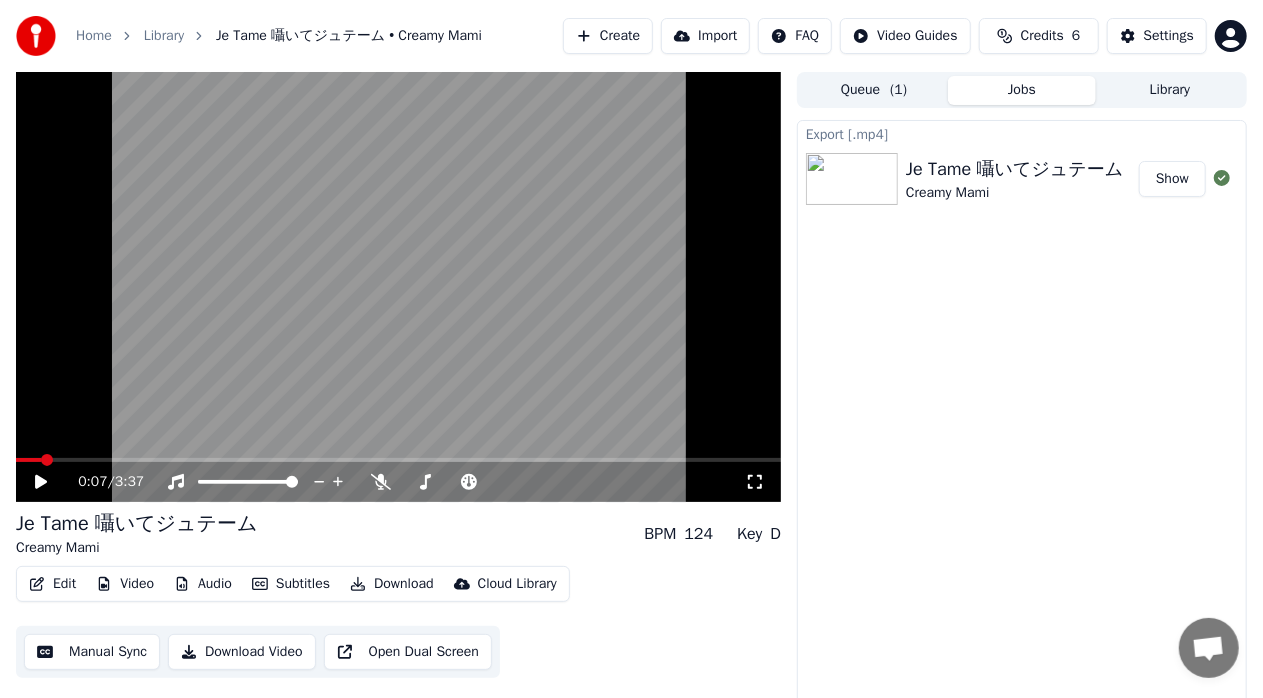 click on "Video" at bounding box center (125, 584) 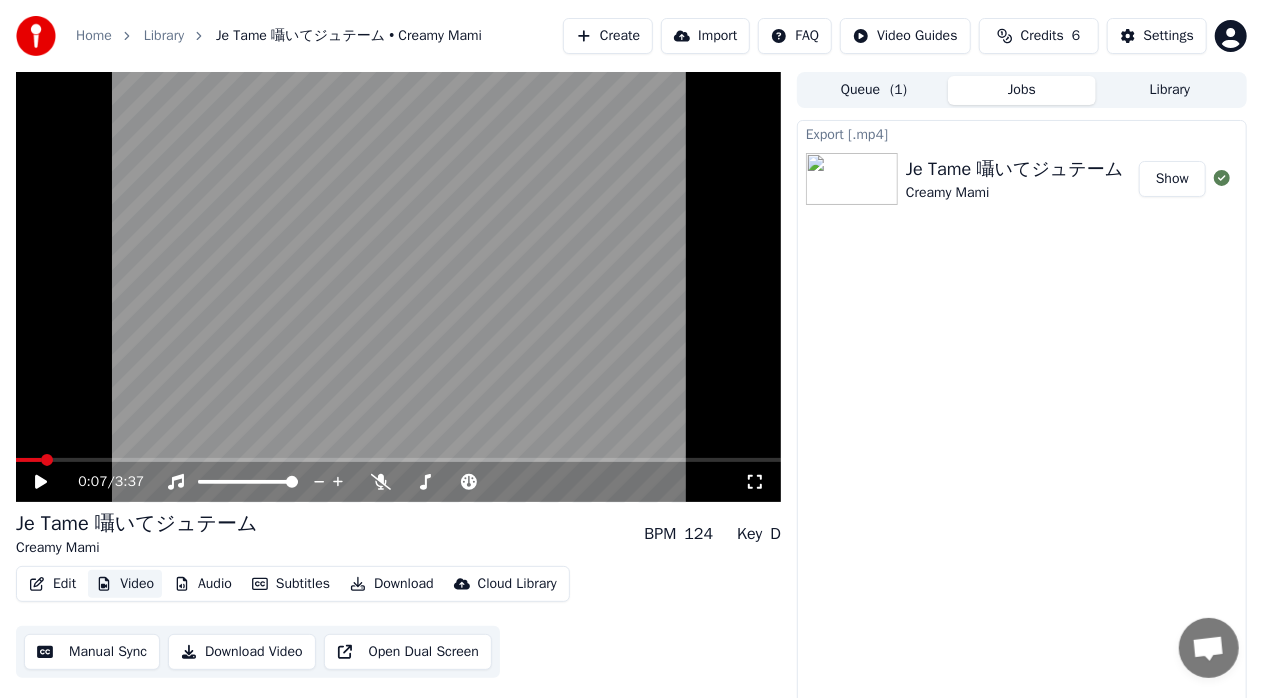 click on "Video" at bounding box center (125, 584) 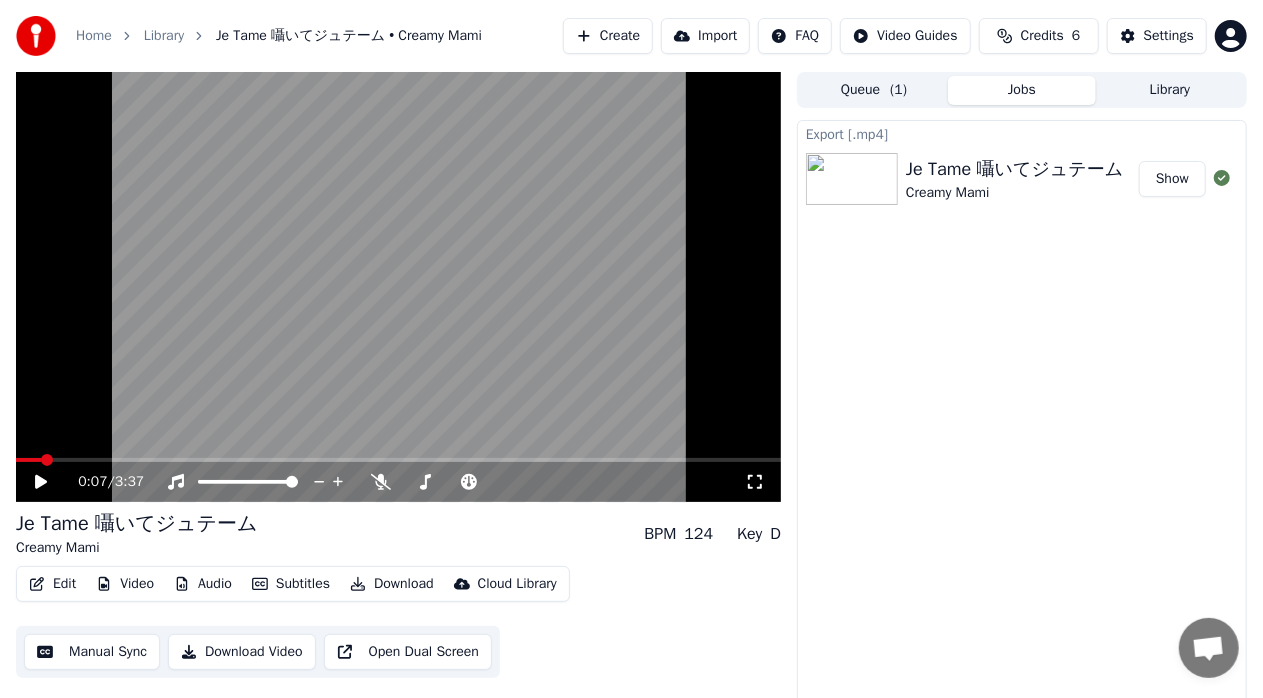 click on "Video" at bounding box center (125, 584) 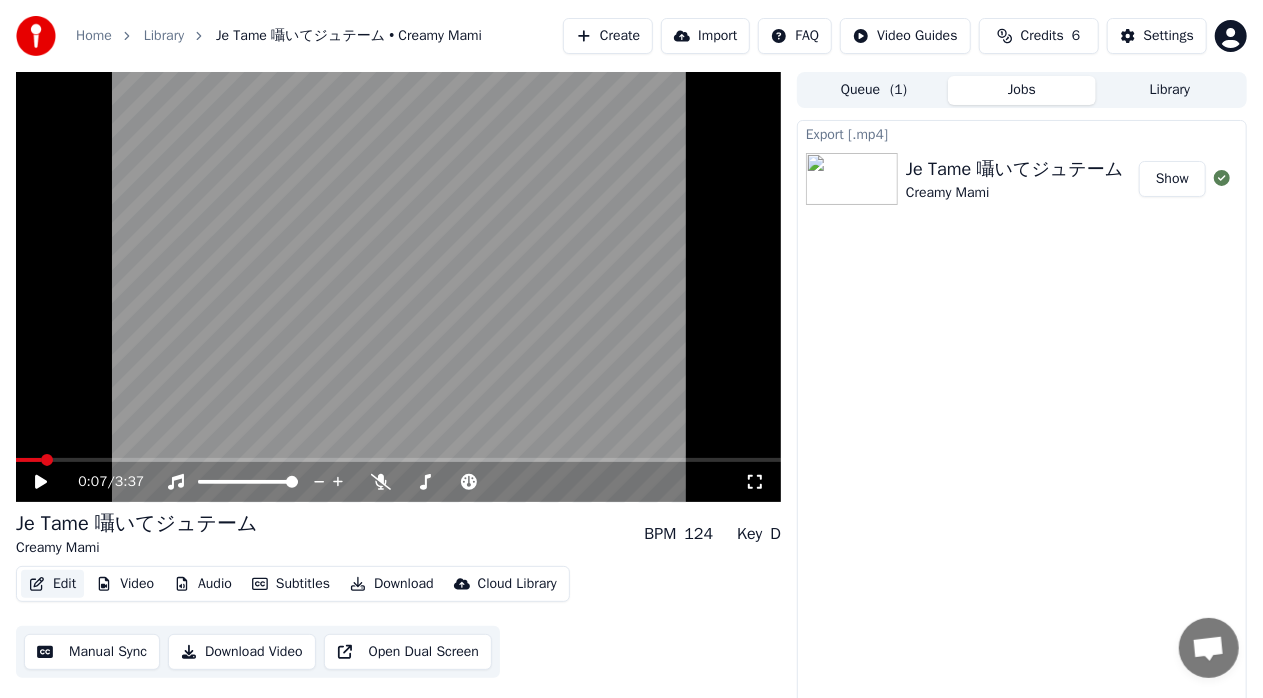 click on "Edit" at bounding box center (52, 584) 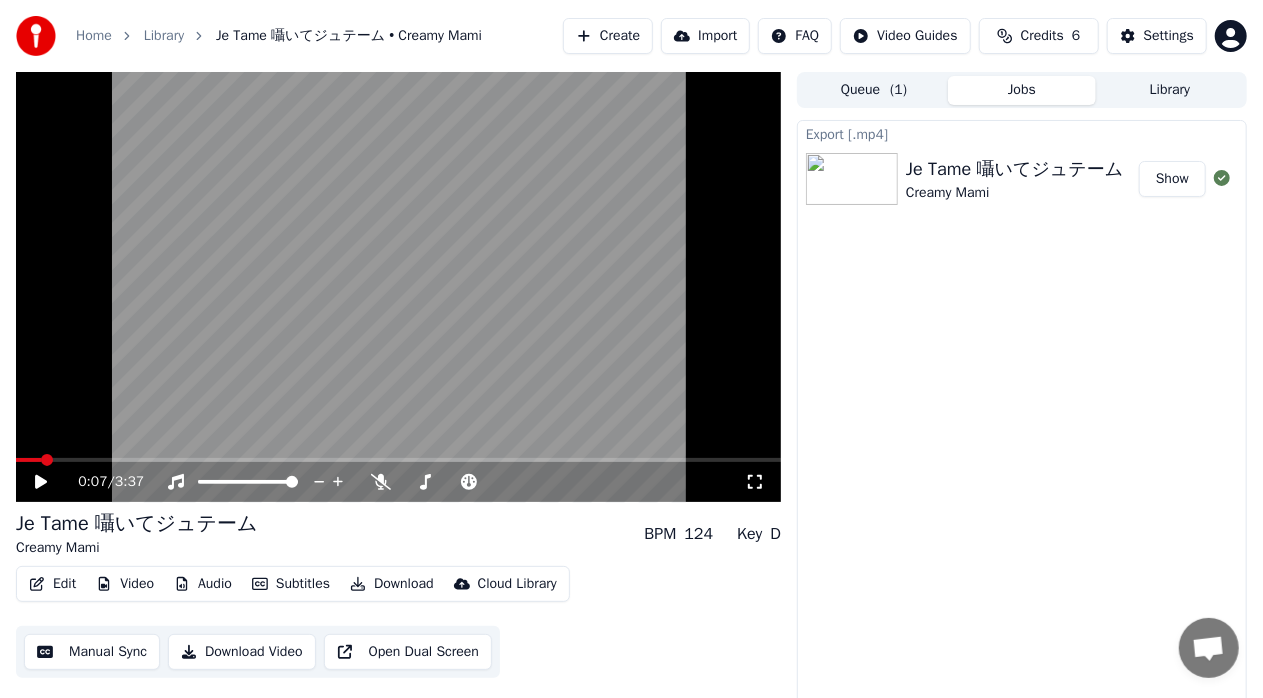 click on "Edit" at bounding box center (52, 584) 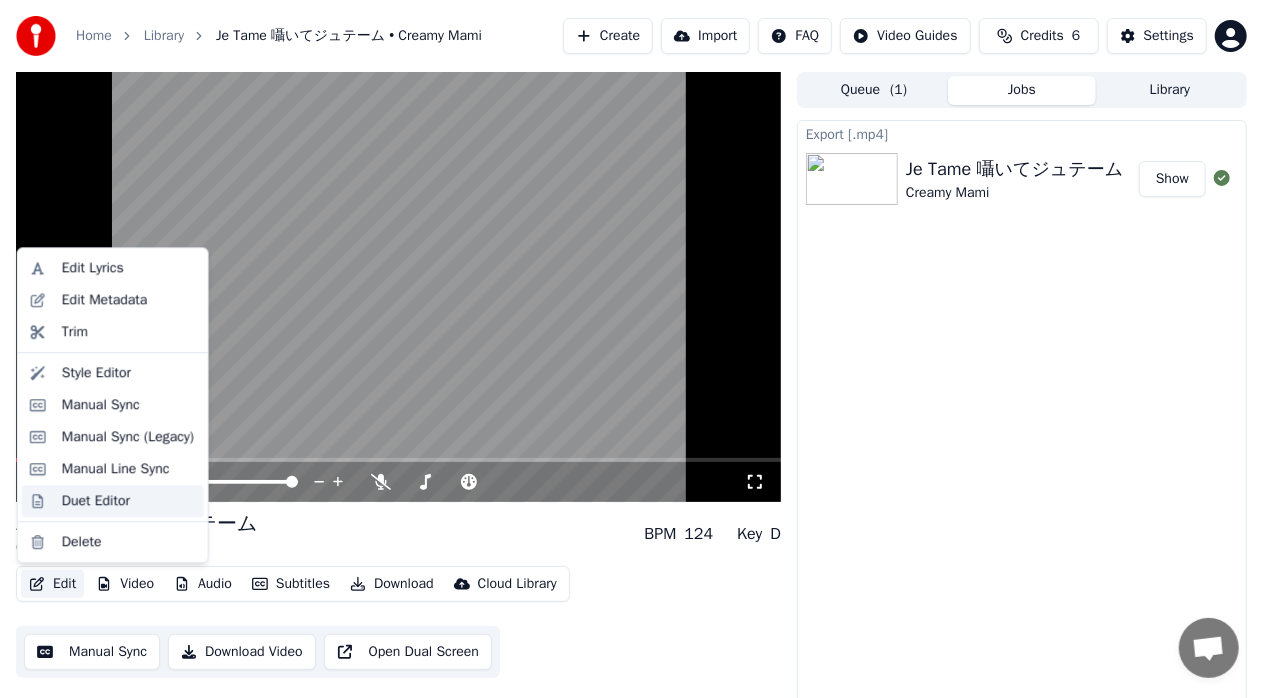 click on "Duet Editor" at bounding box center (129, 501) 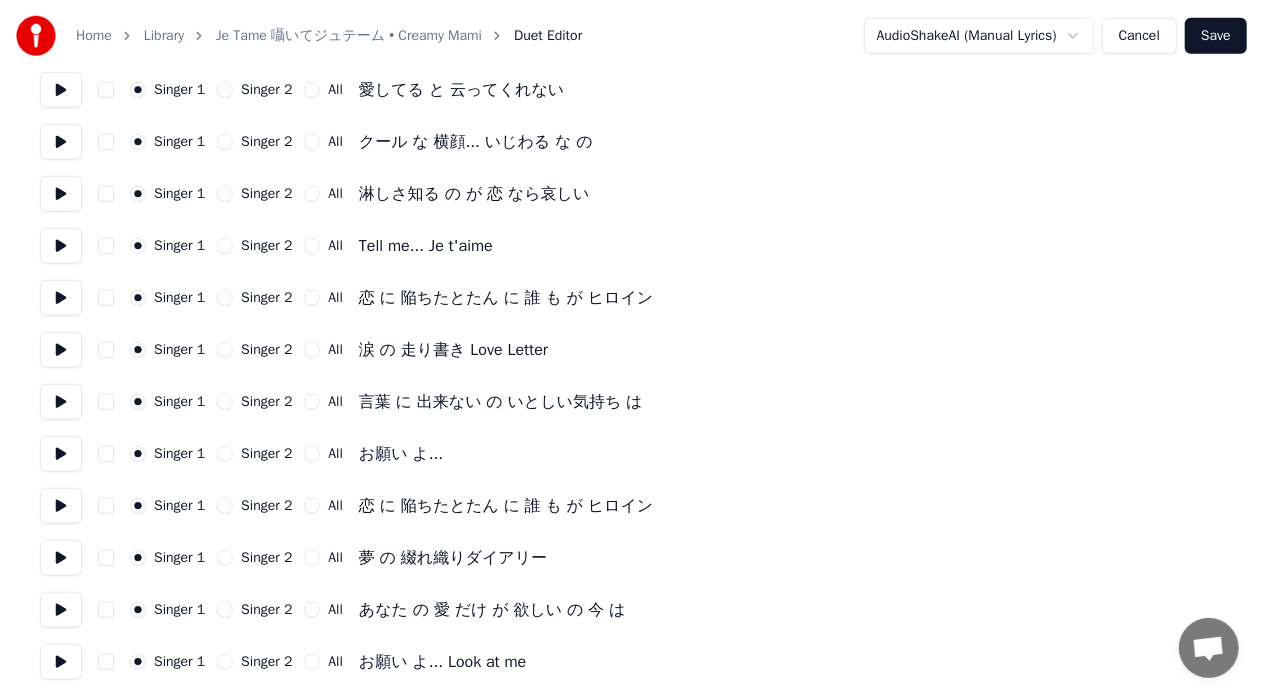 scroll, scrollTop: 802, scrollLeft: 0, axis: vertical 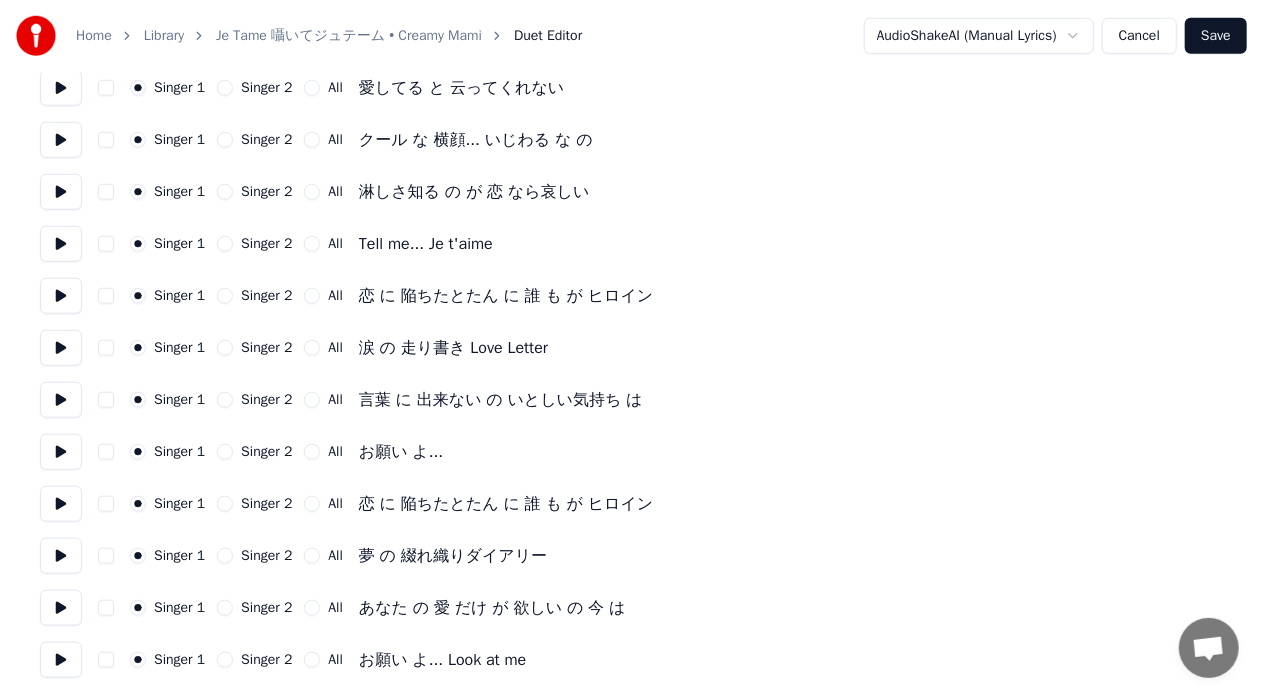 click on "恋 に 陥ちたとたん に 誰 も が ヒロイン" at bounding box center (506, 296) 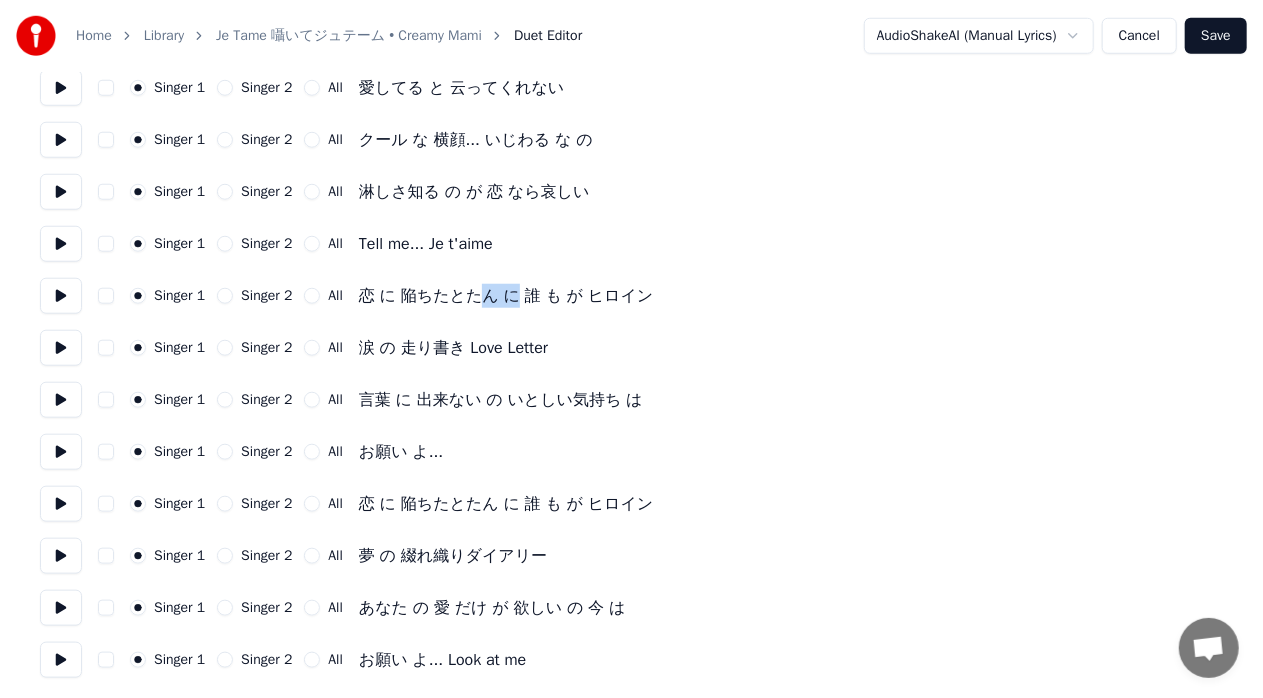 click on "恋 に 陥ちたとたん に 誰 も が ヒロイン" at bounding box center [506, 296] 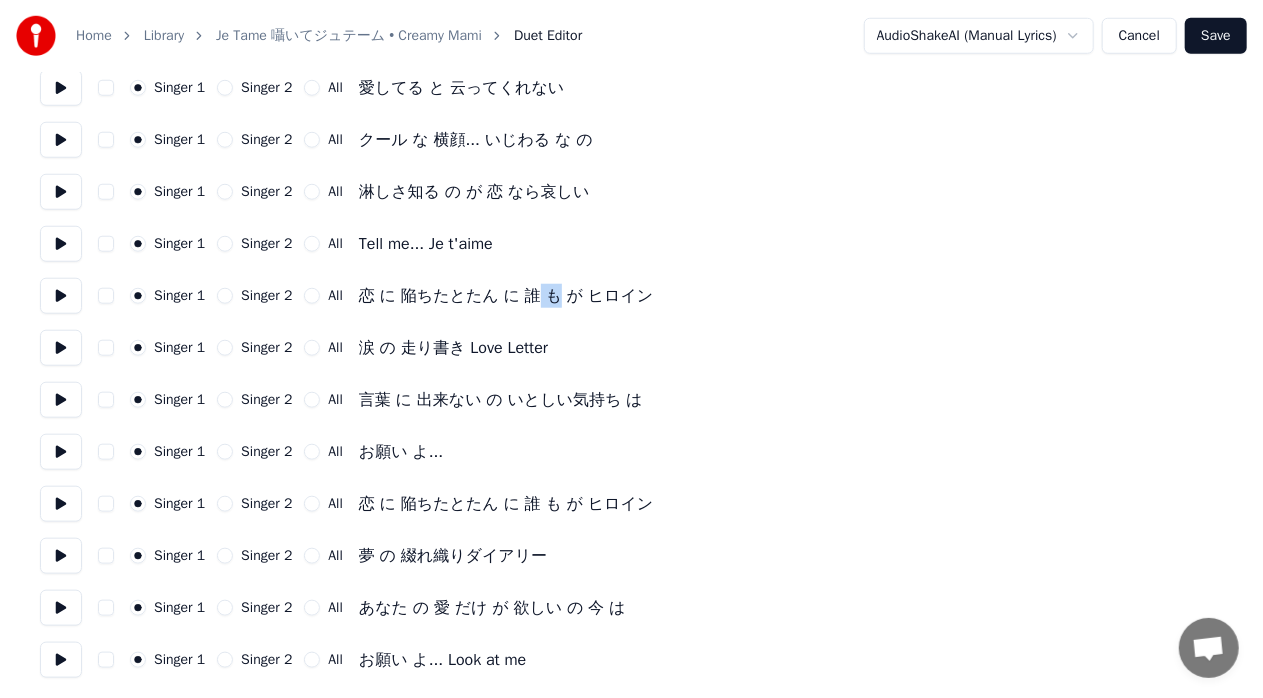 drag, startPoint x: 532, startPoint y: 298, endPoint x: 558, endPoint y: 298, distance: 26 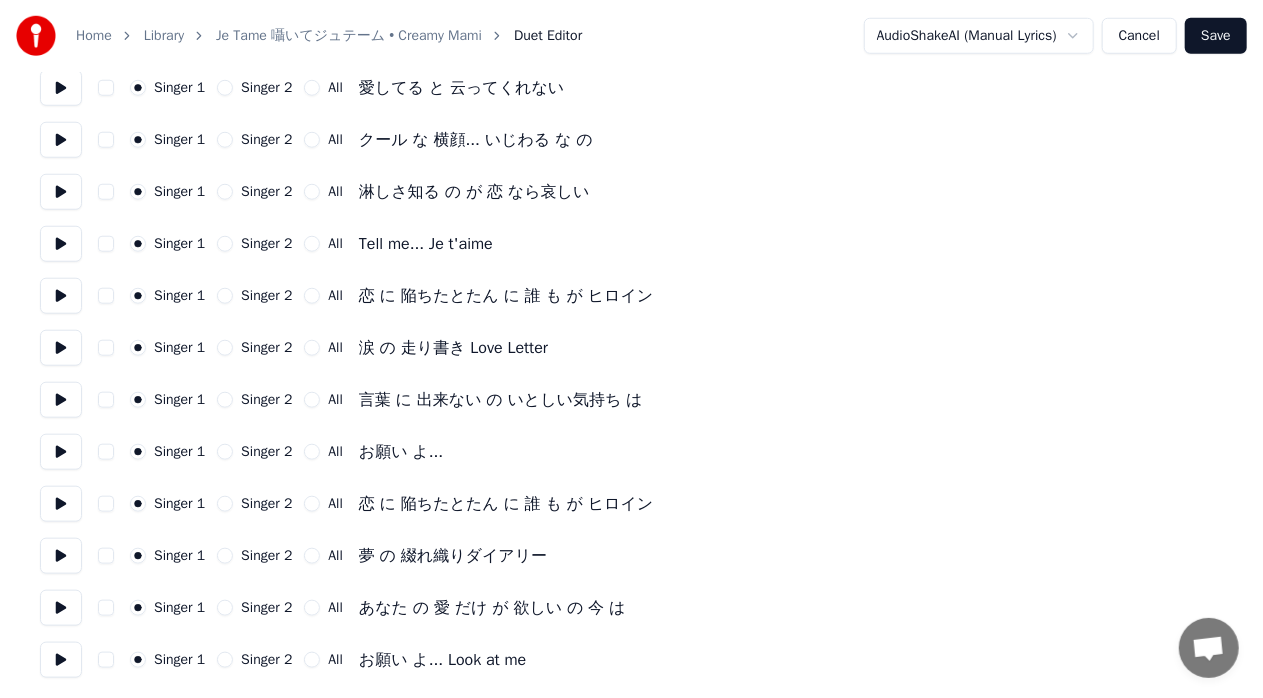 click on "恋 に 陥ちたとたん に 誰 も が ヒロイン" at bounding box center (506, 296) 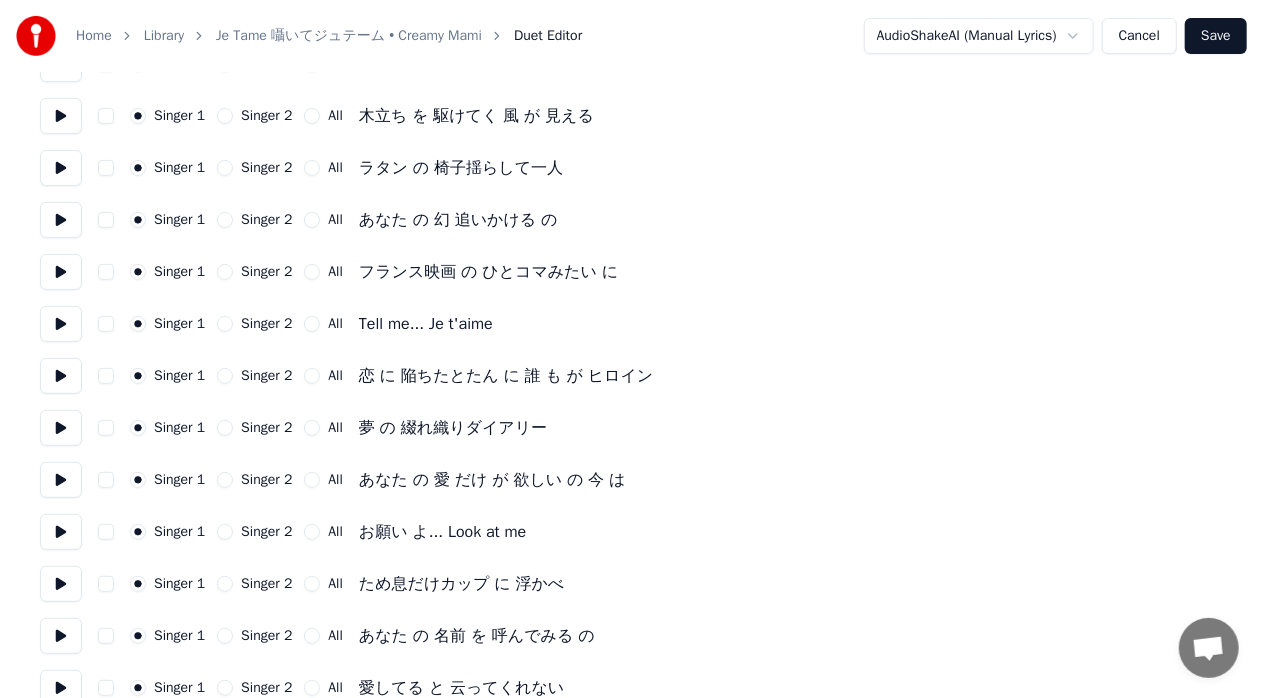 scroll, scrollTop: 0, scrollLeft: 0, axis: both 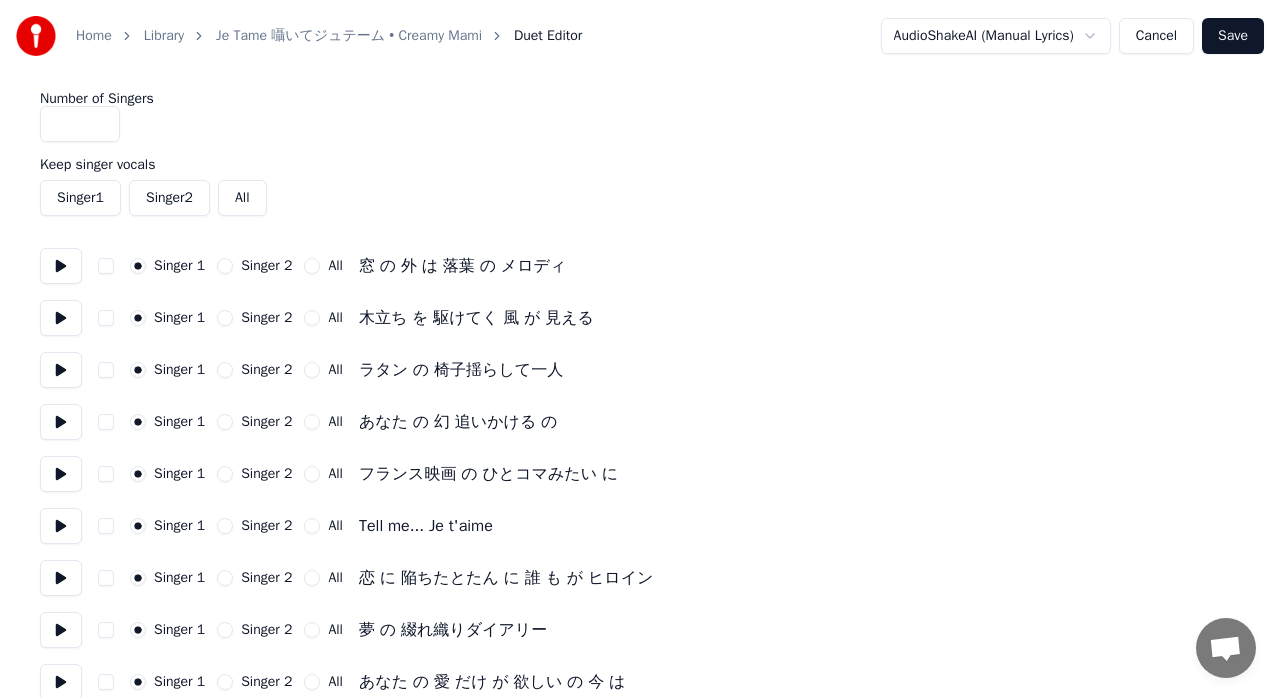 click on "Home Library Je Tame 囁いてジュテーム • Creamy Mami Duet Editor AudioShakeAI (Manual Lyrics) Cancel Save Number of Singers * Keep singer vocals Singer  1 Singer  2 All Singer 1 Singer 2 All 窓 の 外 は 落葉 の メロディ Singer 1 Singer 2 All 木立ち を 駆けてく 風 が 見える Singer 1 Singer 2 All ラタン の 椅子揺らして一人 Singer 1 Singer 2 All あなた の 幻 追いかける の Singer 1 Singer 2 All フランス映画 の ひとコマみたい に Singer 1 Singer 2 All Tell me... Je t'aime Singer 1 Singer 2 All 恋 に 陥ちたとたん に 誰 も が ヒロイン Singer 1 Singer 2 All 夢 の 綴れ織りダイアリー Singer 1 Singer 2 All あなた の 愛 だけ が 欲しい の 今 は Singer 1 Singer 2 All お願い よ... Look at me Singer 1 Singer 2 All ため息だけカップ に 浮かべ Singer 1 Singer 2 All あなた の 名前 を 呼んでみる の Singer 1 Singer 2 All 愛してる と 云ってくれない Singer 1 Singer 2 All Singer 1 All" at bounding box center (640, 750) 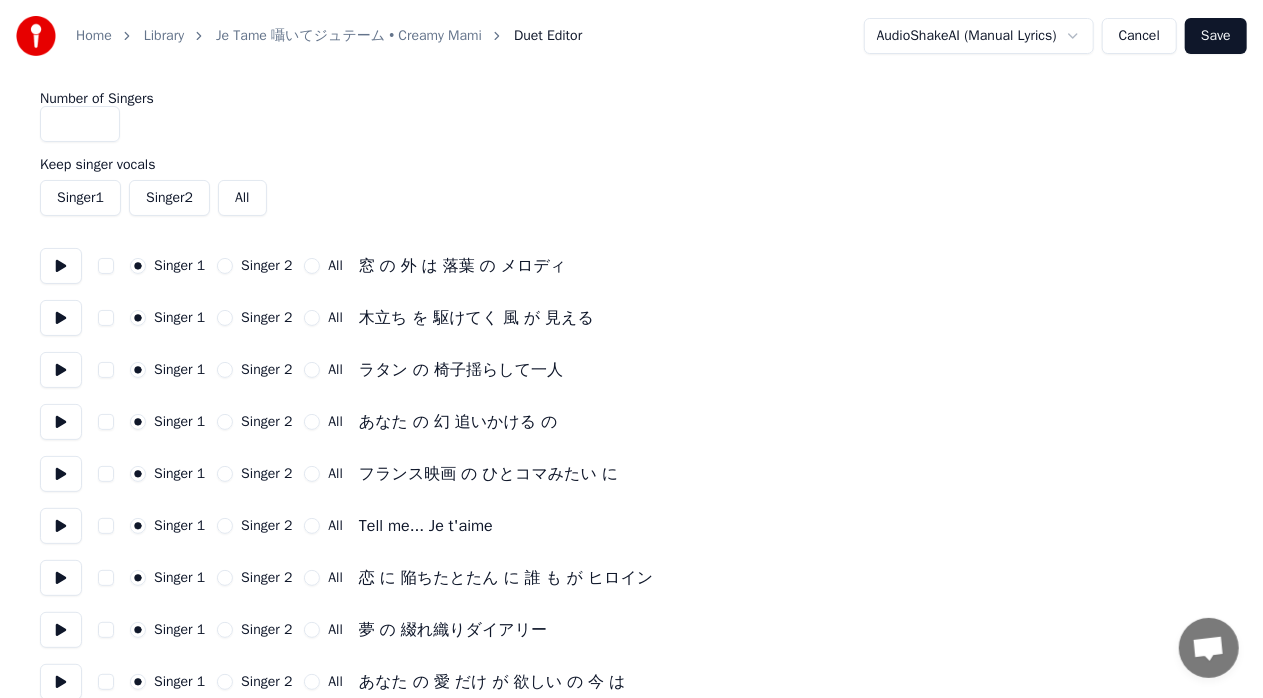 click on "Home Library Je Tame 囁いてジュテーム • Creamy Mami Duet Editor AudioShakeAI (Manual Lyrics) Cancel Save Number of Singers * Keep singer vocals Singer  1 Singer  2 All Singer 1 Singer 2 All 窓 の 外 は 落葉 の メロディ Singer 1 Singer 2 All 木立ち を 駆けてく 風 が 見える Singer 1 Singer 2 All ラタン の 椅子揺らして一人 Singer 1 Singer 2 All あなた の 幻 追いかける の Singer 1 Singer 2 All フランス映画 の ひとコマみたい に Singer 1 Singer 2 All Tell me... Je t'aime Singer 1 Singer 2 All 恋 に 陥ちたとたん に 誰 も が ヒロイン Singer 1 Singer 2 All 夢 の 綴れ織りダイアリー Singer 1 Singer 2 All あなた の 愛 だけ が 欲しい の 今 は Singer 1 Singer 2 All お願い よ... Look at me Singer 1 Singer 2 All ため息だけカップ に 浮かべ Singer 1 Singer 2 All あなた の 名前 を 呼んでみる の Singer 1 Singer 2 All 愛してる と 云ってくれない Singer 1 Singer 2 All Singer 1 All" at bounding box center (631, 750) 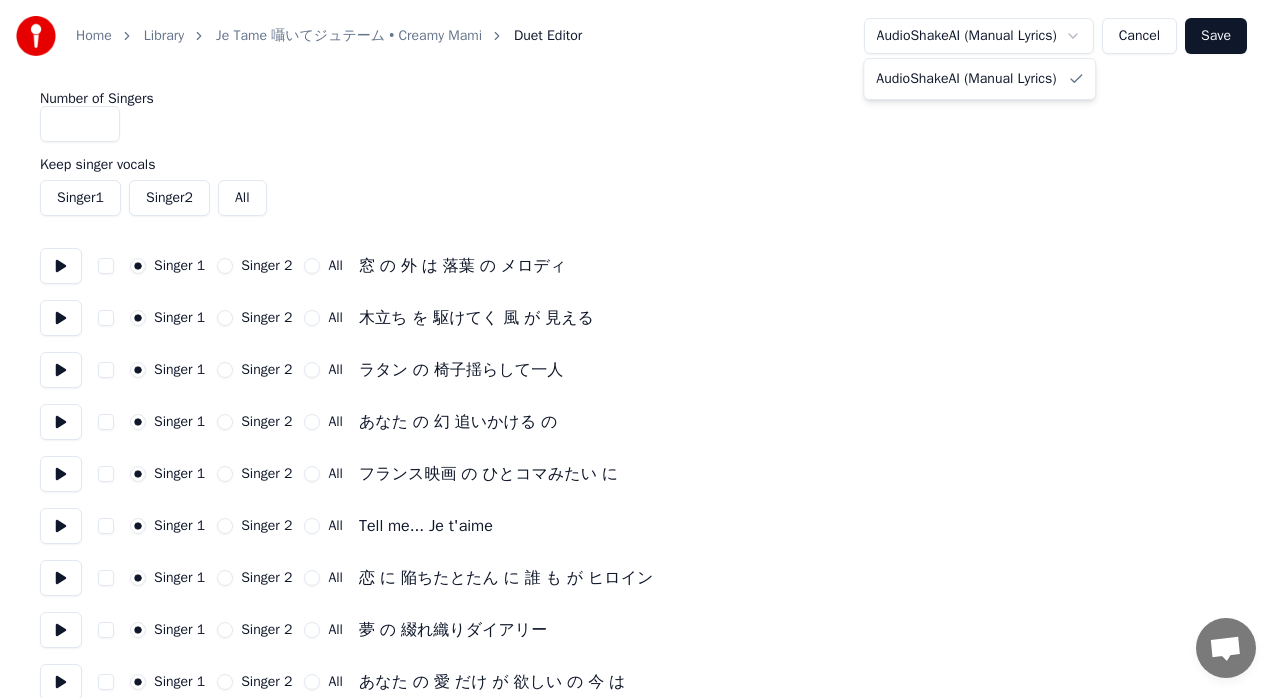 click on "Home Library Je Tame 囁いてジュテーム • Creamy Mami Duet Editor AudioShakeAI (Manual Lyrics) Cancel Save Number of Singers * Keep singer vocals Singer  1 Singer  2 All Singer 1 Singer 2 All 窓 の 外 は 落葉 の メロディ Singer 1 Singer 2 All 木立ち を 駆けてく 風 が 見える Singer 1 Singer 2 All ラタン の 椅子揺らして一人 Singer 1 Singer 2 All あなた の 幻 追いかける の Singer 1 Singer 2 All フランス映画 の ひとコマみたい に Singer 1 Singer 2 All Tell me... Je t'aime Singer 1 Singer 2 All 恋 に 陥ちたとたん に 誰 も が ヒロイン Singer 1 Singer 2 All 夢 の 綴れ織りダイアリー Singer 1 Singer 2 All あなた の 愛 だけ が 欲しい の 今 は Singer 1 Singer 2 All お願い よ... Look at me Singer 1 Singer 2 All ため息だけカップ に 浮かべ Singer 1 Singer 2 All あなた の 名前 を 呼んでみる の Singer 1 Singer 2 All 愛してる と 云ってくれない Singer 1 Singer 2 All Singer 1 All" at bounding box center [640, 750] 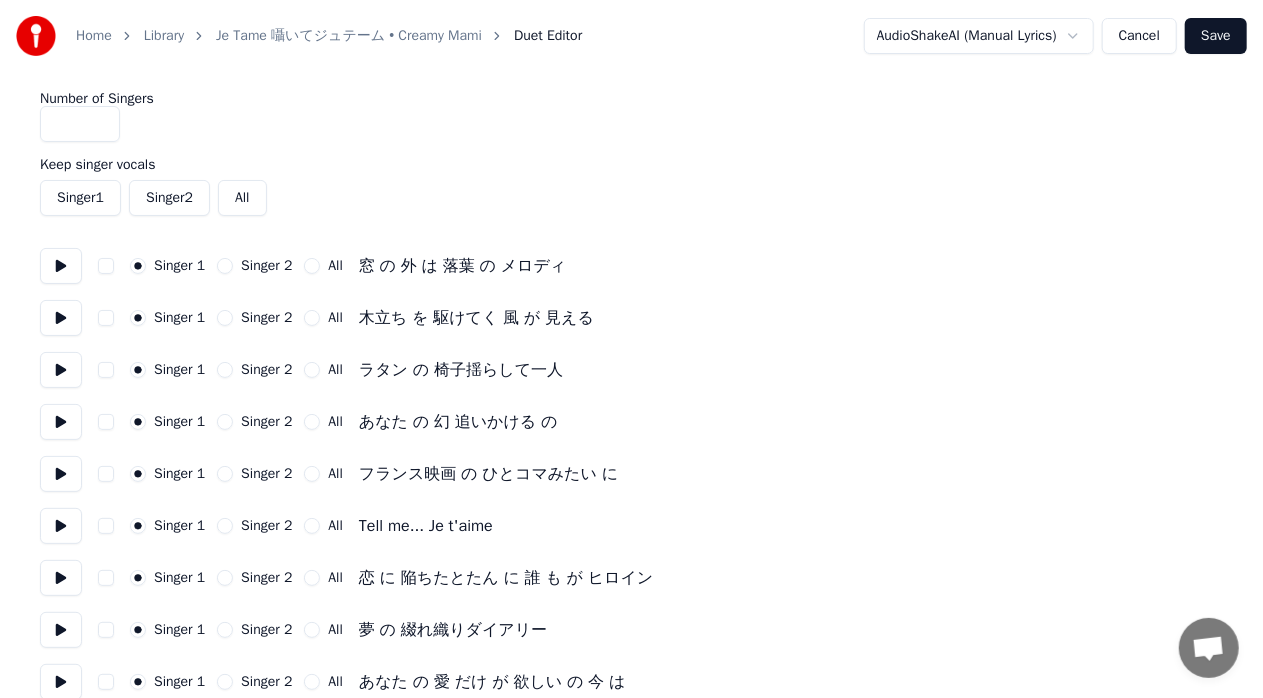 click on "Home Library Je Tame 囁いてジュテーム • Creamy Mami Duet Editor AudioShakeAI (Manual Lyrics) Cancel Save Number of Singers * Keep singer vocals Singer  1 Singer  2 All Singer 1 Singer 2 All 窓 の 外 は 落葉 の メロディ Singer 1 Singer 2 All 木立ち を 駆けてく 風 が 見える Singer 1 Singer 2 All ラタン の 椅子揺らして一人 Singer 1 Singer 2 All あなた の 幻 追いかける の Singer 1 Singer 2 All フランス映画 の ひとコマみたい に Singer 1 Singer 2 All Tell me... Je t'aime Singer 1 Singer 2 All 恋 に 陥ちたとたん に 誰 も が ヒロイン Singer 1 Singer 2 All 夢 の 綴れ織りダイアリー Singer 1 Singer 2 All あなた の 愛 だけ が 欲しい の 今 は Singer 1 Singer 2 All お願い よ... Look at me Singer 1 Singer 2 All ため息だけカップ に 浮かべ Singer 1 Singer 2 All あなた の 名前 を 呼んでみる の Singer 1 Singer 2 All 愛してる と 云ってくれない Singer 1 Singer 2 All Singer 1 All" at bounding box center (631, 750) 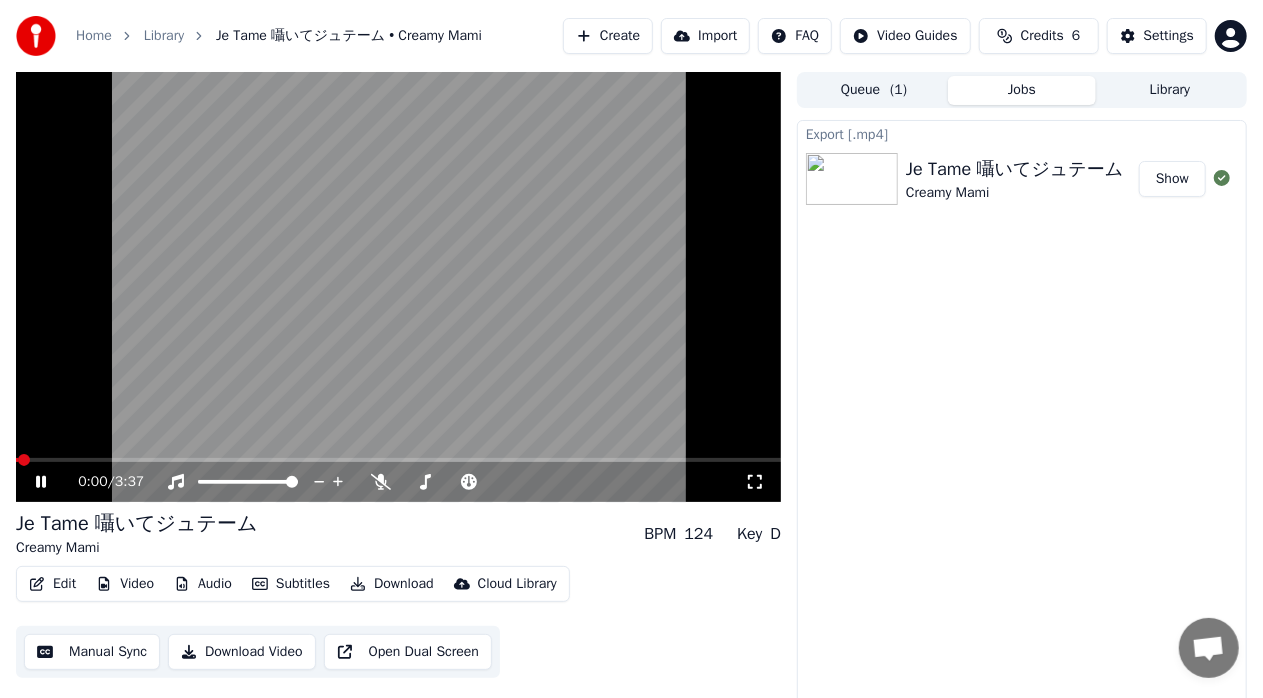 click on "Edit" at bounding box center (52, 584) 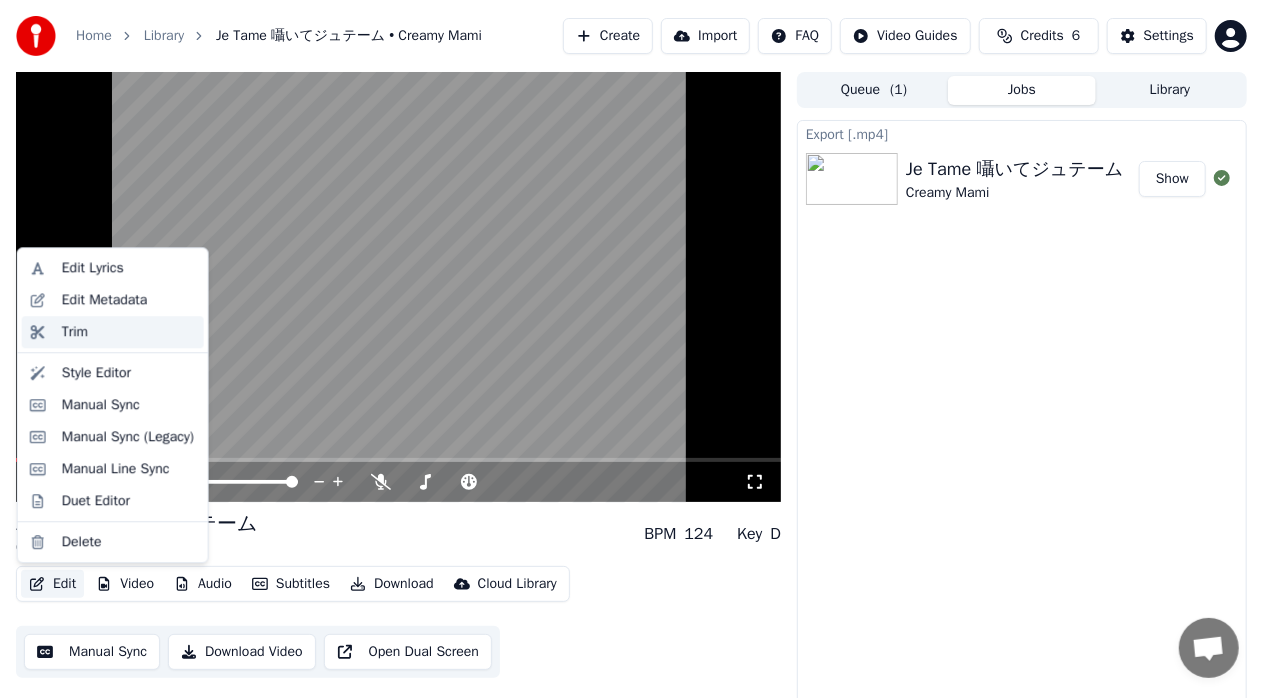 click on "Trim" at bounding box center (113, 332) 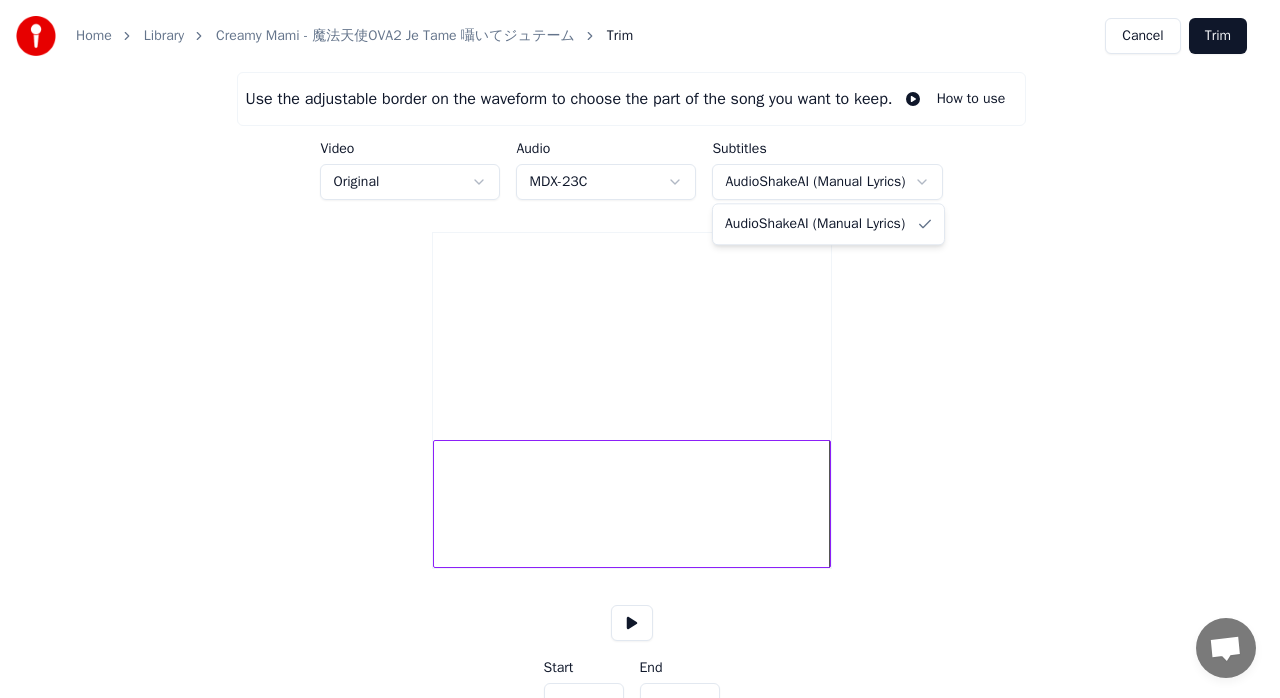 click on "Home Library Creamy Mami - 魔法天使OVA2  Je Tame 囁いてジュテーム Trim Cancel Trim Use the adjustable border on the waveform to choose the part of the song you want to keep. How to use Video Original Audio MDX-23C Subtitles AudioShakeAI (Manual Lyrics) Start *** End ***** Time :  3:37 Start :  0:00 End :  3:37 Duration :  3:37 AudioShakeAI (Manual Lyrics)" at bounding box center [640, 379] 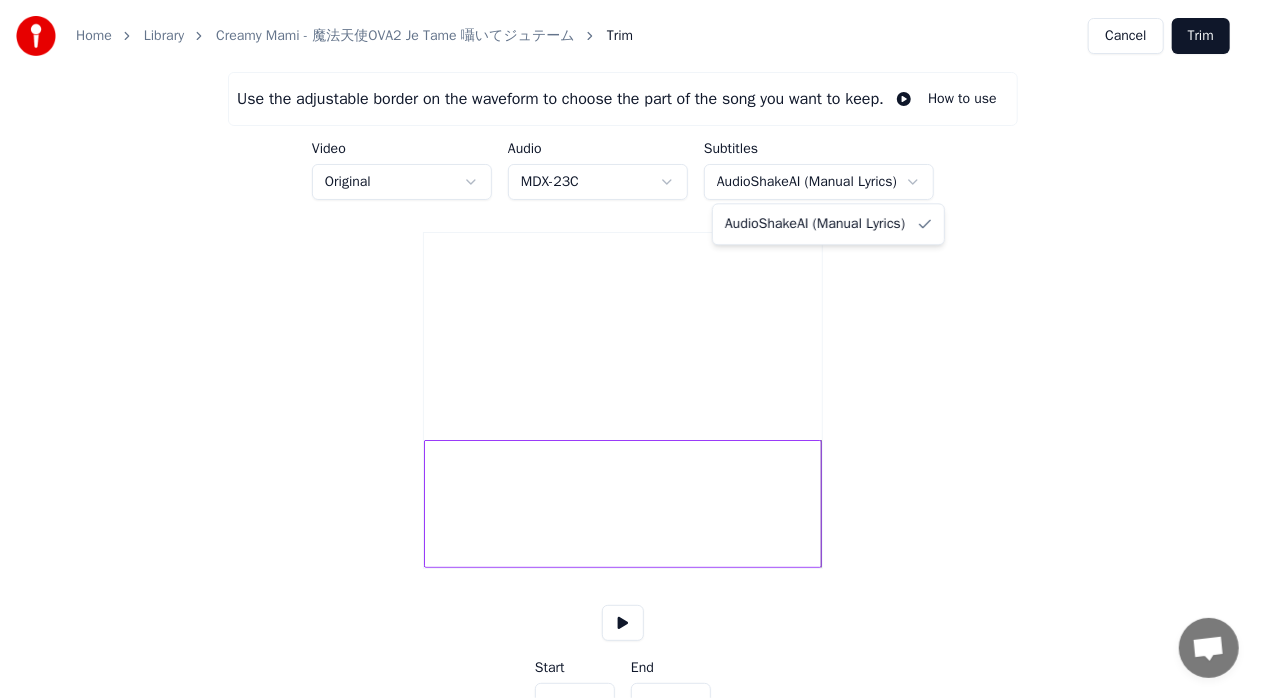 click on "Home Library Creamy Mami - 魔法天使OVA2  Je Tame 囁いてジュテーム Trim Cancel Trim Use the adjustable border on the waveform to choose the part of the song you want to keep. How to use Video Original Audio MDX-23C Subtitles AudioShakeAI (Manual Lyrics) Start *** End ***** Time :  3:37 Start :  0:00 End :  3:37 Duration :  3:37 AudioShakeAI (Manual Lyrics)" at bounding box center (631, 379) 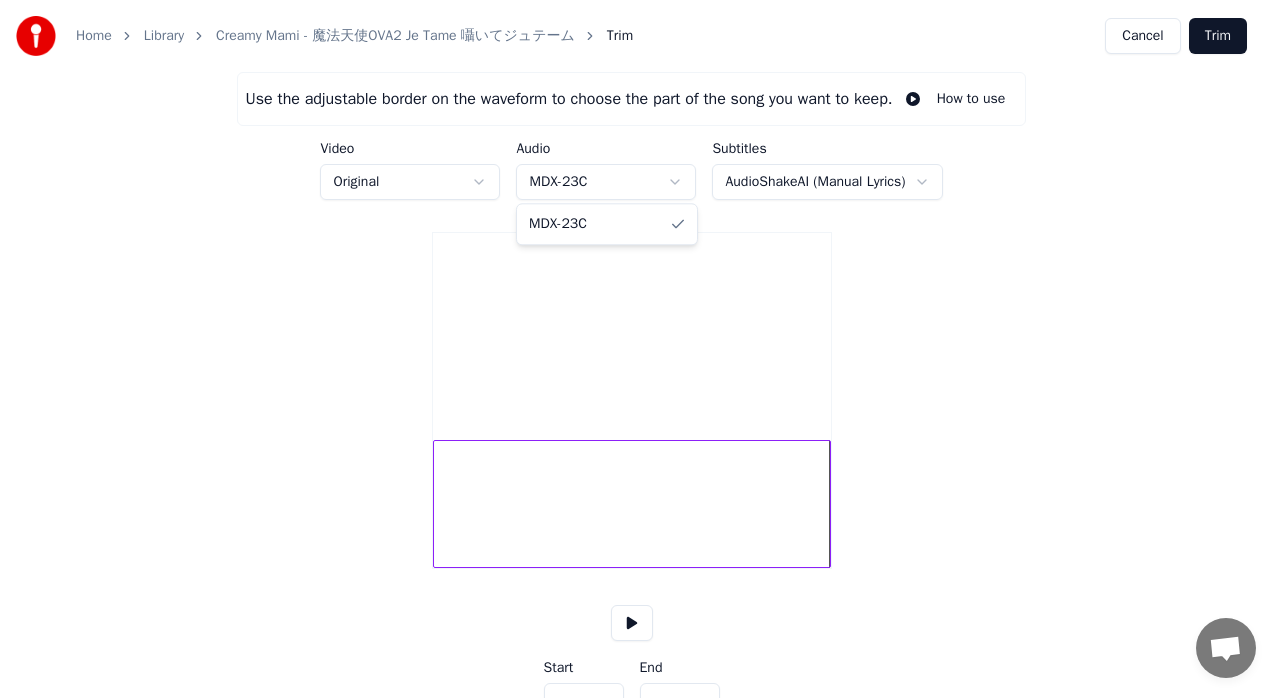 click on "Home Library Creamy Mami - 魔法天使OVA2  Je Tame 囁いてジュテーム Trim Cancel Trim Use the adjustable border on the waveform to choose the part of the song you want to keep. How to use Video Original Audio MDX-23C Subtitles AudioShakeAI (Manual Lyrics) Start *** End ***** Time :  3:37 Start :  0:00 End :  3:37 Duration :  3:37 MDX-23C" at bounding box center [640, 379] 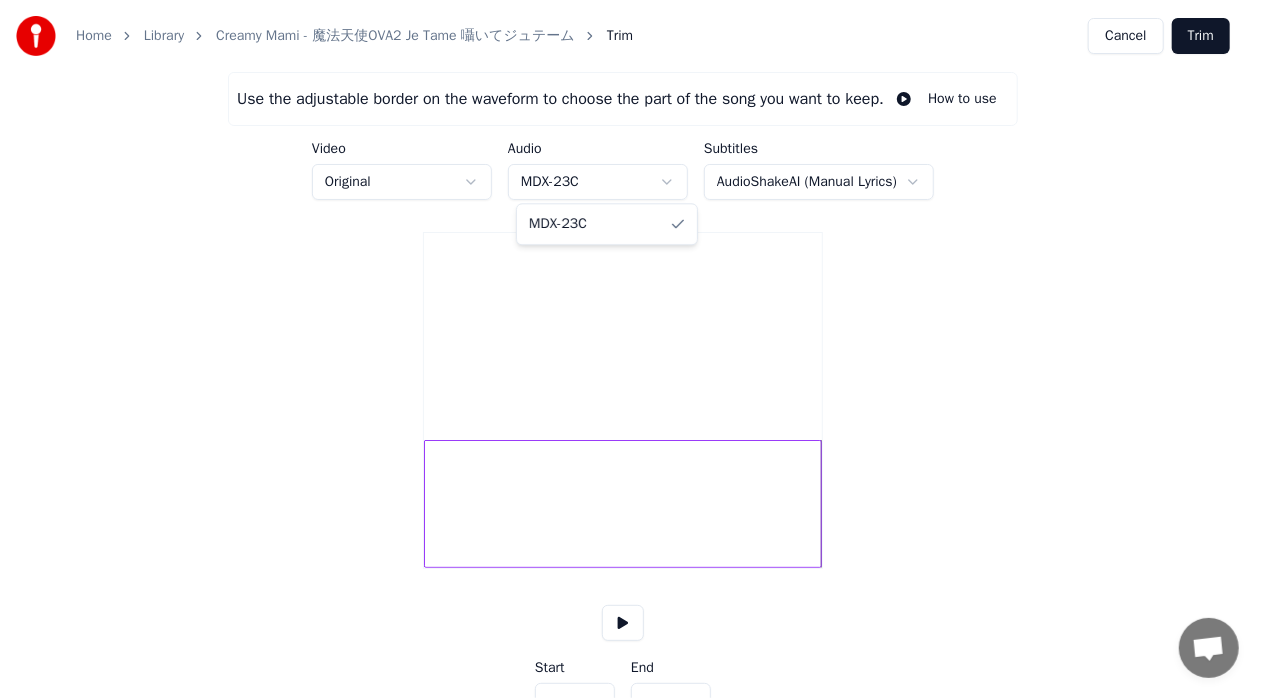 click on "Home Library Creamy Mami - 魔法天使OVA2  Je Tame 囁いてジュテーム Trim Cancel Trim Use the adjustable border on the waveform to choose the part of the song you want to keep. How to use Video Original Audio MDX-23C Subtitles AudioShakeAI (Manual Lyrics) Start *** End ***** Time :  3:37 Start :  0:00 End :  3:37 Duration :  3:37 MDX-23C" at bounding box center [631, 379] 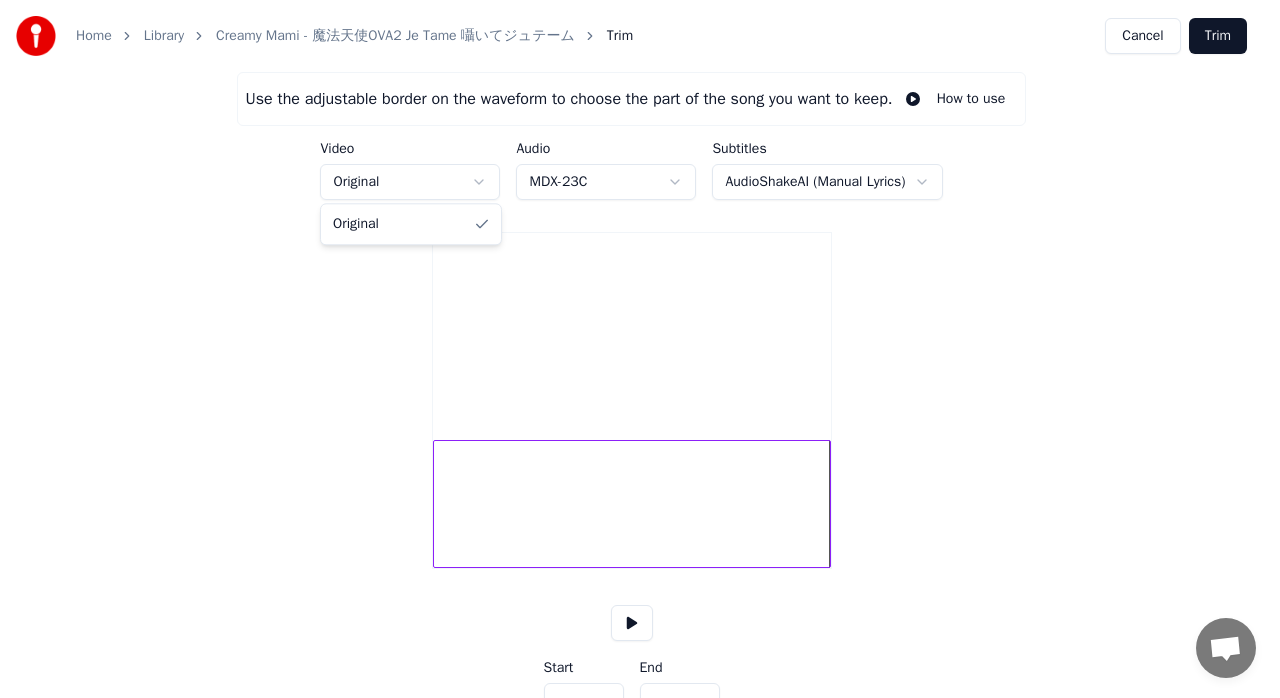 click on "Home Library Creamy Mami - 魔法天使OVA2  Je Tame 囁いてジュテーム Trim Cancel Trim Use the adjustable border on the waveform to choose the part of the song you want to keep. How to use Video Original Audio MDX-23C Subtitles AudioShakeAI (Manual Lyrics) Start *** End ***** Time :  3:37 Start :  0:00 End :  3:37 Duration :  3:37 Original" at bounding box center [640, 379] 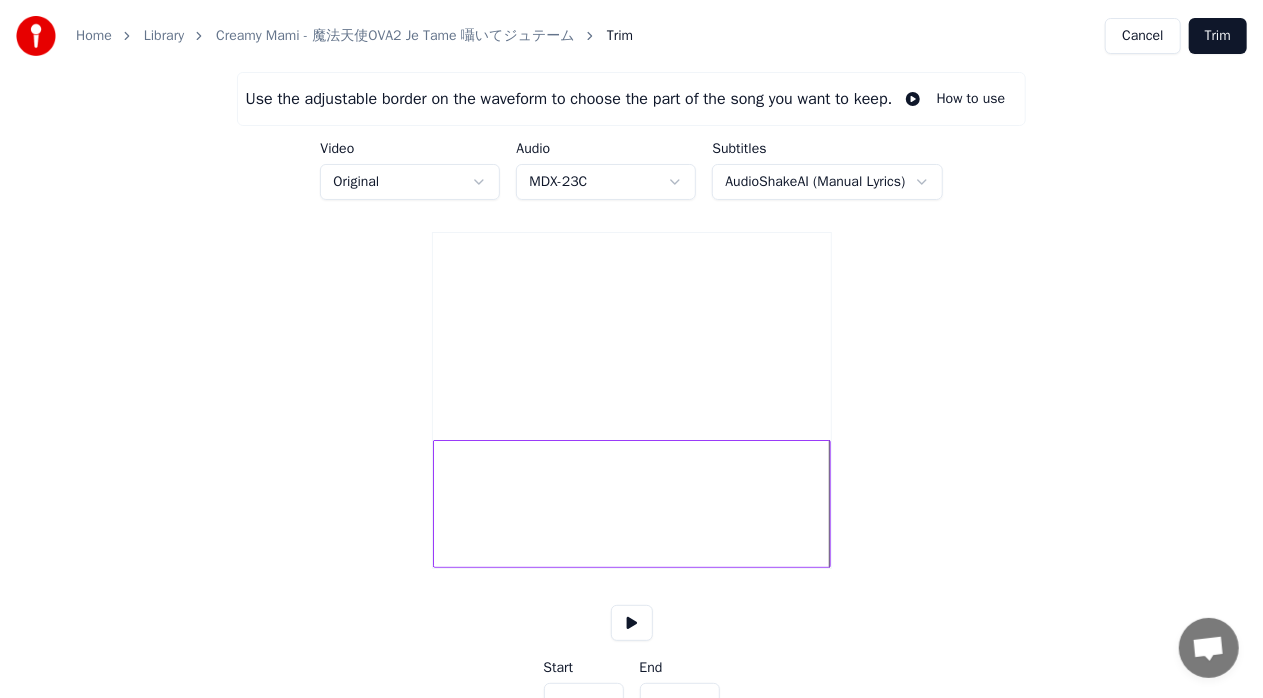 click on "Home Library Creamy Mami - 魔法天使OVA2  Je Tame 囁いてジュテーム Trim Cancel Trim Use the adjustable border on the waveform to choose the part of the song you want to keep. How to use Video Original Audio MDX-23C Subtitles AudioShakeAI (Manual Lyrics) Start *** End ***** Time :  3:37 Start :  0:00 End :  3:37 Duration :  3:37" at bounding box center [631, 379] 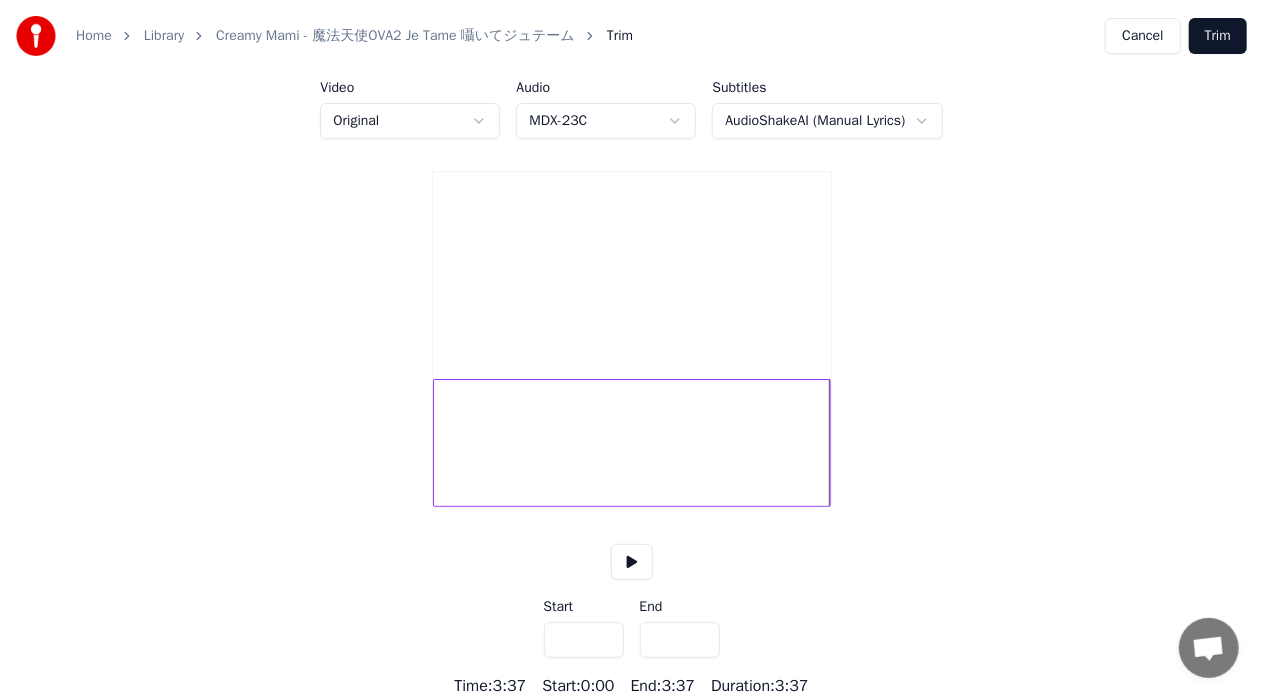scroll, scrollTop: 160, scrollLeft: 0, axis: vertical 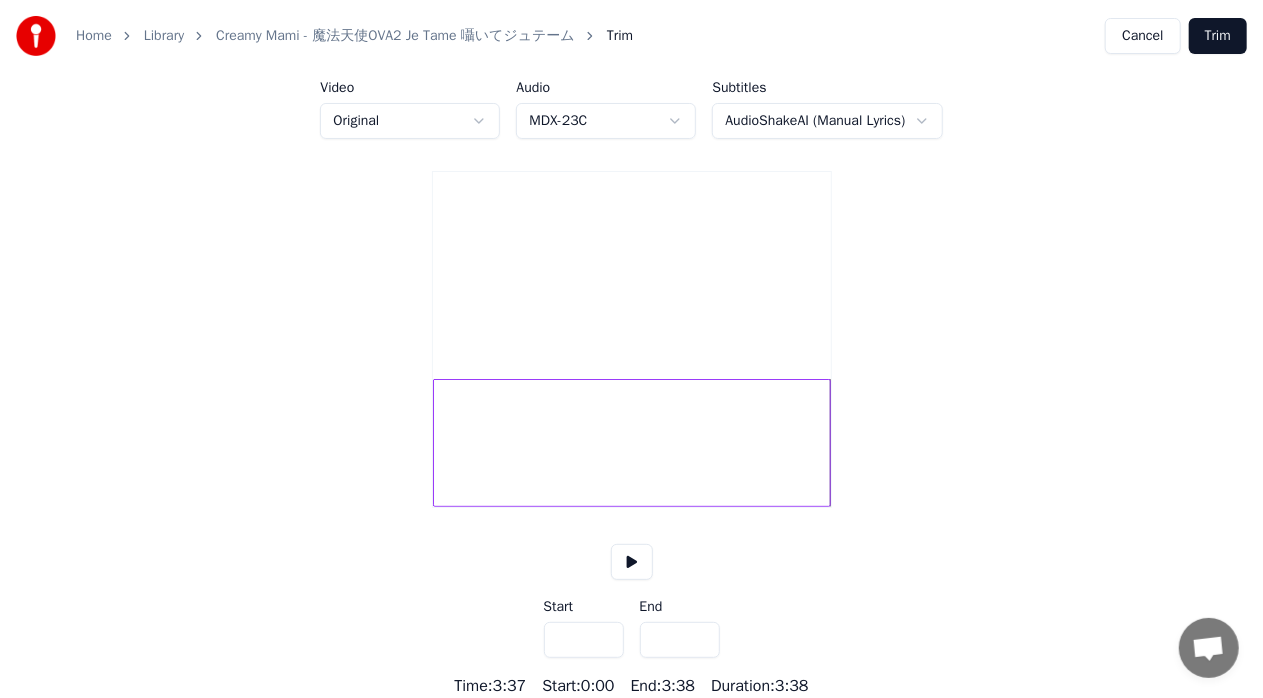 click on "*****" at bounding box center (680, 640) 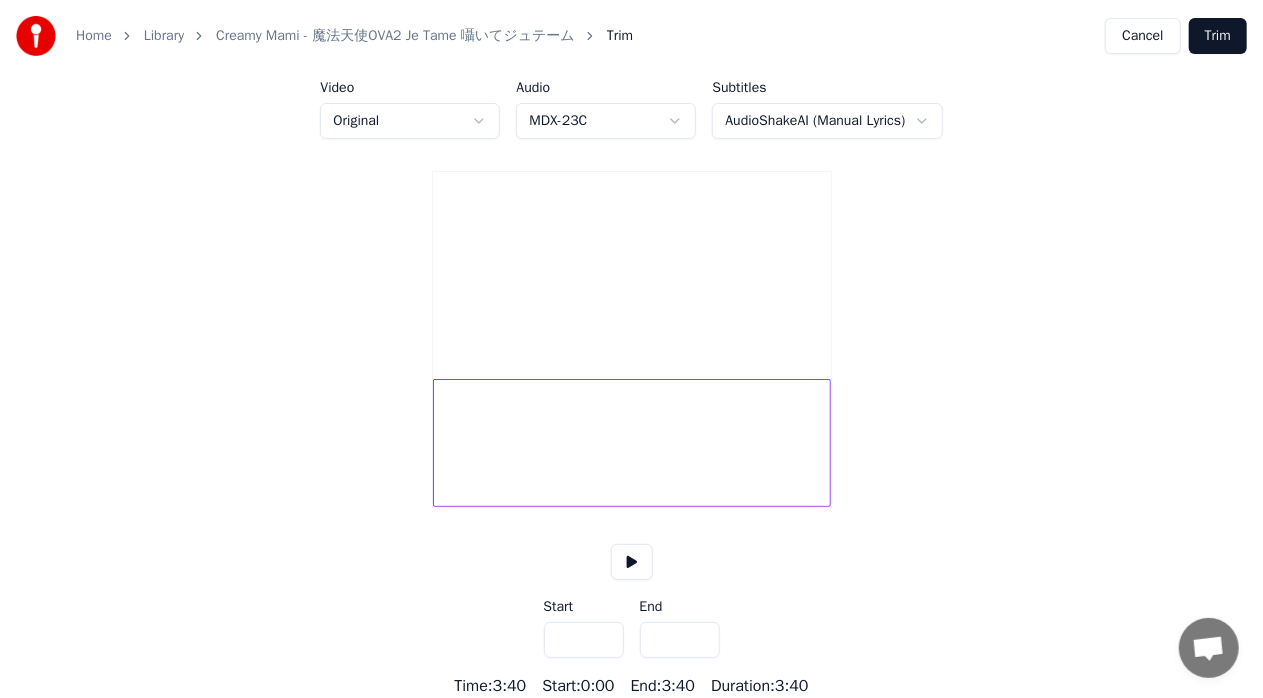 click on "*****" at bounding box center [680, 640] 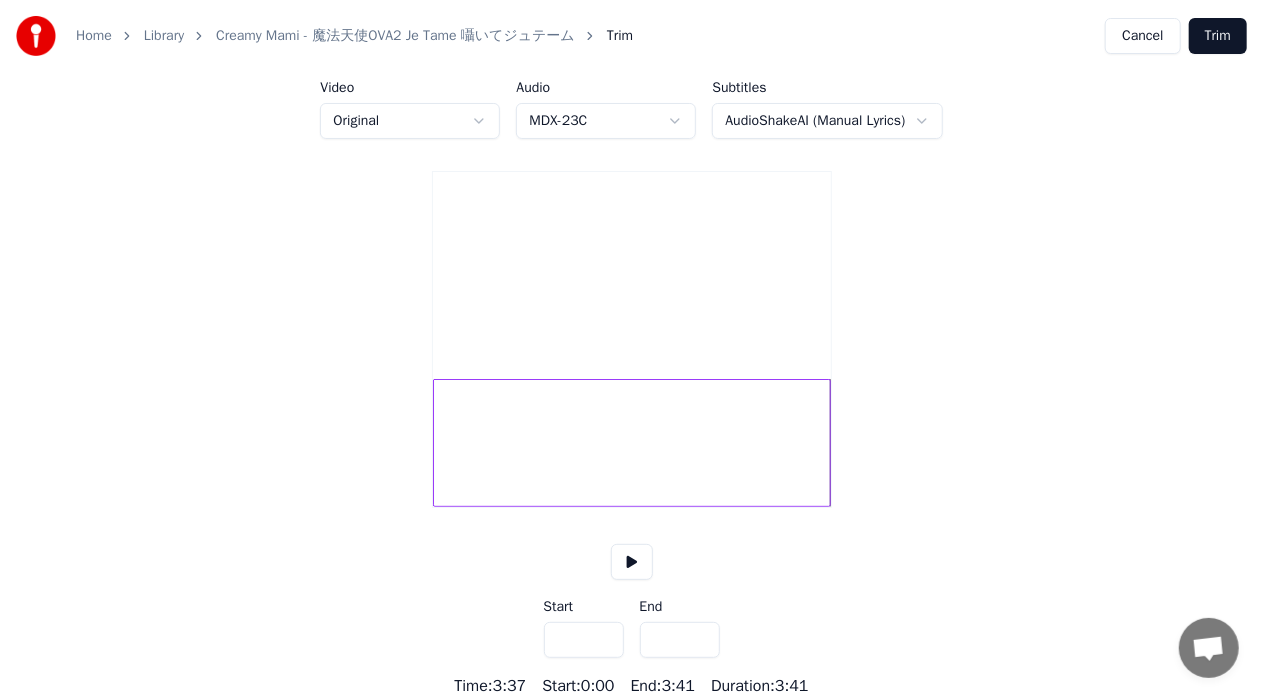 click on "*****" at bounding box center (680, 640) 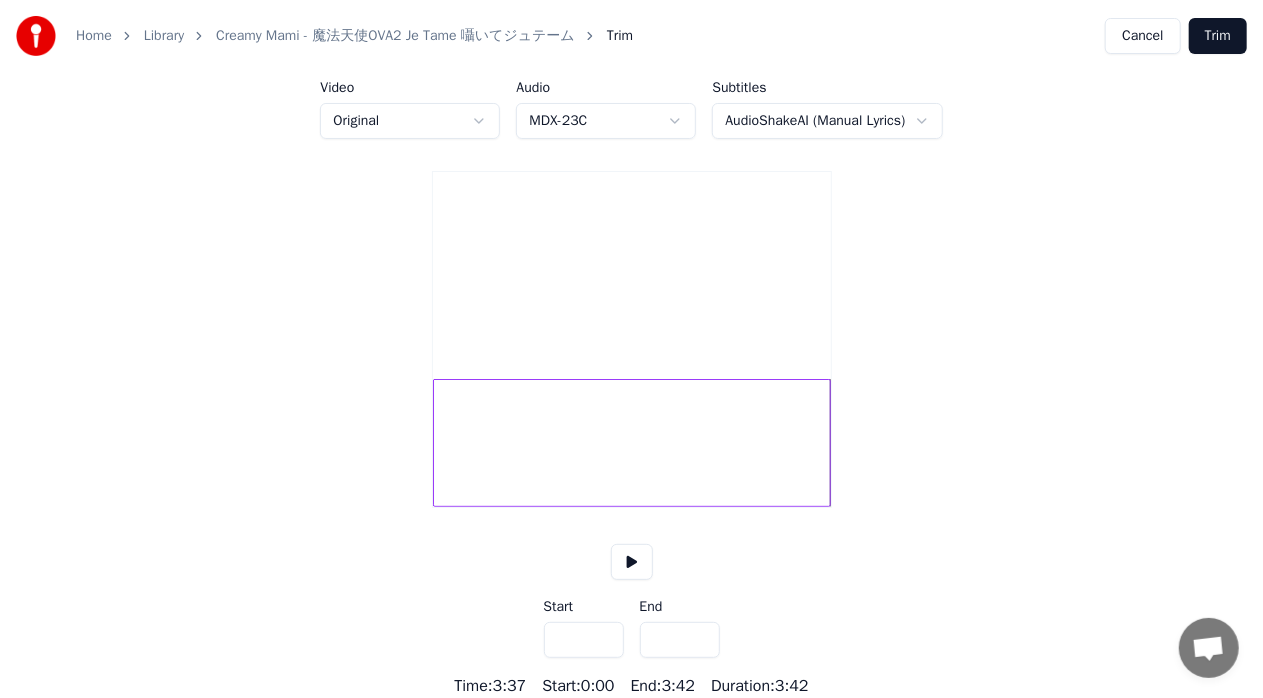 click on "*****" at bounding box center (680, 640) 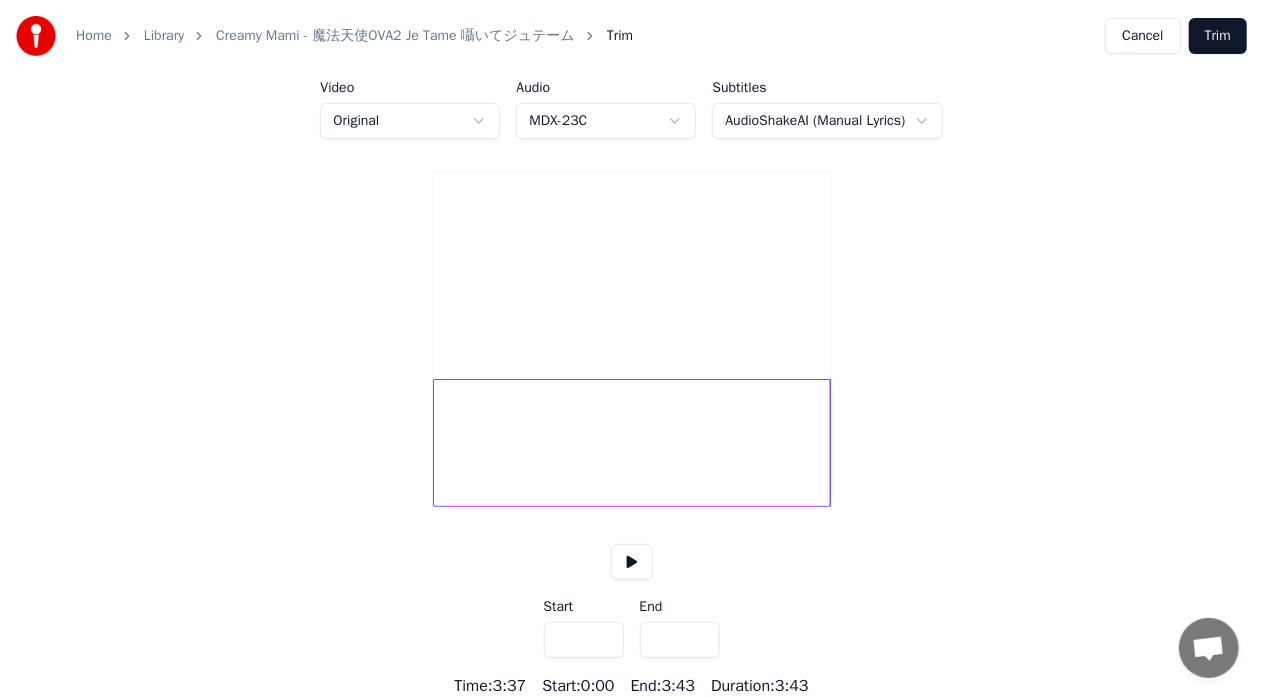 click on "*****" at bounding box center (680, 640) 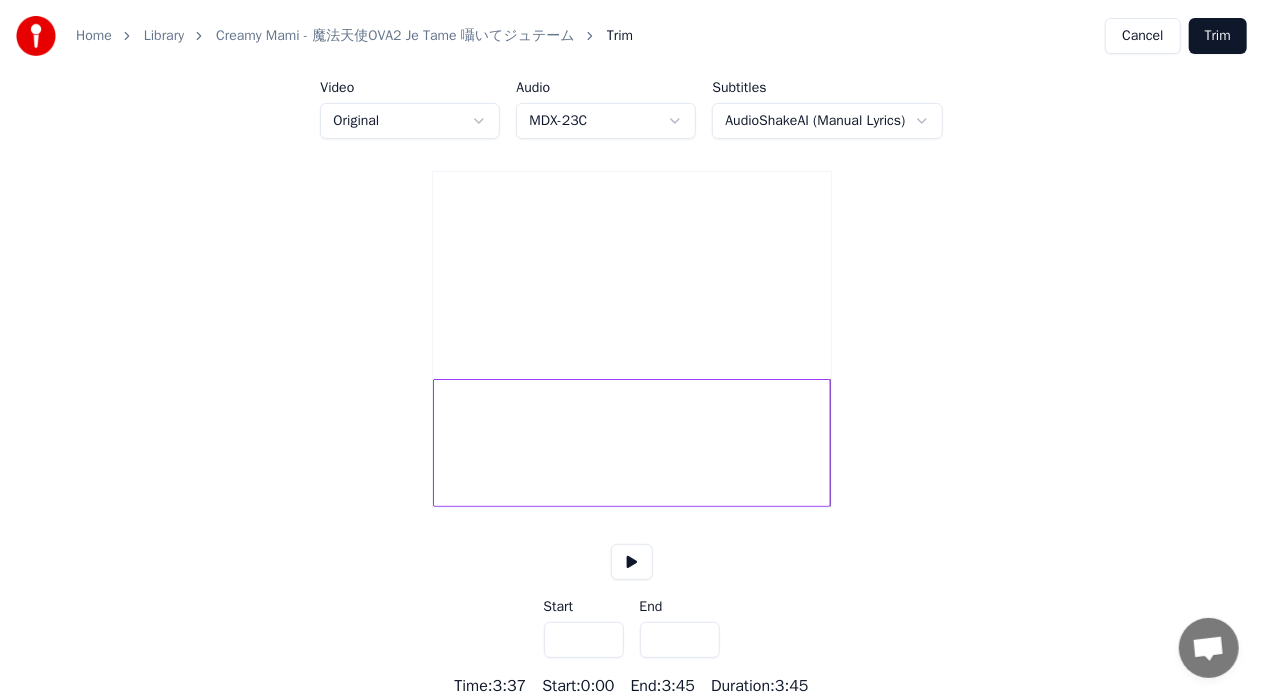 click on "*****" at bounding box center (680, 640) 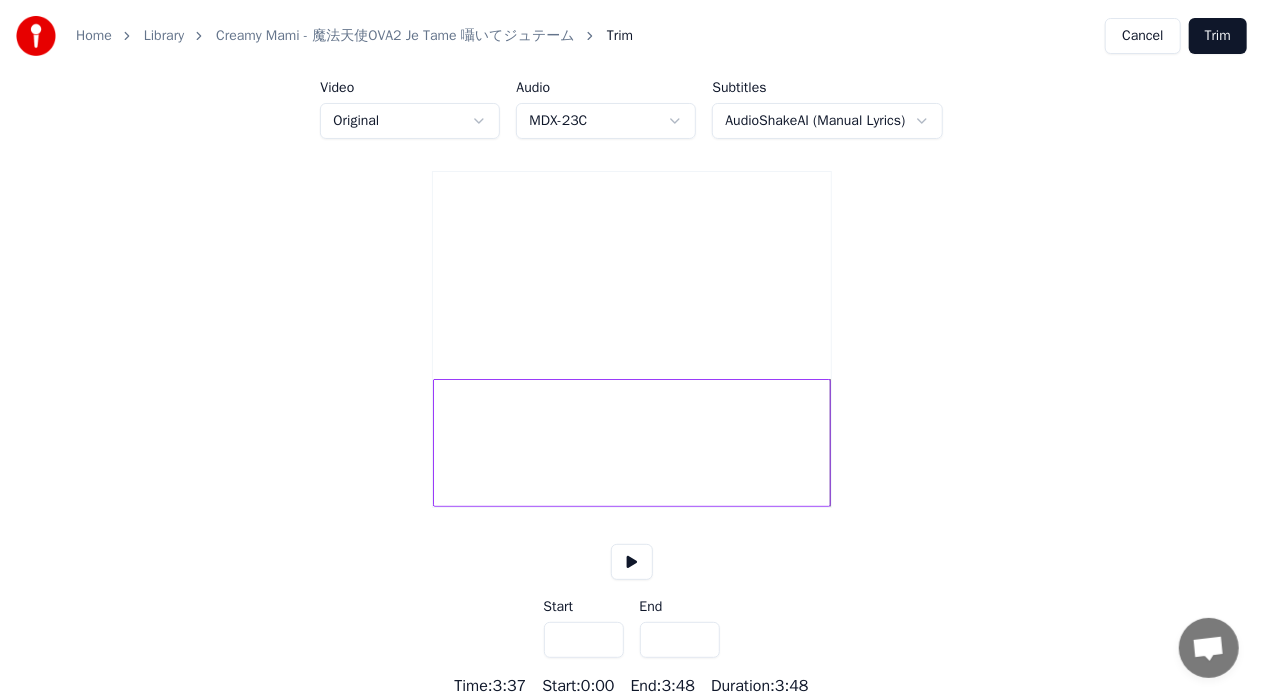 click on "*****" at bounding box center (680, 640) 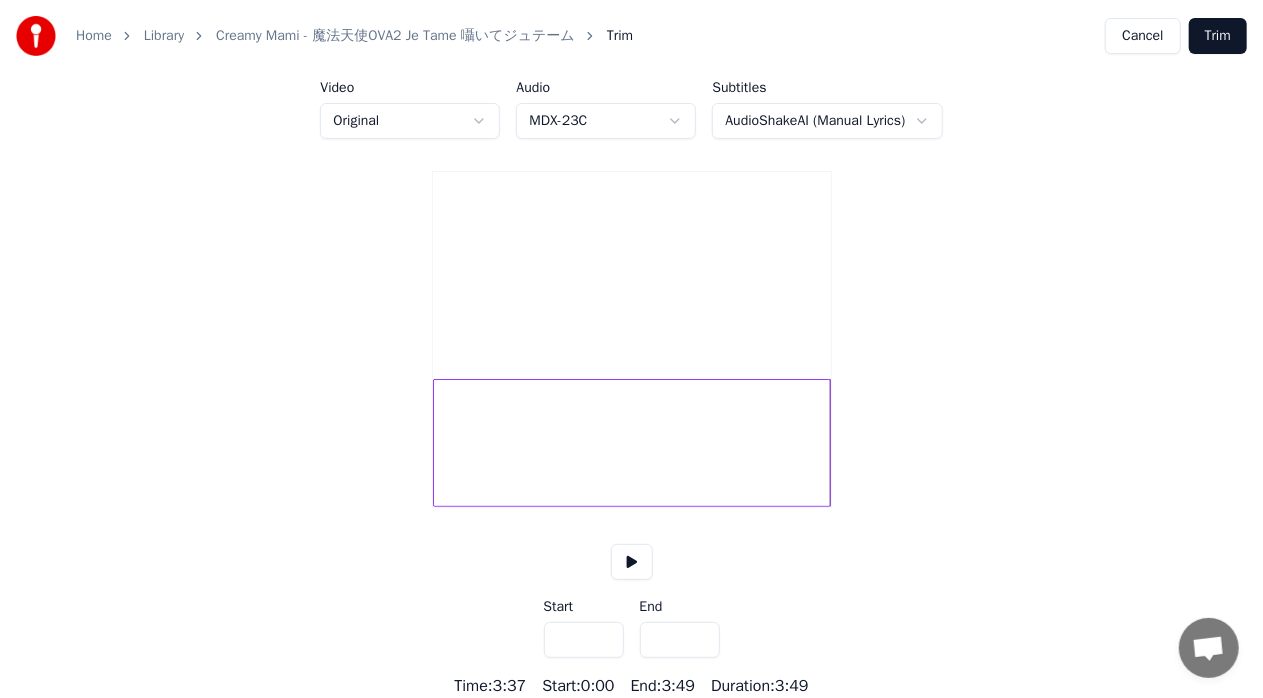 click on "*****" at bounding box center [680, 640] 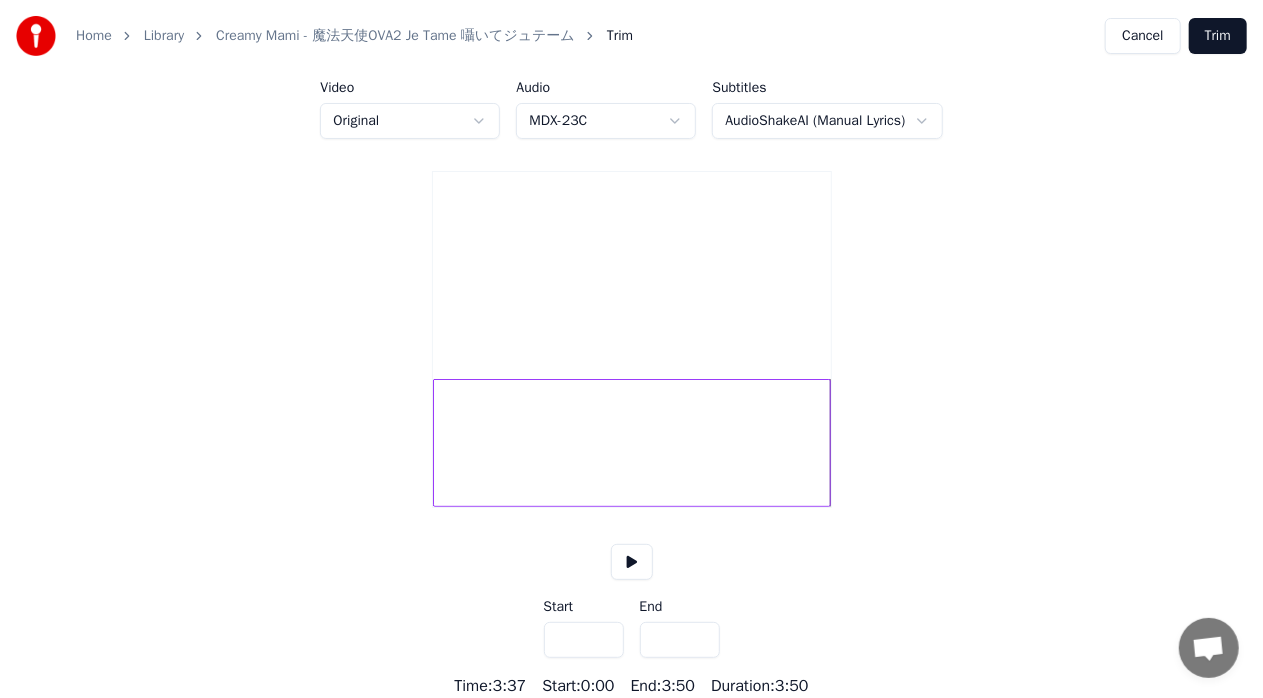 click on "*****" at bounding box center (680, 640) 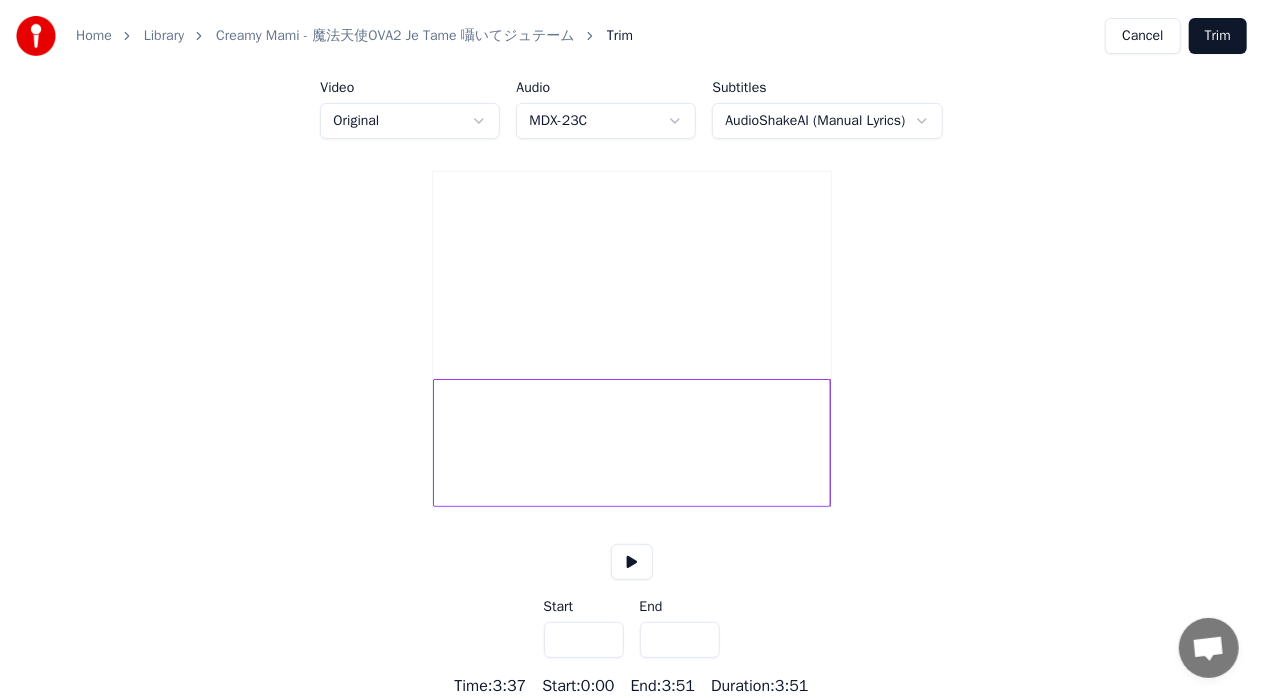 click on "*****" at bounding box center [680, 640] 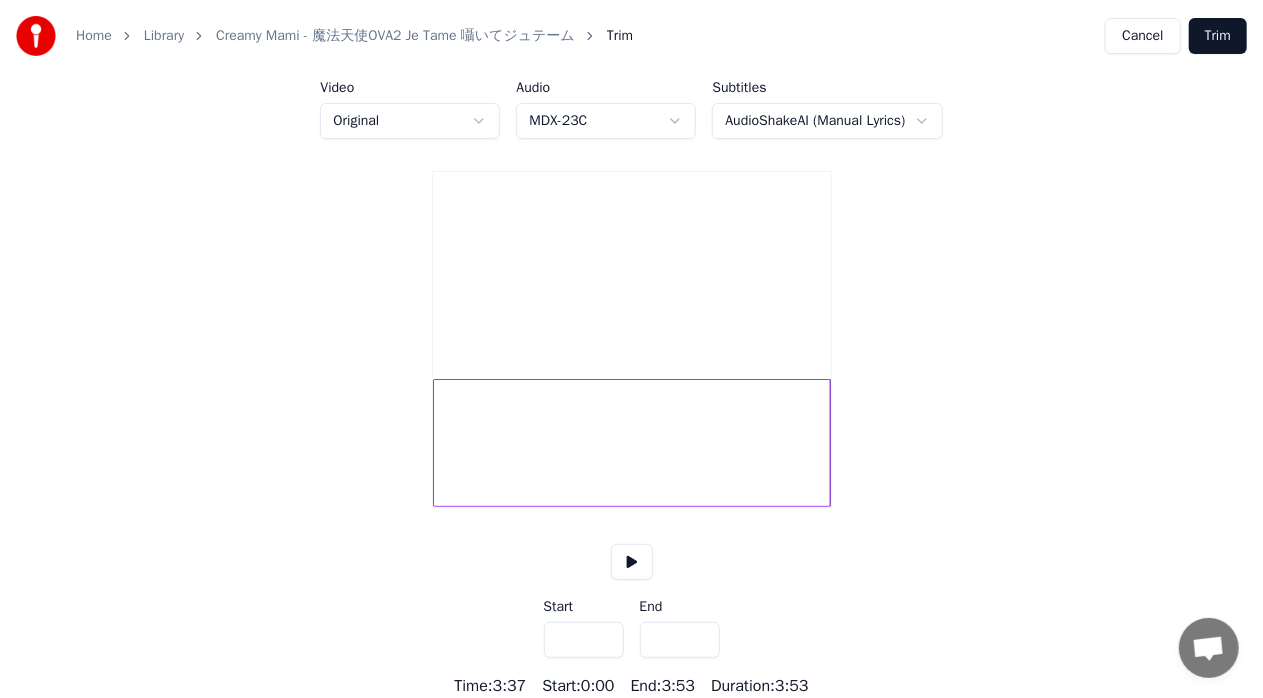 click on "*****" at bounding box center [680, 640] 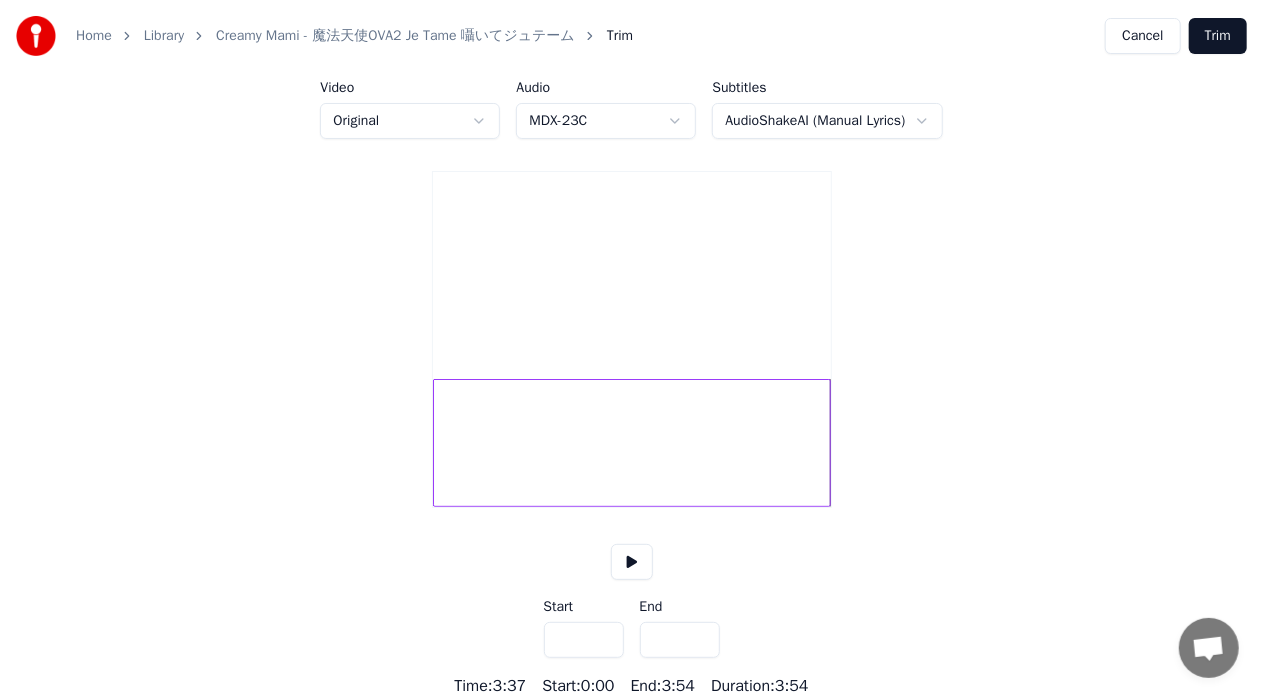 click on "*****" at bounding box center [680, 640] 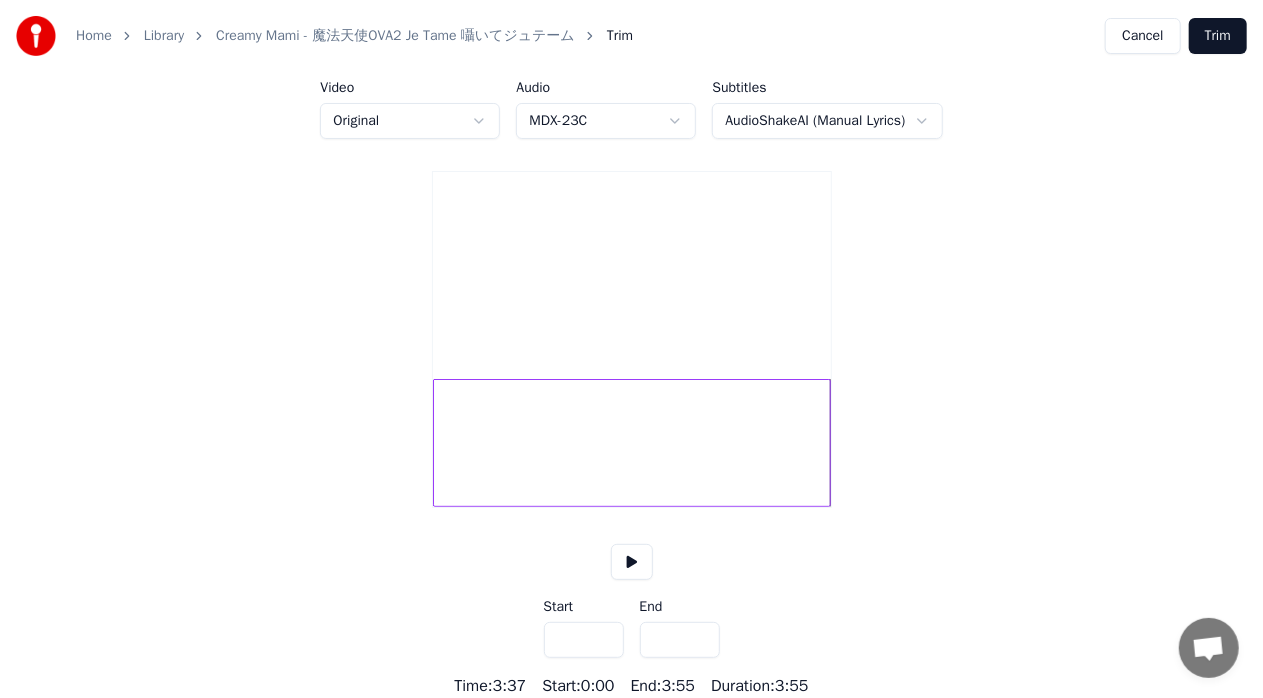 click on "*****" at bounding box center [680, 640] 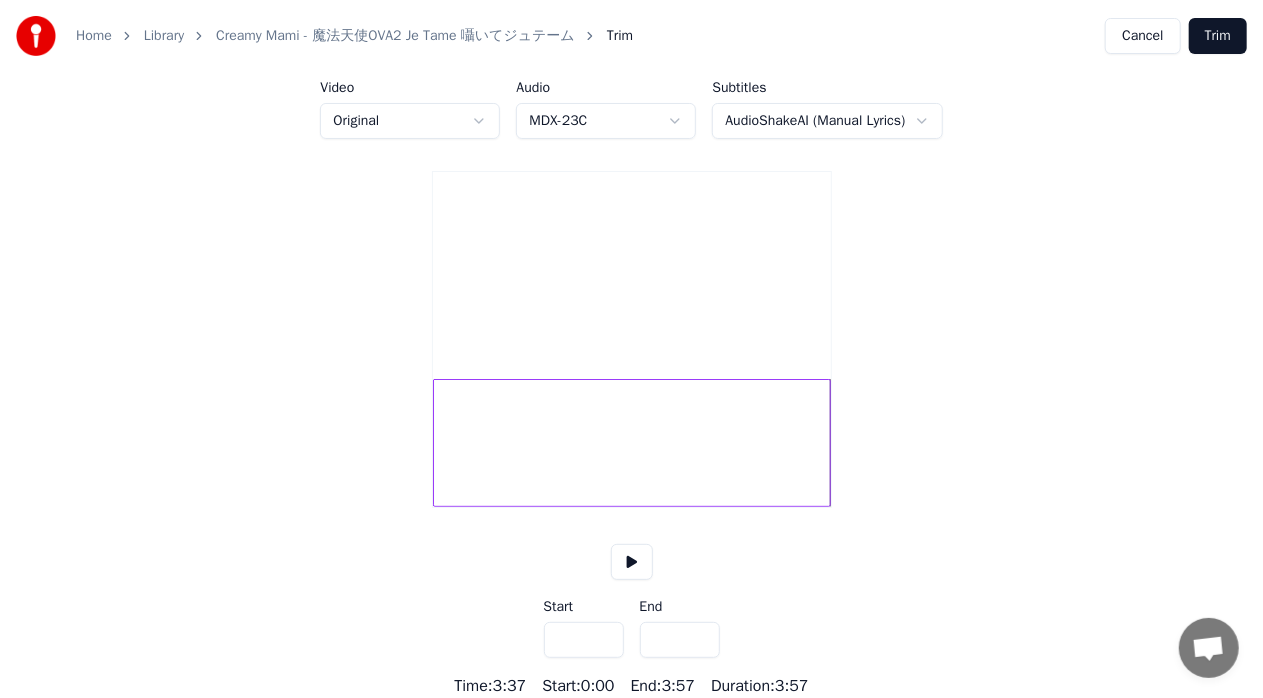 click on "*****" at bounding box center (680, 640) 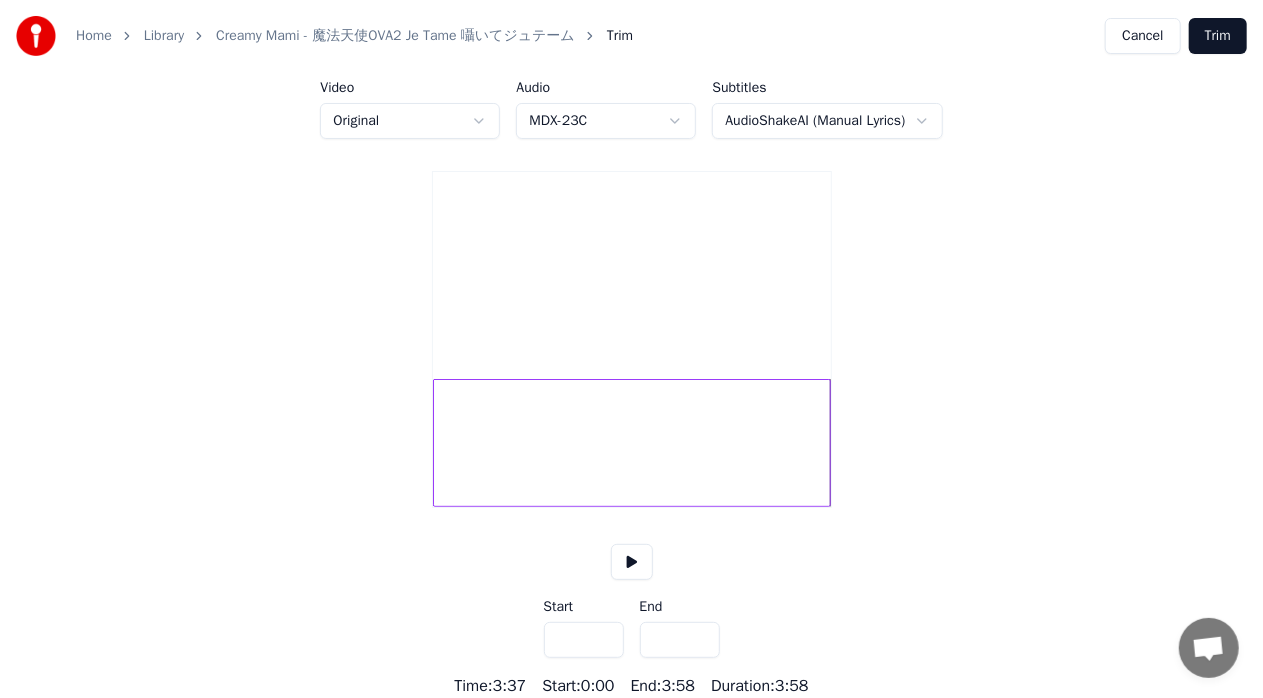 click on "*****" at bounding box center (680, 640) 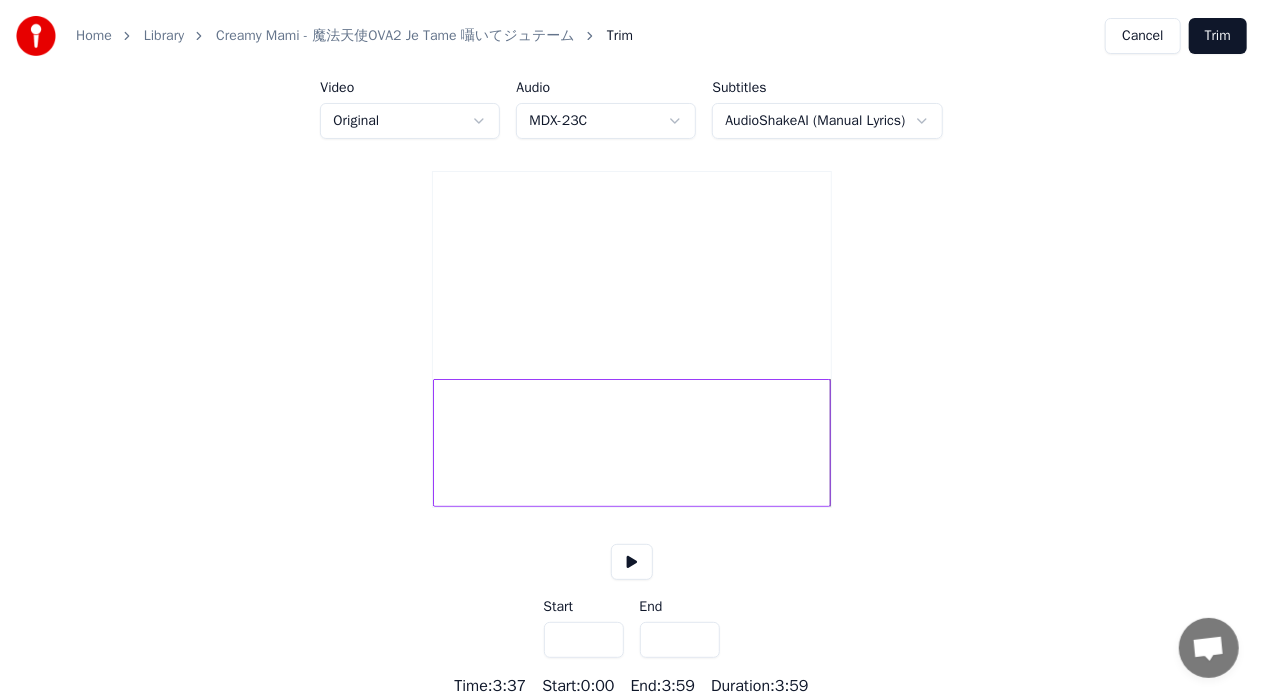 click on "*****" at bounding box center [680, 640] 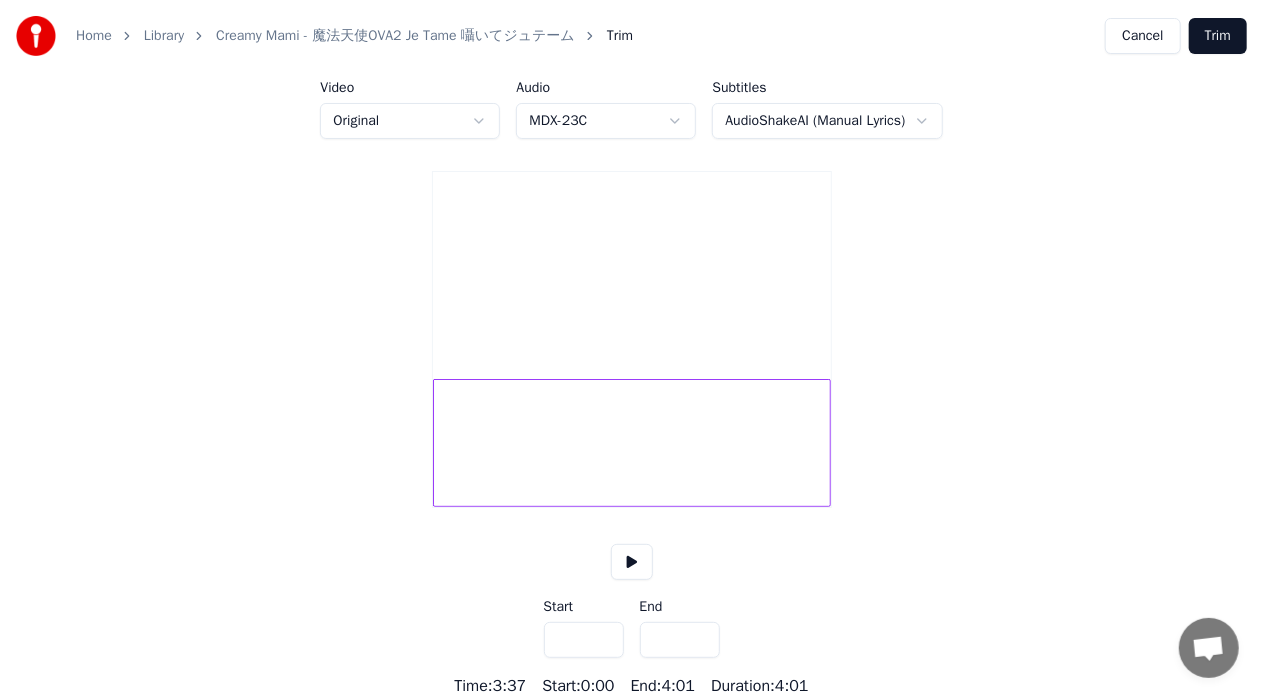 click on "*****" at bounding box center (680, 640) 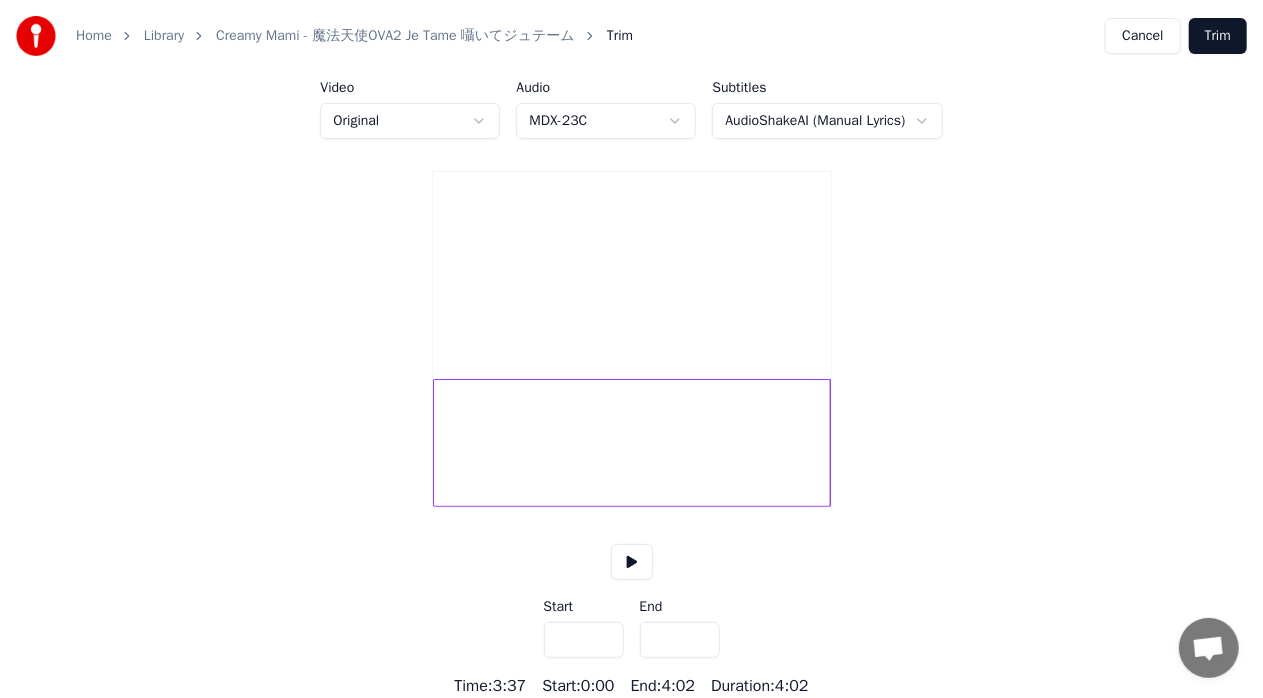 click on "*****" at bounding box center [680, 640] 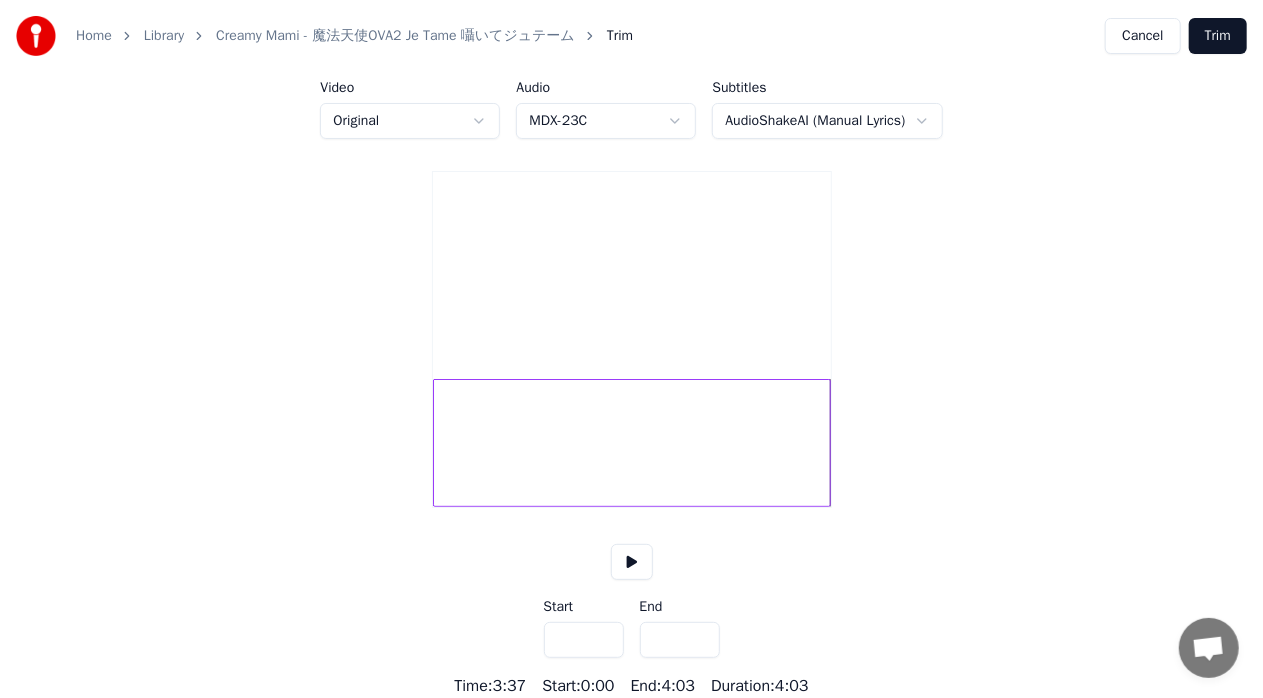 click on "*****" at bounding box center (680, 640) 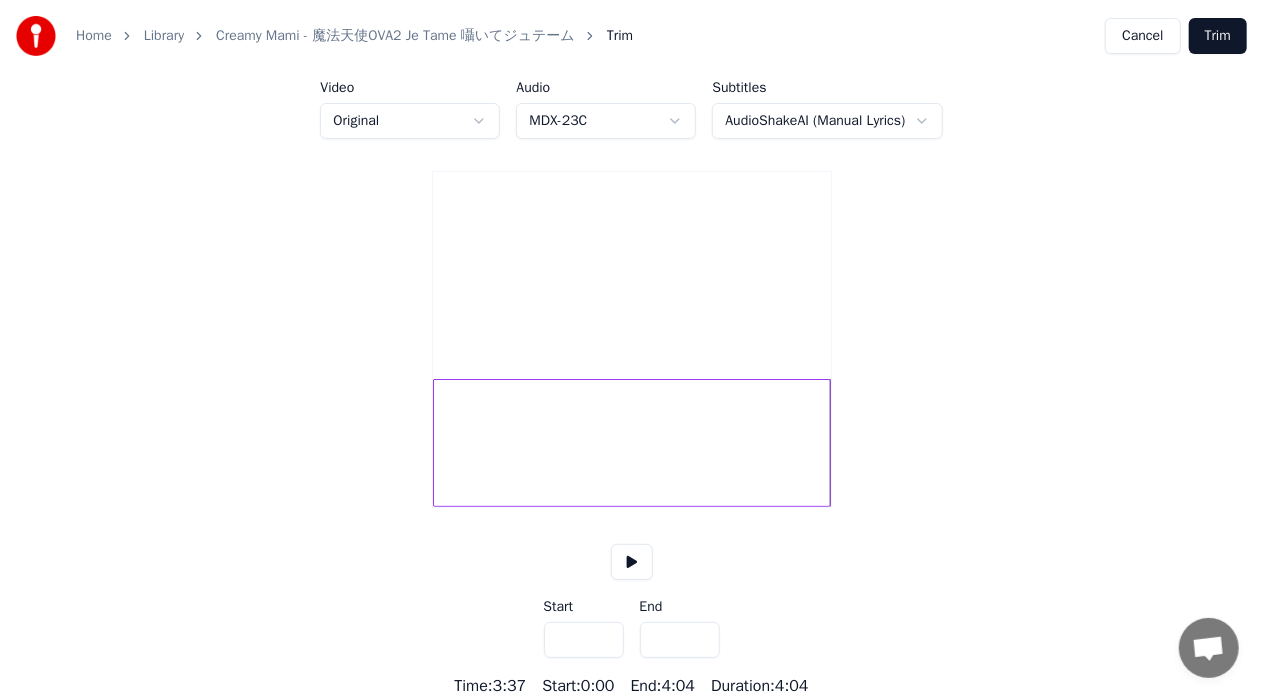 click on "*****" at bounding box center [680, 640] 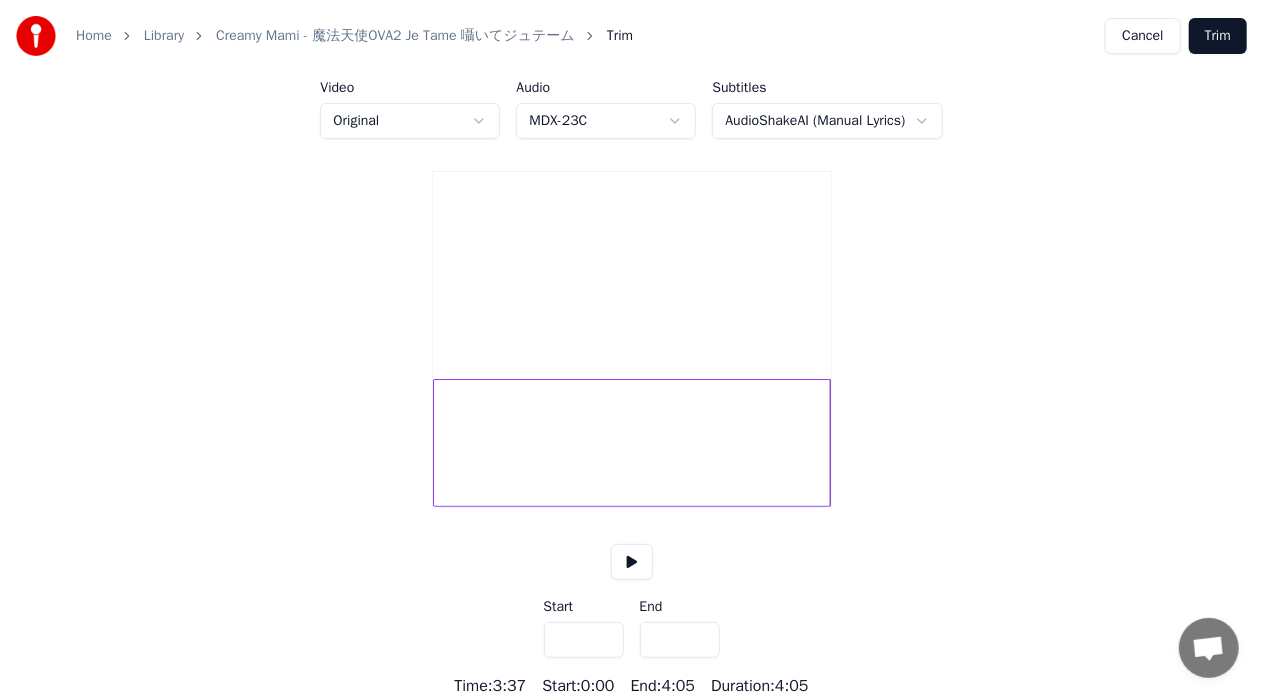 click on "*****" at bounding box center (680, 640) 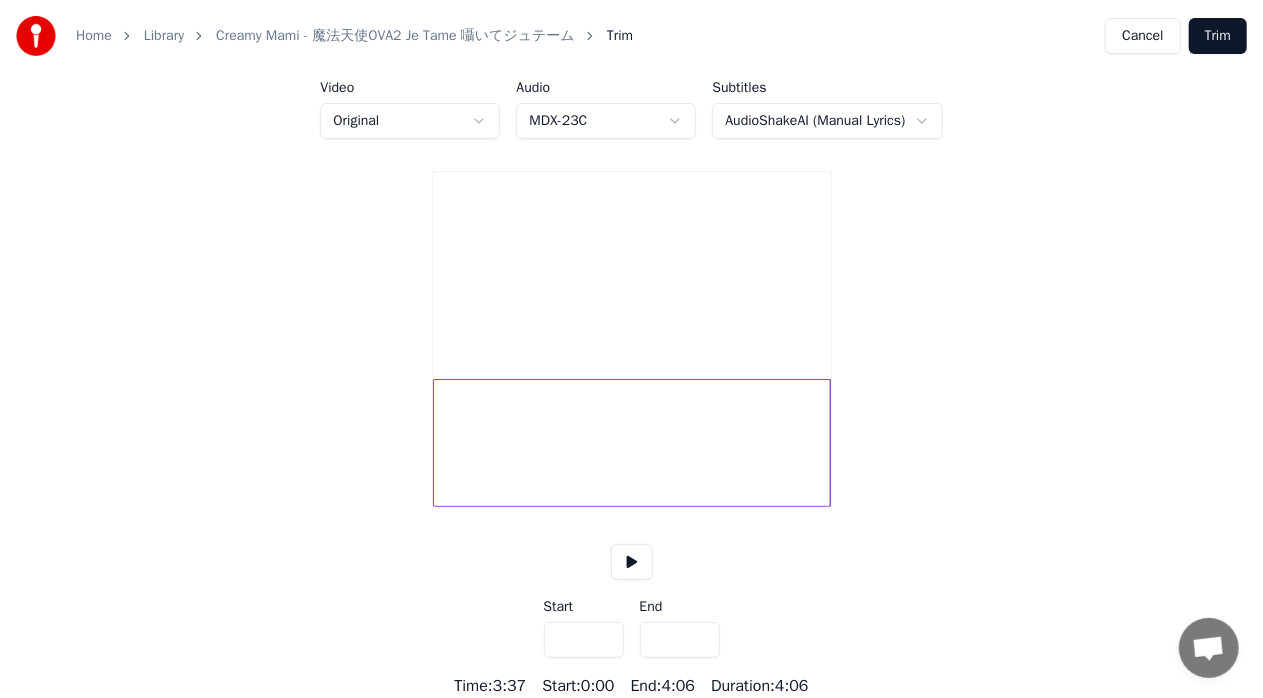 click on "*****" at bounding box center (680, 640) 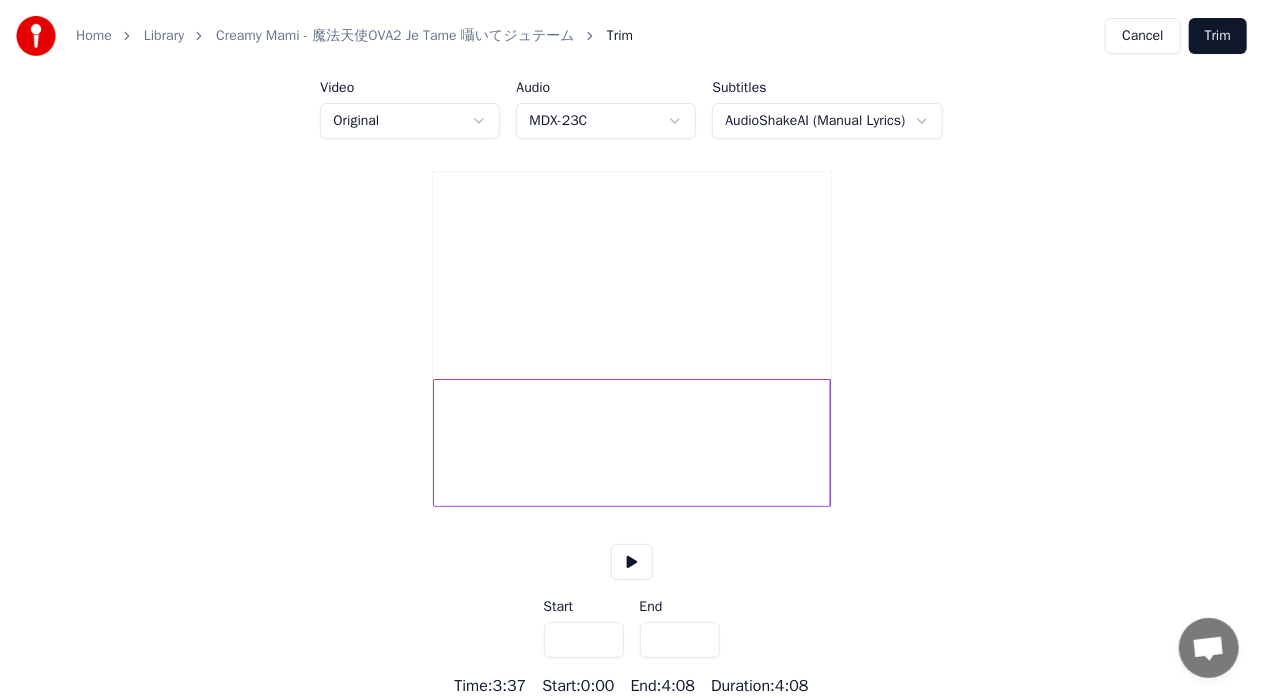 click on "*****" at bounding box center (680, 640) 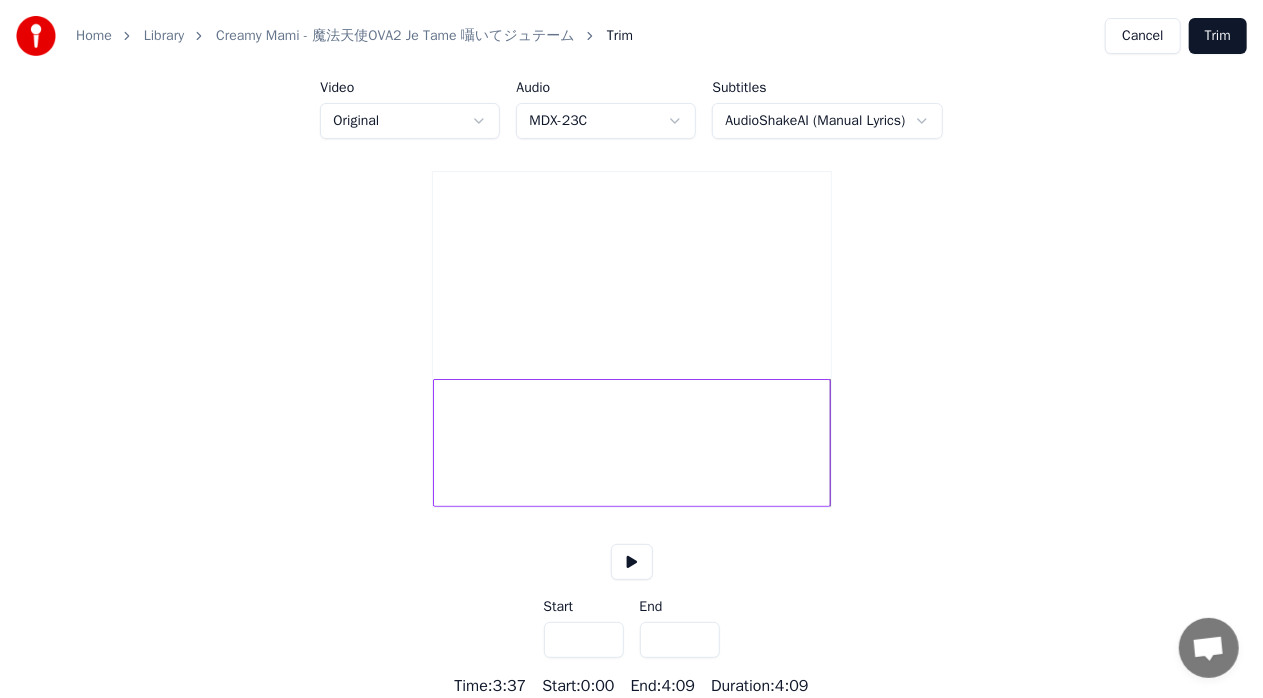 click on "*****" at bounding box center [680, 640] 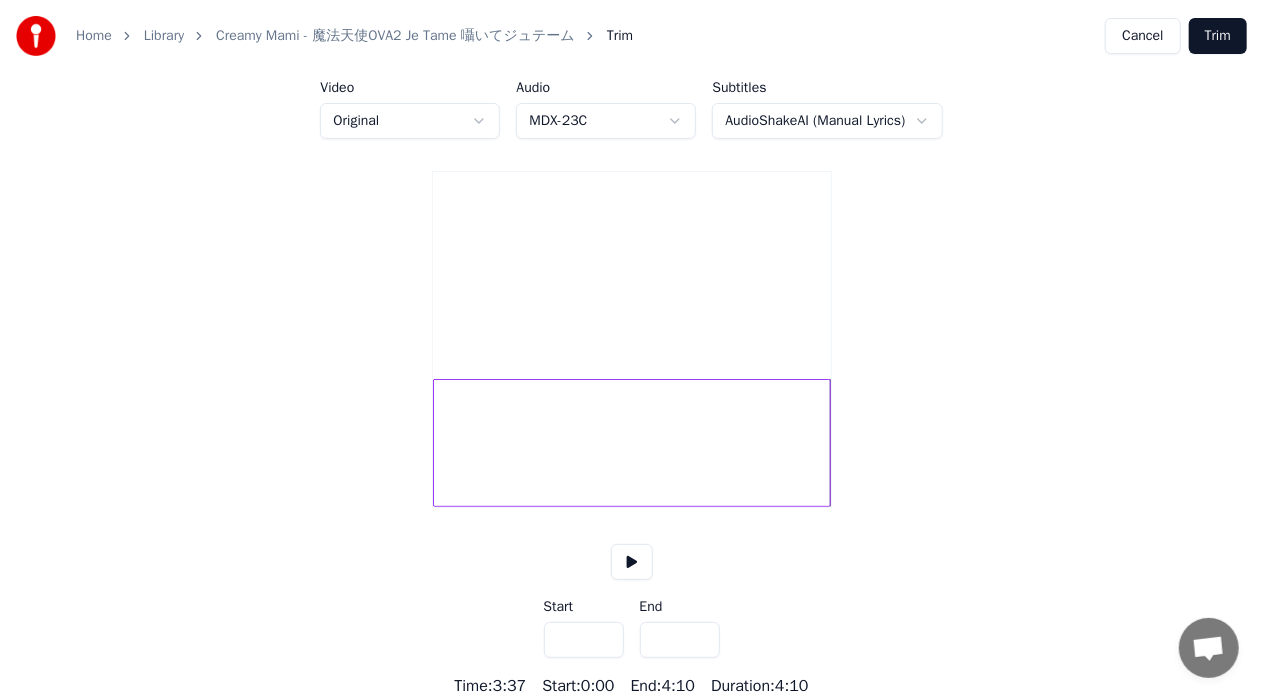 click on "Trim" at bounding box center [1218, 36] 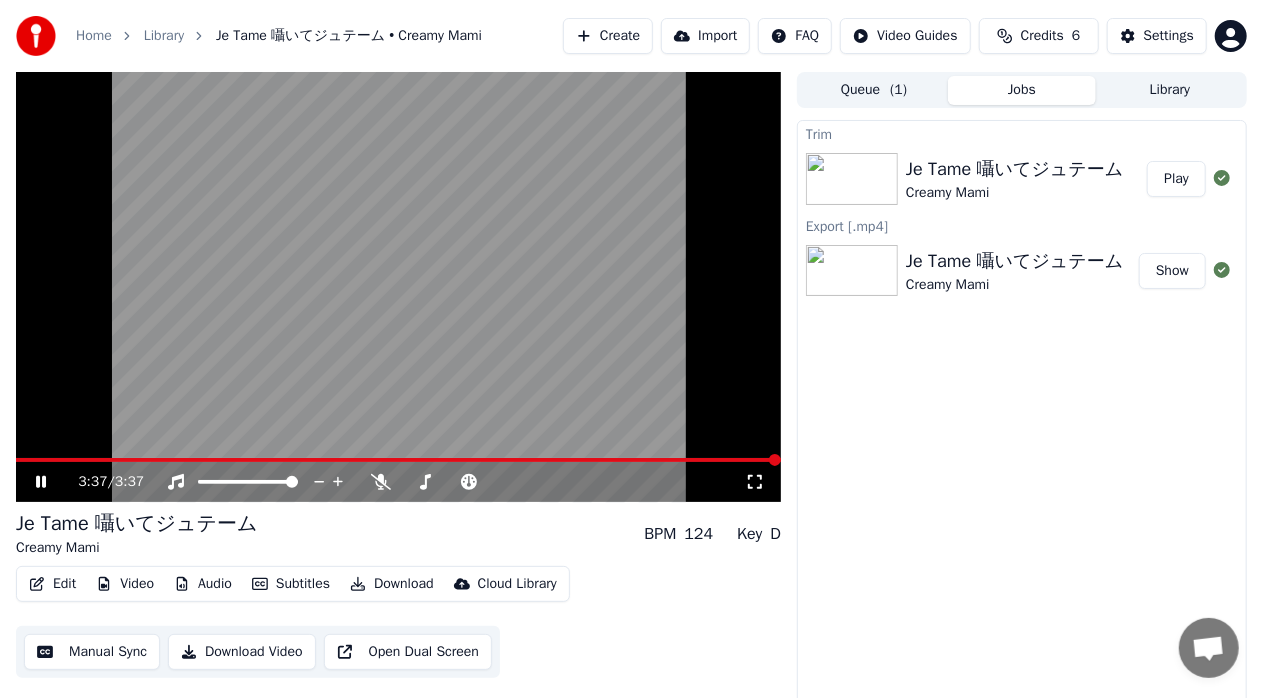 click at bounding box center [398, 460] 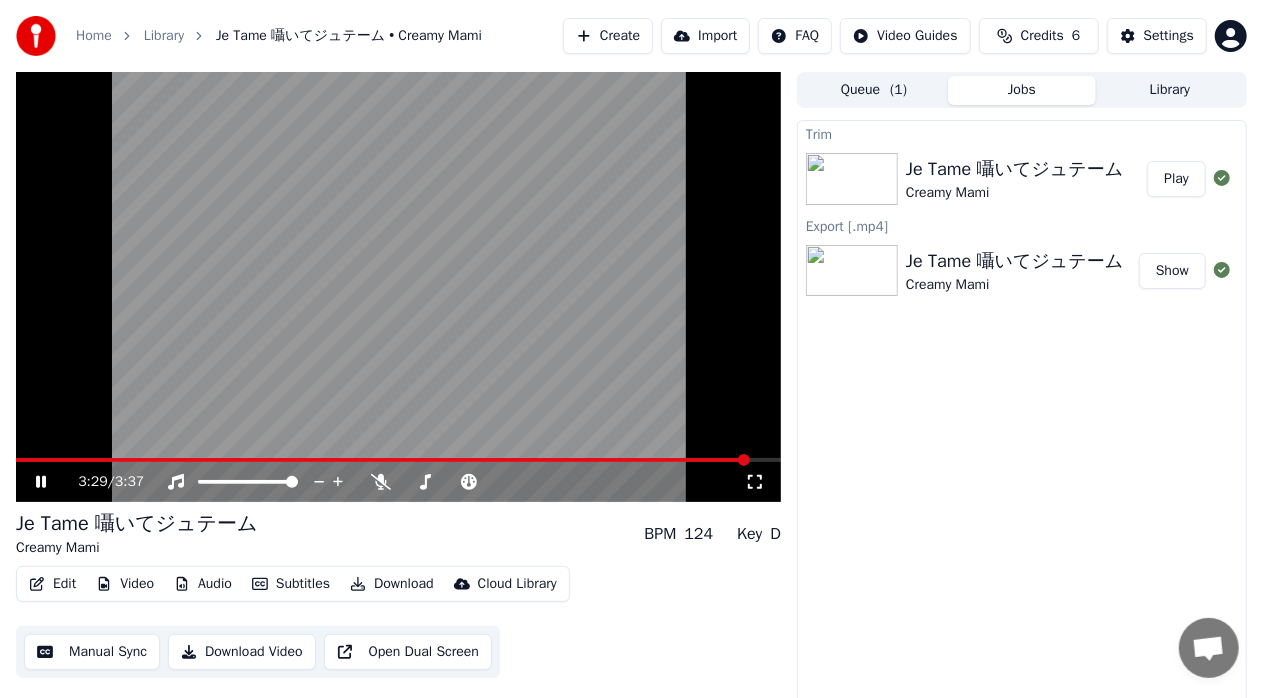 click at bounding box center (398, 460) 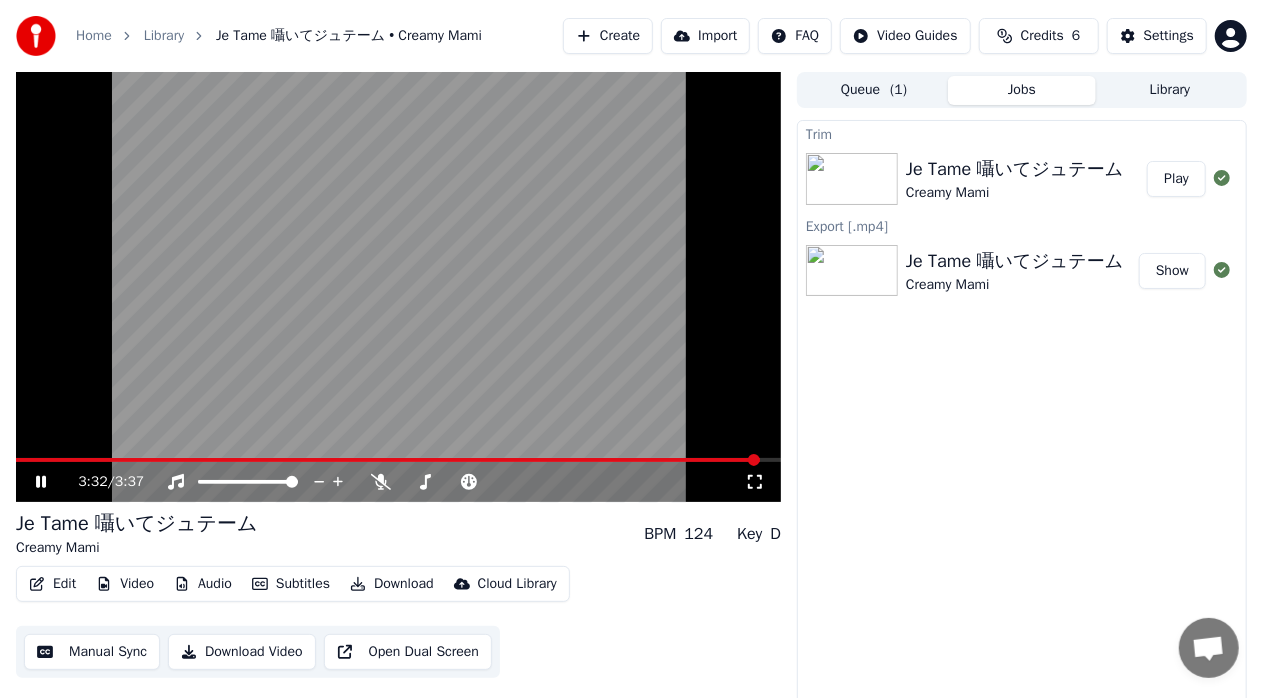 click at bounding box center [398, 460] 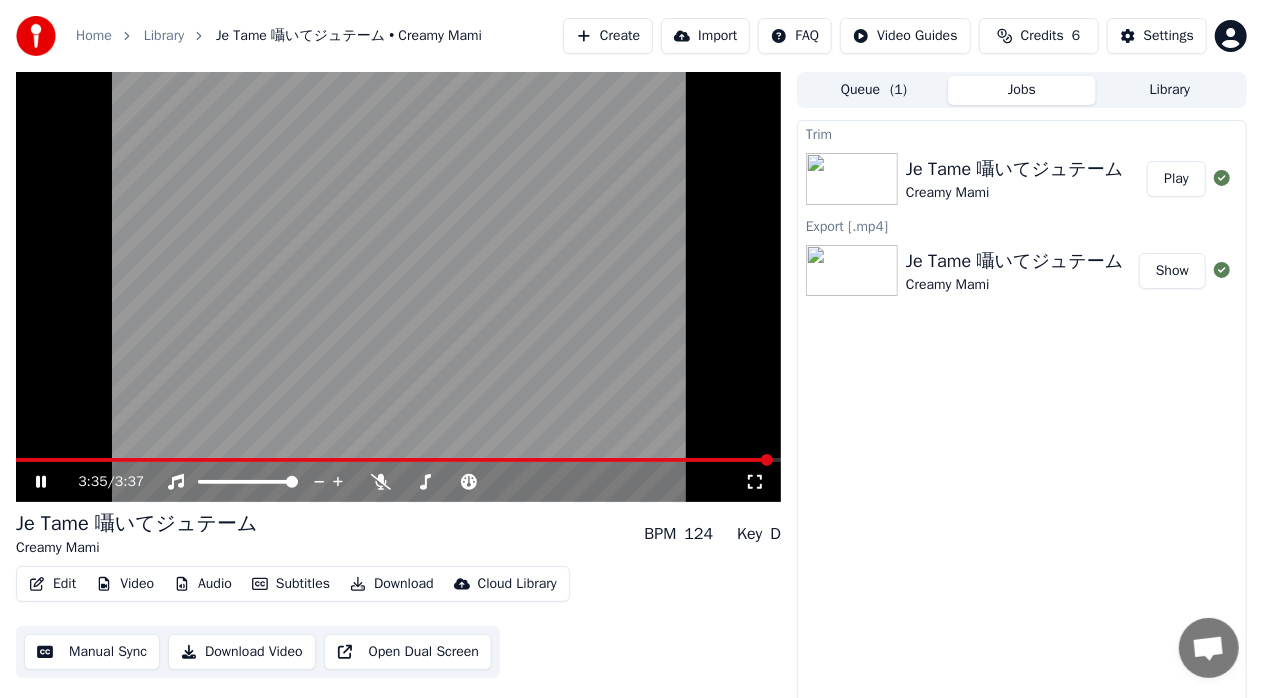 click 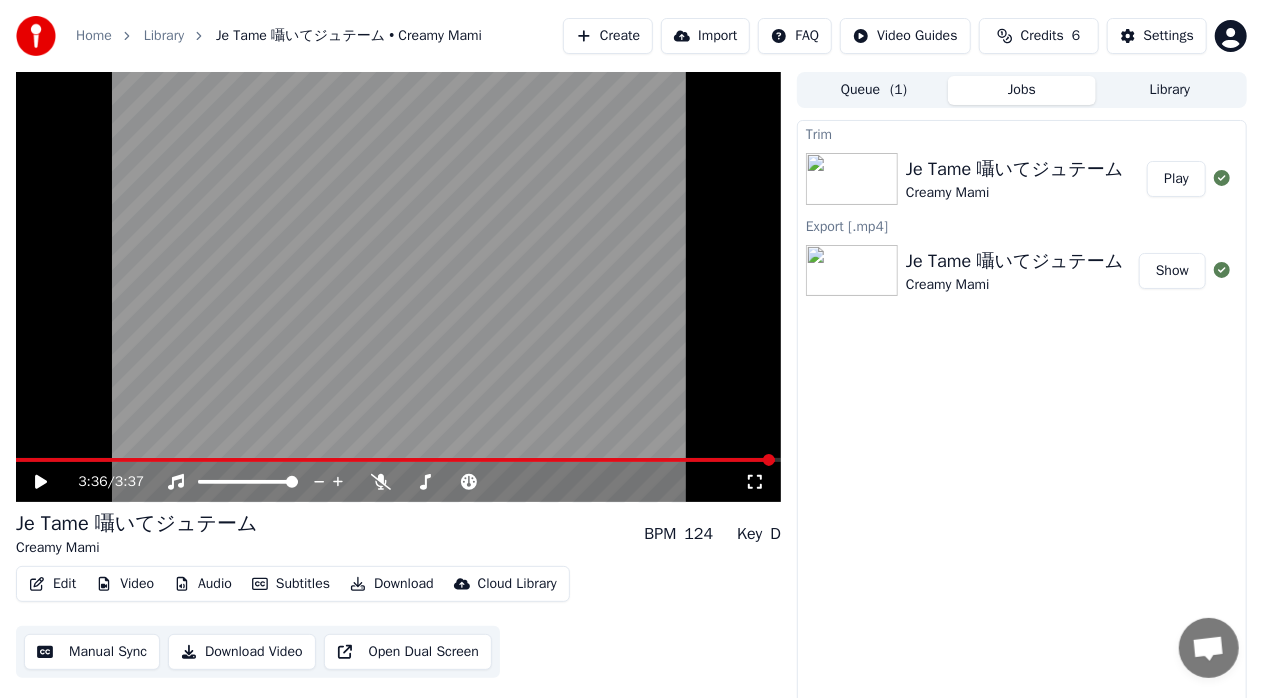 click on "Edit" at bounding box center [52, 584] 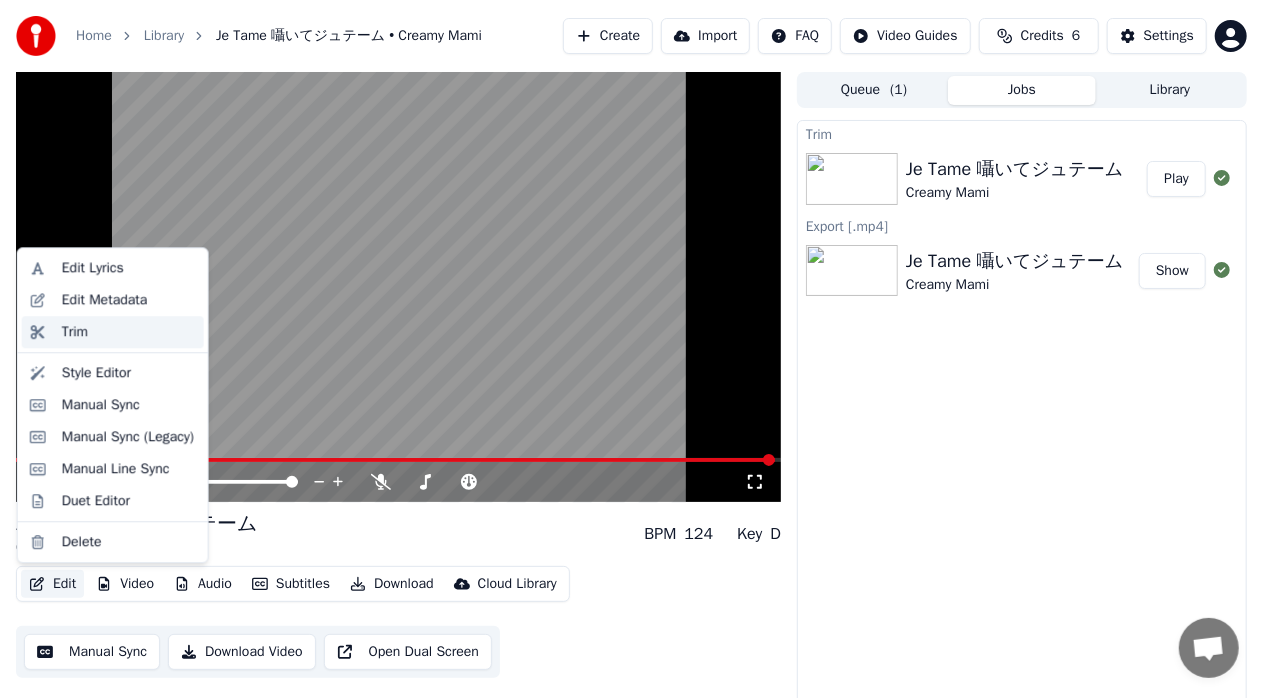 click on "Trim" at bounding box center (129, 332) 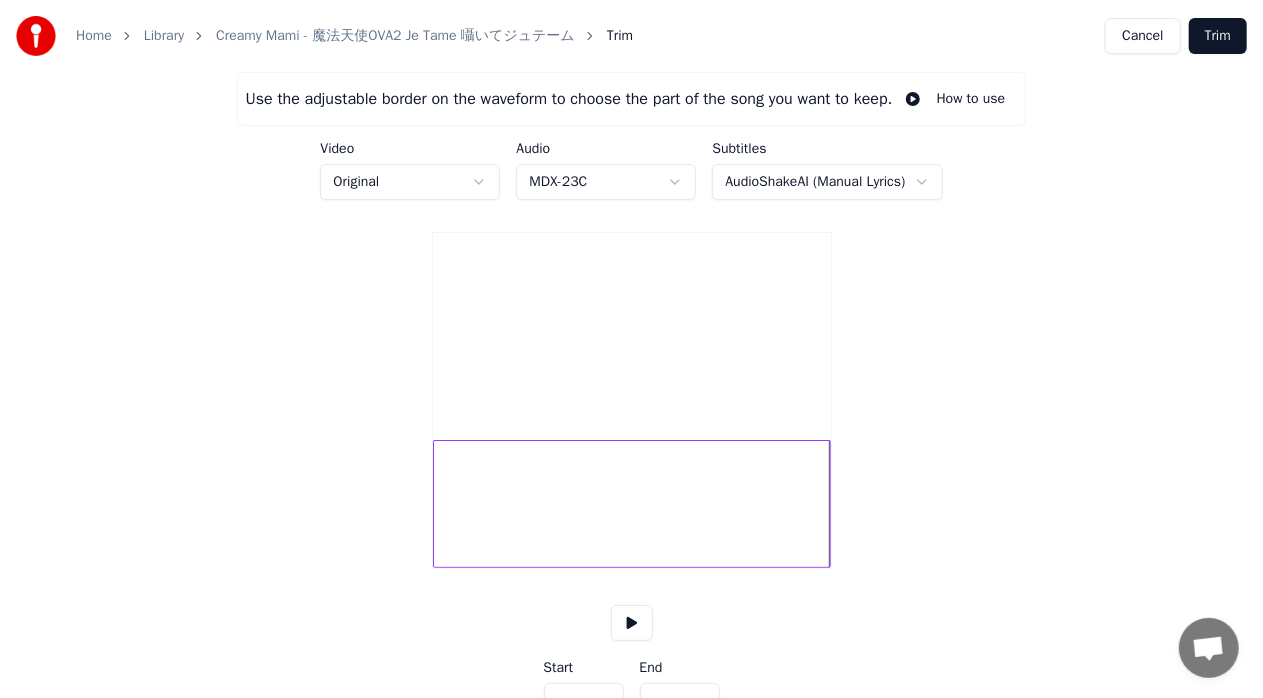 scroll, scrollTop: 160, scrollLeft: 0, axis: vertical 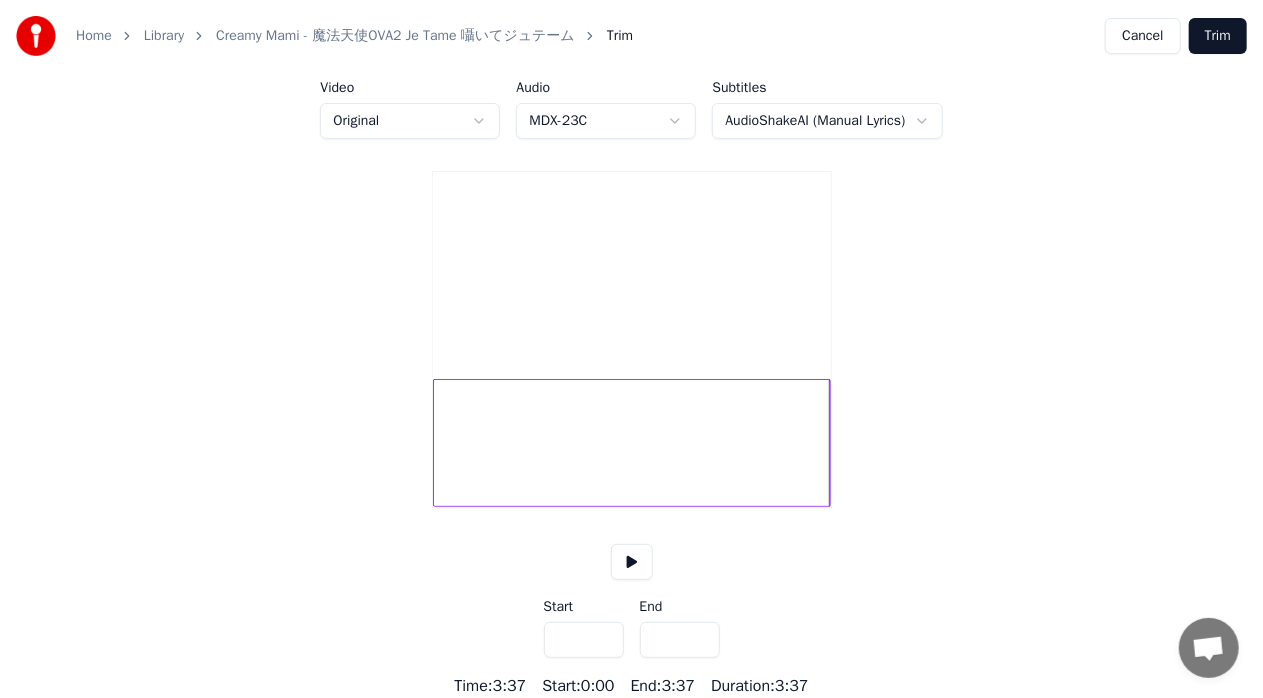 click on "*****" at bounding box center [680, 640] 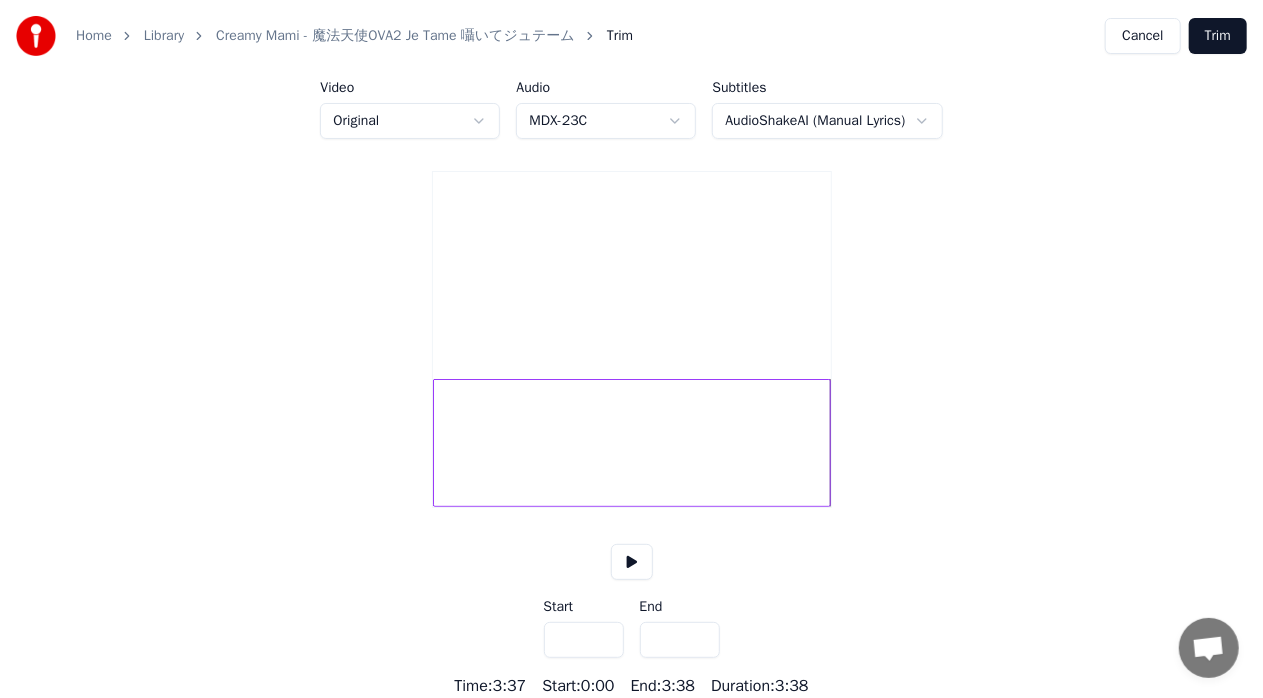 click on "*****" at bounding box center [680, 640] 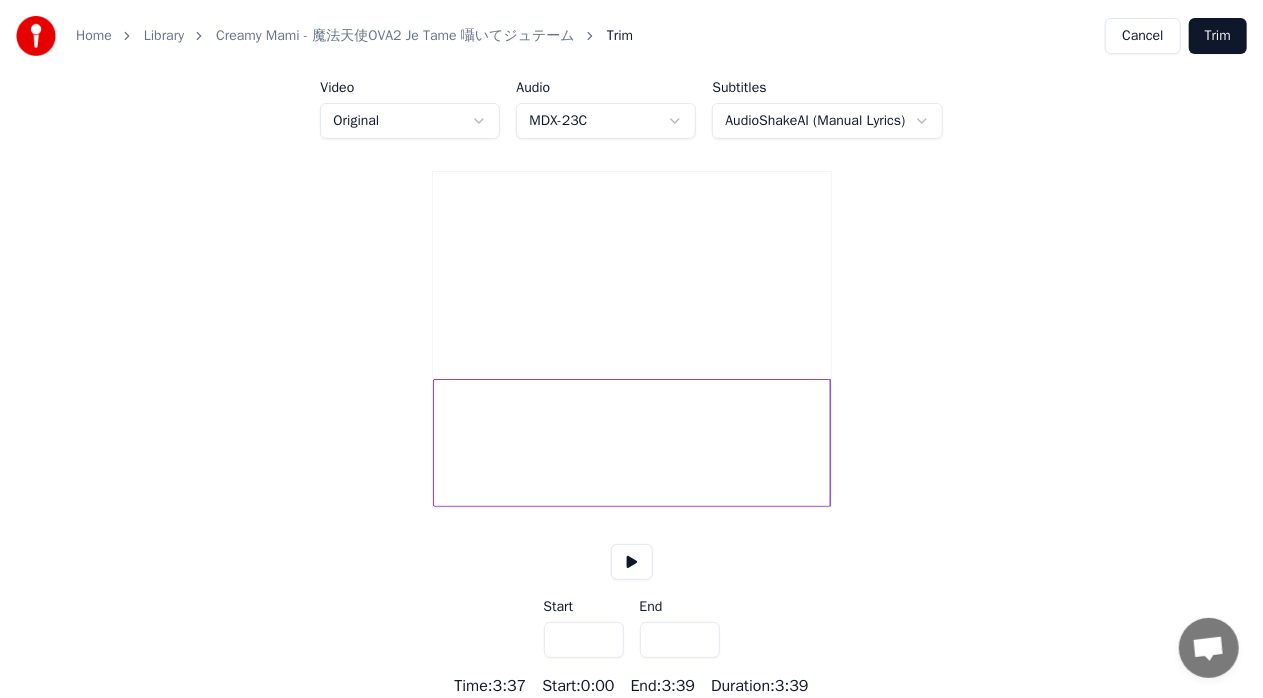 click on "*****" at bounding box center (680, 640) 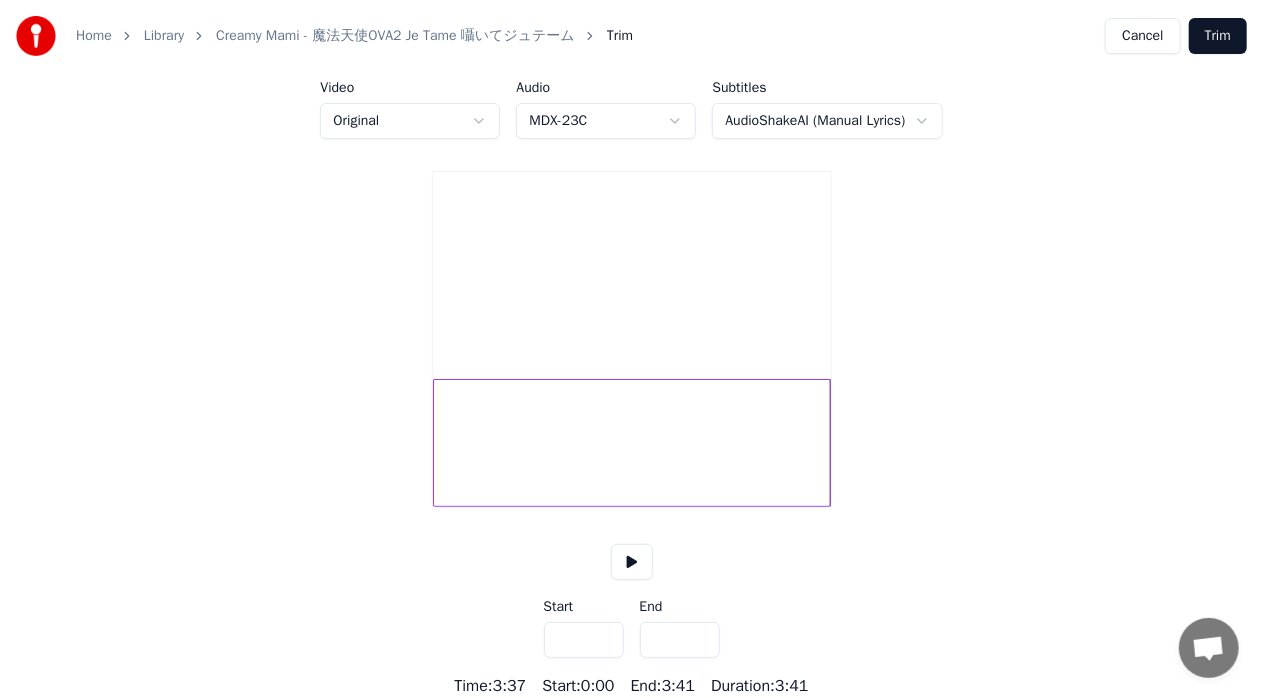 click on "*****" at bounding box center [680, 640] 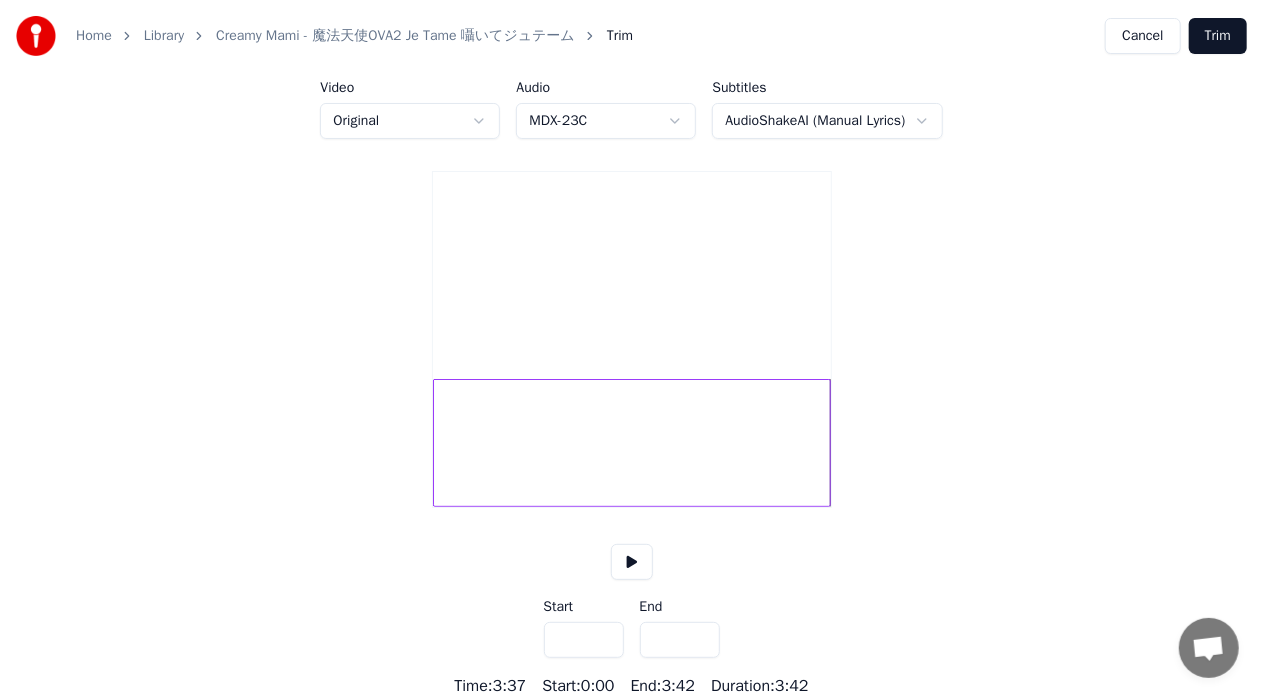 click on "*****" at bounding box center [680, 640] 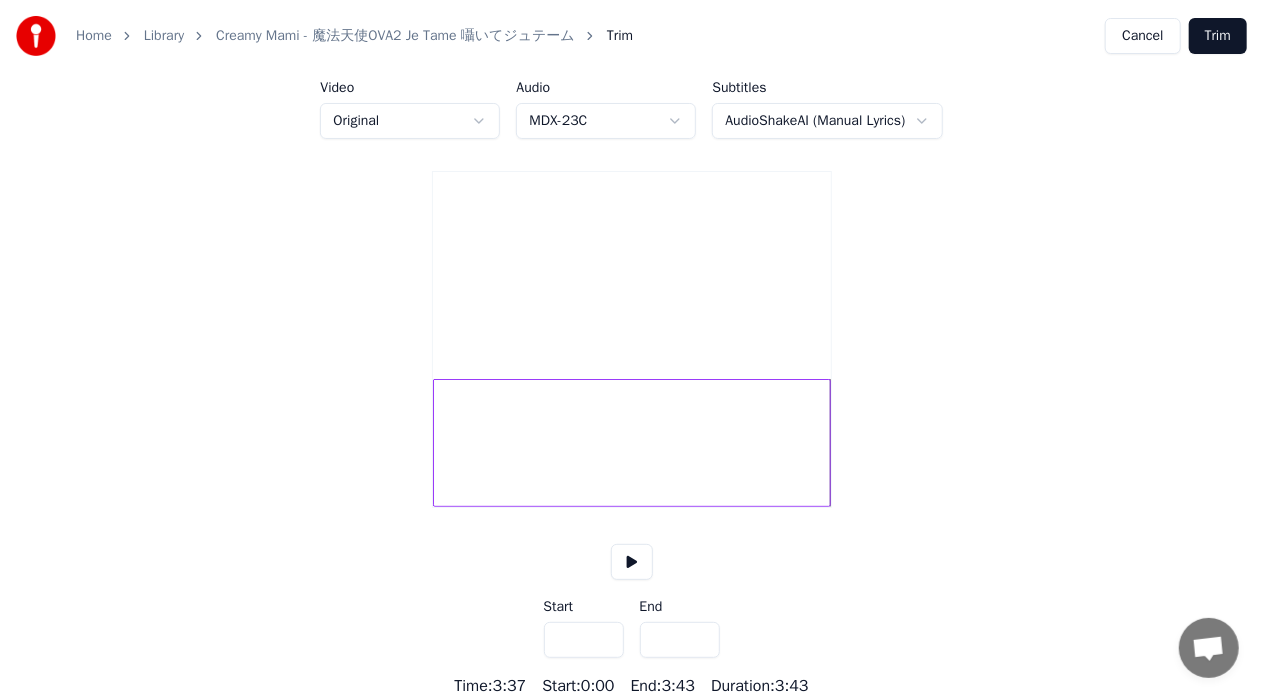 click on "*****" at bounding box center (680, 640) 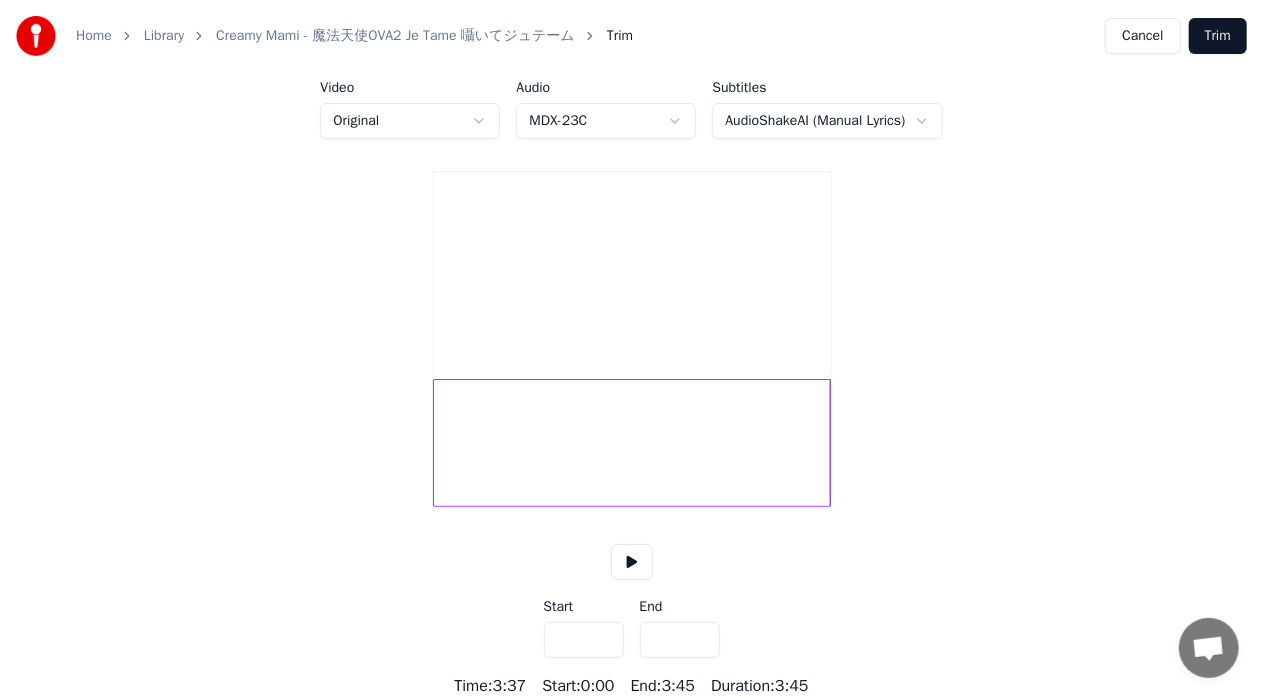 click on "*****" at bounding box center (680, 640) 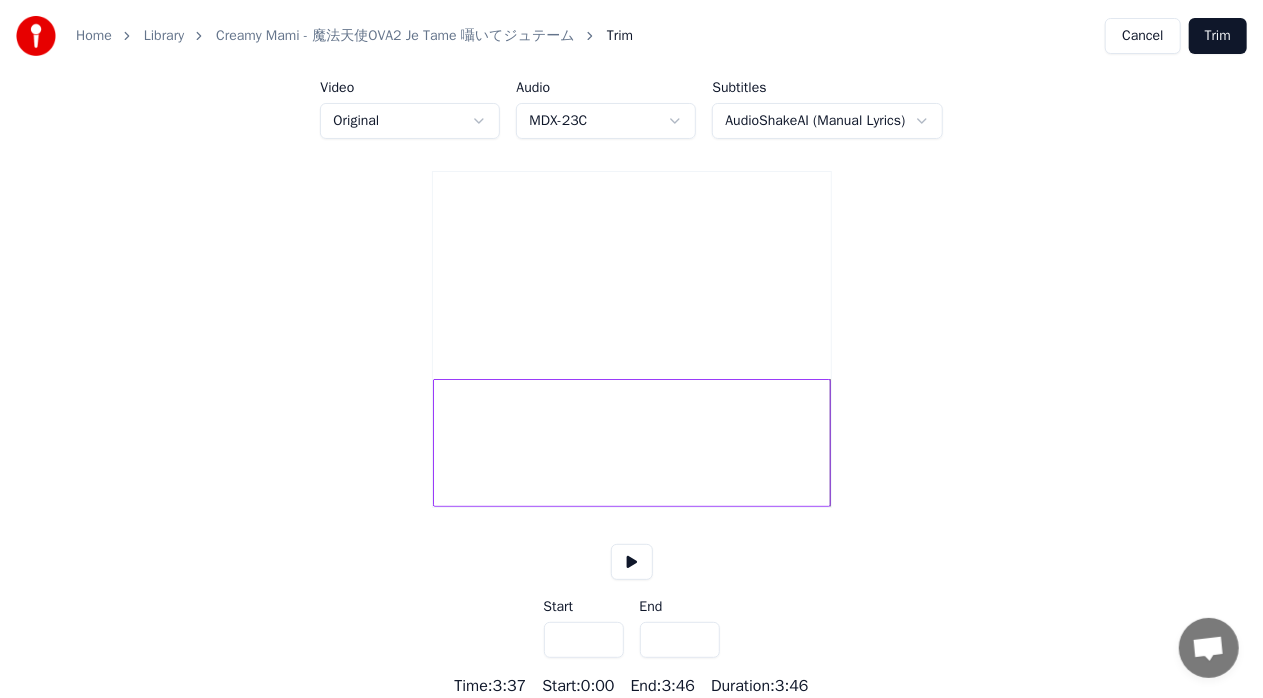 click on "*****" at bounding box center [680, 640] 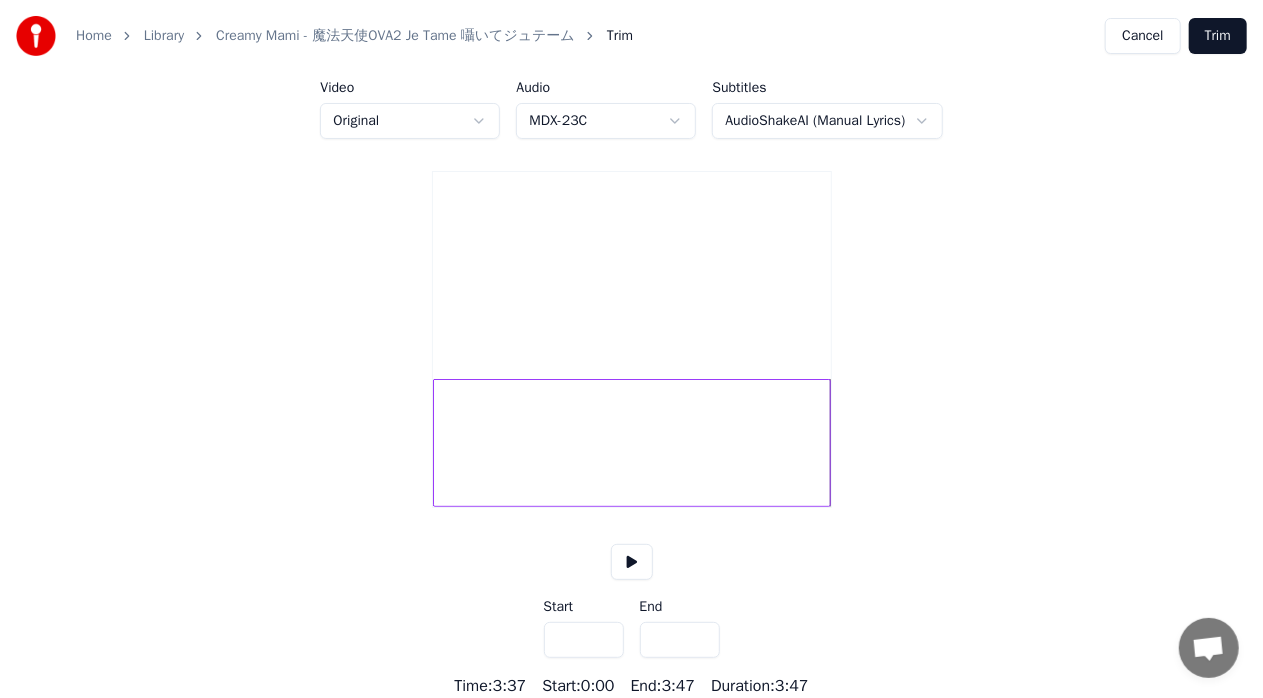 click on "*****" at bounding box center [680, 640] 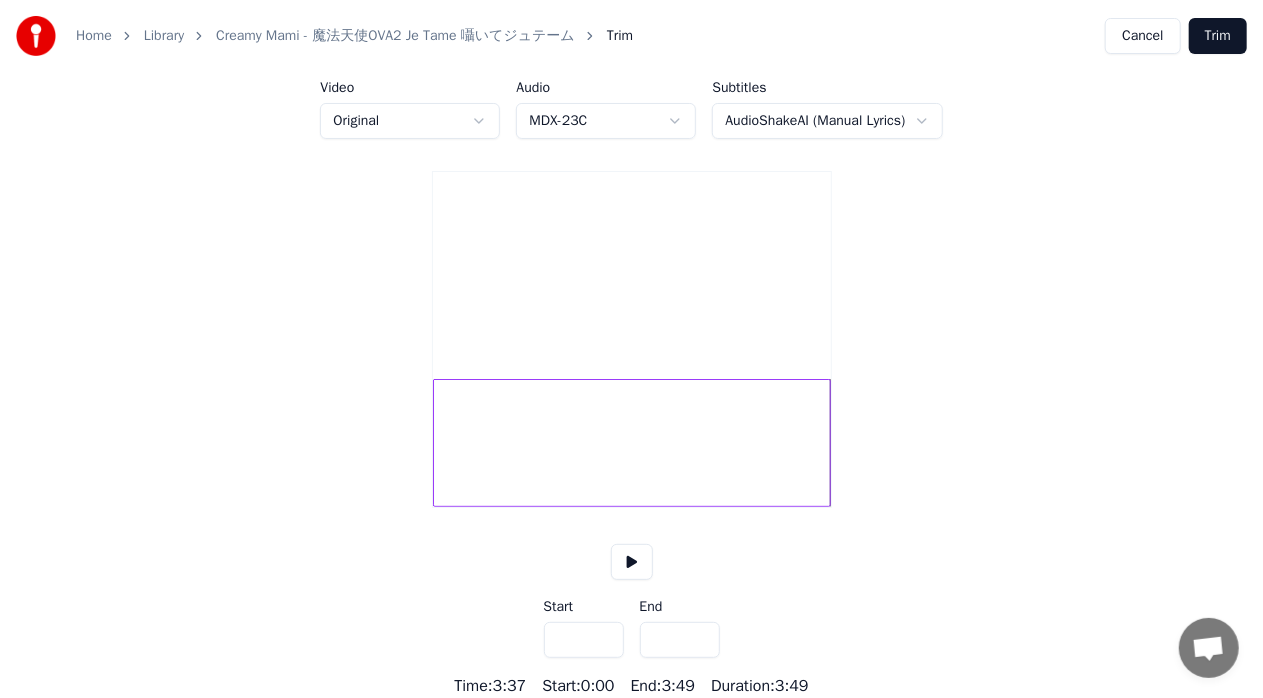 click on "*****" at bounding box center (680, 640) 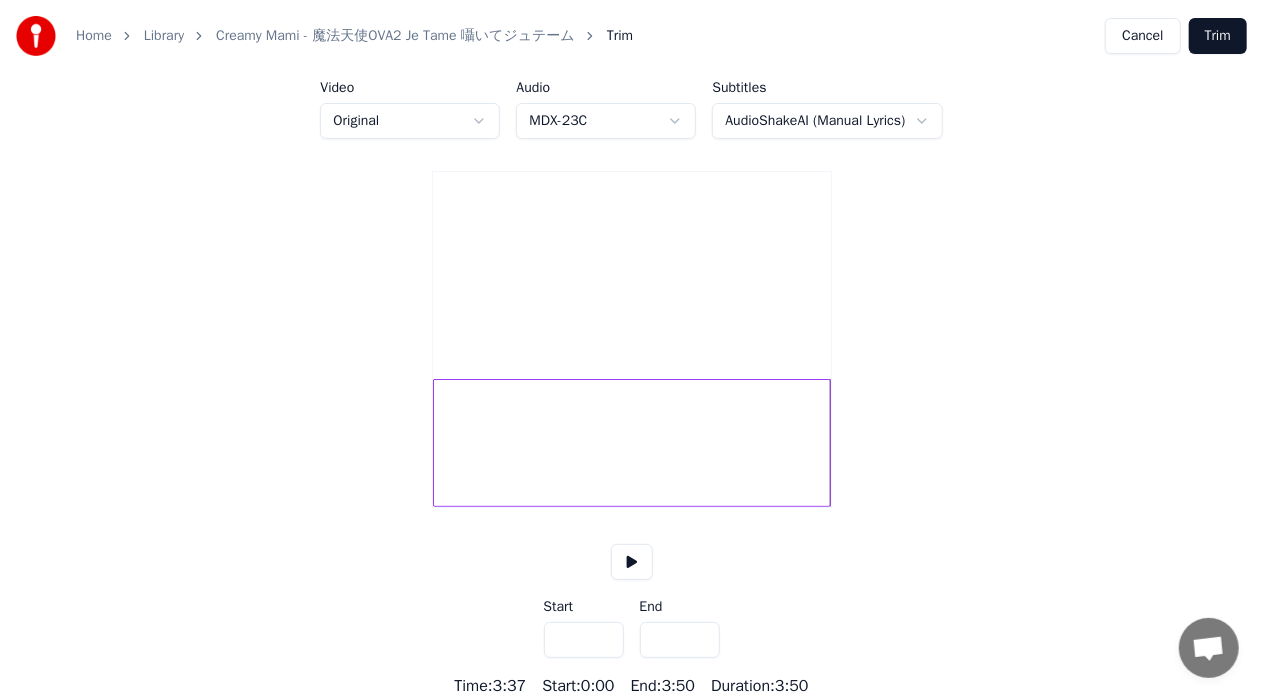 click on "*****" at bounding box center (680, 640) 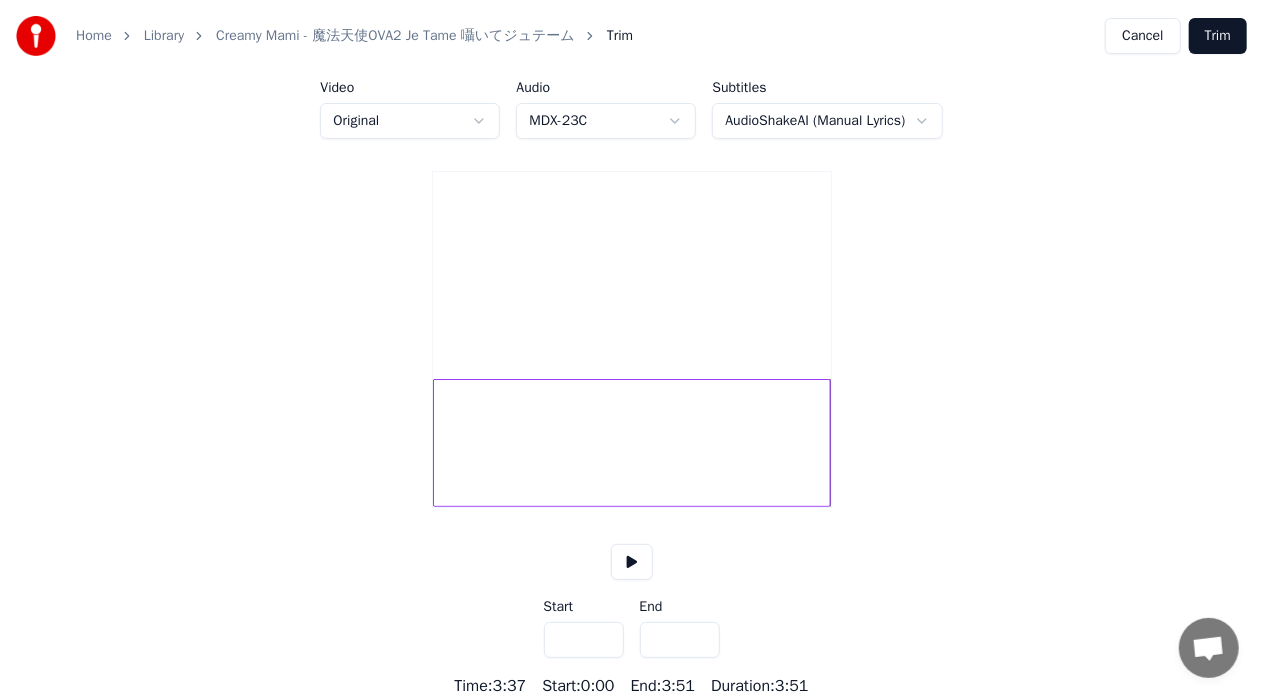 click on "*****" at bounding box center (680, 640) 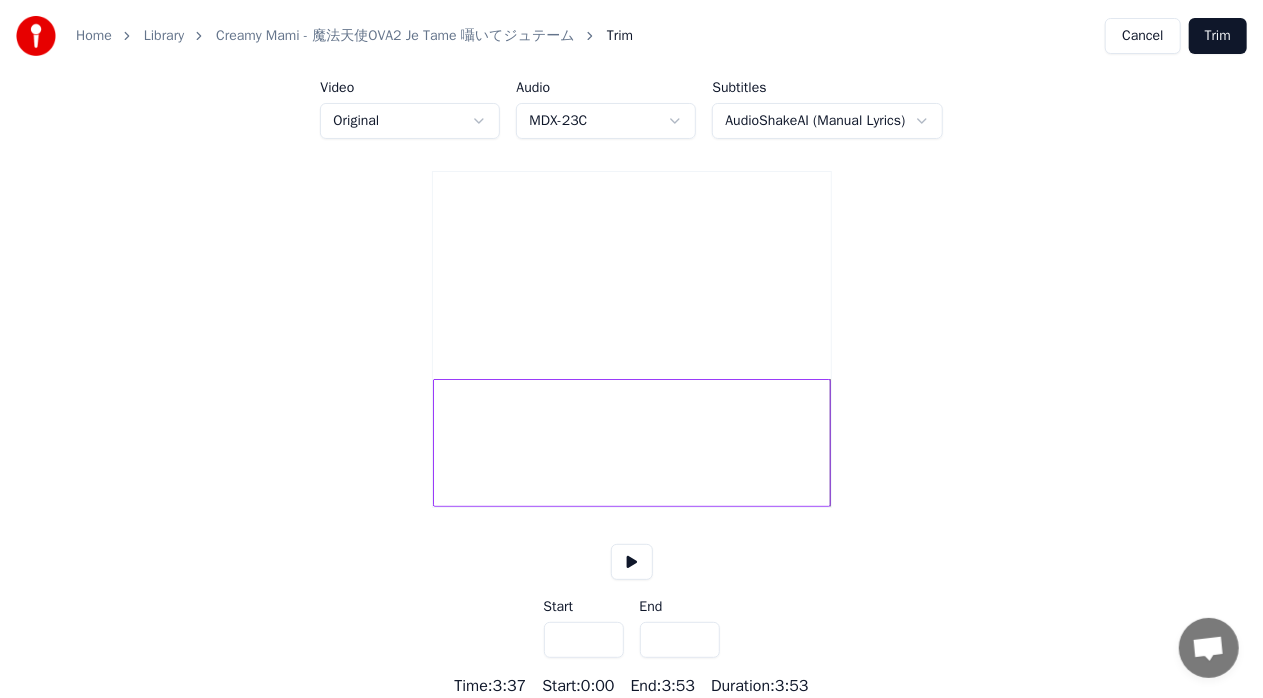 click on "*****" at bounding box center [680, 640] 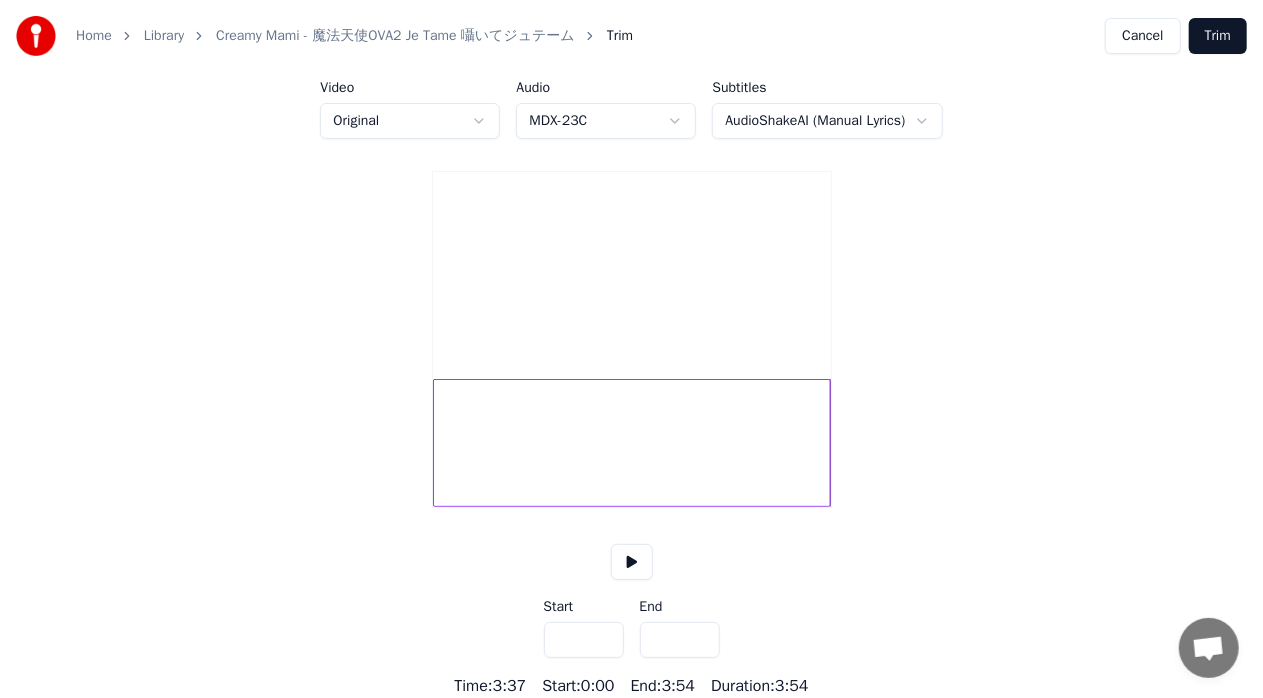 click on "*****" at bounding box center (680, 640) 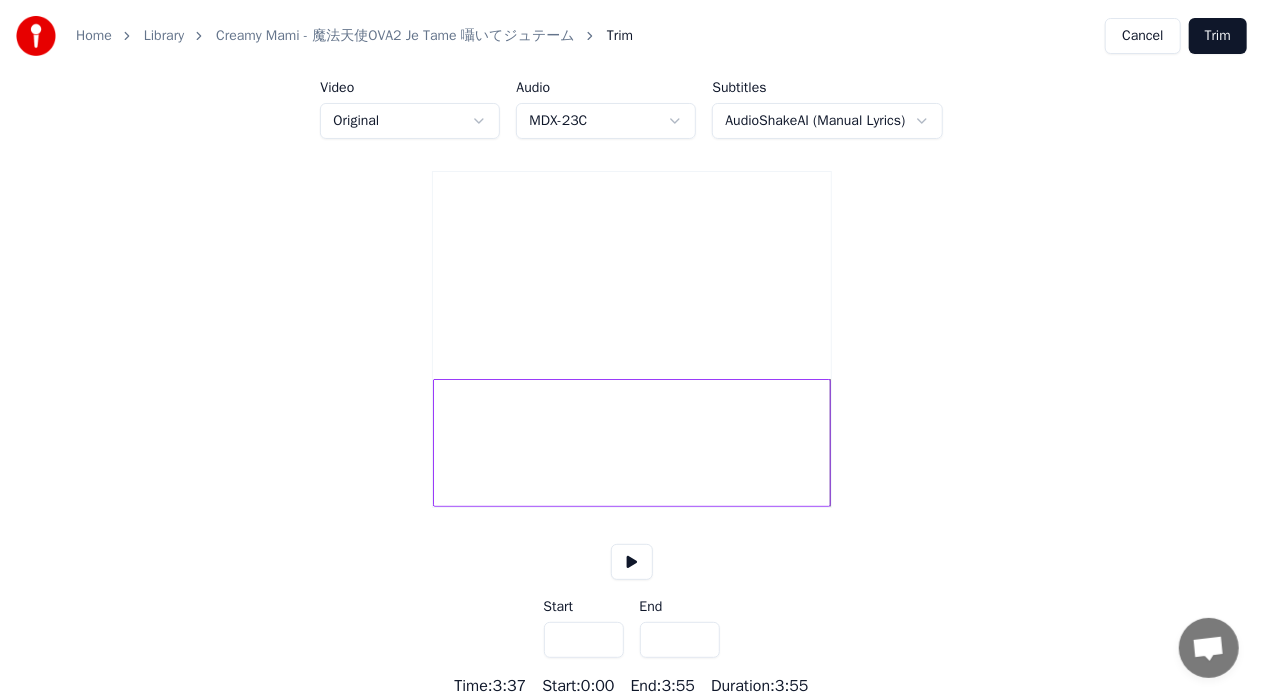 click on "*****" at bounding box center [680, 640] 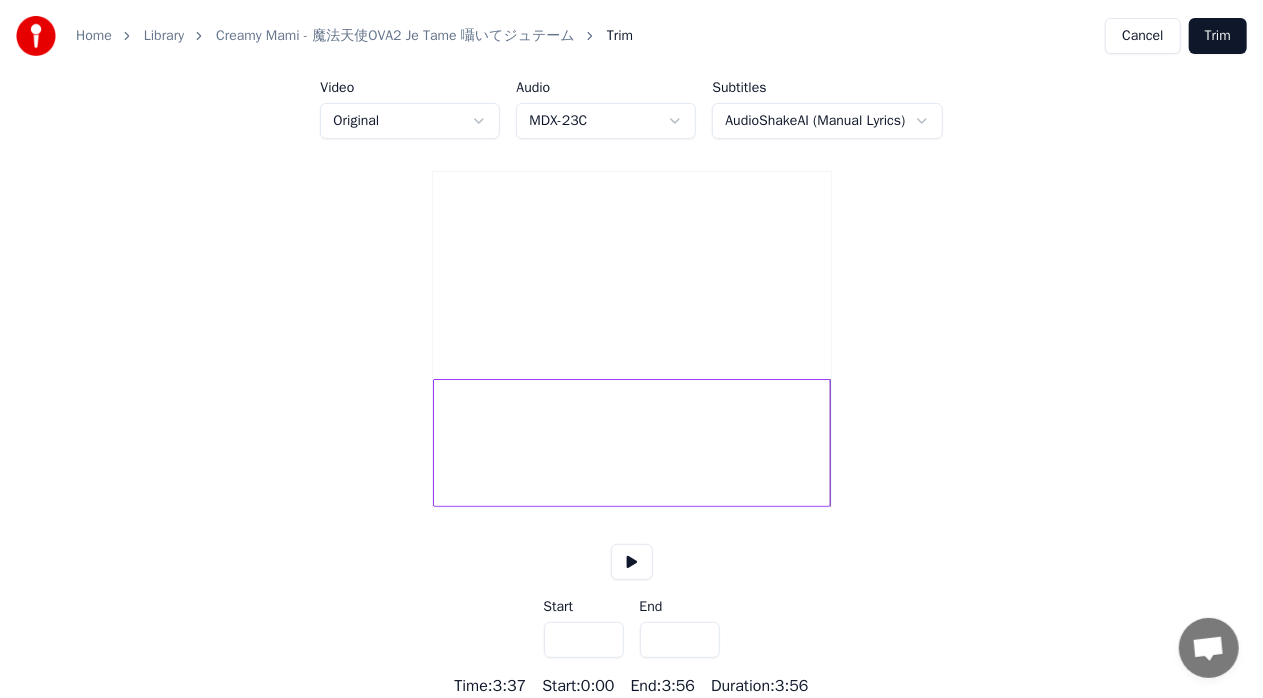 click on "*****" at bounding box center [680, 640] 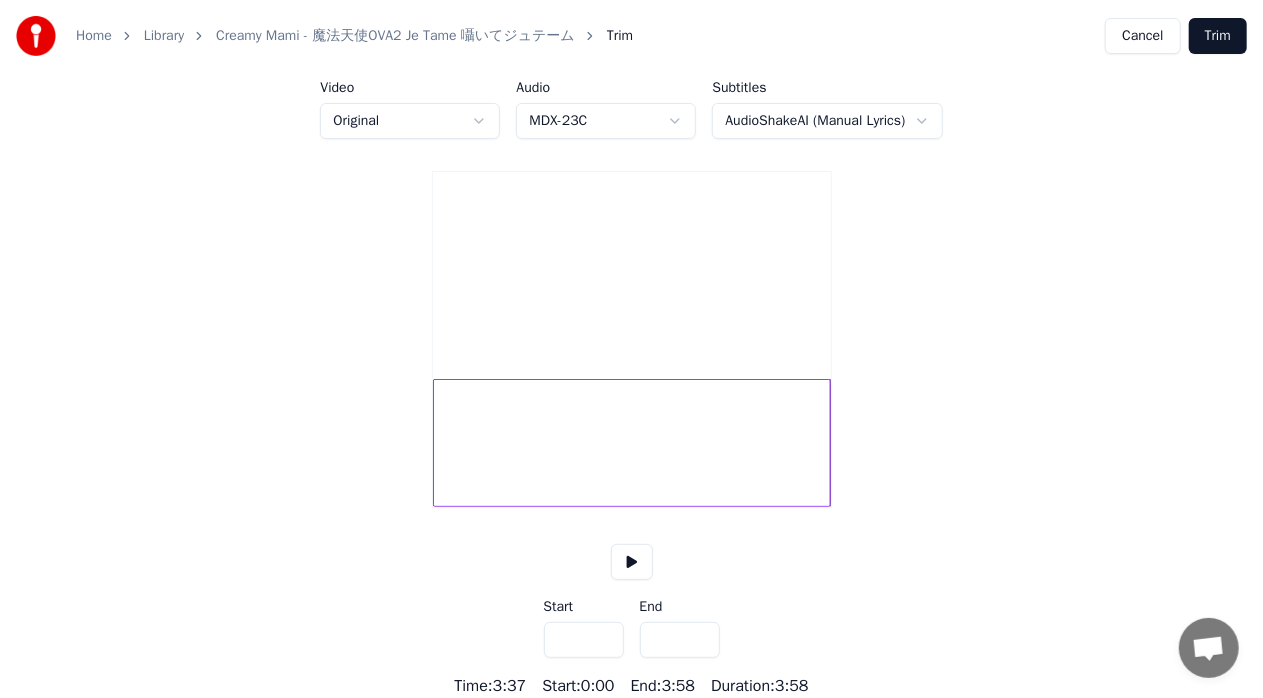 click on "*****" at bounding box center (680, 640) 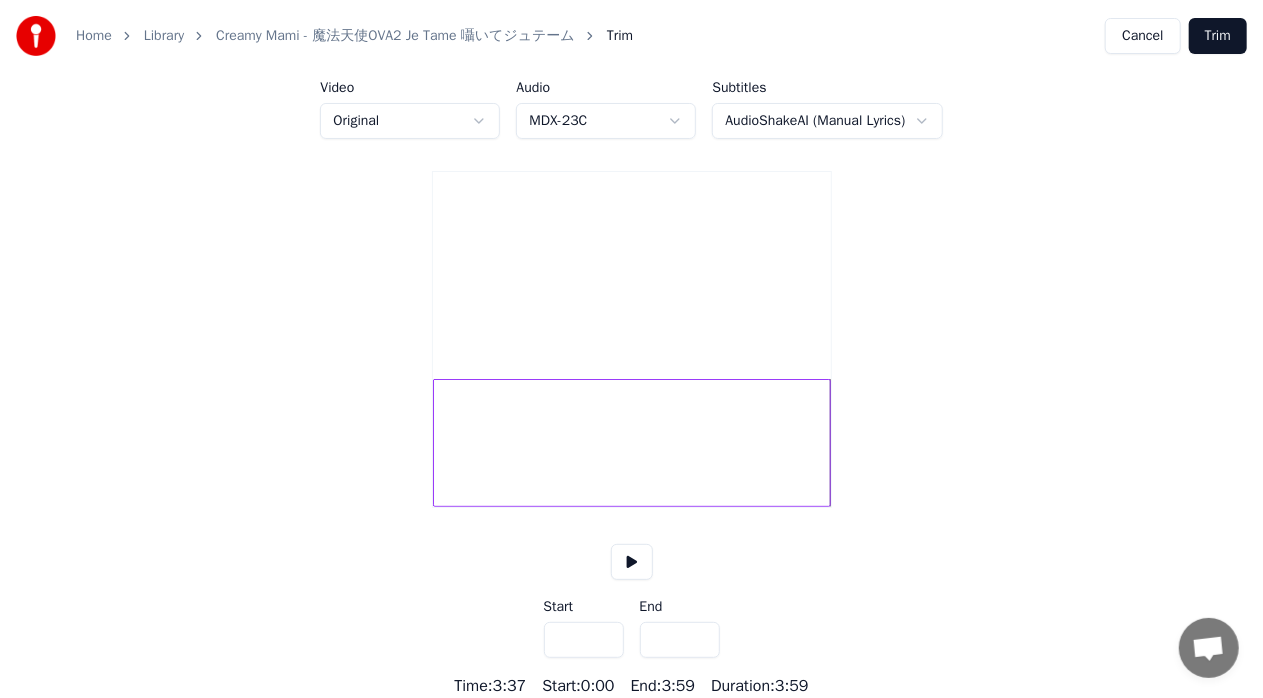 click on "*****" at bounding box center [680, 640] 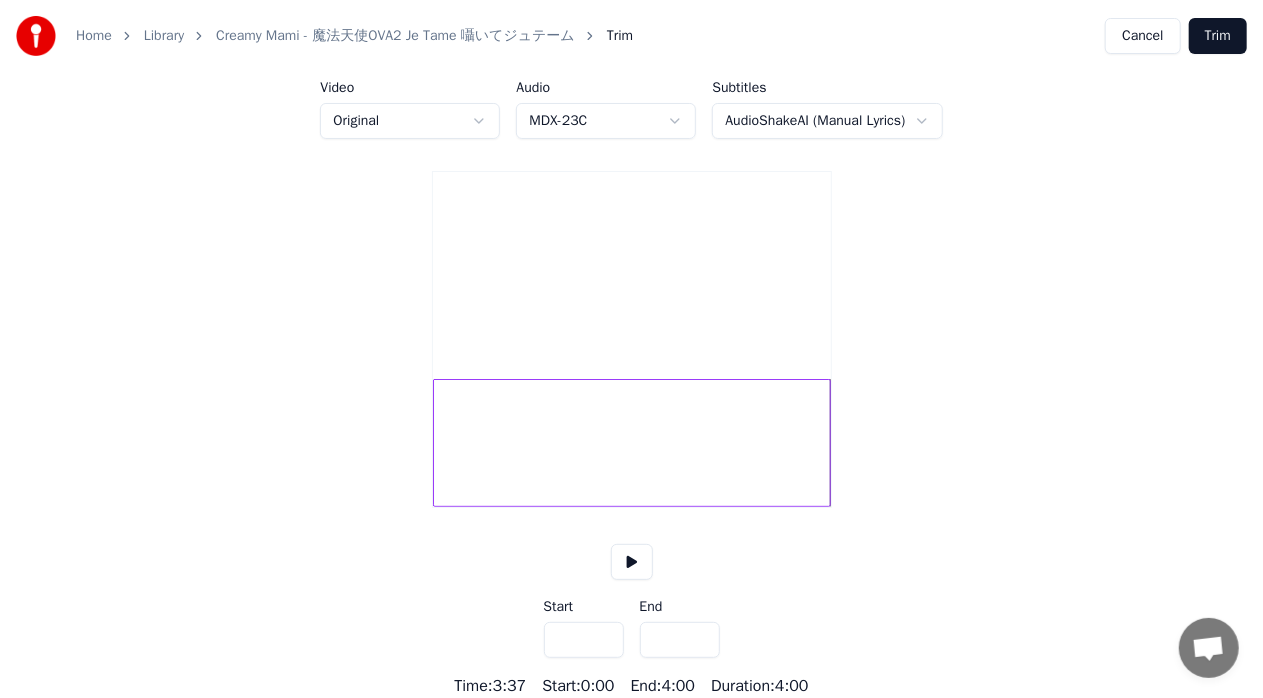 click on "*****" at bounding box center [680, 640] 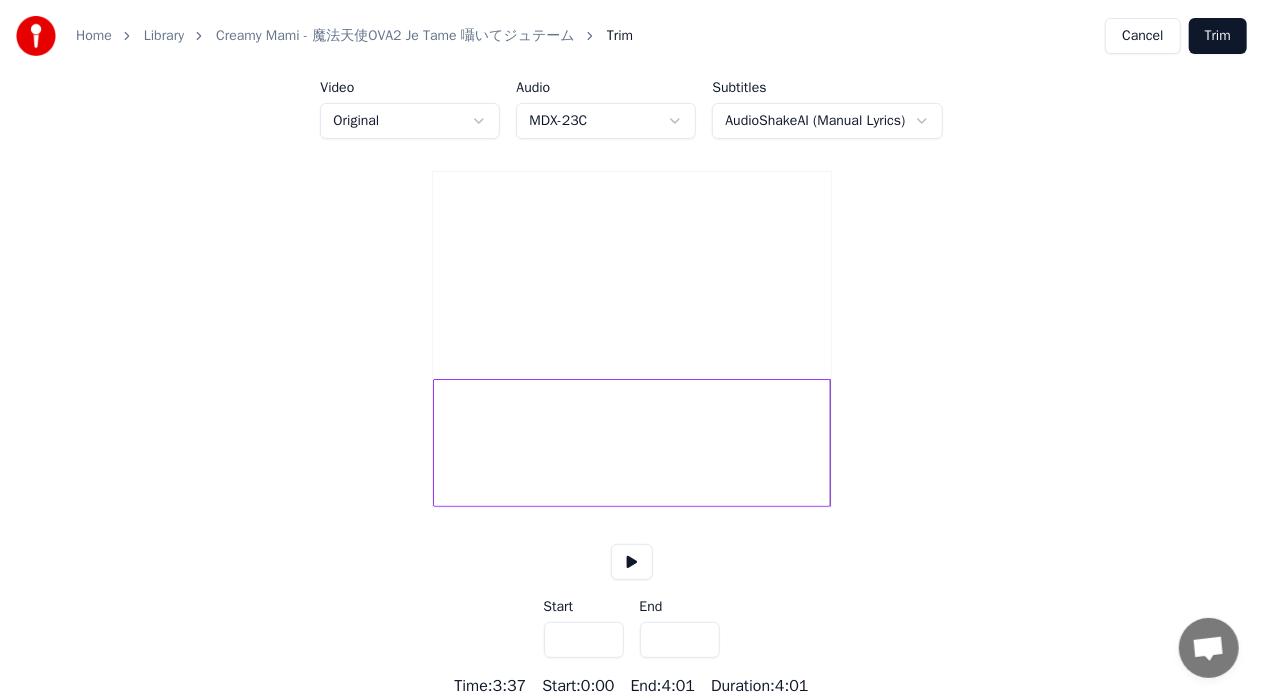 click on "*****" at bounding box center (680, 640) 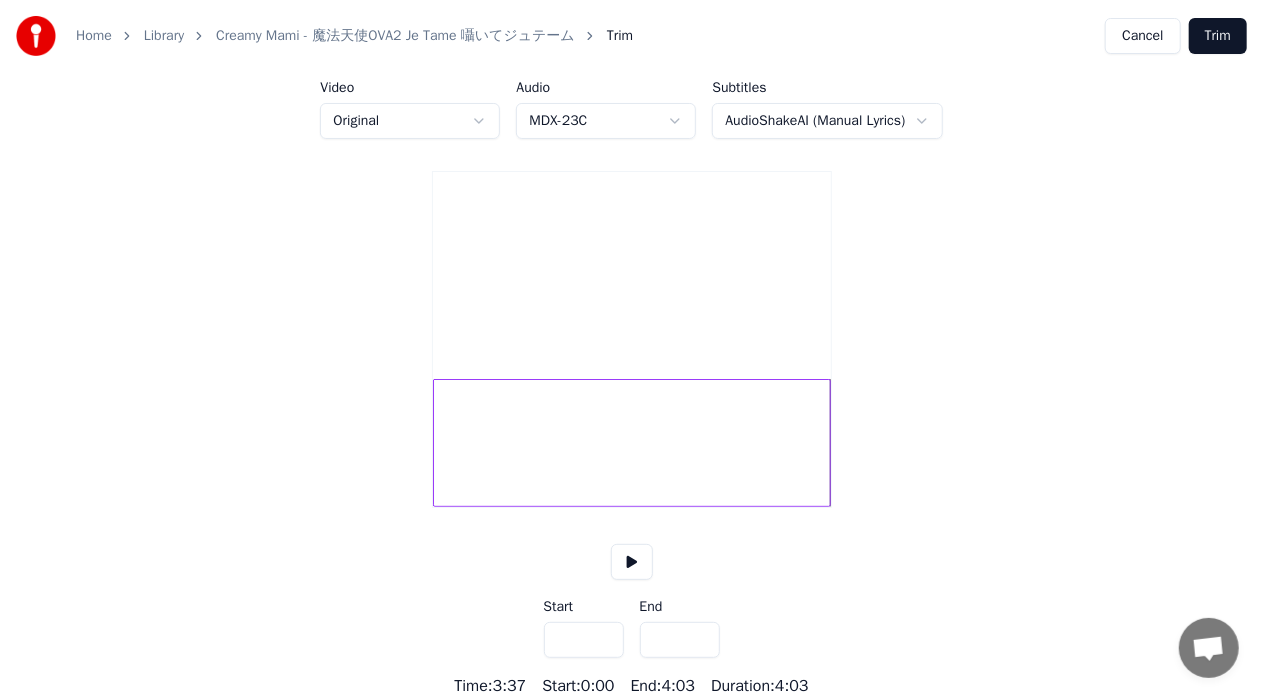 click on "*****" at bounding box center [680, 640] 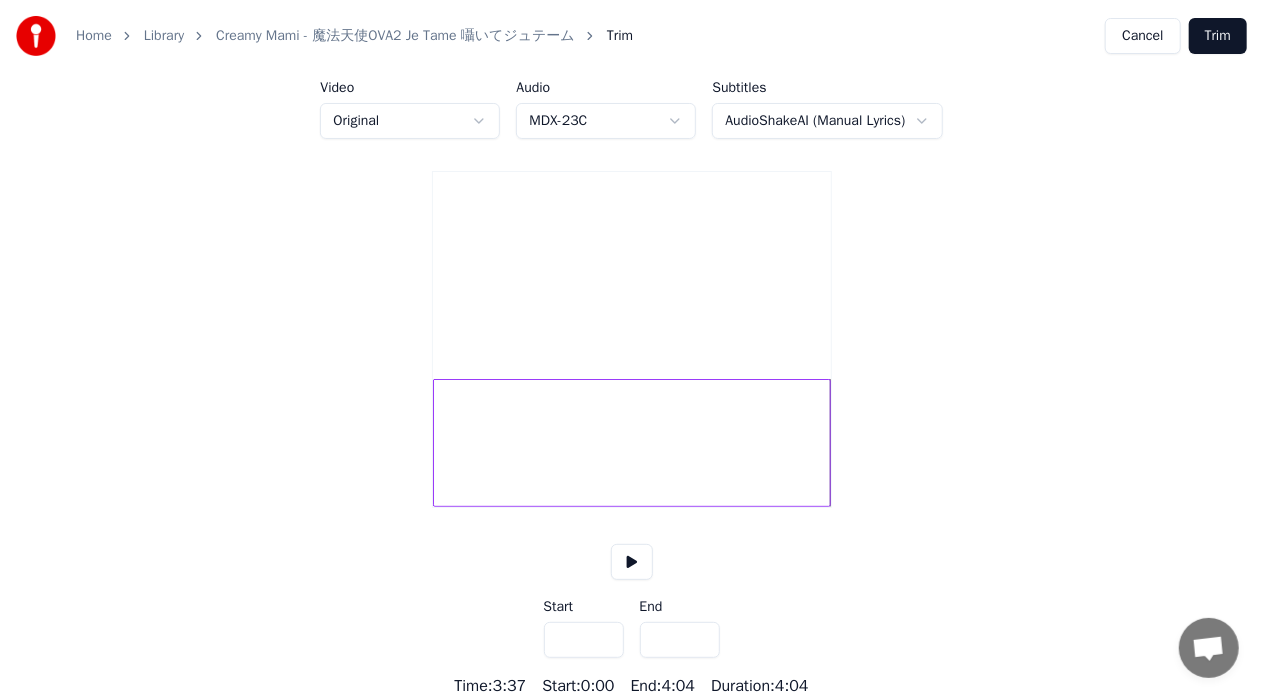 click on "*****" at bounding box center [680, 640] 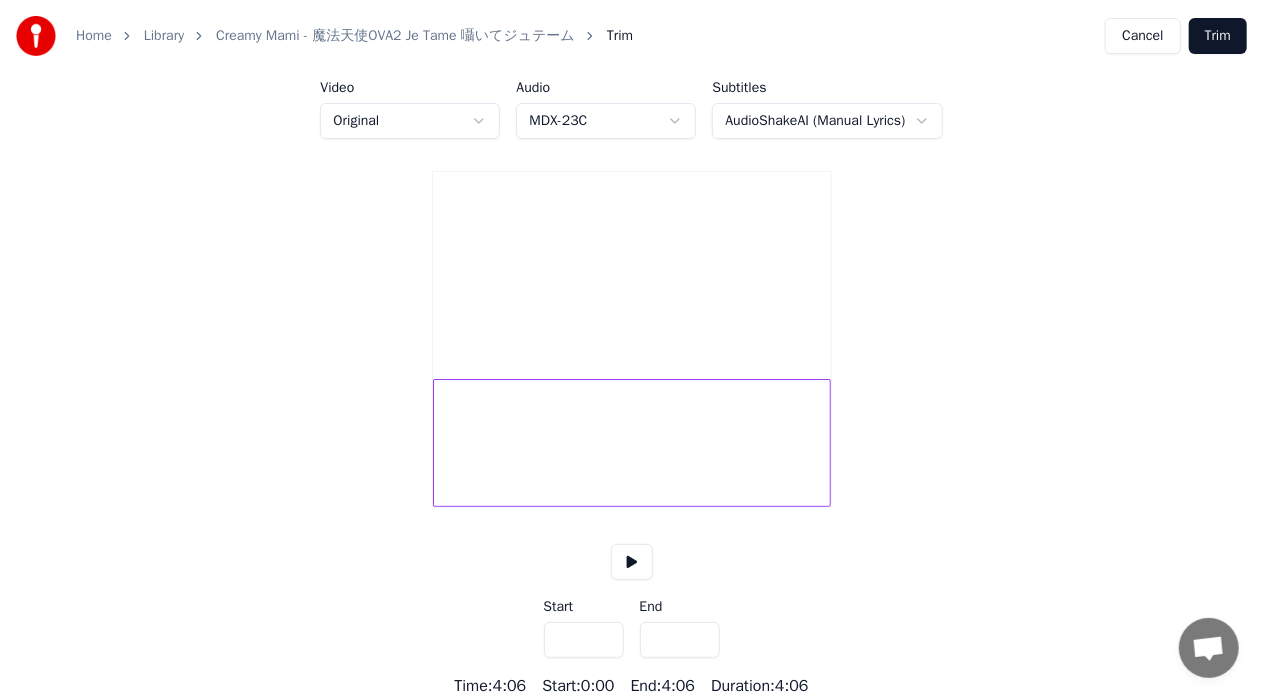 click on "*****" at bounding box center [680, 640] 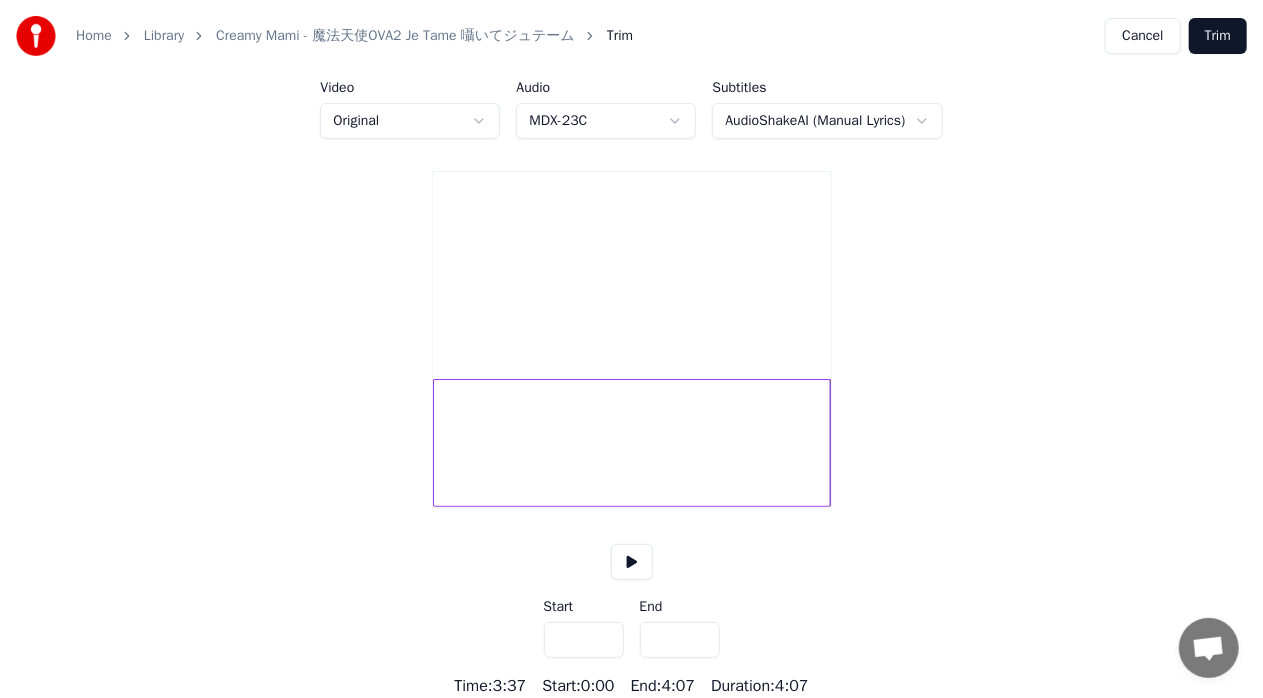 click on "*****" at bounding box center [680, 640] 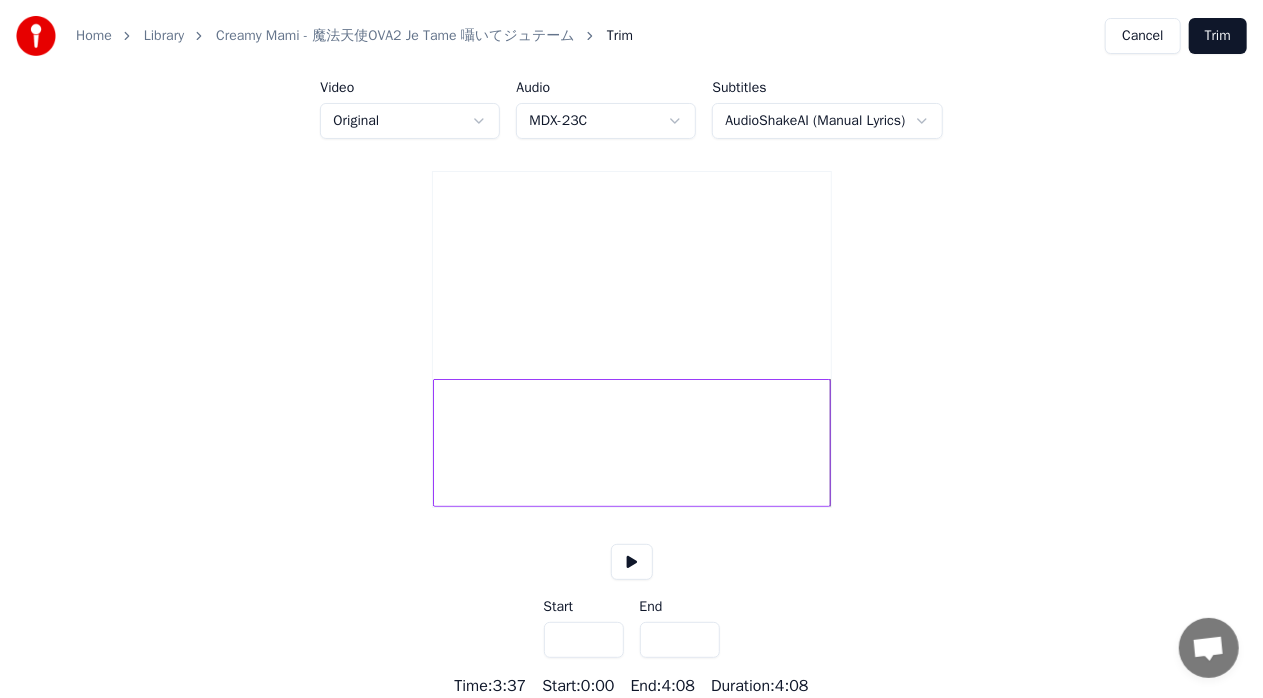click on "*****" at bounding box center [680, 640] 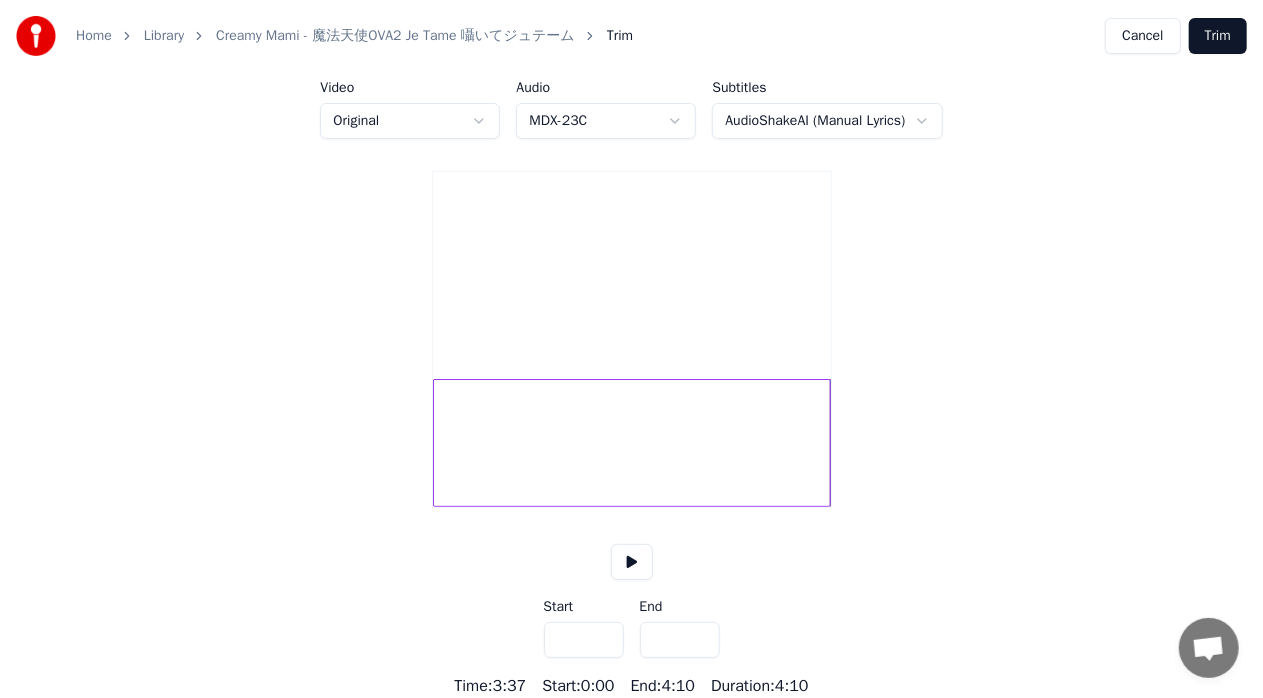 click on "*****" at bounding box center (680, 640) 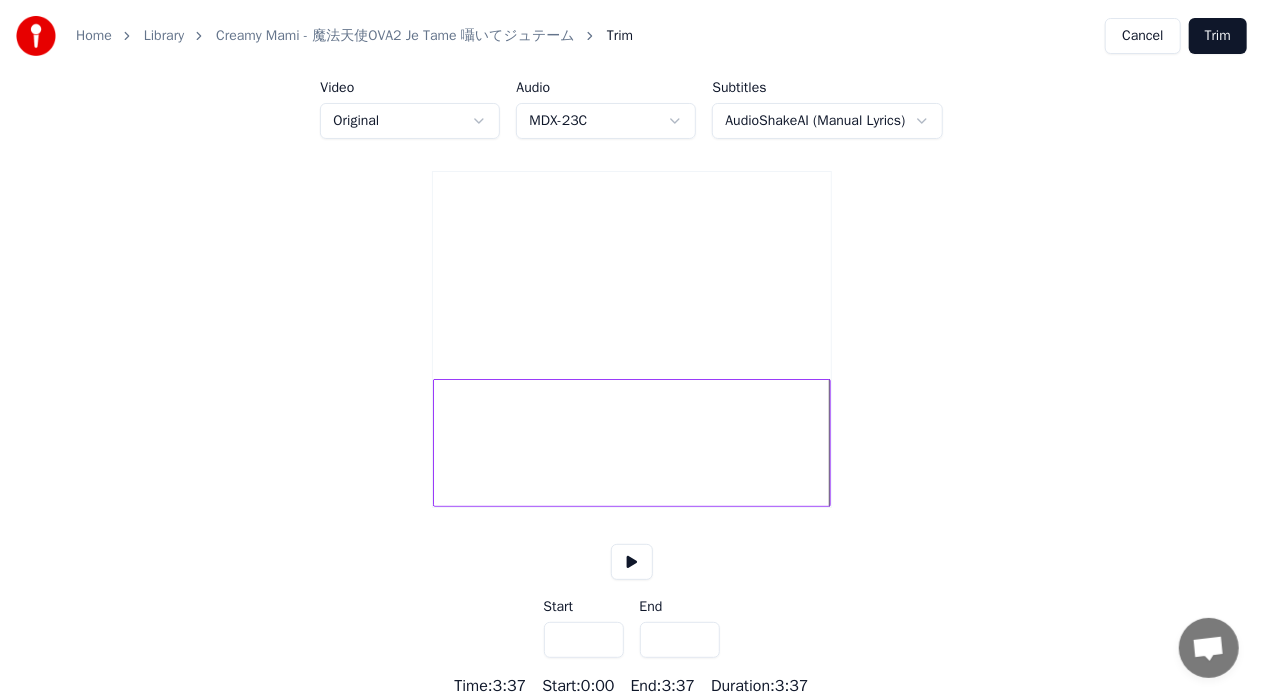 click at bounding box center [632, 443] 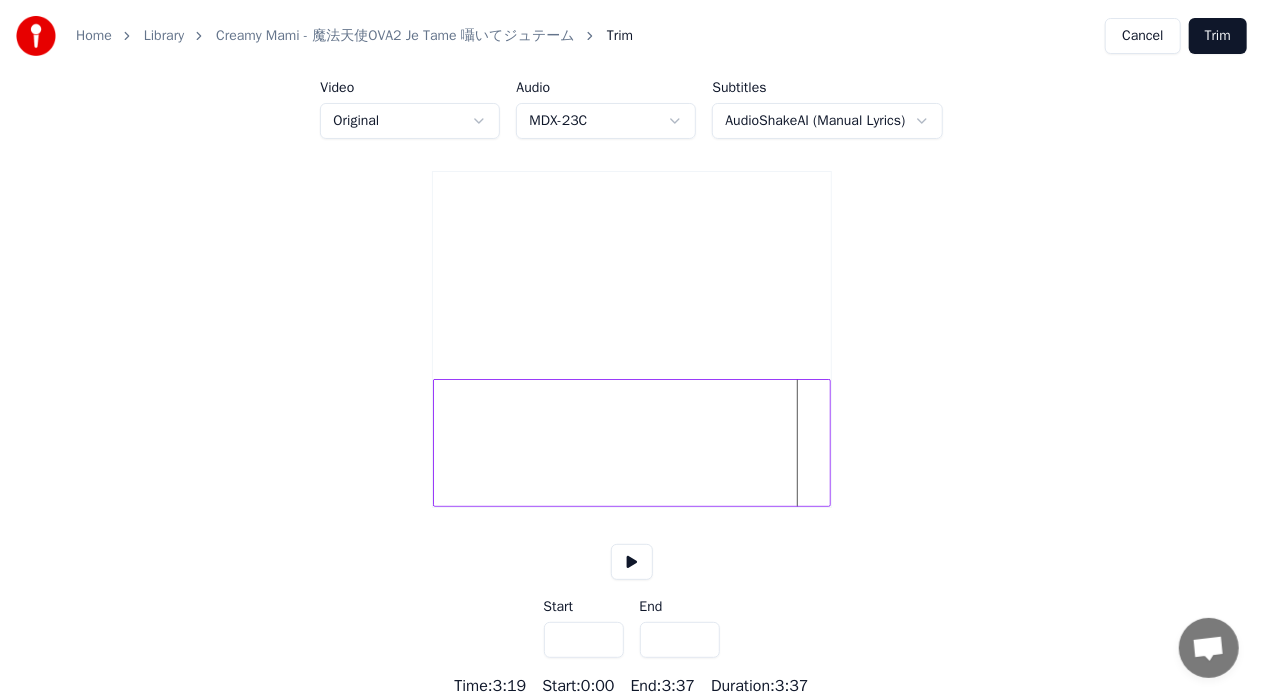 click at bounding box center [632, 443] 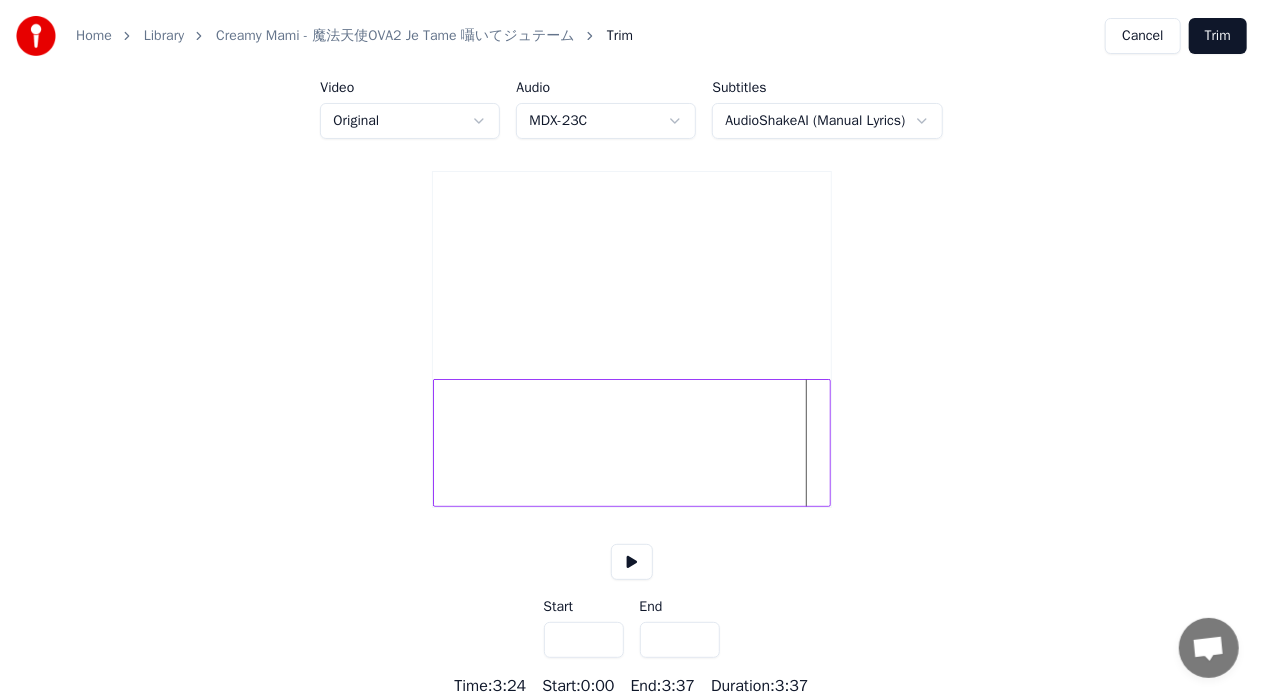 click at bounding box center [632, 443] 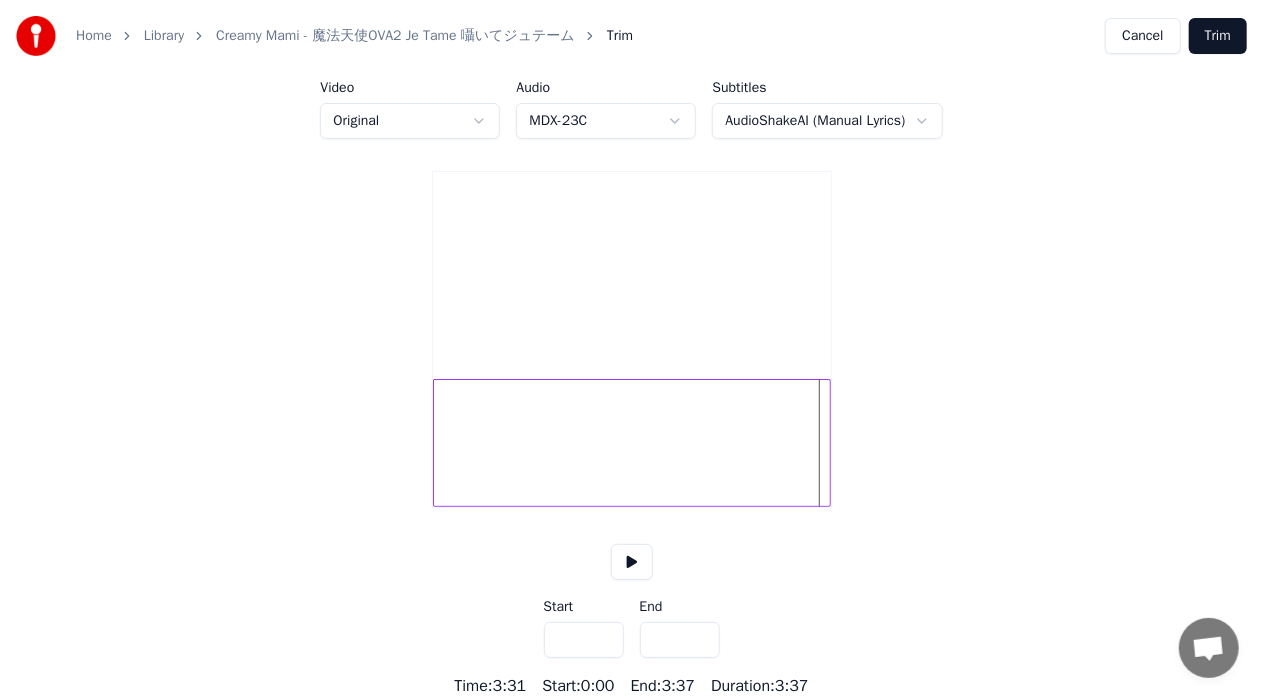 click at bounding box center [632, 443] 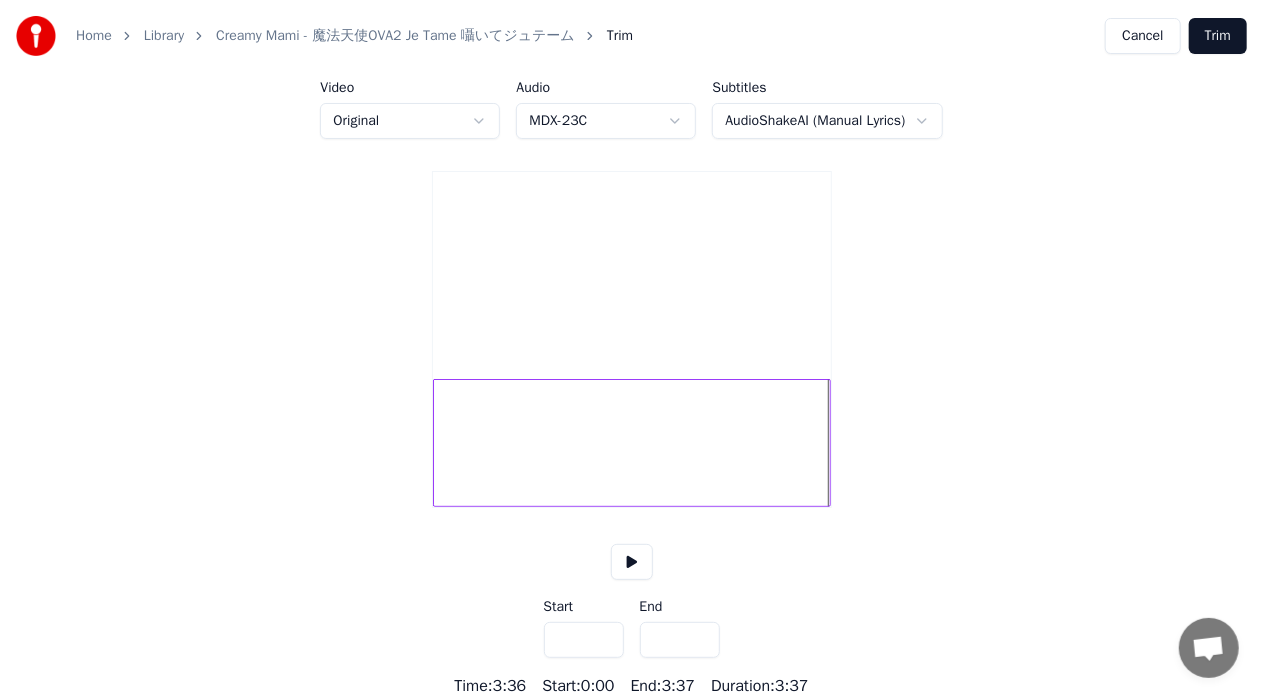 click at bounding box center (827, 443) 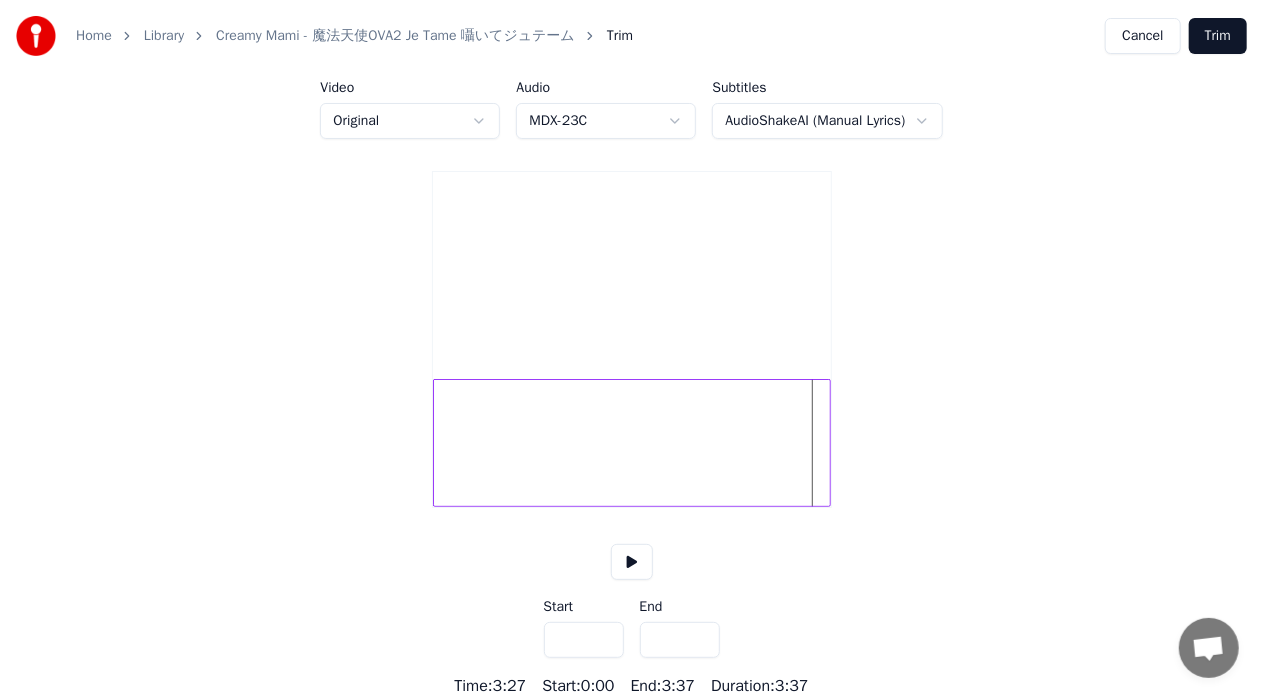 click at bounding box center [632, 443] 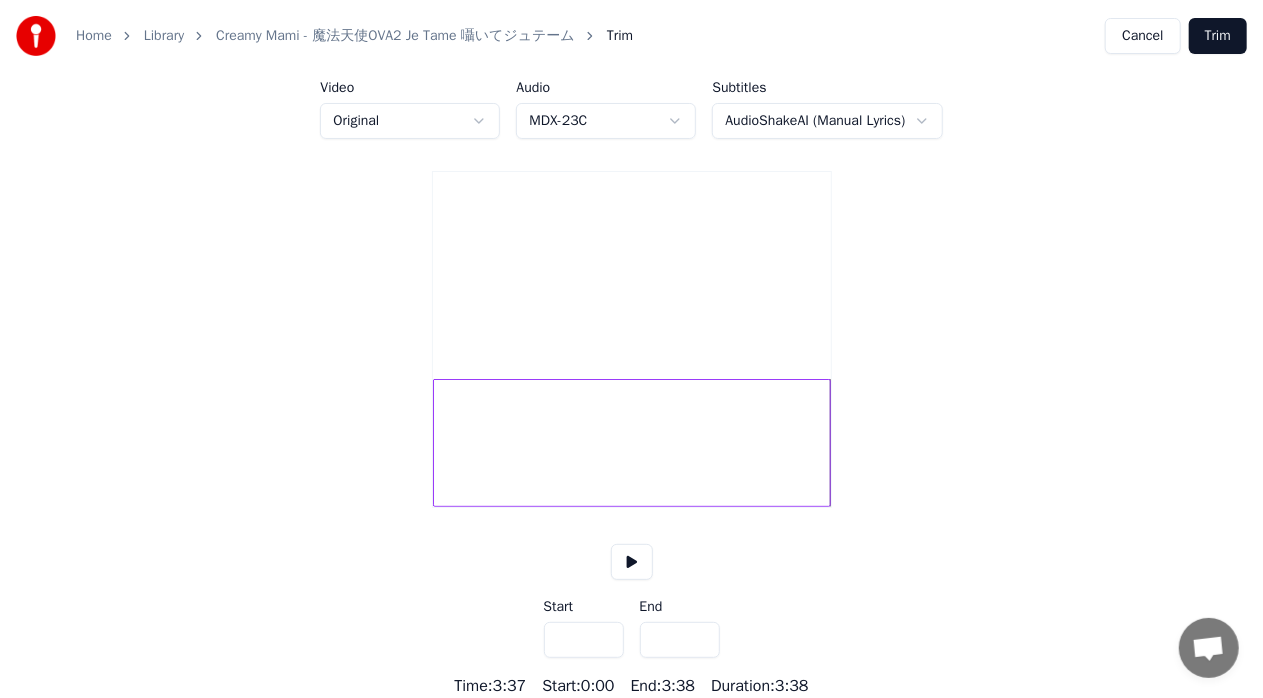 click on "*****" at bounding box center (680, 640) 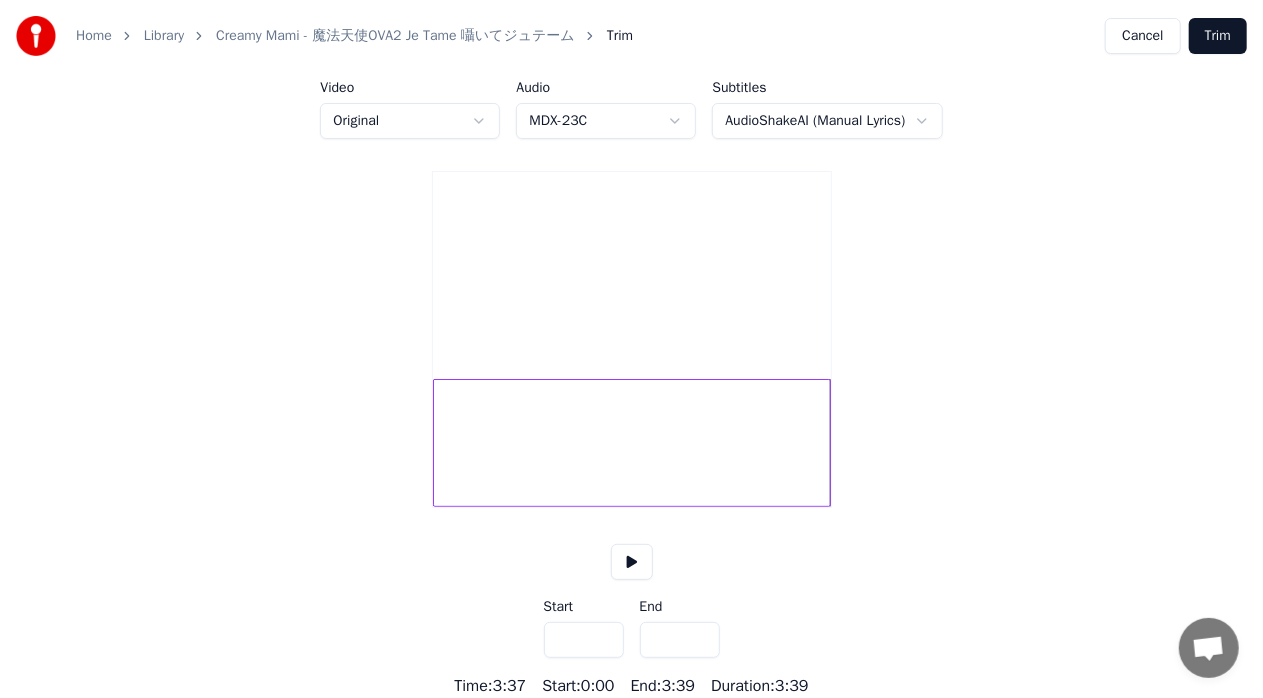 click on "*****" at bounding box center [680, 640] 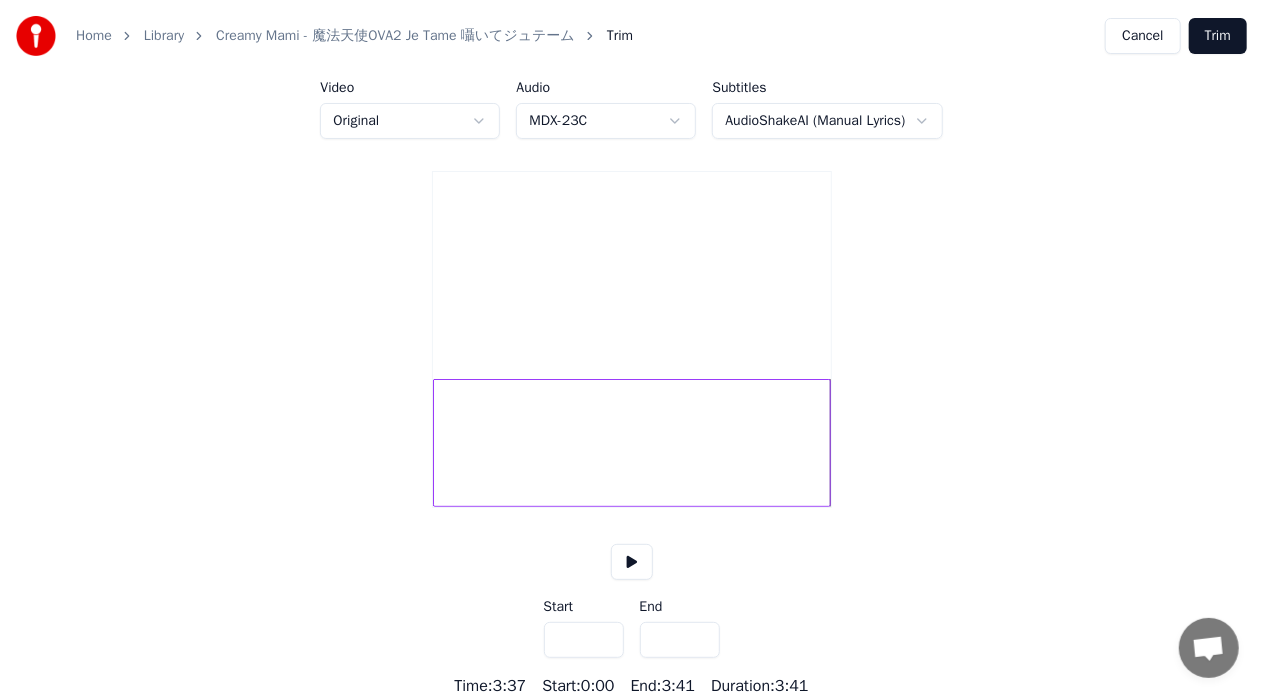 click on "*****" at bounding box center (680, 640) 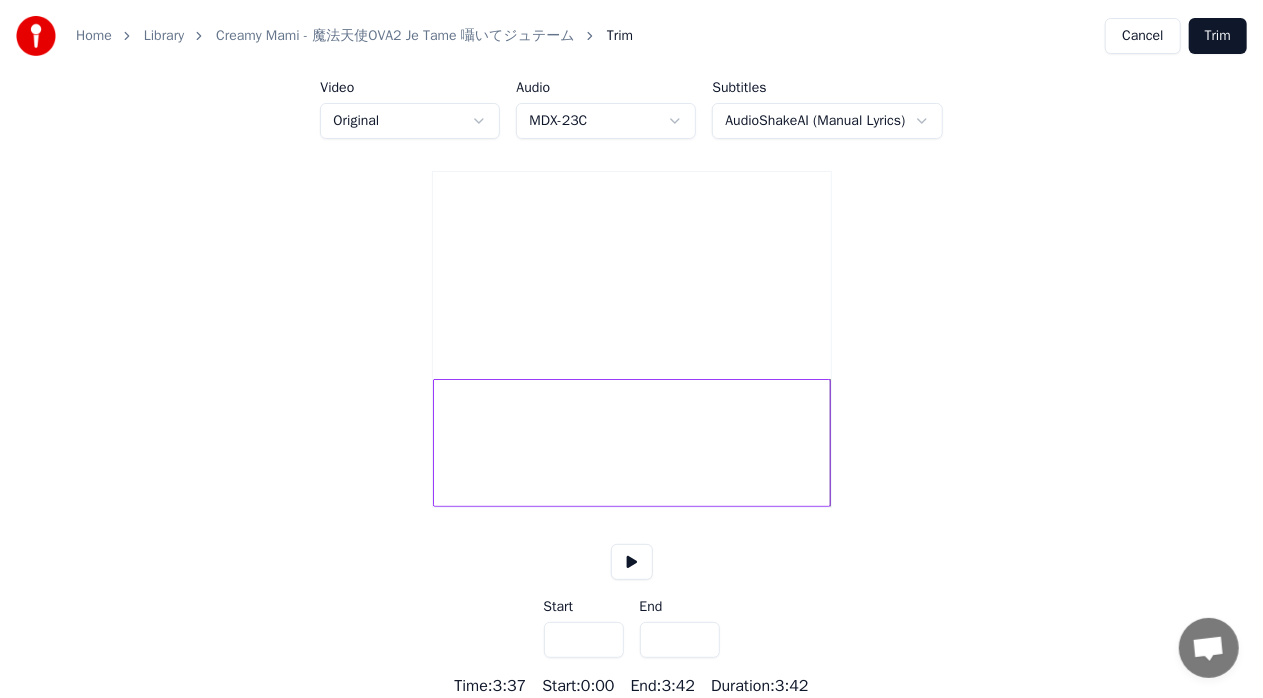 click on "*****" at bounding box center (680, 640) 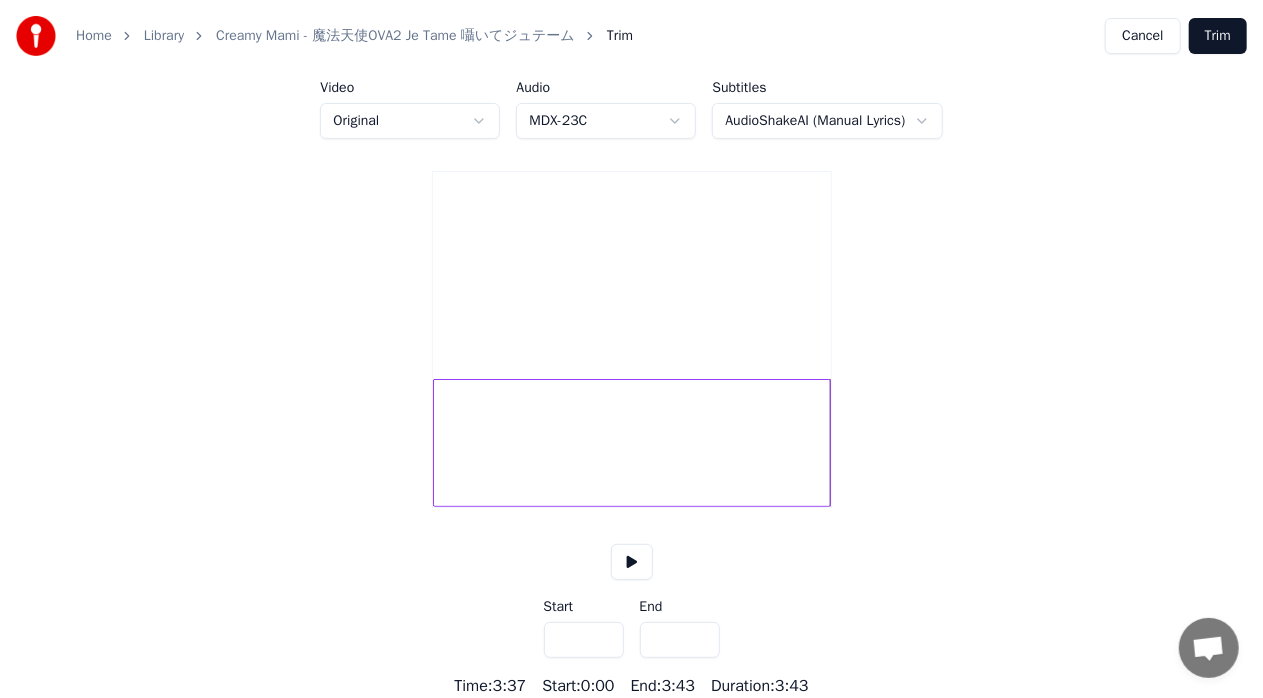 click on "*****" at bounding box center [680, 640] 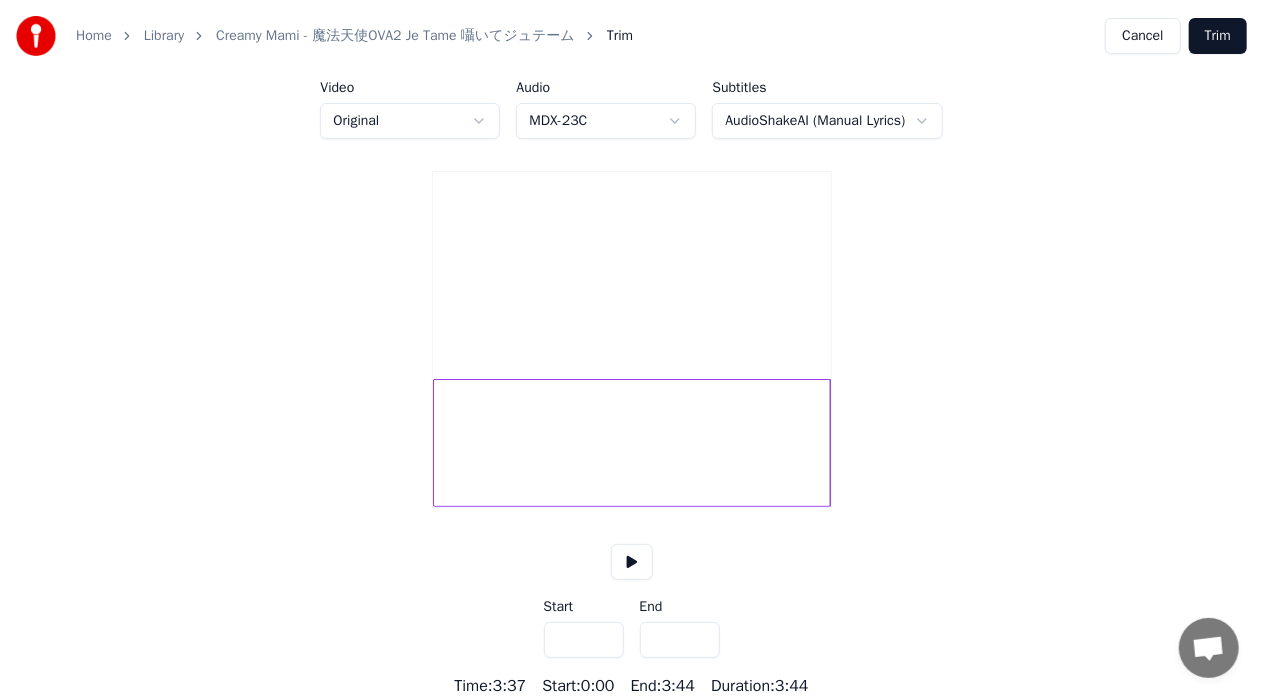 click on "*****" at bounding box center [680, 640] 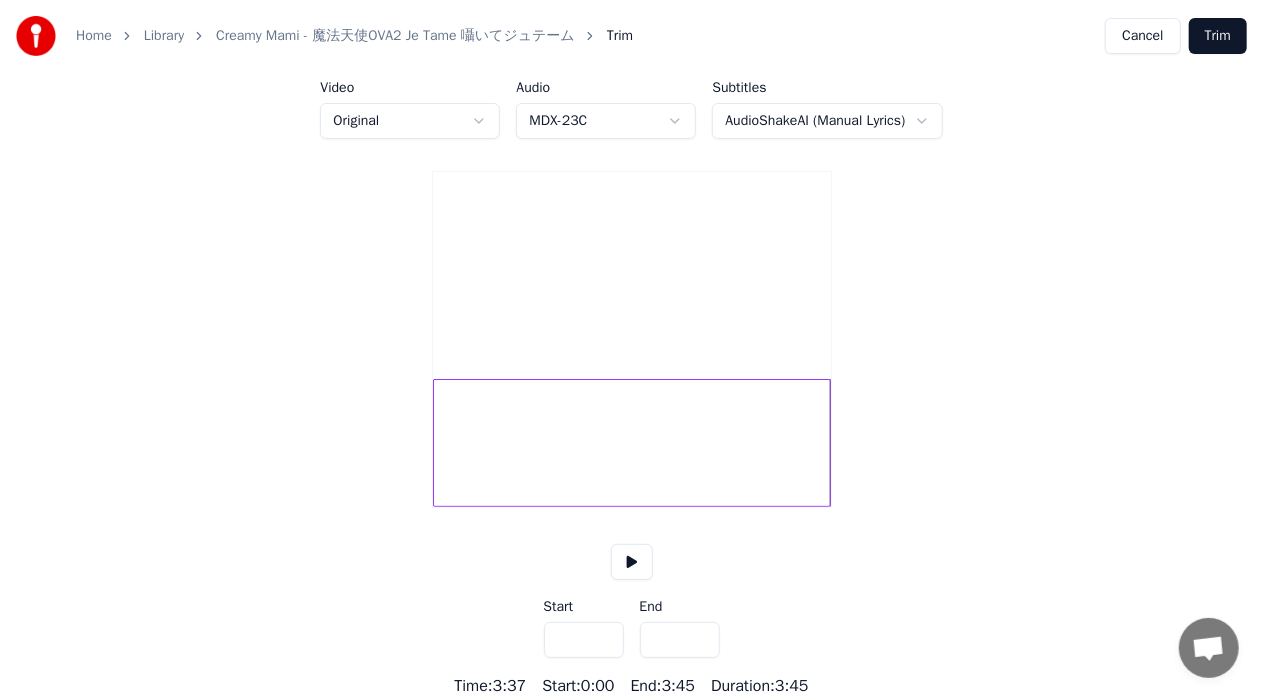 click on "*****" at bounding box center [680, 640] 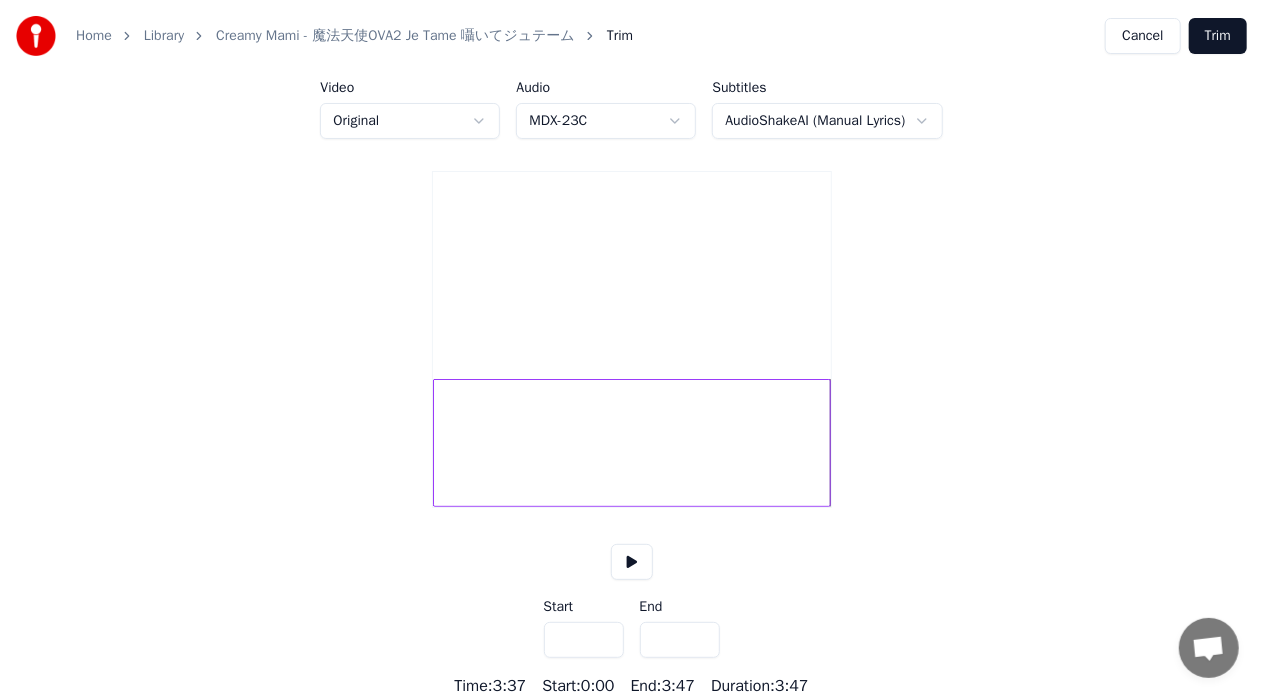 click on "*****" at bounding box center [680, 640] 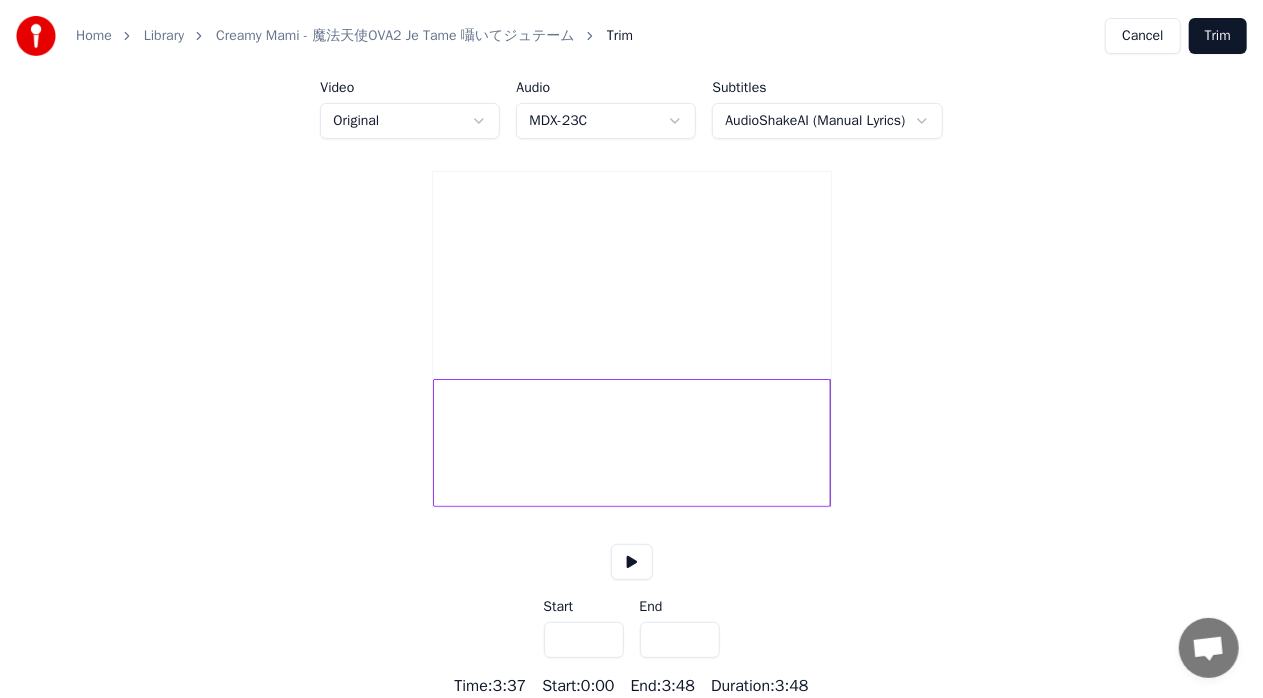 click on "*****" at bounding box center (680, 640) 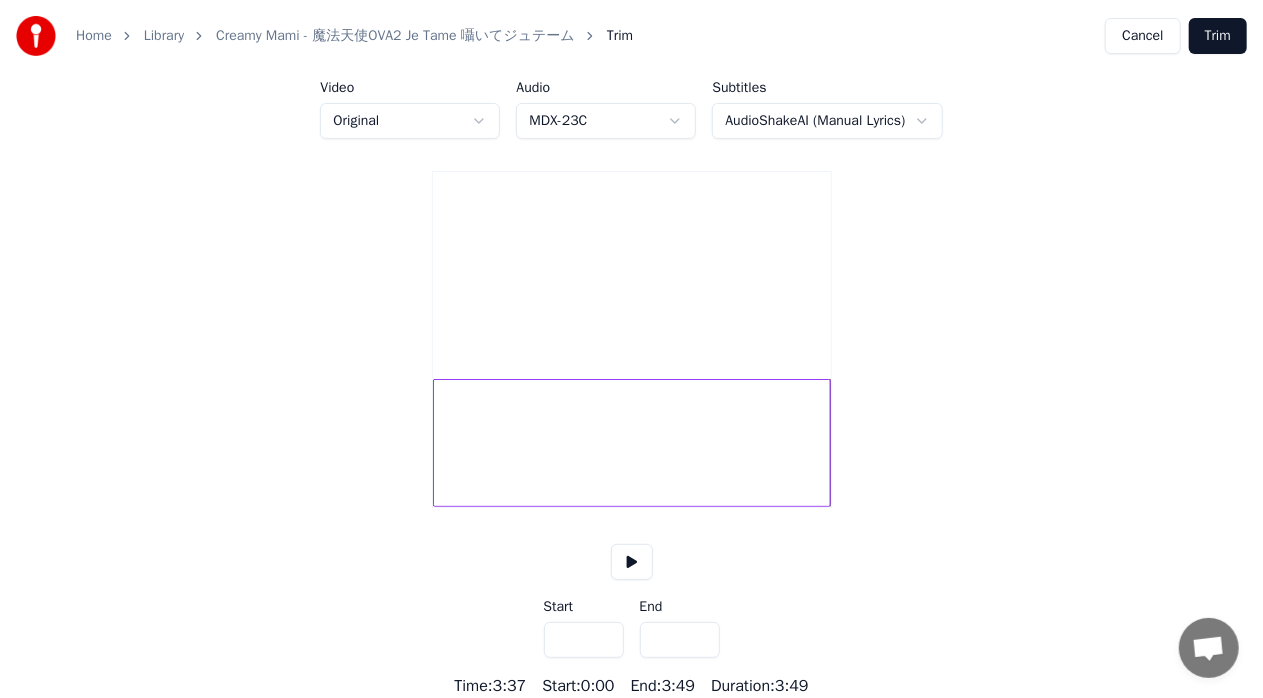 click on "*****" at bounding box center (680, 640) 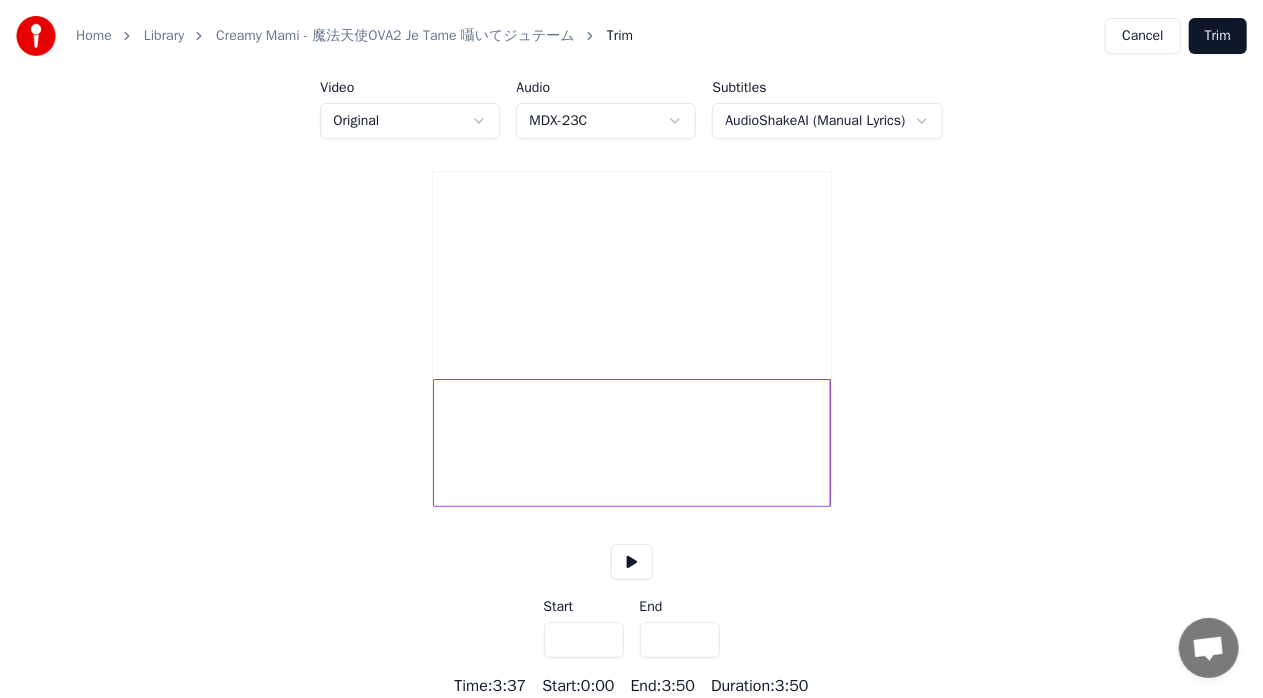 click on "*****" at bounding box center (680, 640) 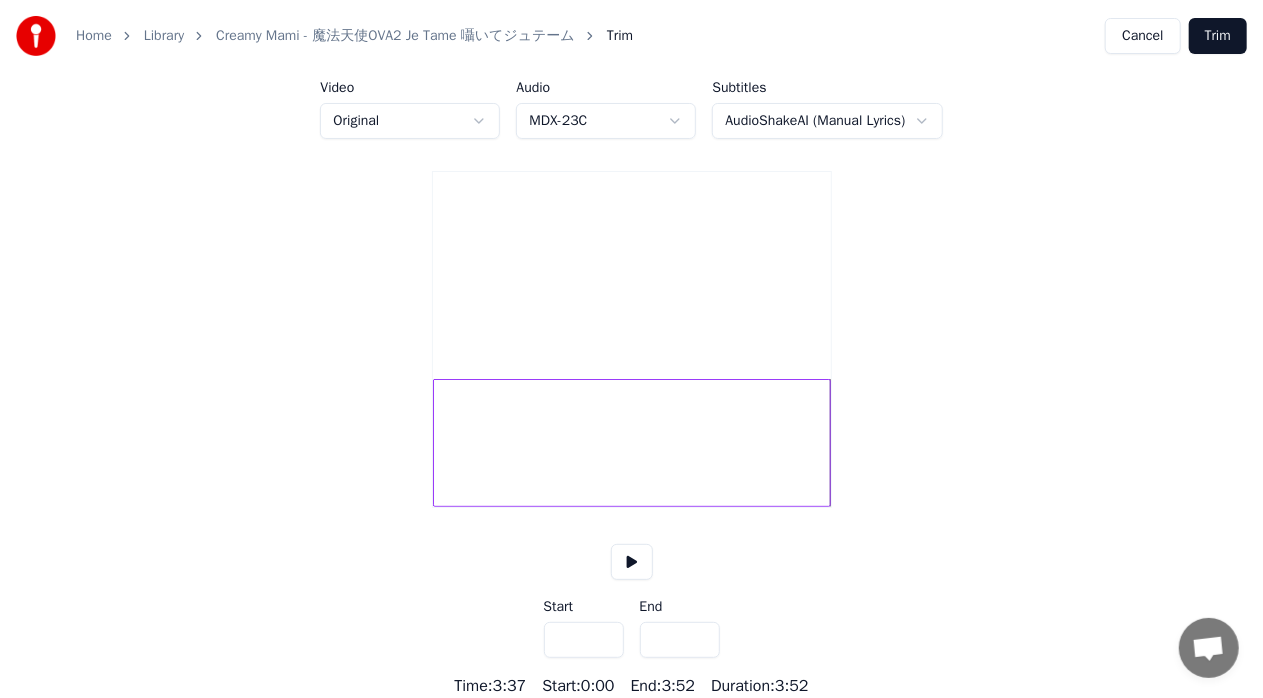 click on "*****" at bounding box center [680, 640] 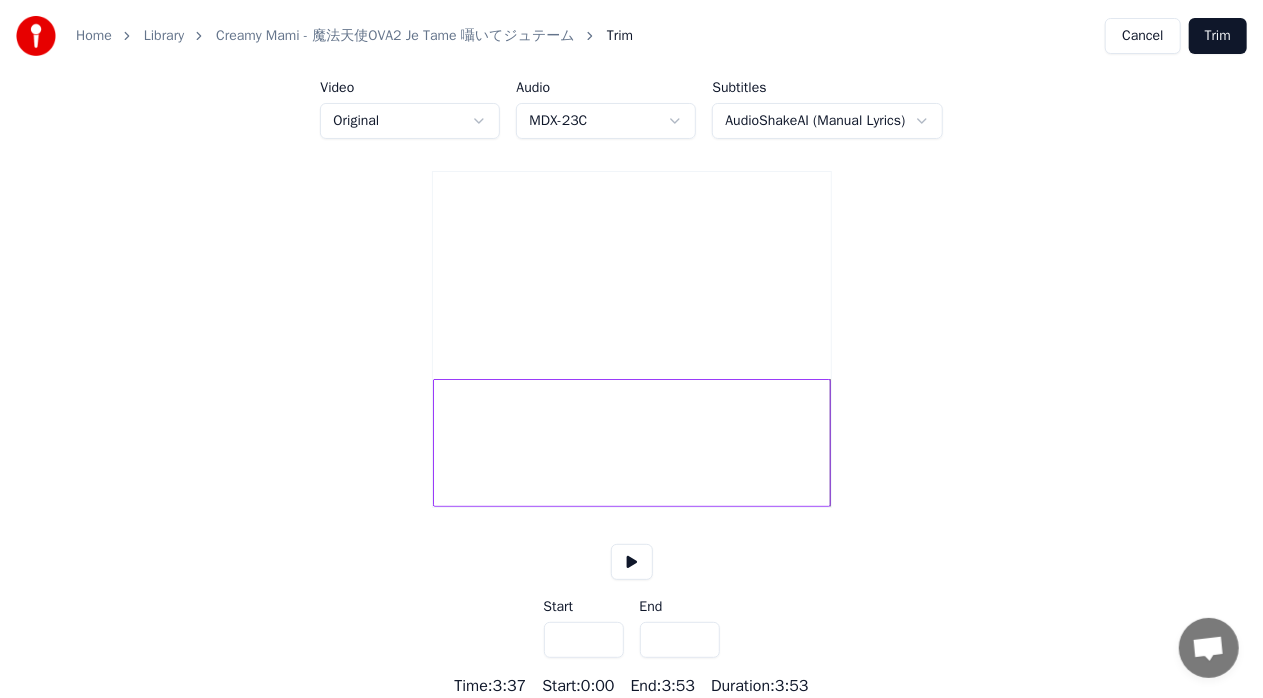 click on "*****" at bounding box center (680, 640) 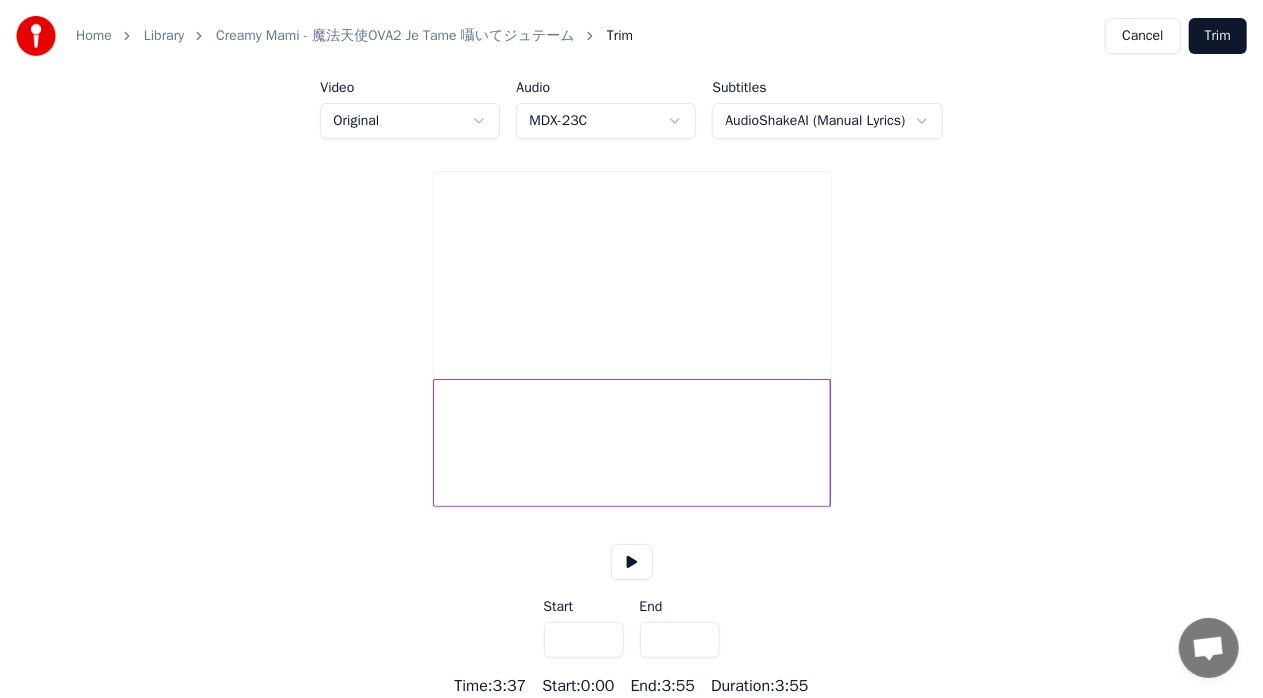 click on "*****" at bounding box center [680, 640] 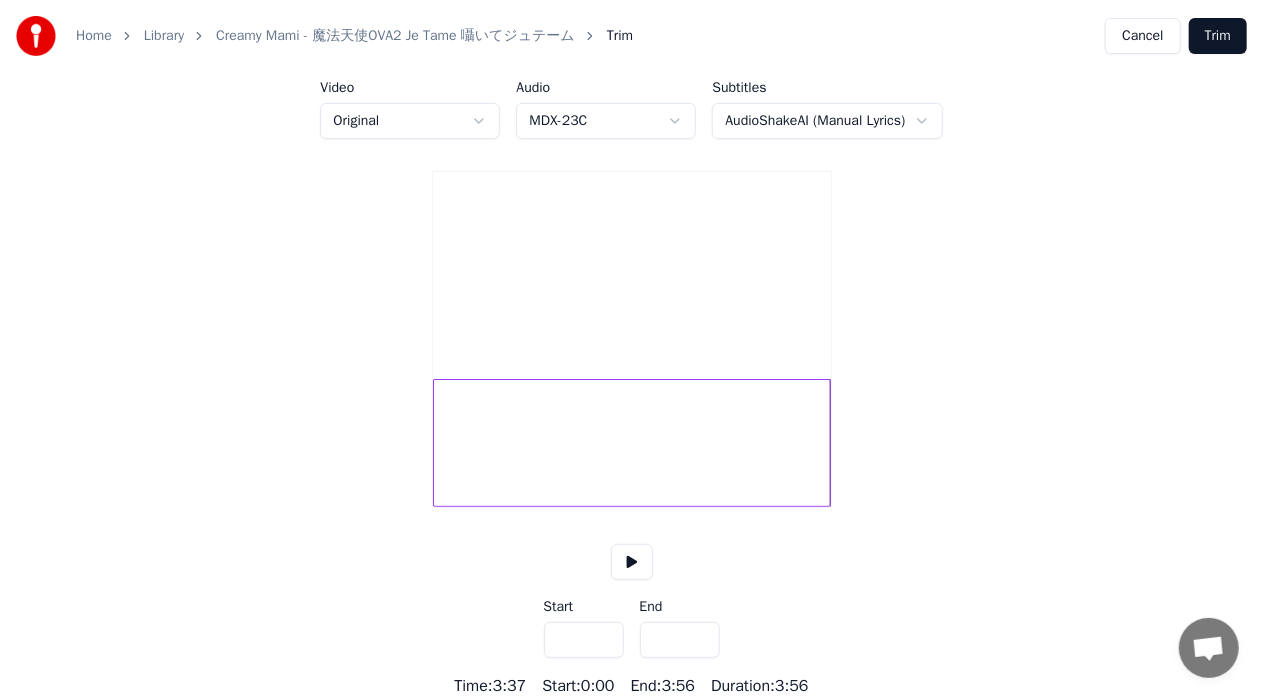click on "*****" at bounding box center [680, 640] 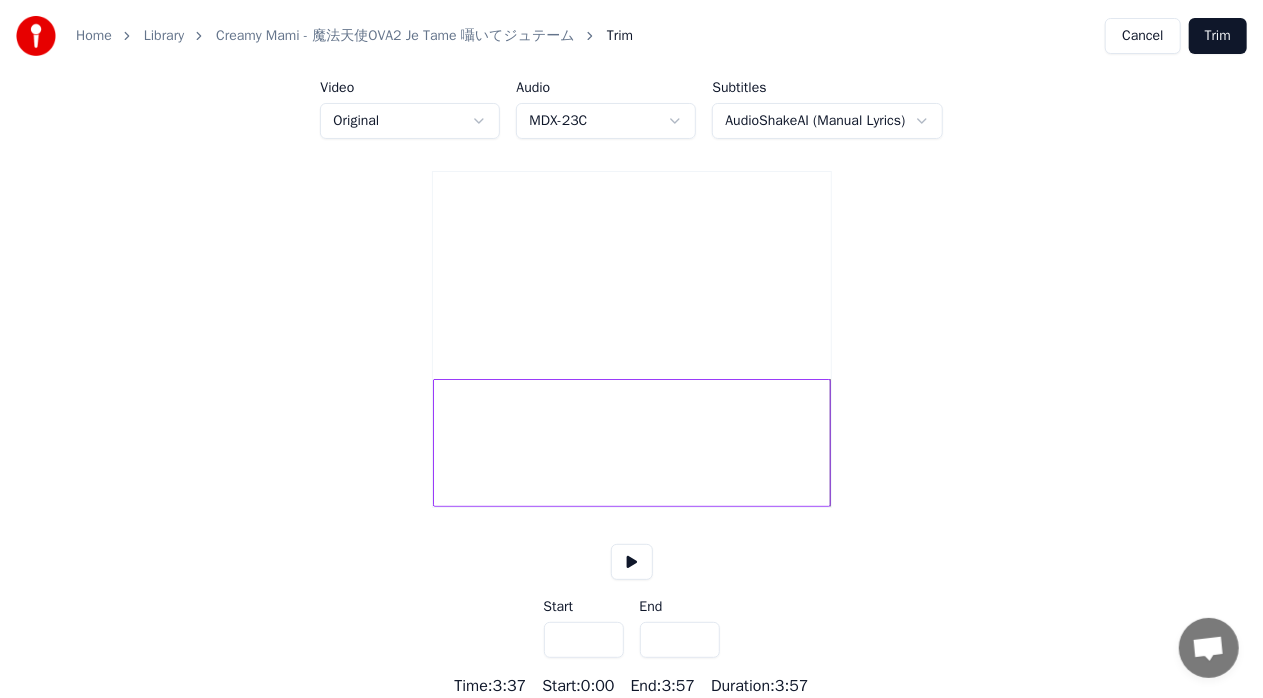 click on "*****" at bounding box center [680, 640] 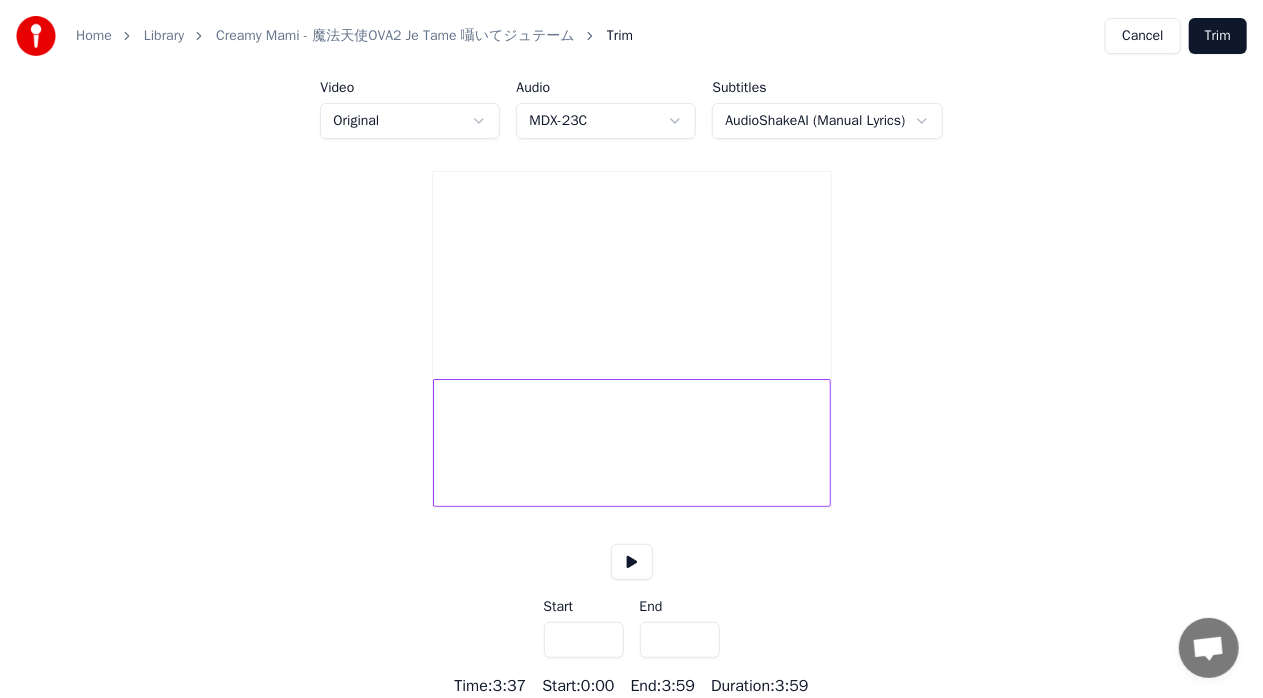 click on "*****" at bounding box center (680, 640) 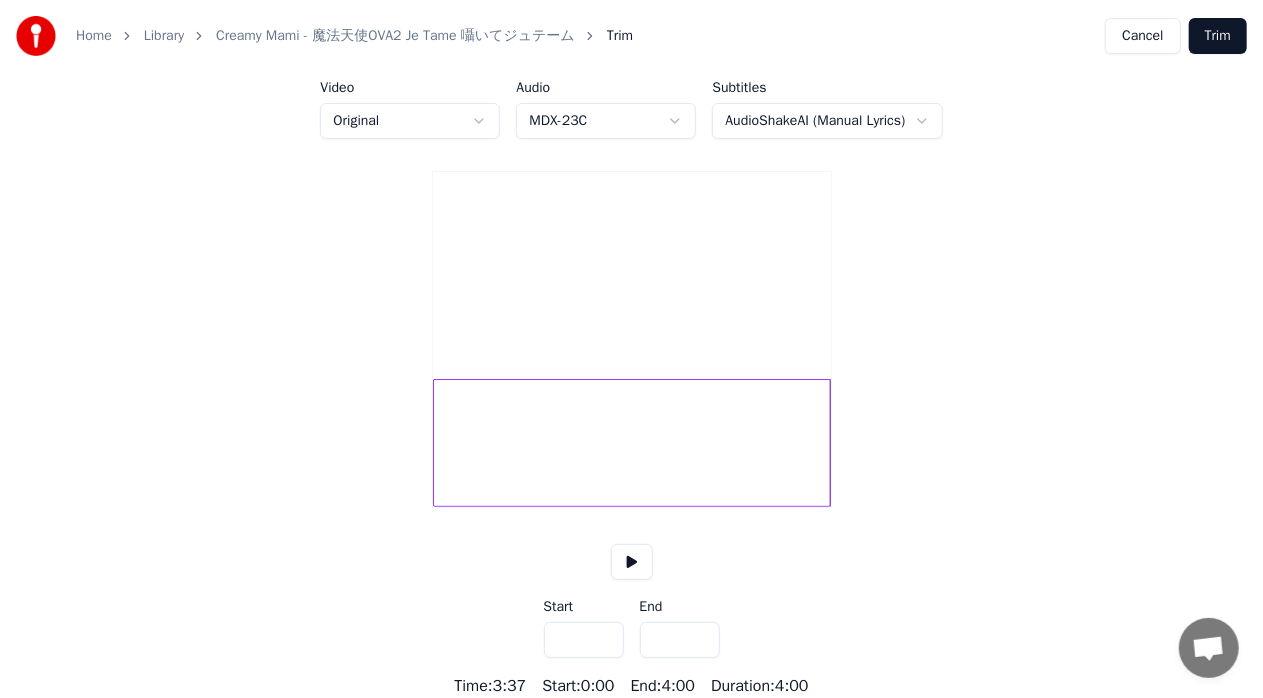 click on "*****" at bounding box center [680, 640] 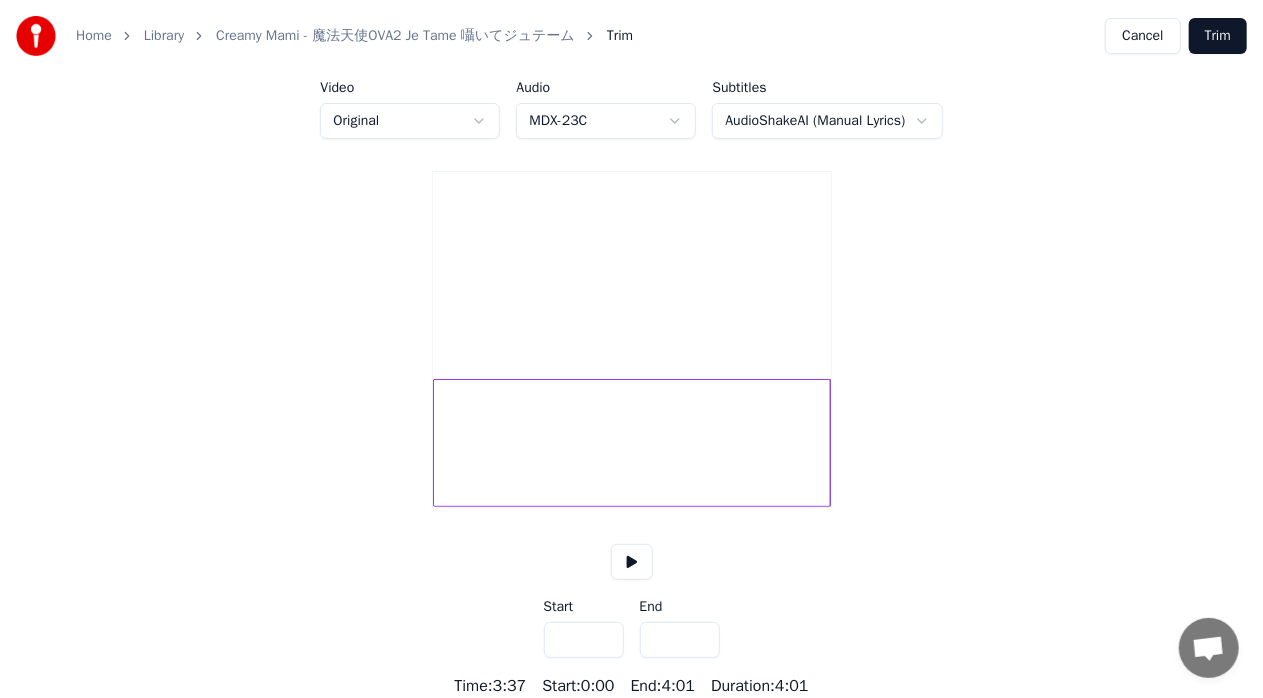 click on "*****" at bounding box center (680, 640) 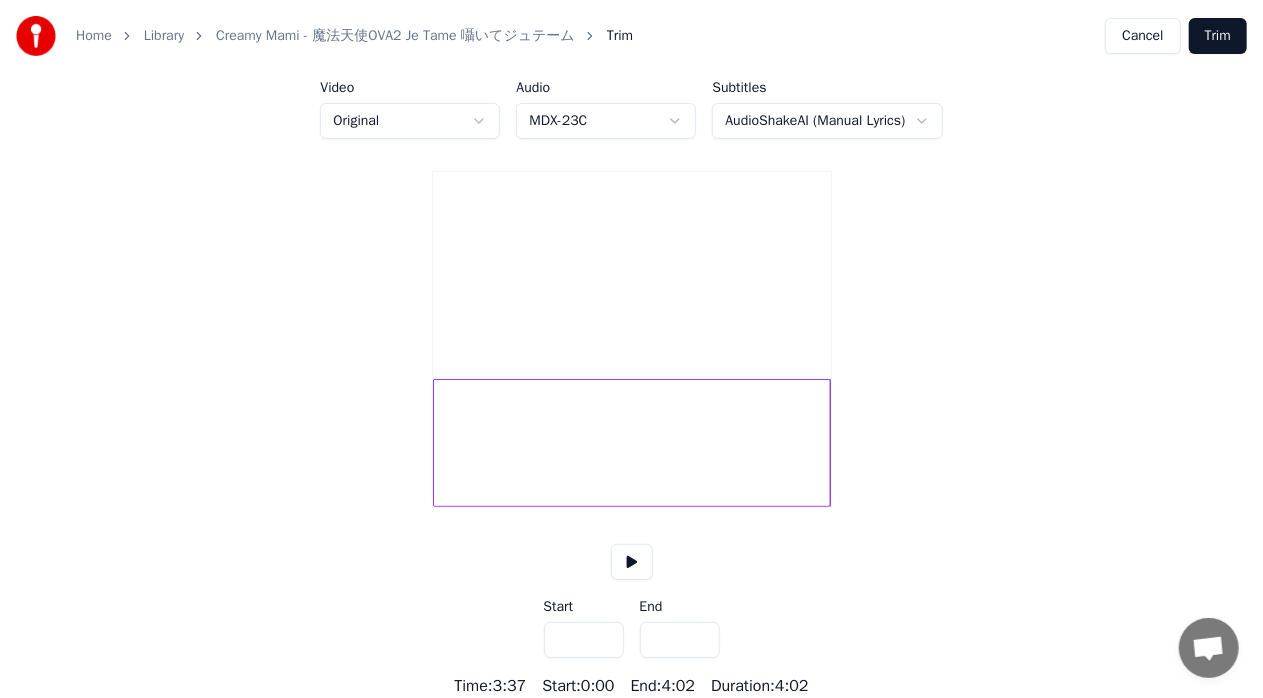 click on "*****" at bounding box center [680, 640] 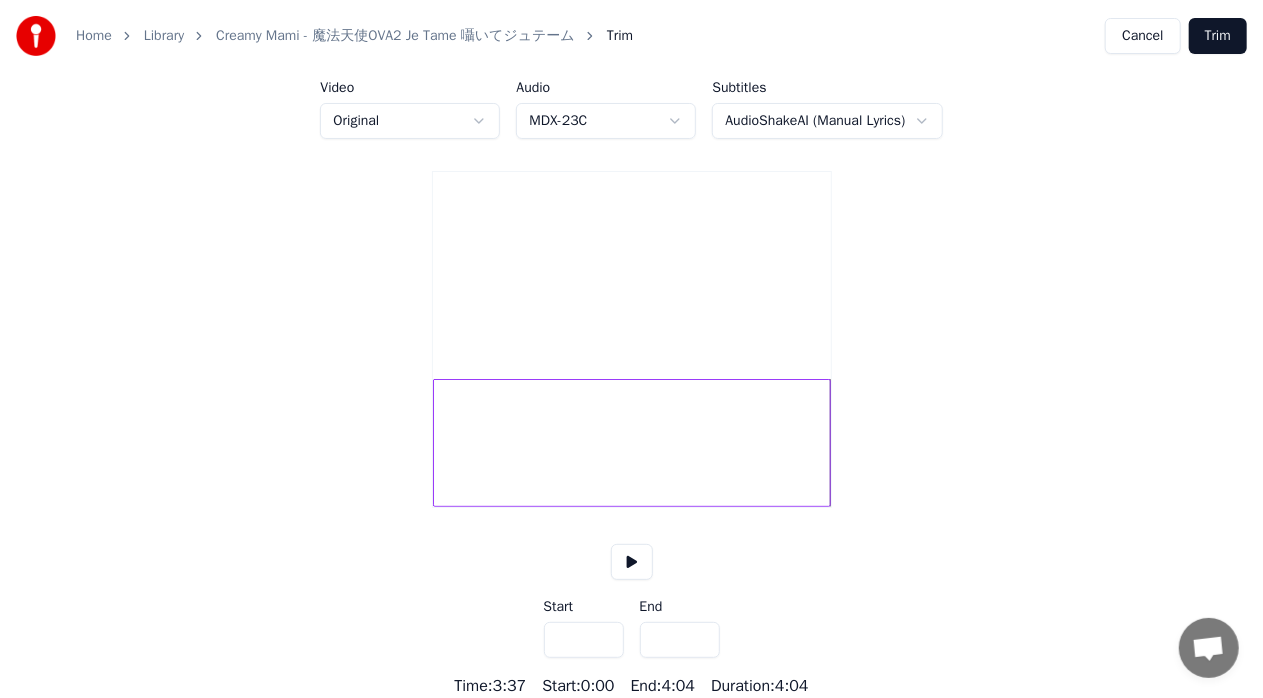 click on "*****" at bounding box center [680, 640] 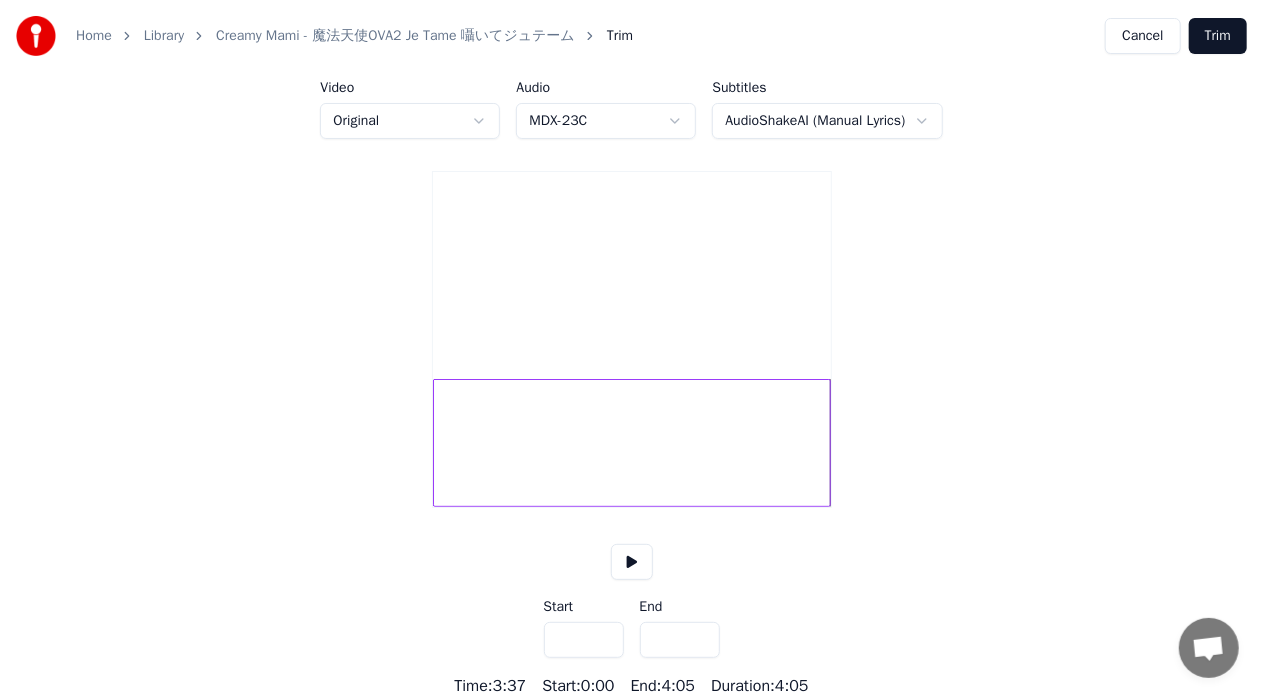click on "*****" at bounding box center [680, 640] 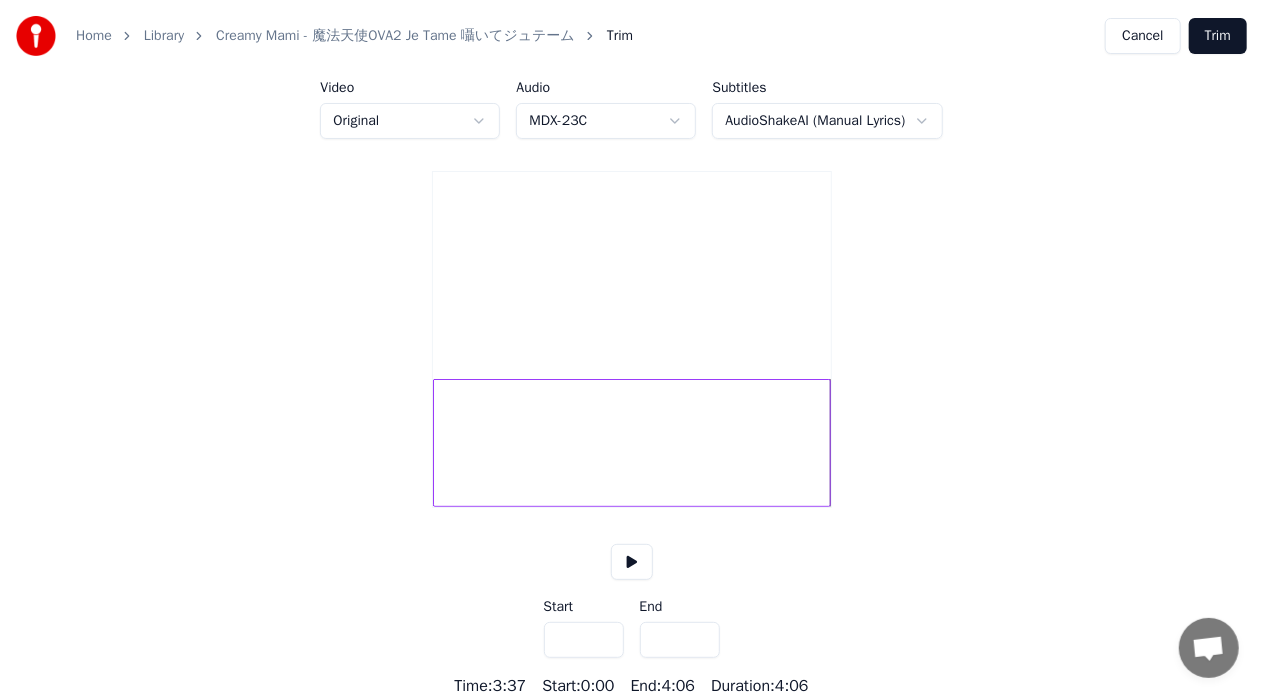 click on "*****" at bounding box center (680, 640) 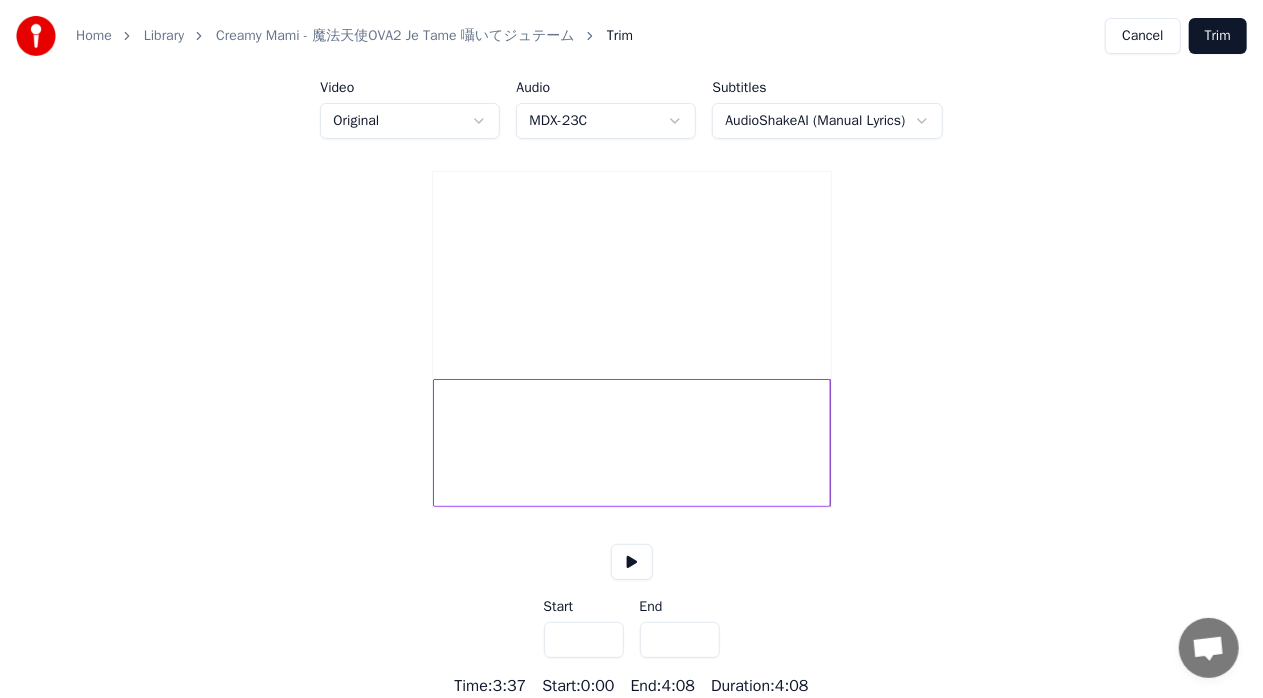 click on "*****" at bounding box center [680, 640] 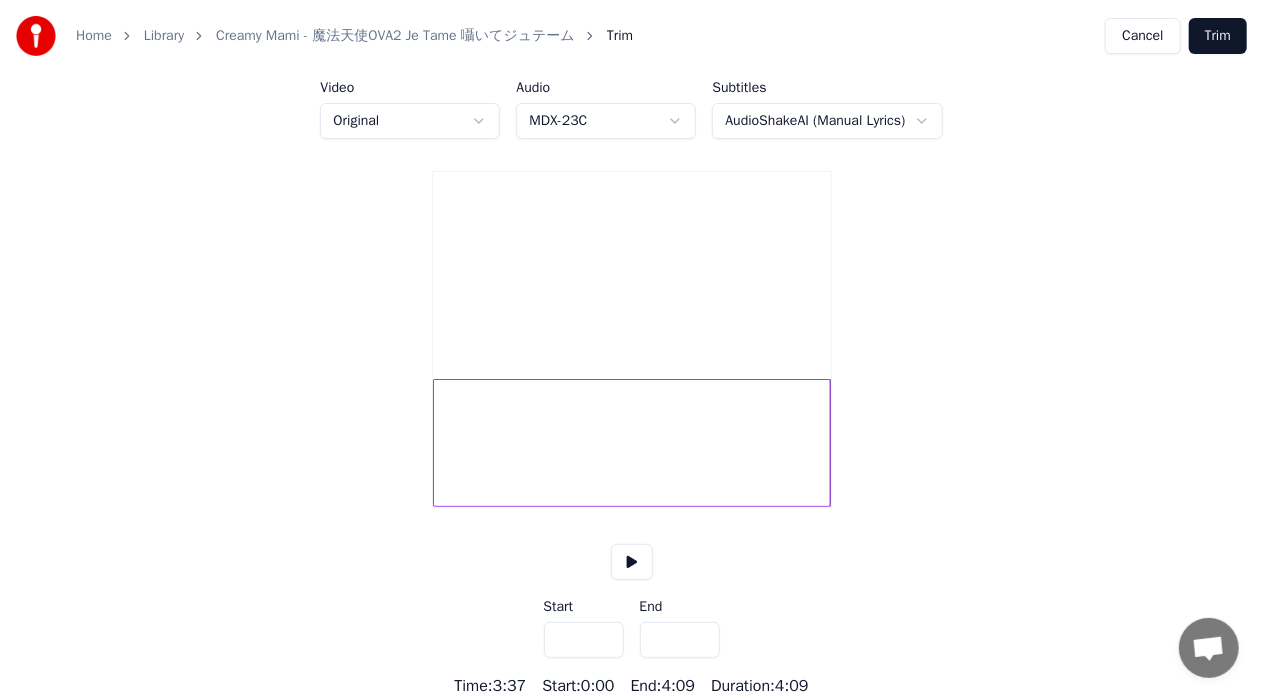 click on "*****" at bounding box center (680, 640) 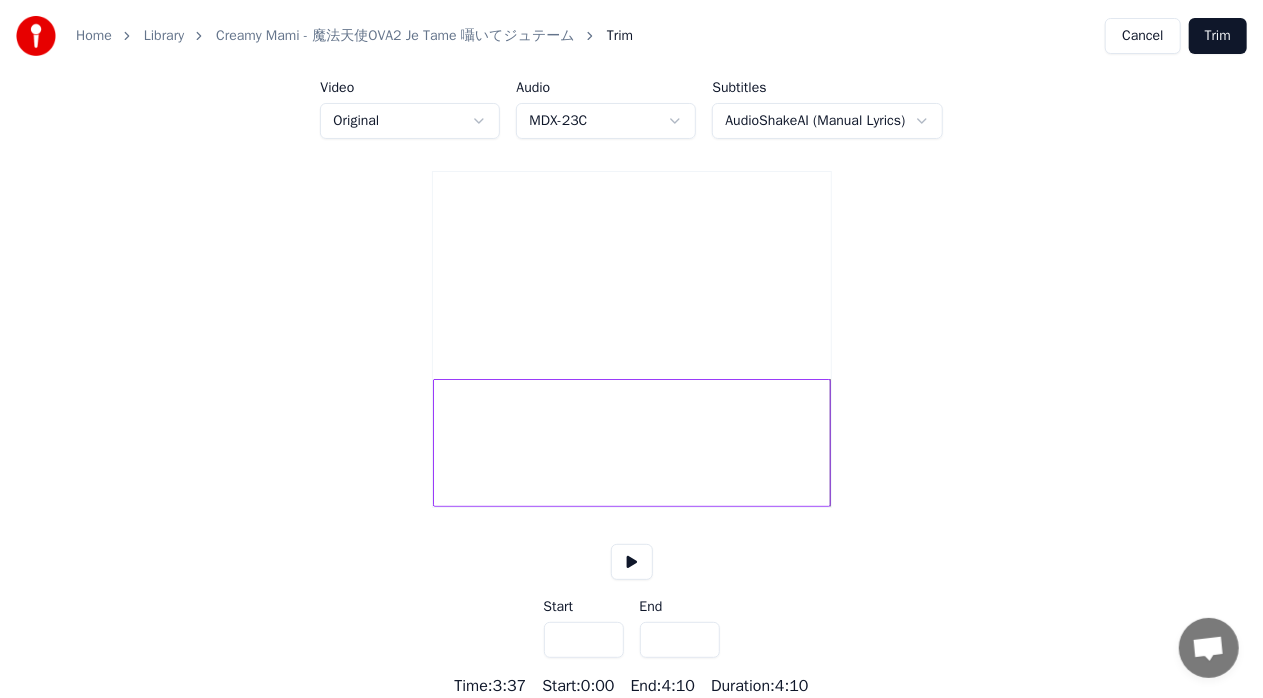 click at bounding box center [632, 443] 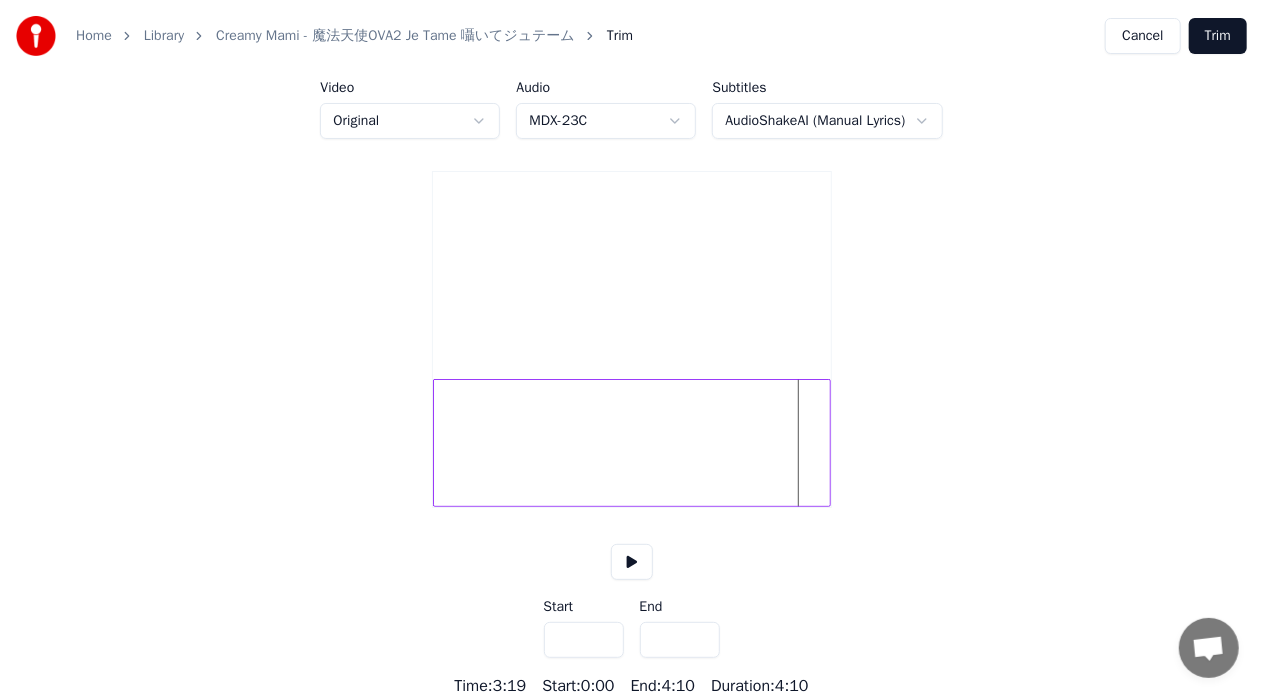 click on "Use the adjustable border on the waveform to choose the part of the song you want to keep. How to use Video Original Audio MDX-23C Subtitles AudioShakeAI (Manual Lyrics) Start *** End ***** Time :  3:19 Start :  0:00 End :  4:10 Duration :  4:10" at bounding box center (631, 354) 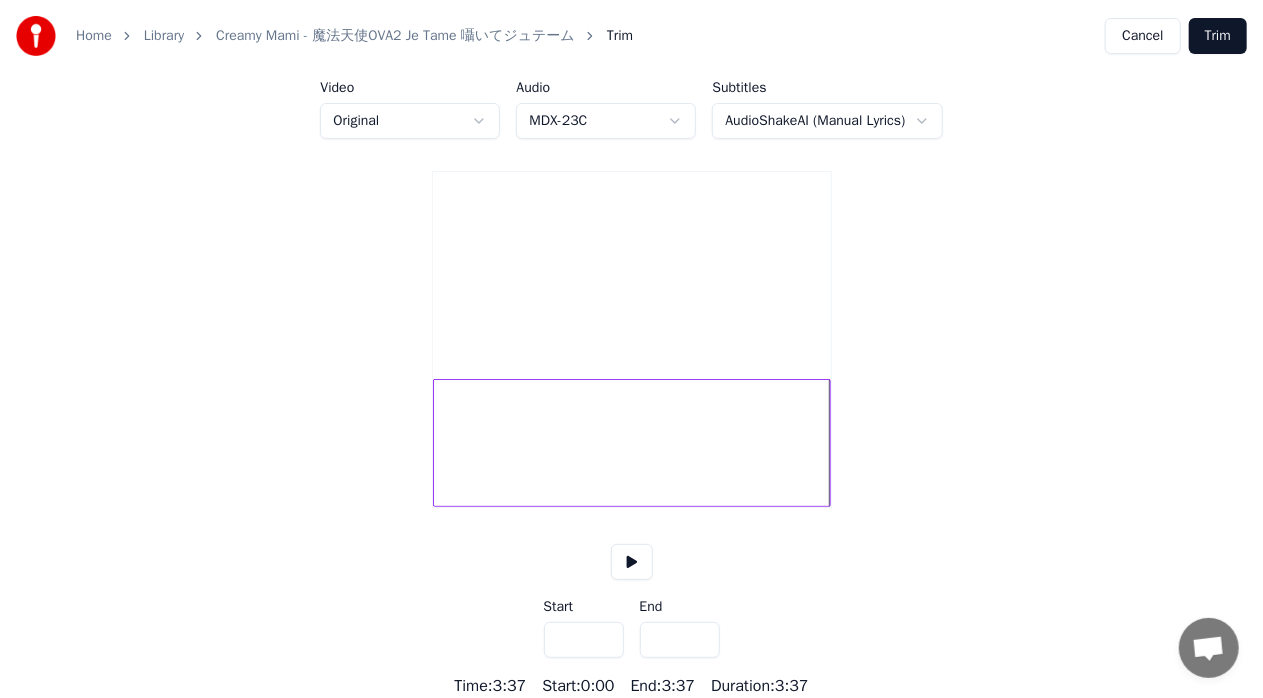 click at bounding box center (632, 443) 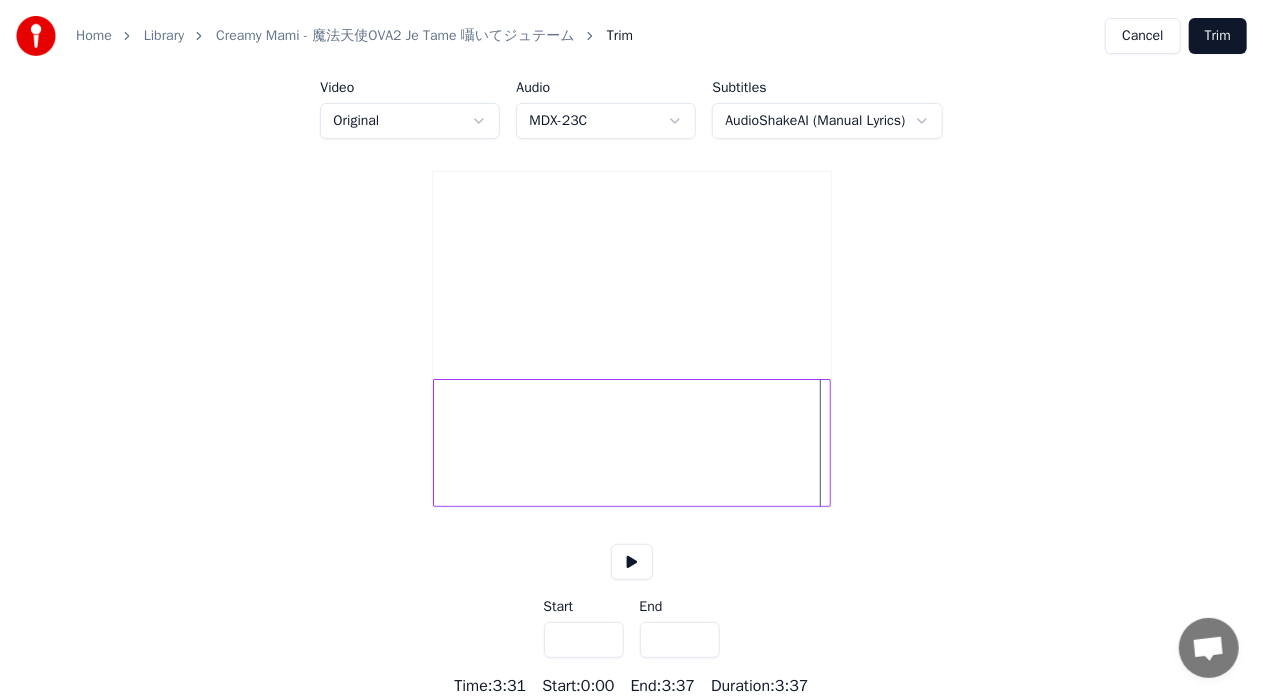 click at bounding box center (632, 443) 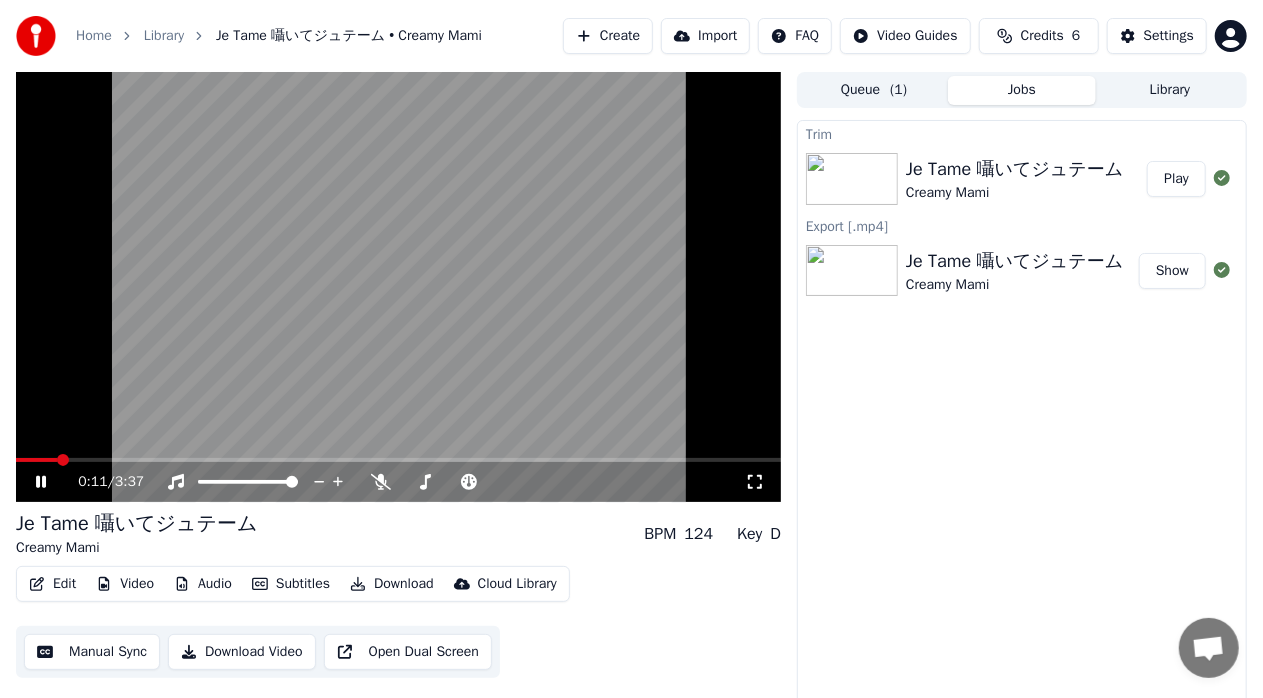 click 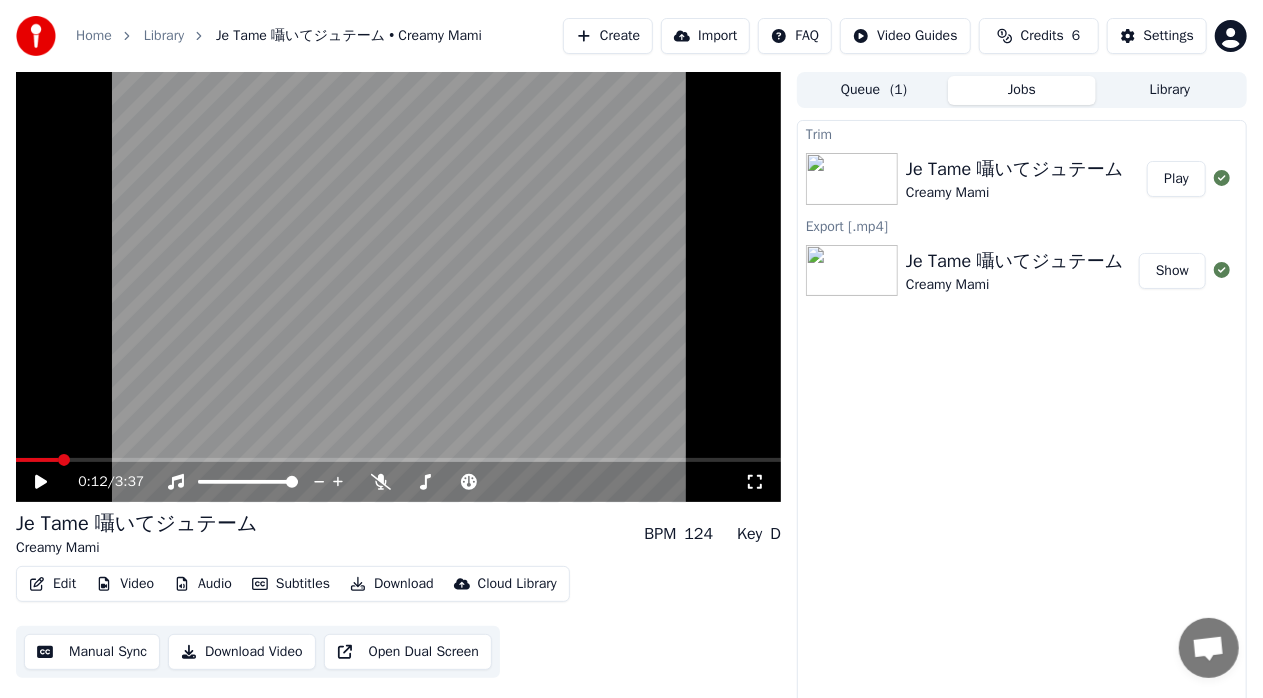 click on "Video" at bounding box center [125, 584] 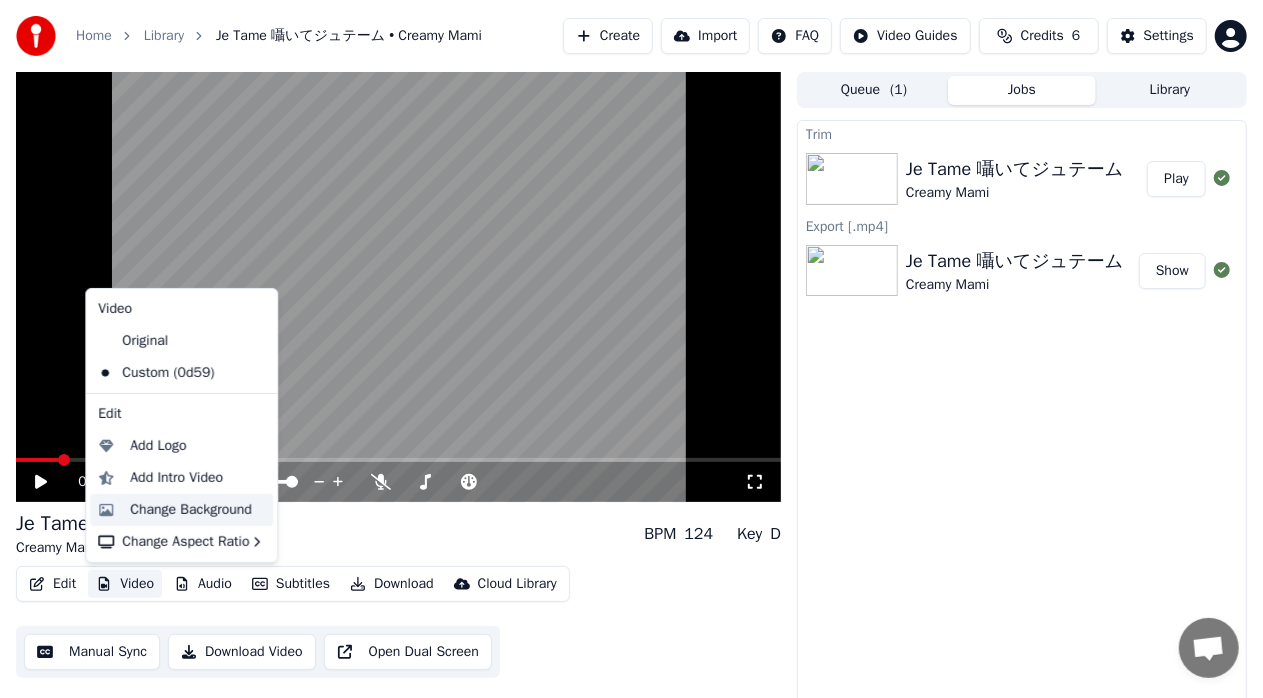 click on "Change Background" at bounding box center [191, 510] 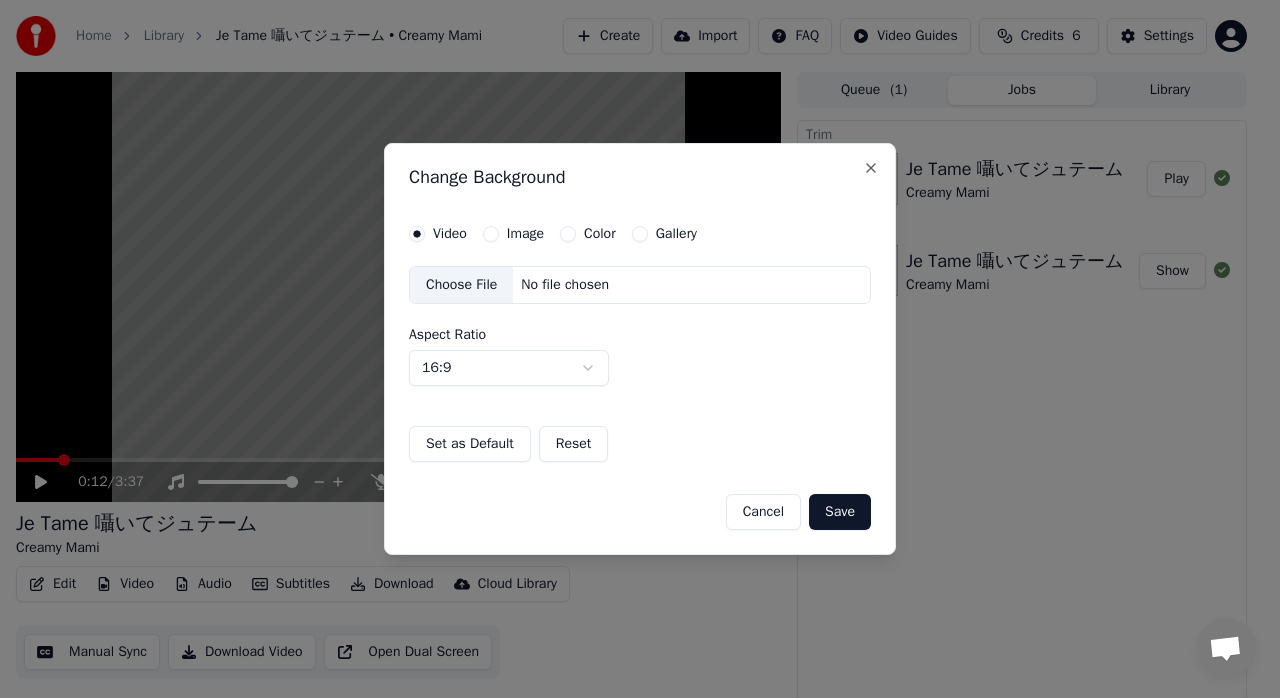 click on "Cancel" at bounding box center (763, 512) 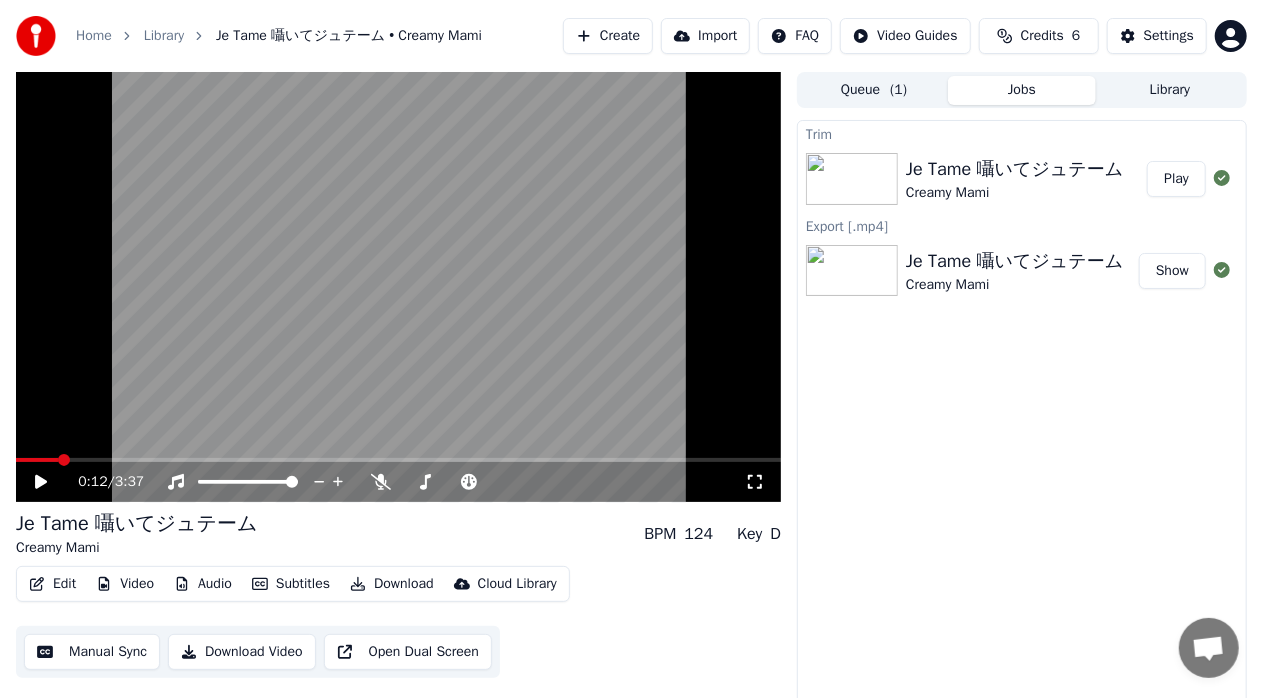 click on "Video" at bounding box center (125, 584) 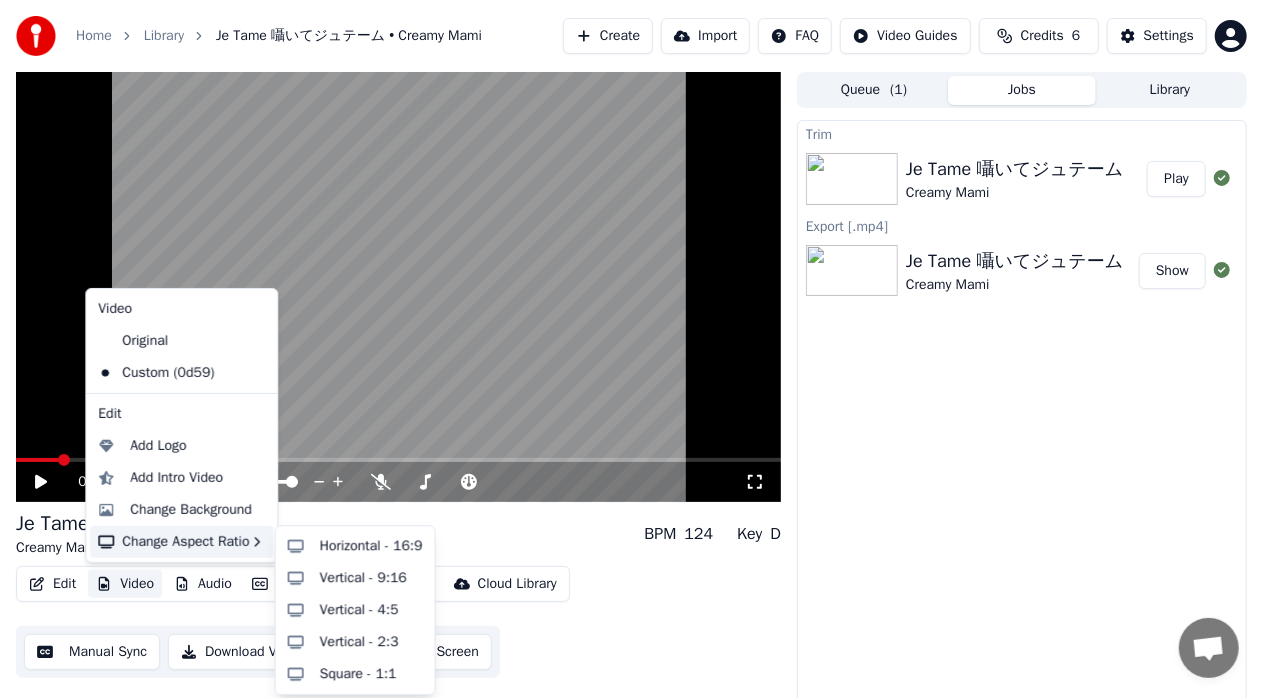 click on "Change Aspect Ratio" at bounding box center [181, 542] 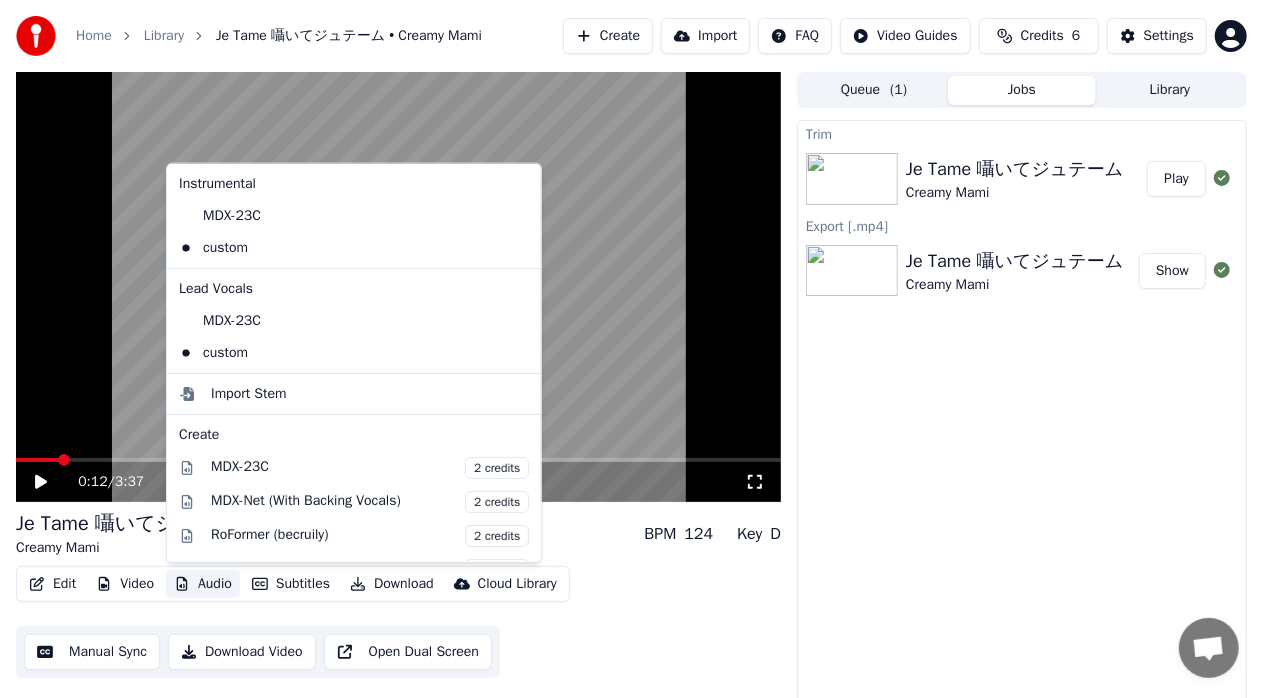 click on "Trim Je Tame 囁いてジュテーム Creamy Mami Play Export [.mp4] Je Tame 囁いてジュテーム Creamy Mami Show" at bounding box center (1022, 416) 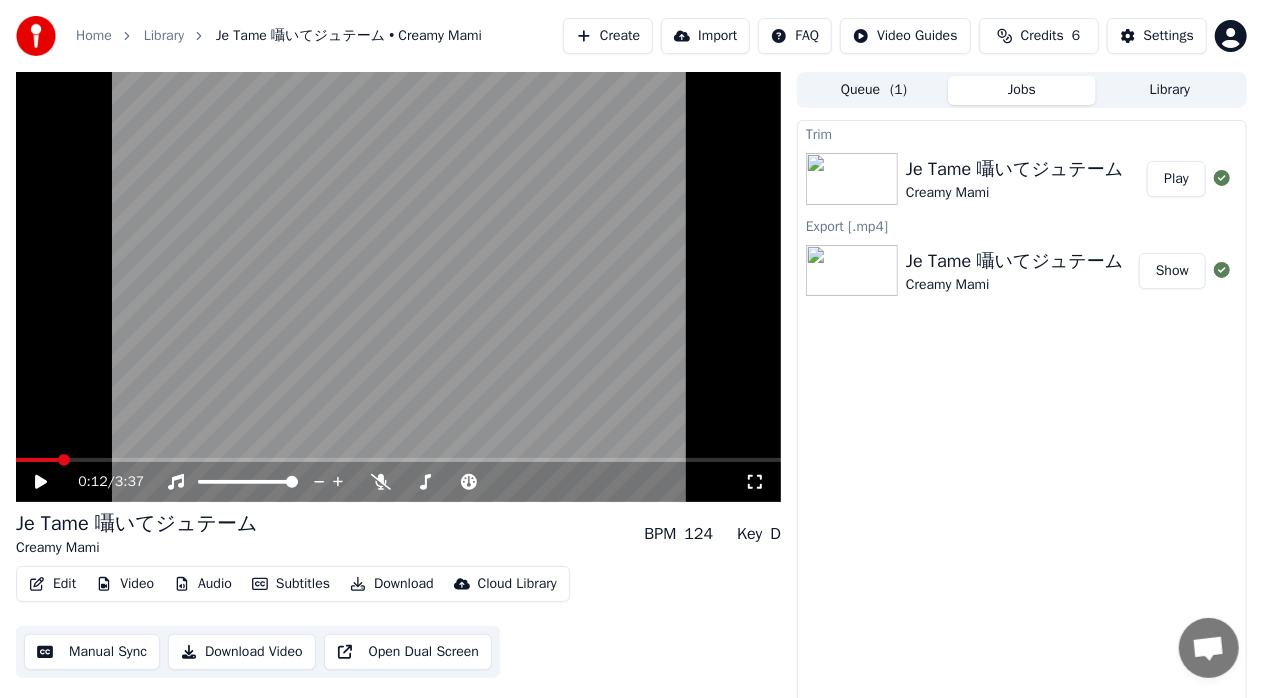 scroll, scrollTop: 15, scrollLeft: 0, axis: vertical 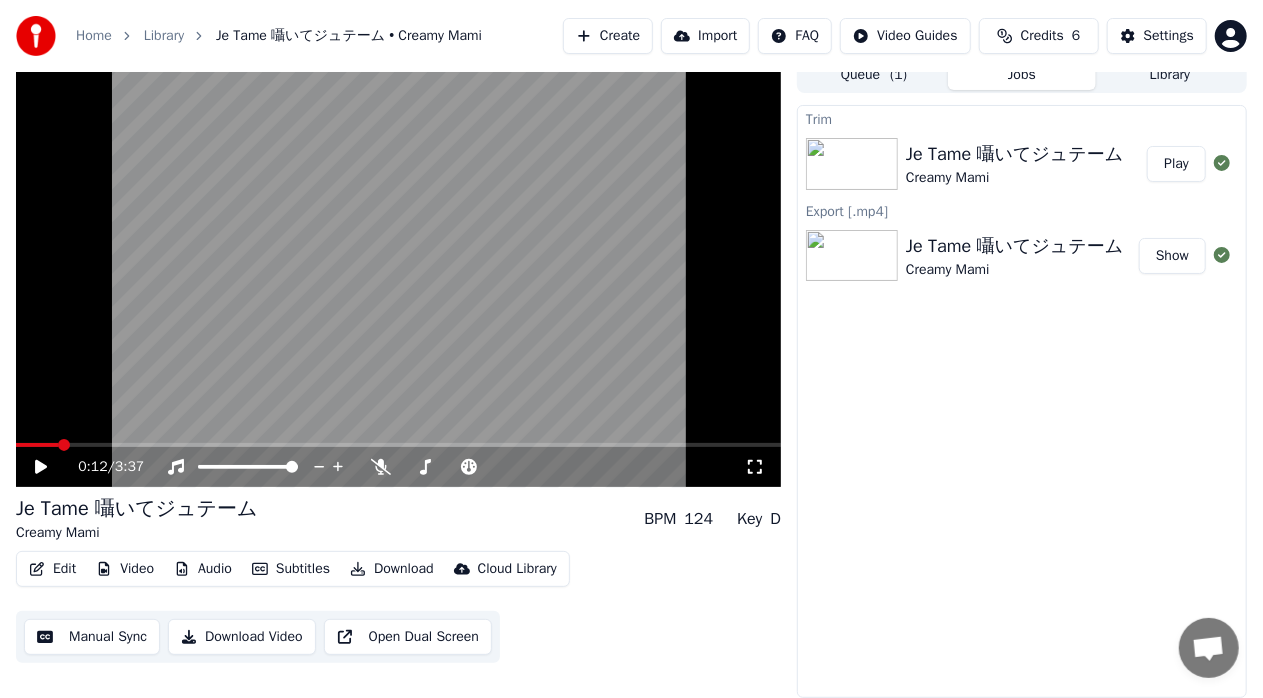 click on "Open Dual Screen" at bounding box center [408, 637] 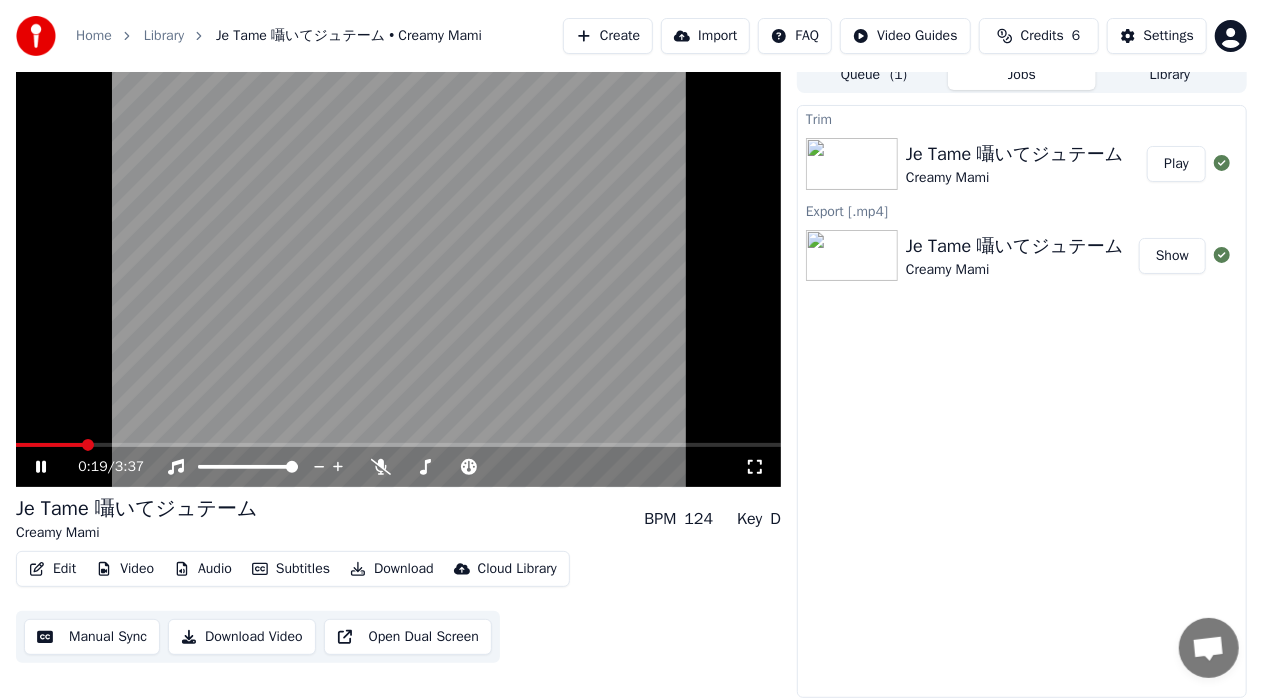 scroll, scrollTop: 0, scrollLeft: 0, axis: both 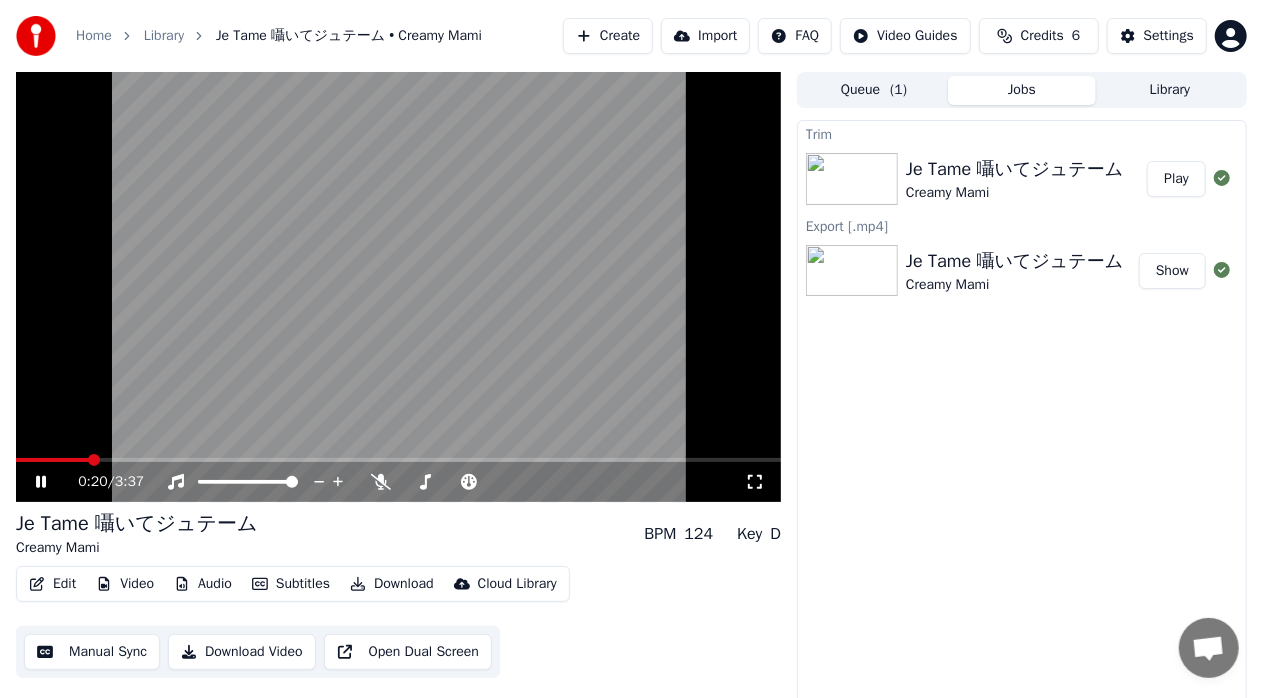 click on "Edit" at bounding box center (52, 584) 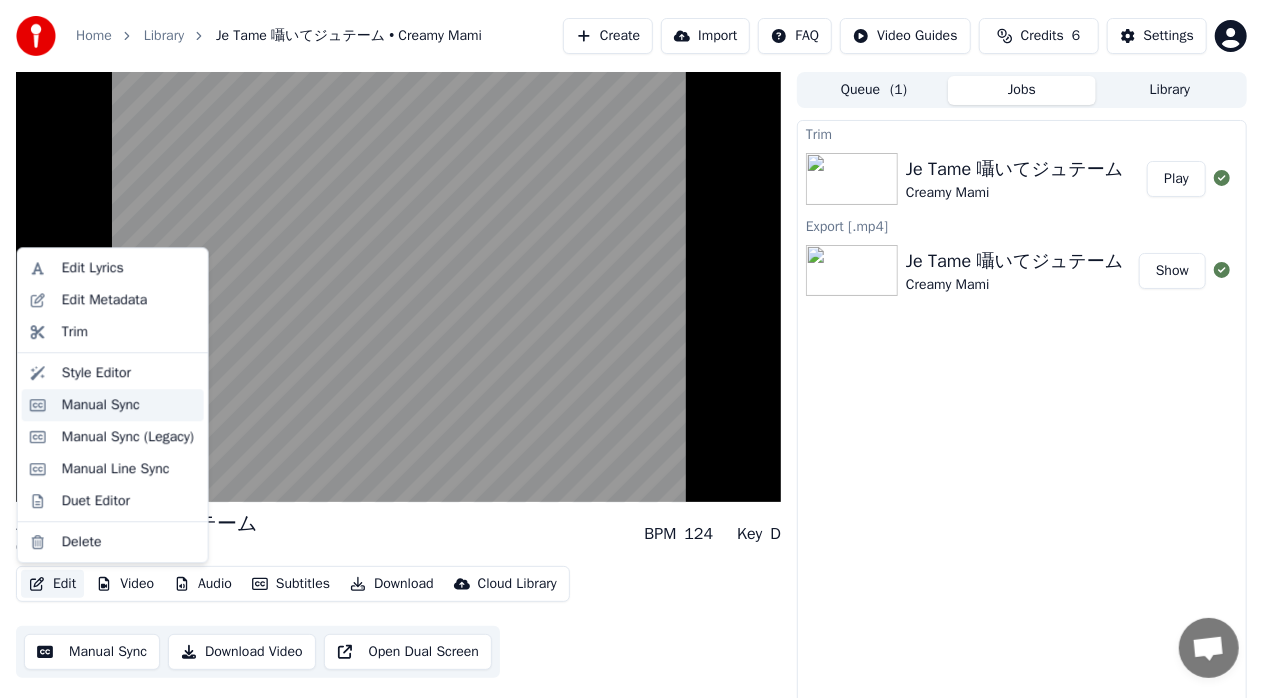 click on "Manual Sync" at bounding box center (101, 405) 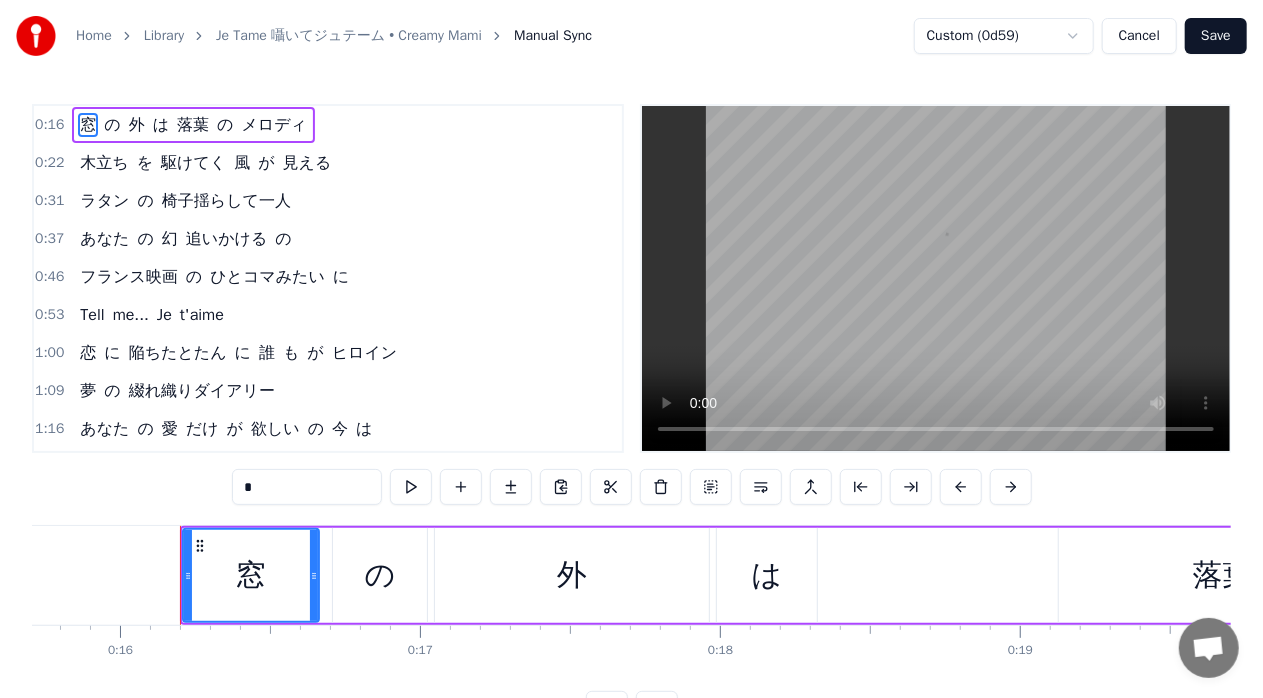 scroll, scrollTop: 0, scrollLeft: 4760, axis: horizontal 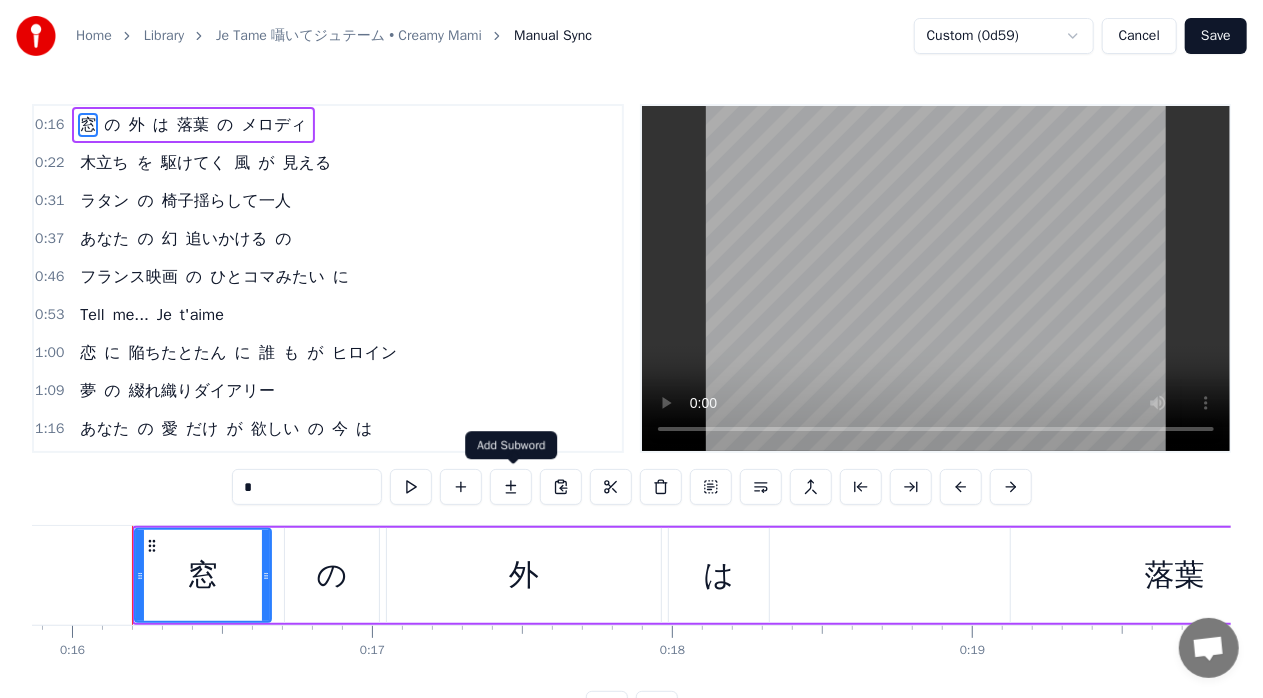 click at bounding box center (511, 487) 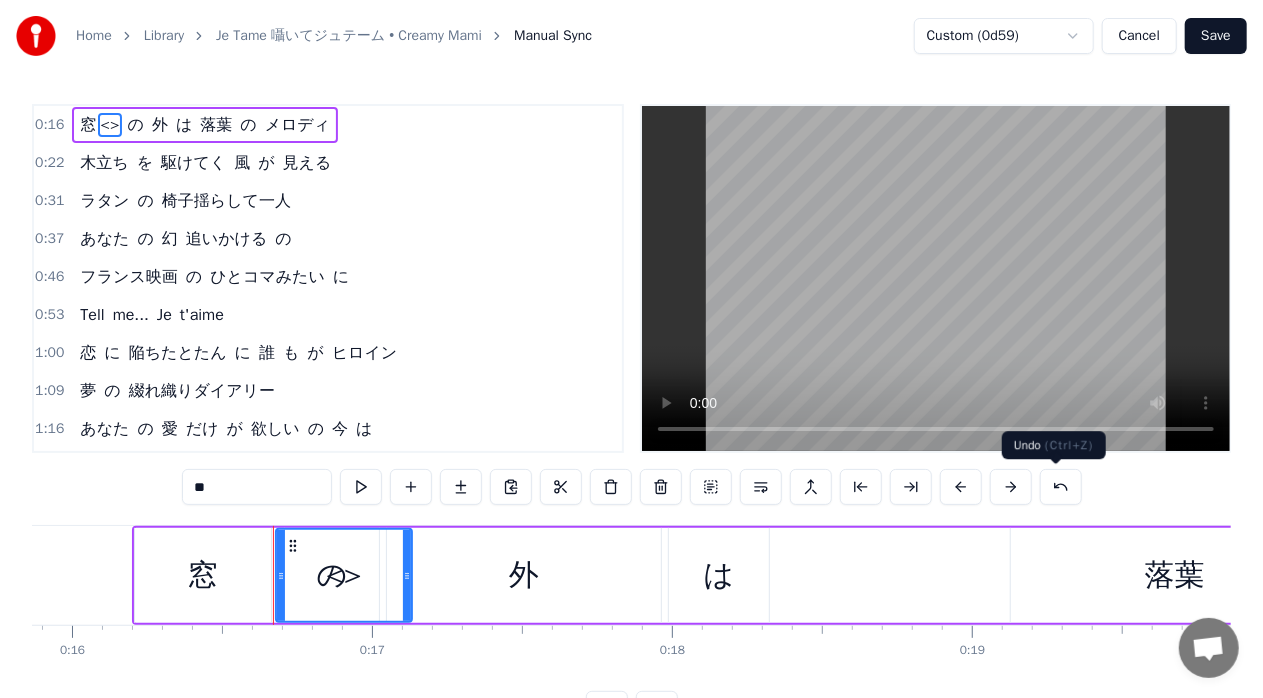 click at bounding box center (1061, 487) 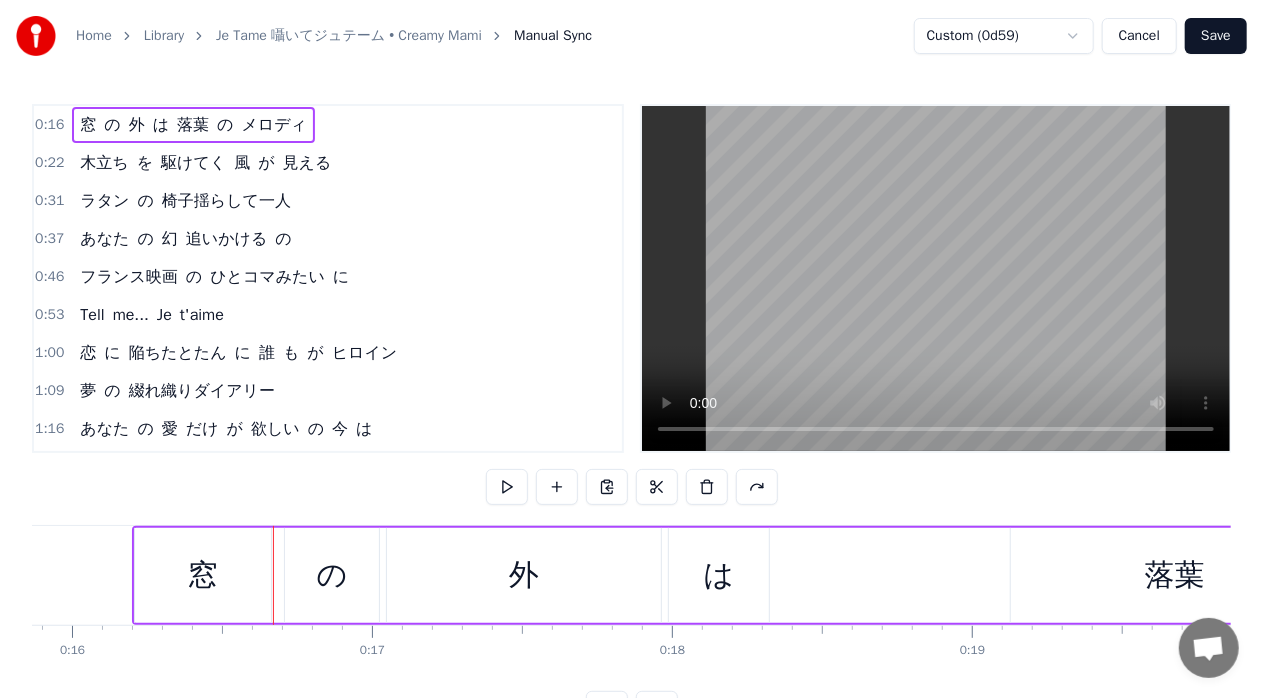 click on "窓" at bounding box center [203, 575] 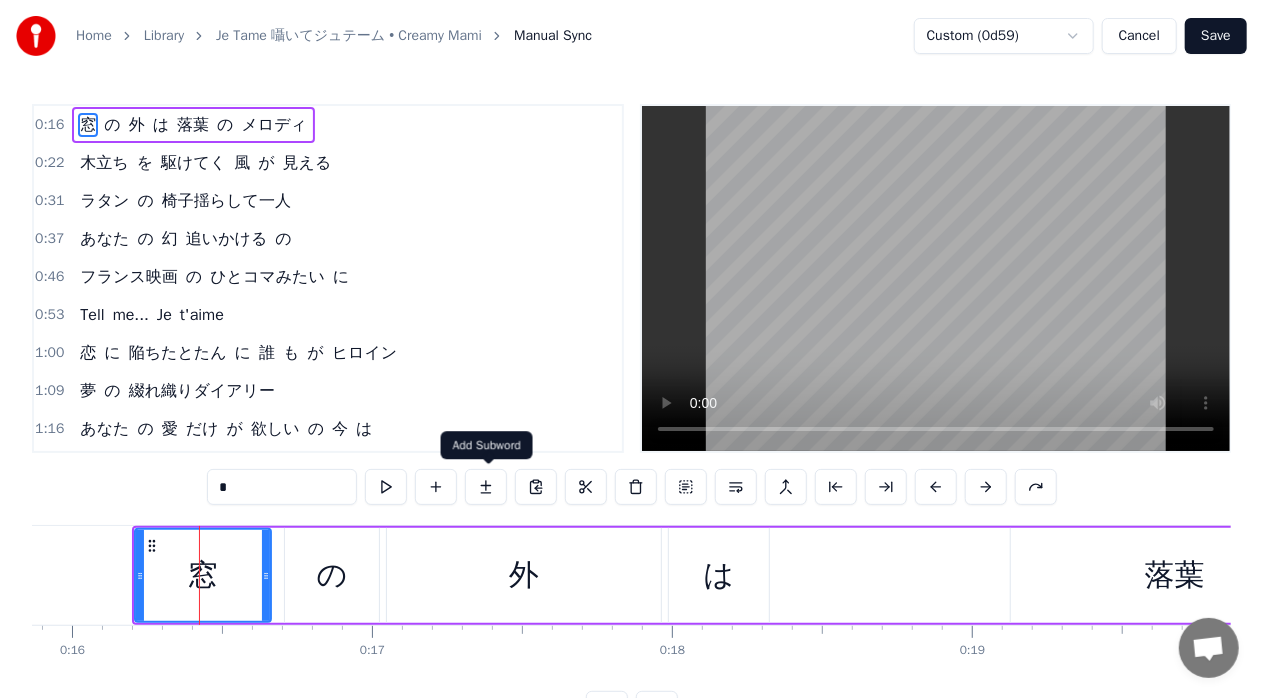 click at bounding box center (486, 487) 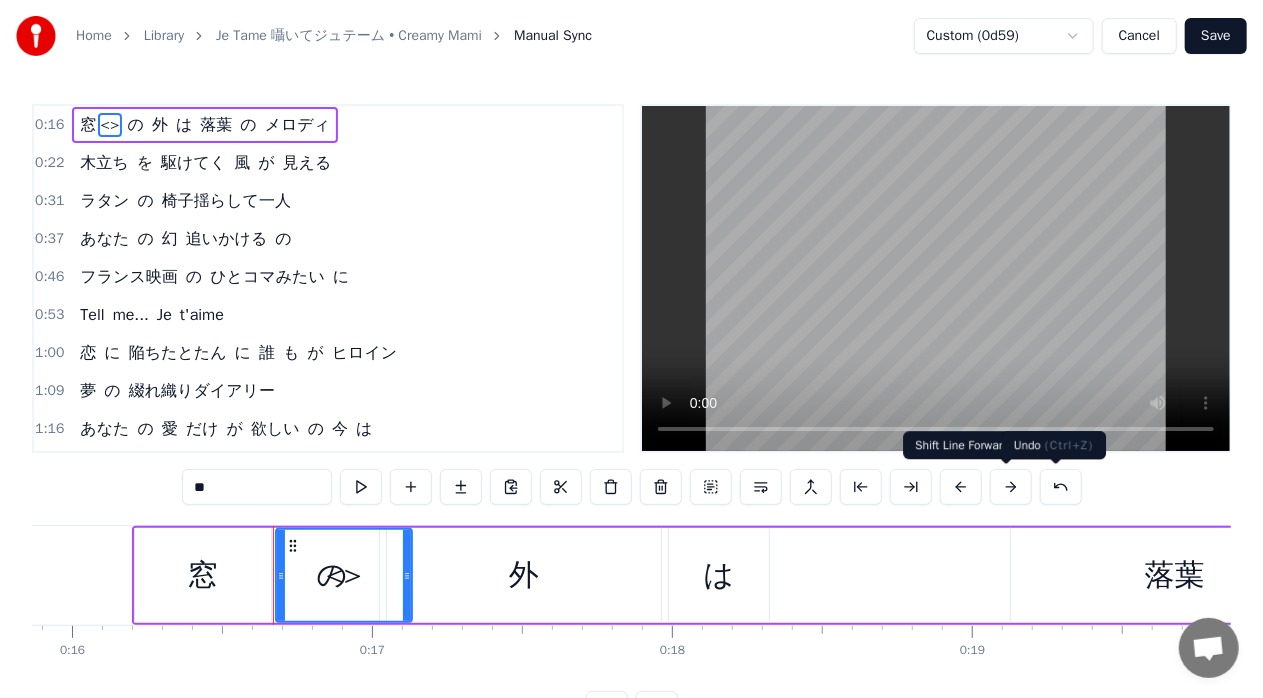 click at bounding box center [1061, 487] 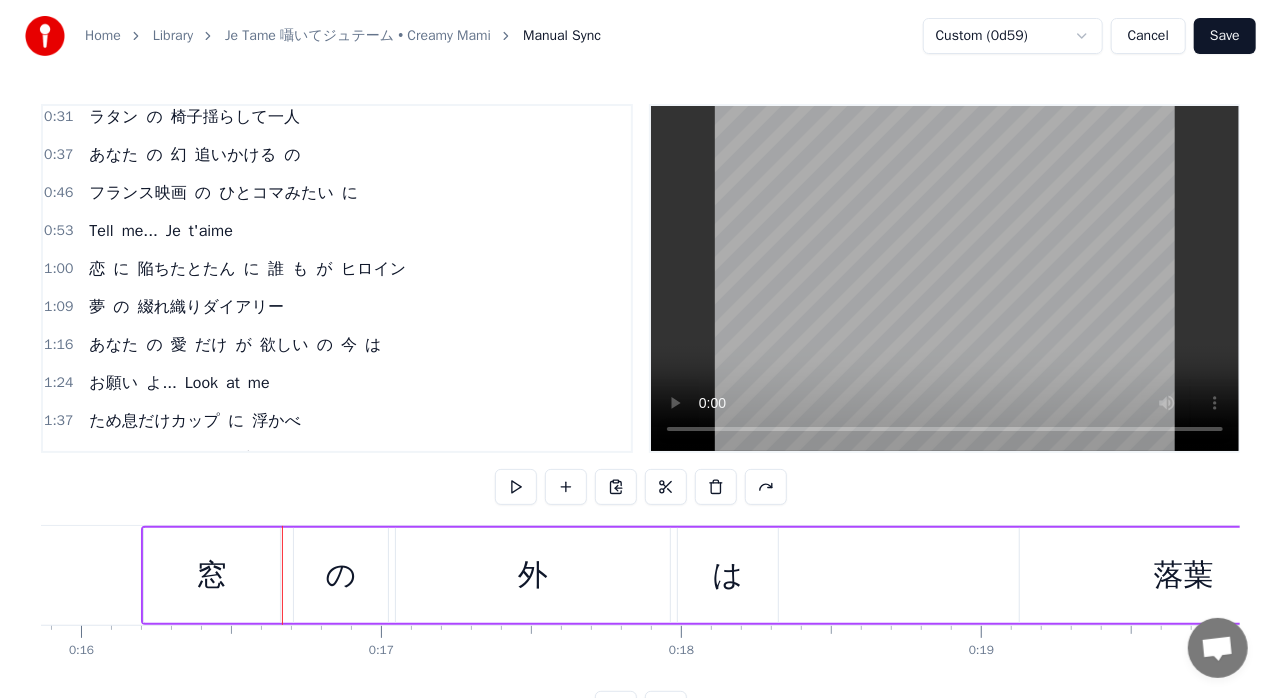 scroll, scrollTop: 0, scrollLeft: 0, axis: both 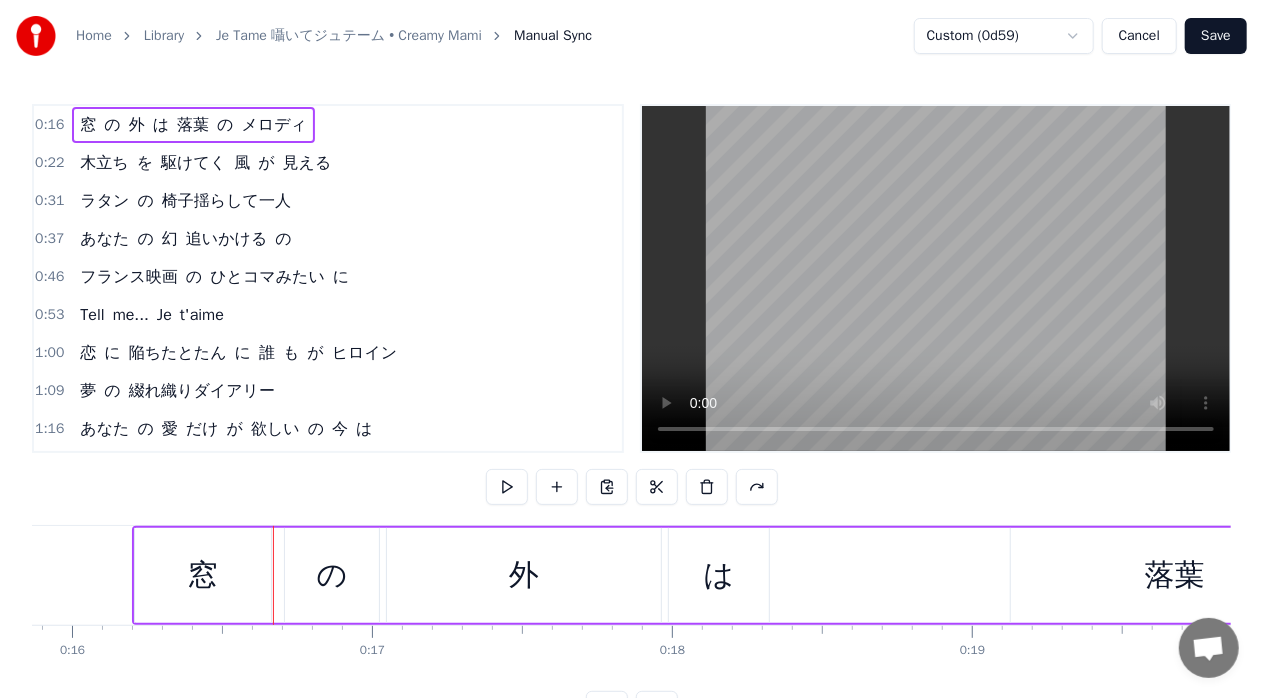 click on "Cancel" at bounding box center (1139, 36) 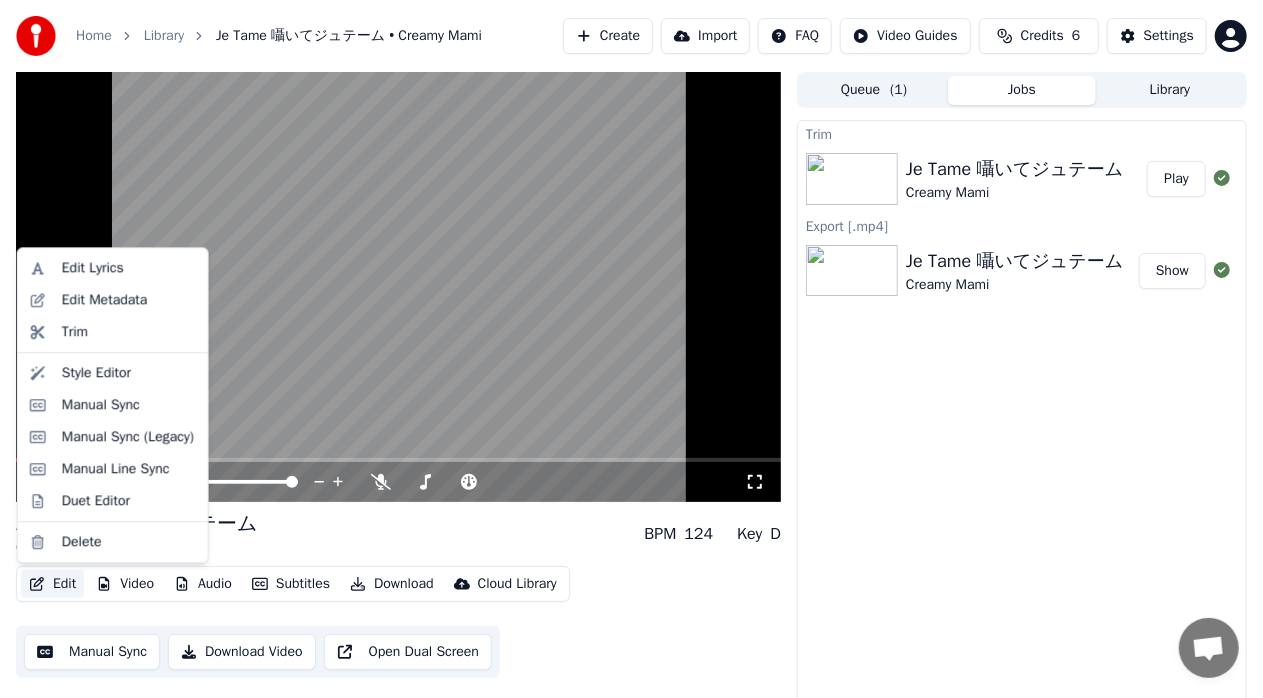 click on "Edit" at bounding box center (52, 584) 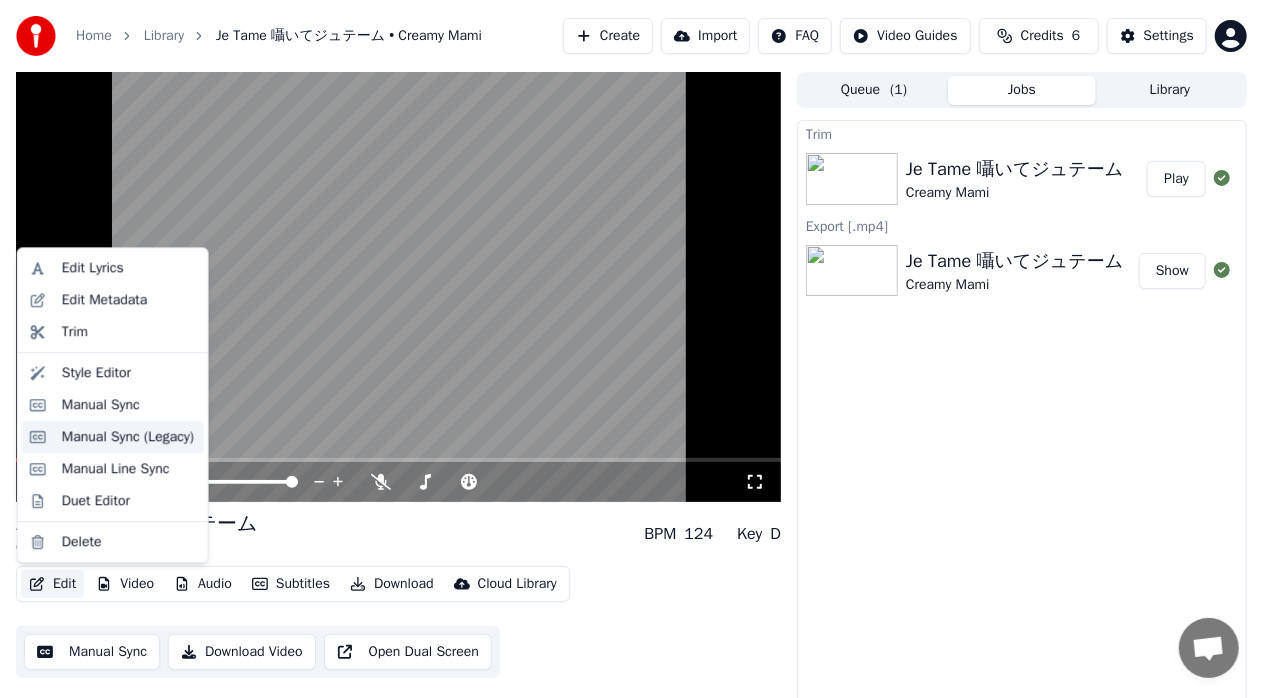 click on "Manual Sync (Legacy)" at bounding box center (128, 437) 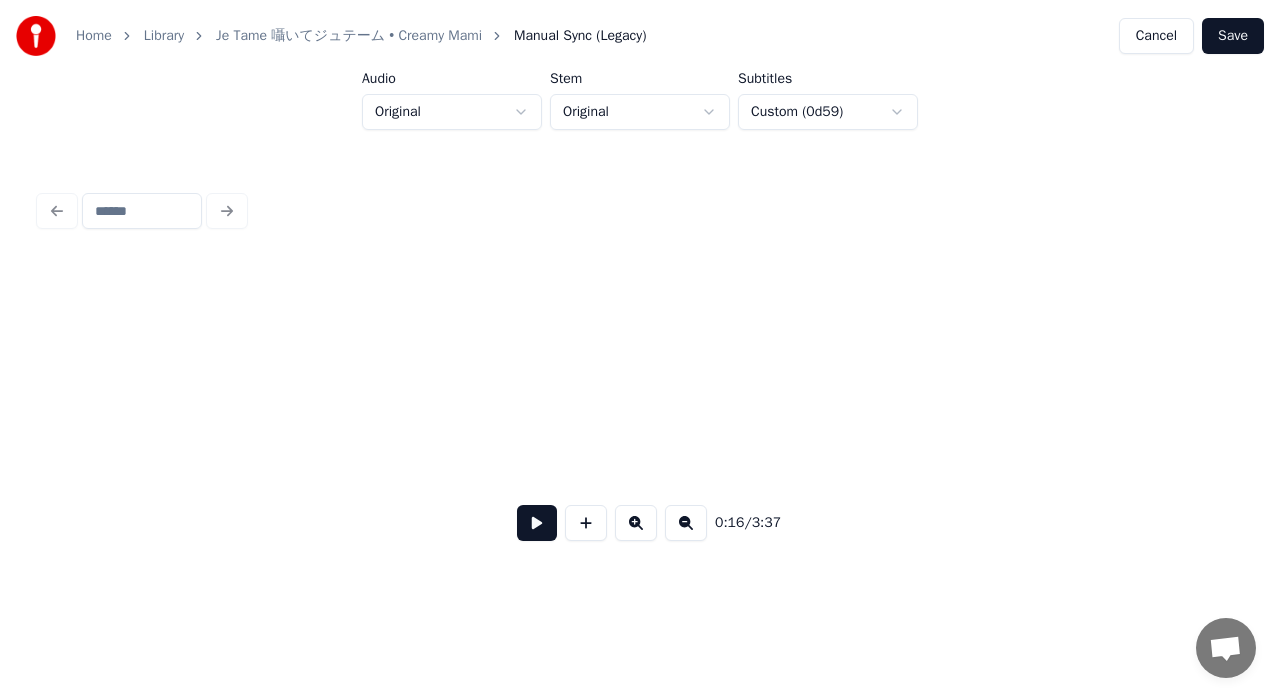 scroll, scrollTop: 0, scrollLeft: 3239, axis: horizontal 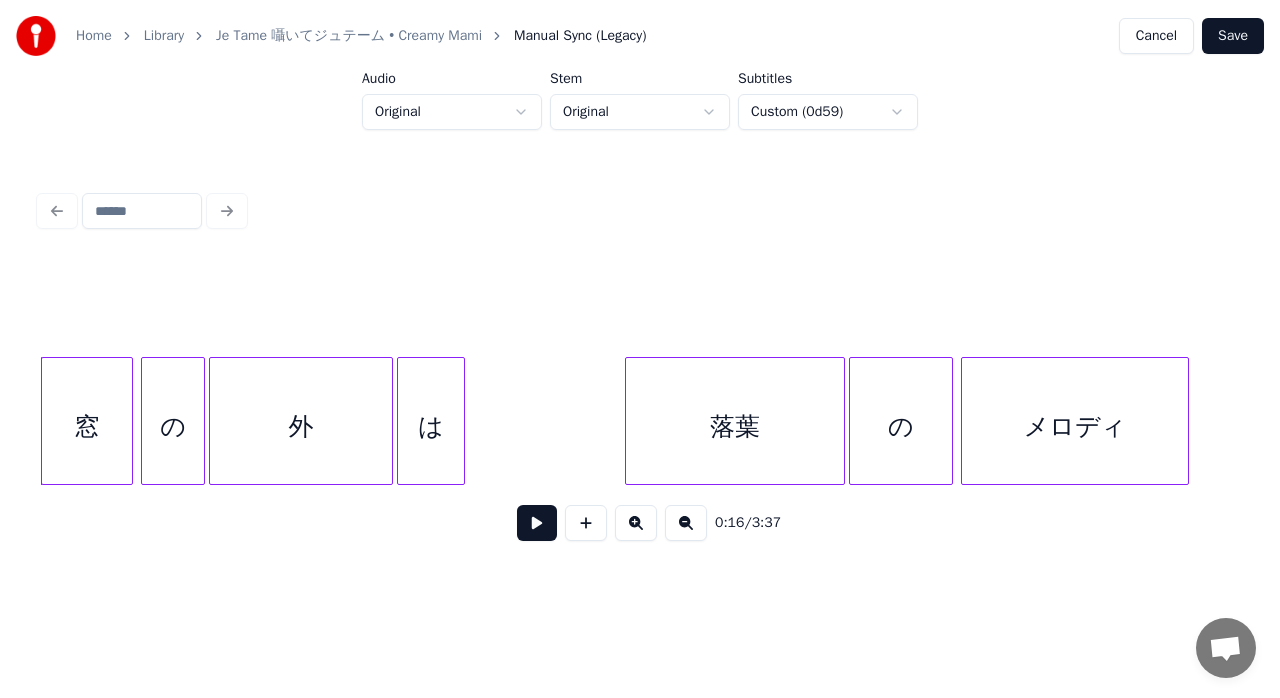 click on "Cancel" at bounding box center [1156, 36] 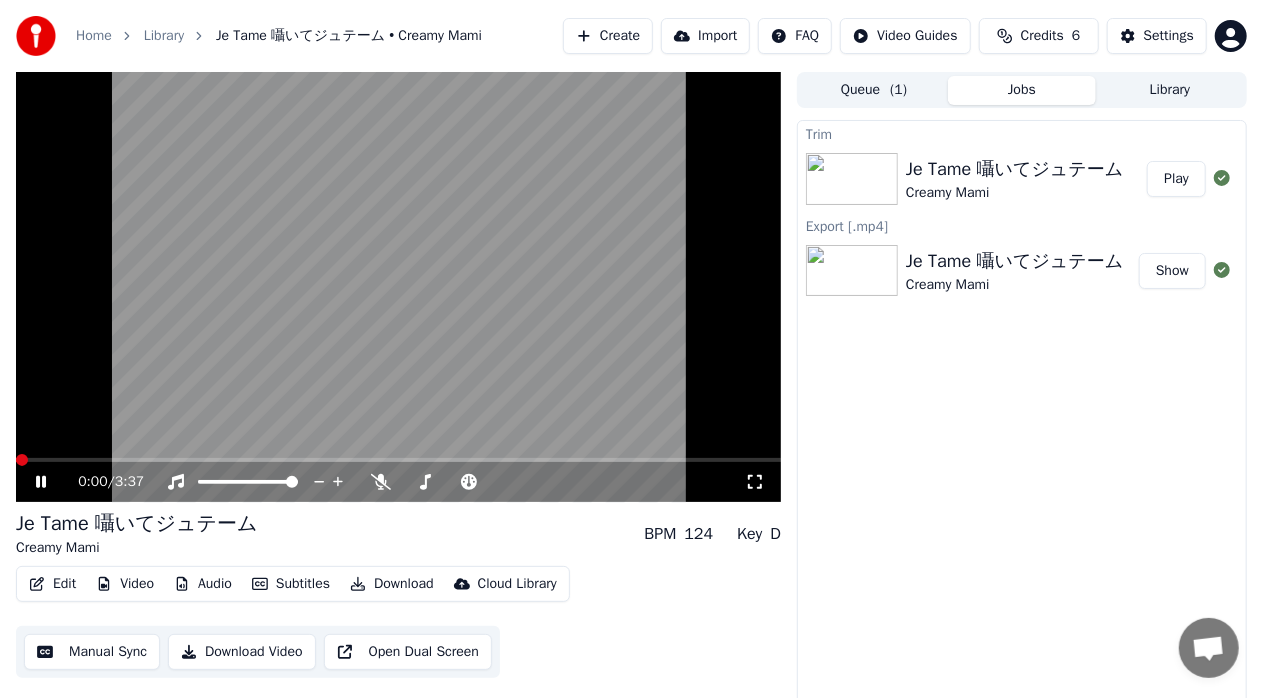 click on "Edit" at bounding box center [52, 584] 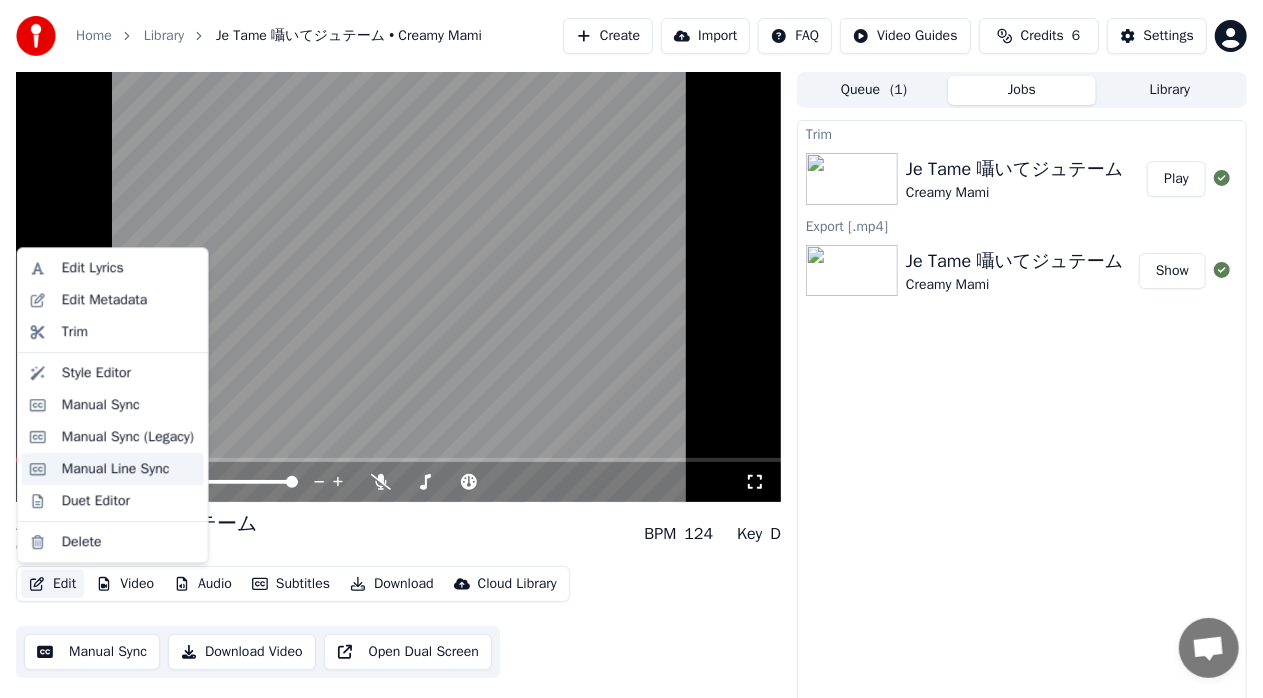 click on "Manual Line Sync" at bounding box center [116, 469] 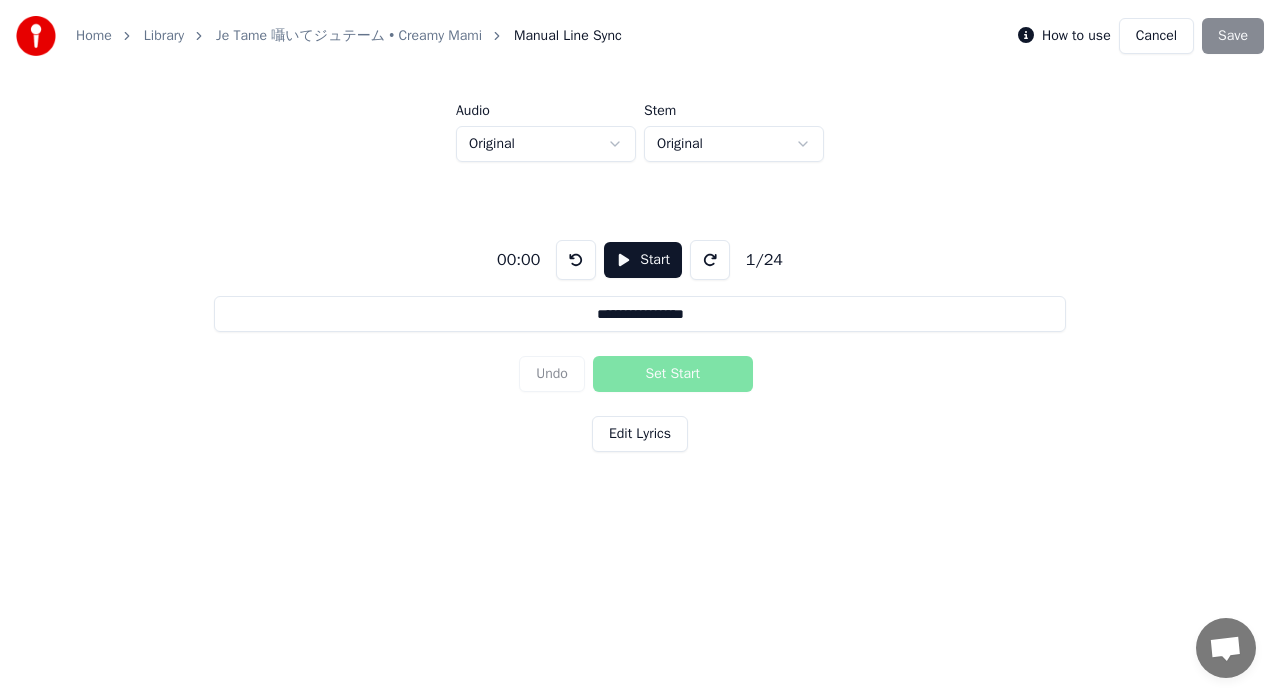 click on "Edit Lyrics" at bounding box center (640, 434) 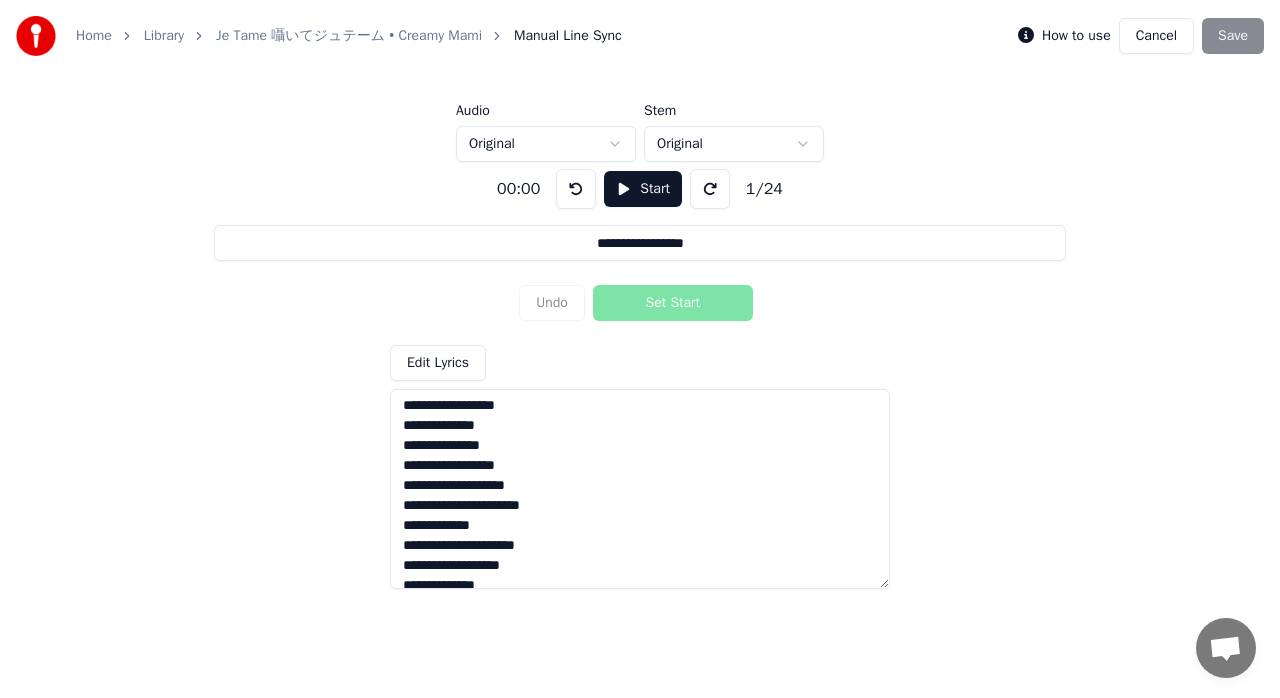 scroll, scrollTop: 0, scrollLeft: 0, axis: both 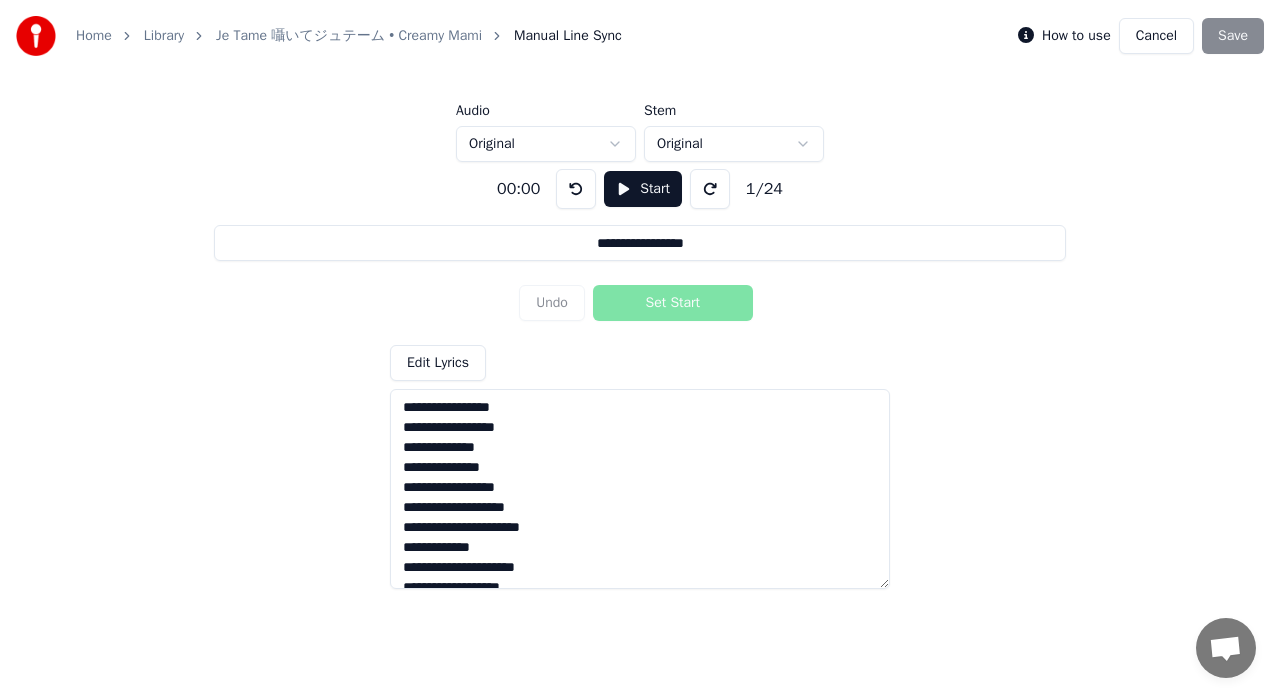 click on "Edit Lyrics" at bounding box center (438, 363) 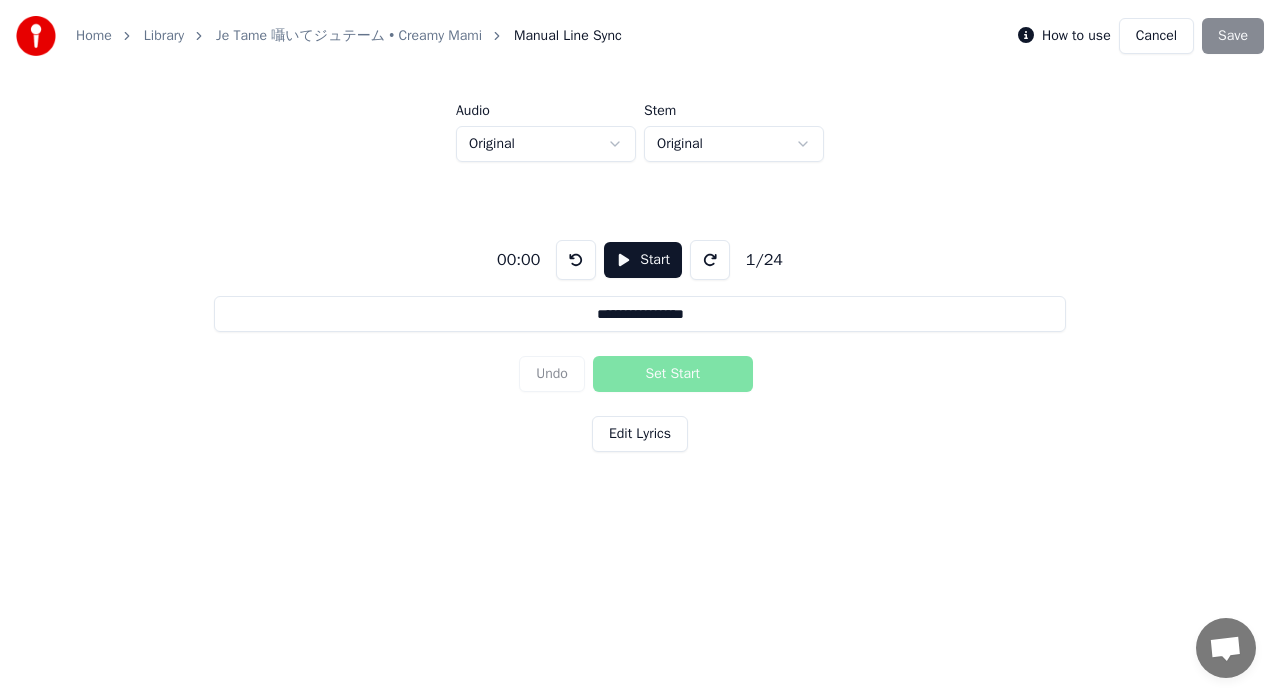 click on "**********" at bounding box center [640, 277] 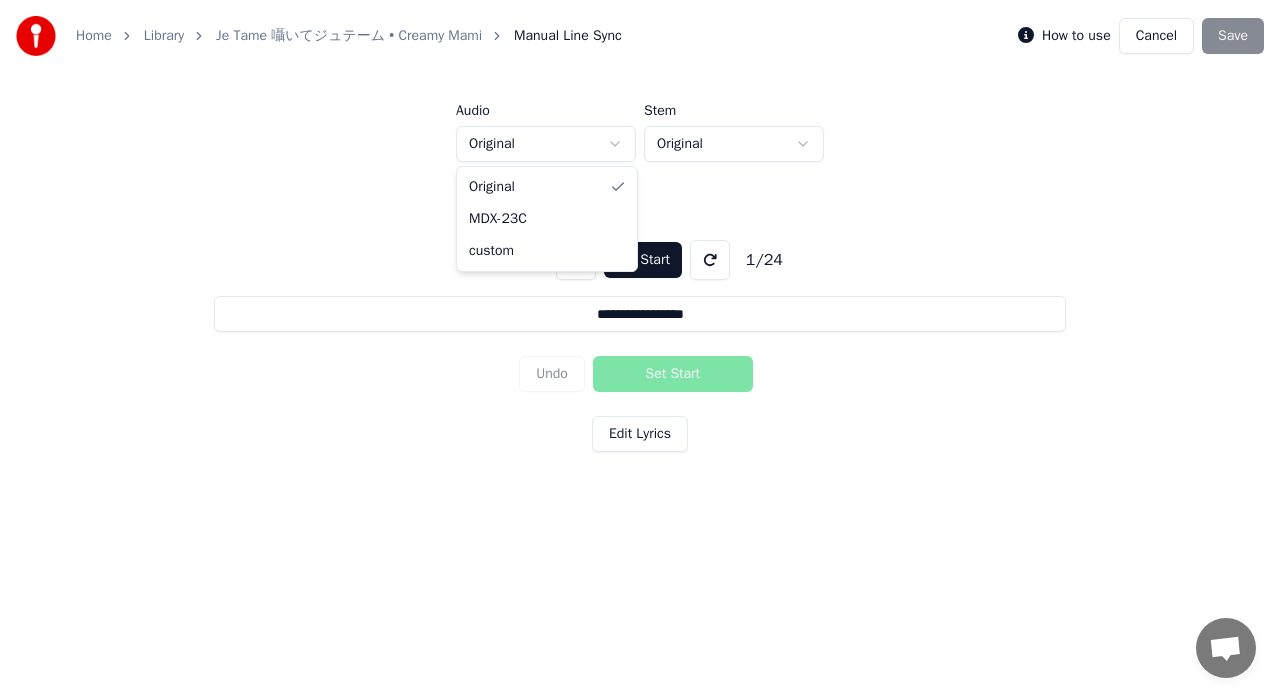 click on "**********" at bounding box center [640, 277] 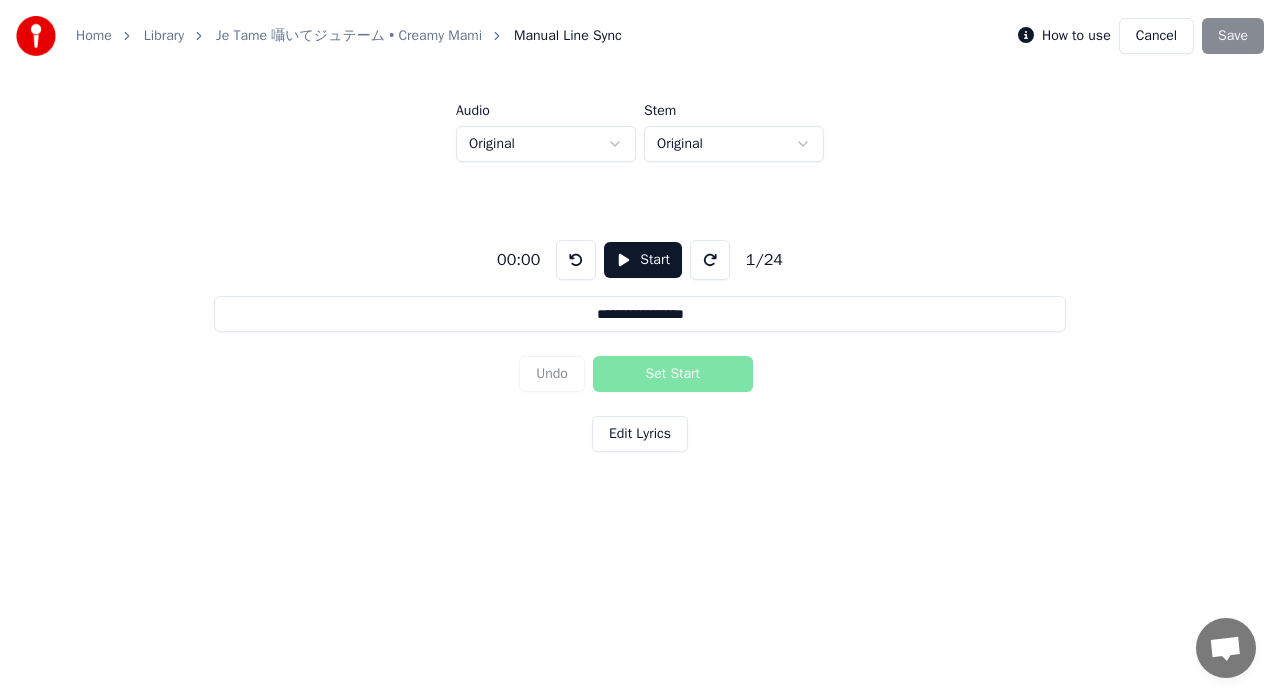 click on "**********" at bounding box center [640, 277] 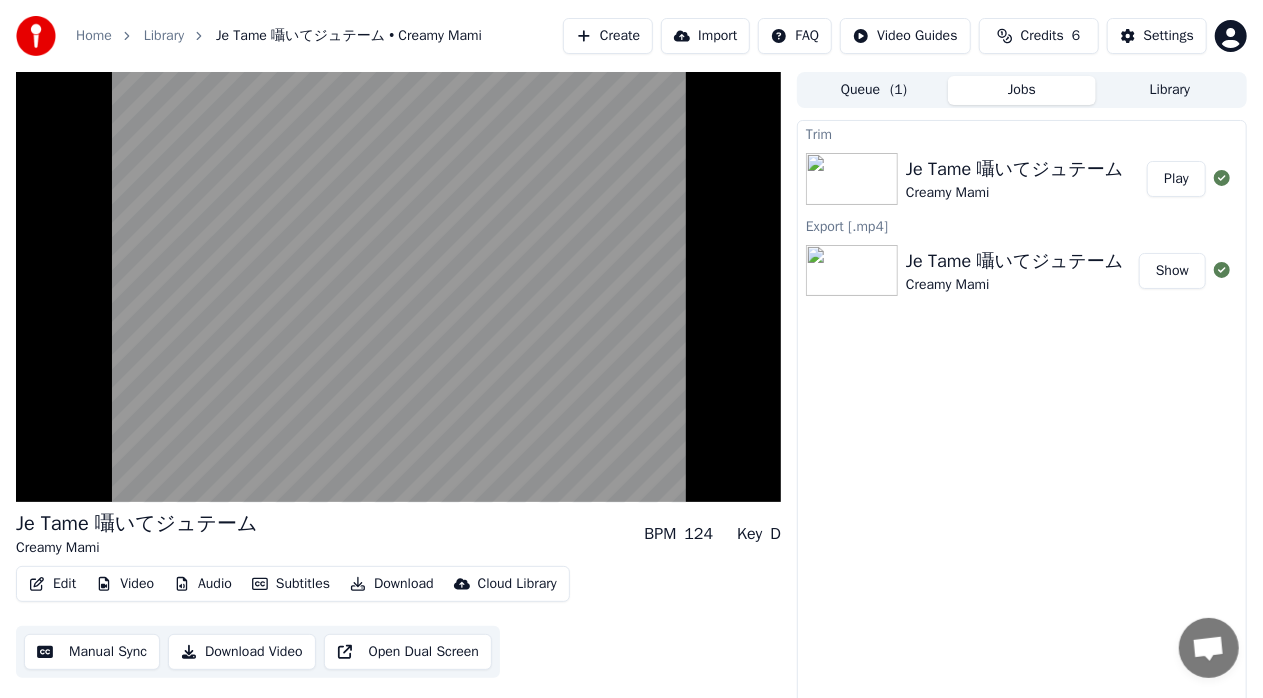click on "Edit" at bounding box center [52, 584] 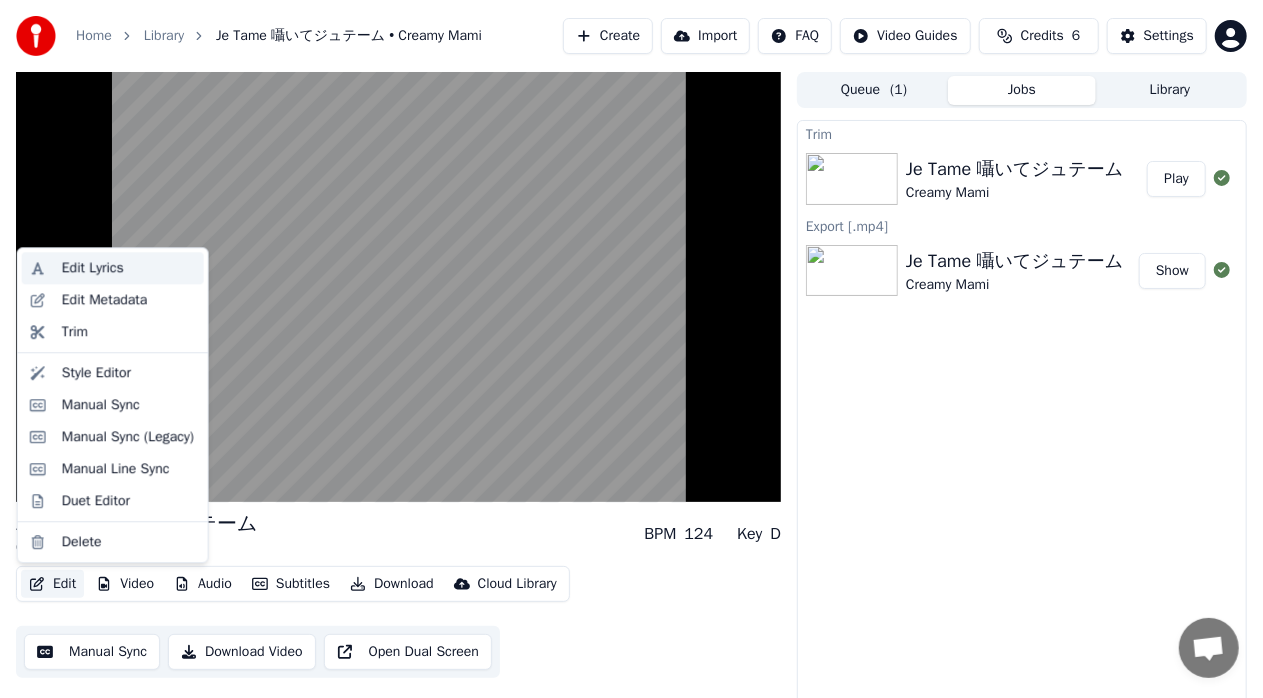 click on "Edit Lyrics" at bounding box center (93, 268) 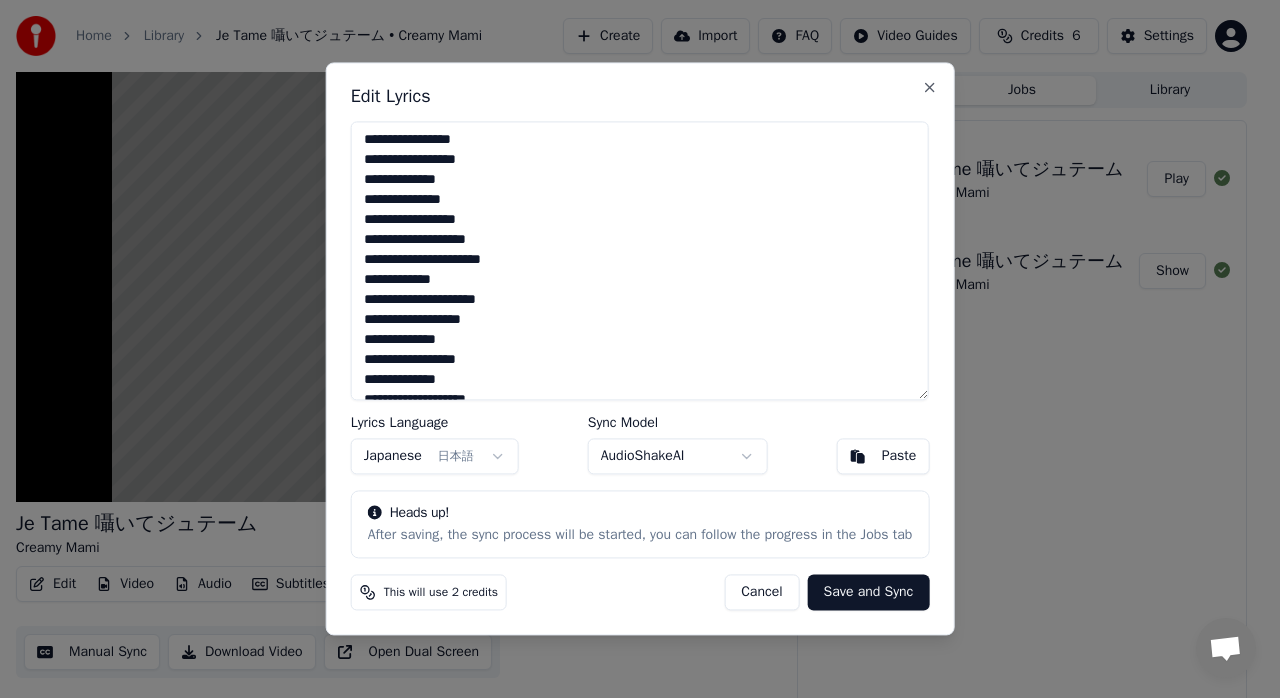 click on "**********" at bounding box center [631, 349] 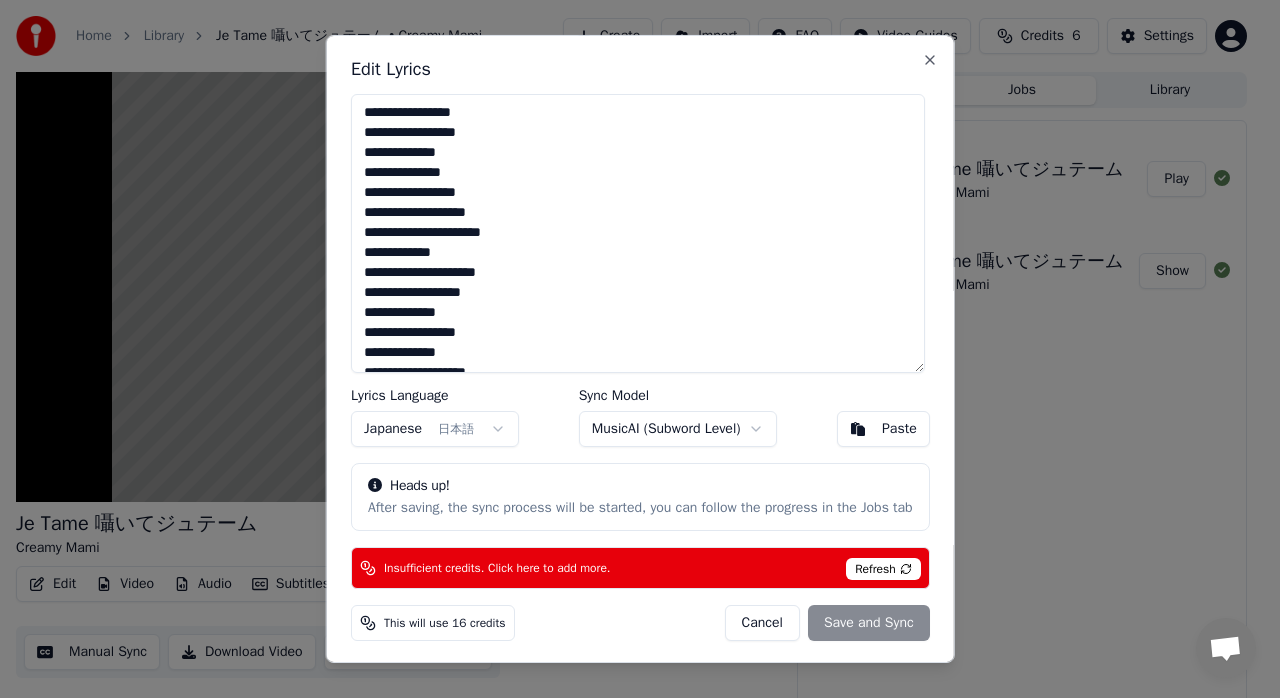 click on "Cancel" at bounding box center (761, 623) 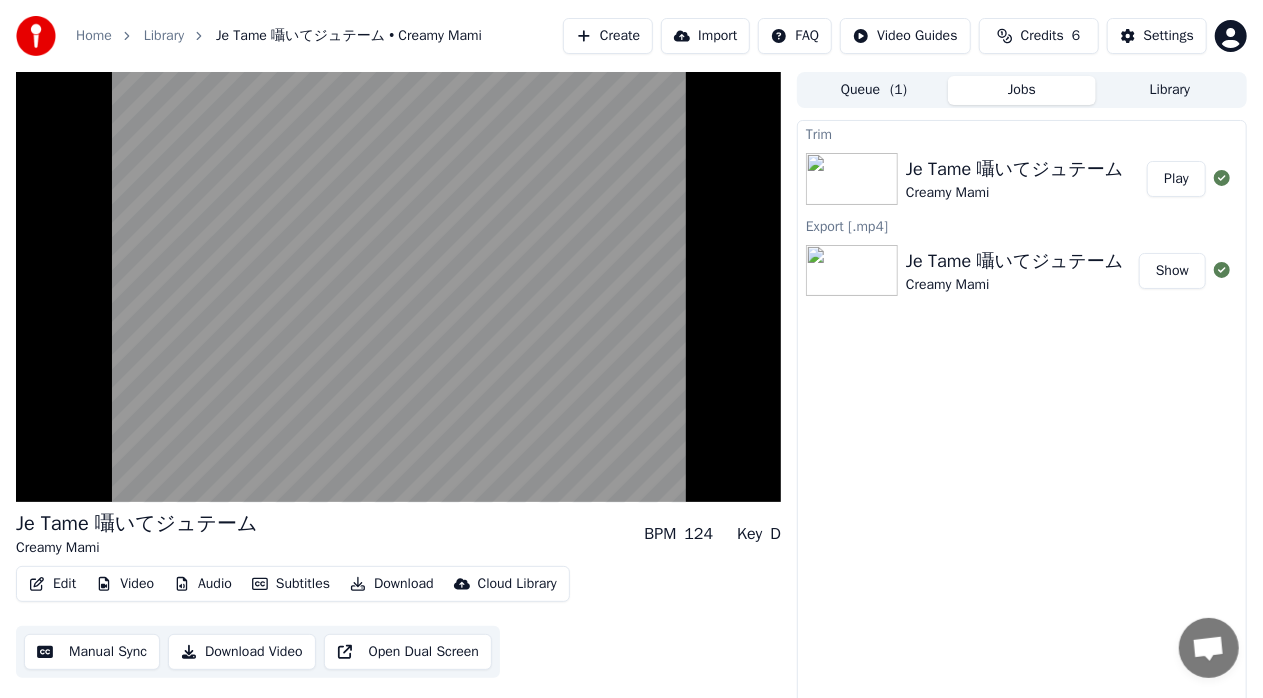 click on "Edit" at bounding box center [52, 584] 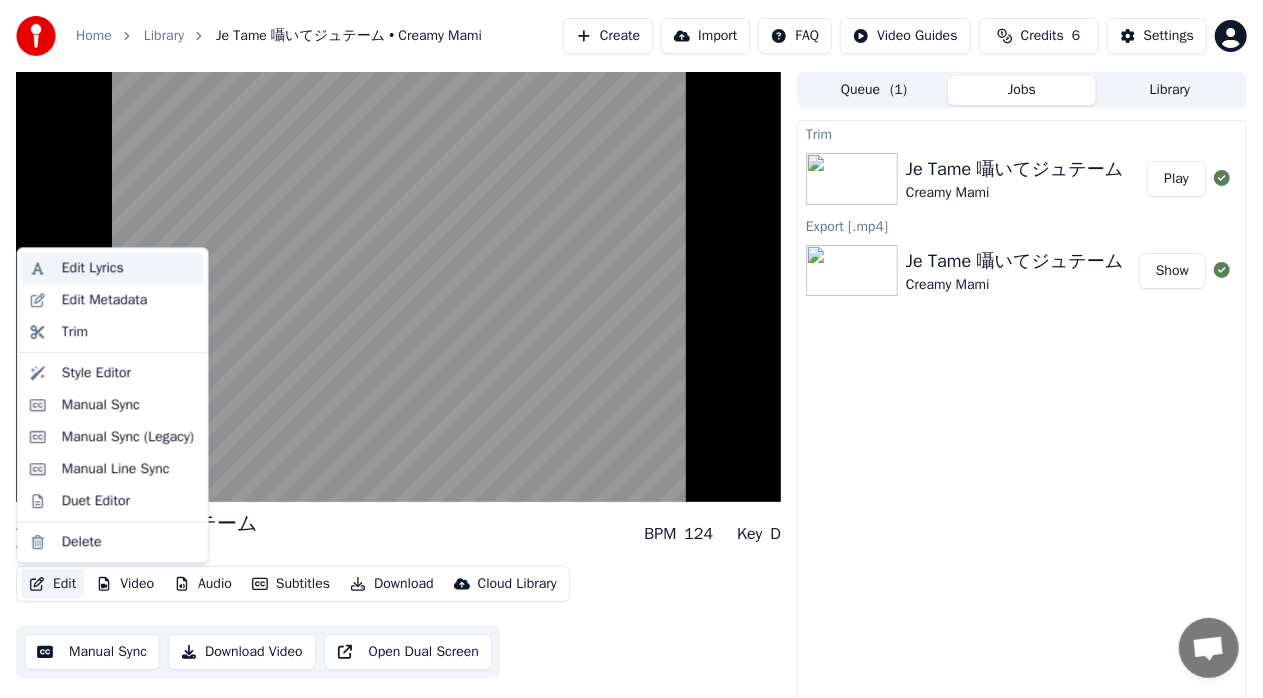 click on "Edit Lyrics" at bounding box center [93, 268] 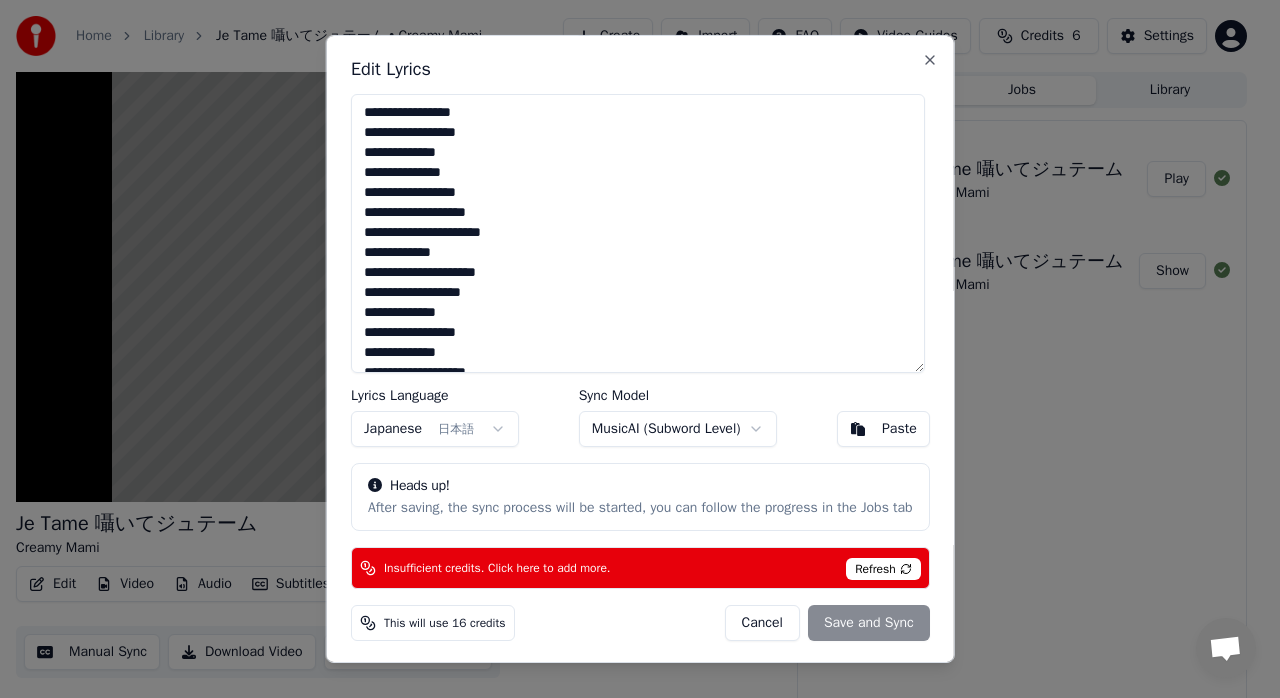 click on "**********" at bounding box center [631, 349] 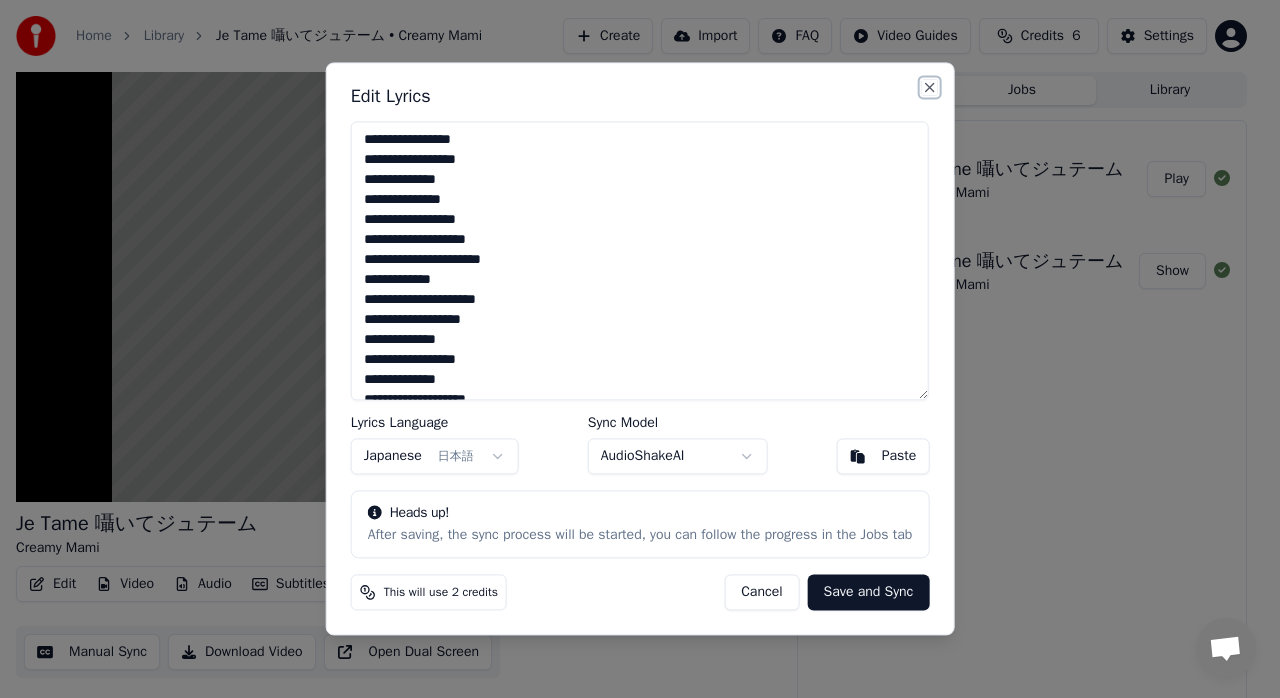 click on "Close" at bounding box center [929, 87] 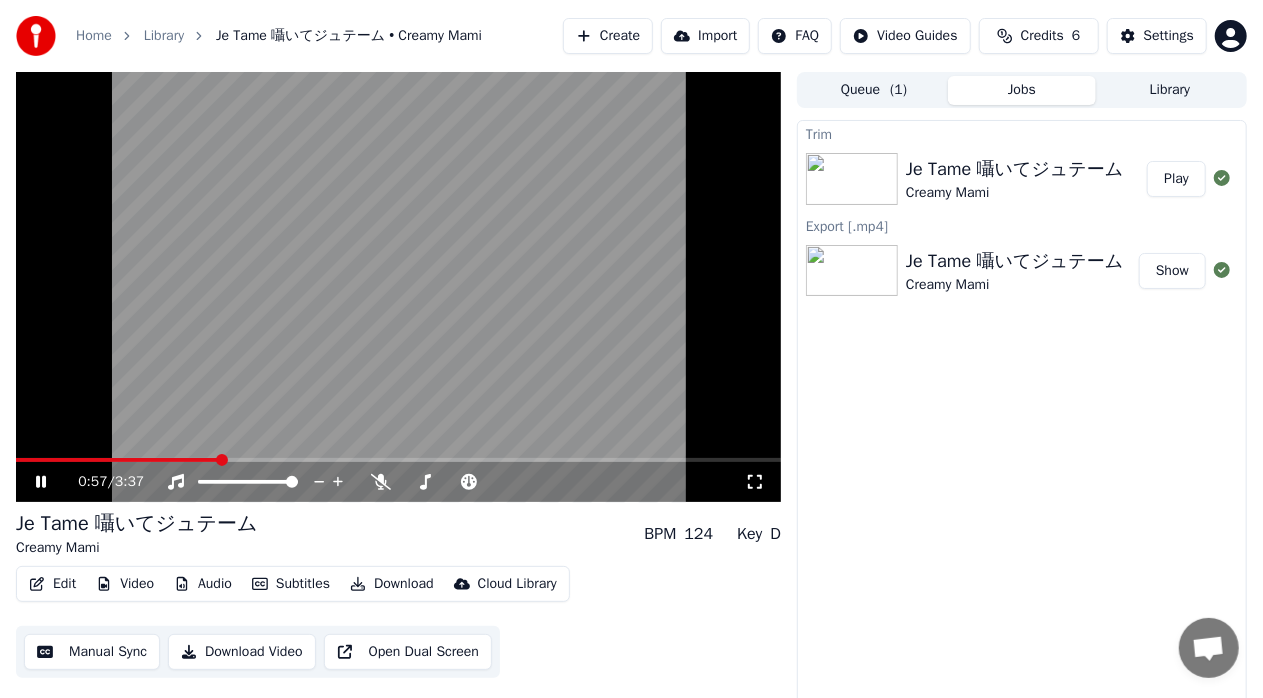 click 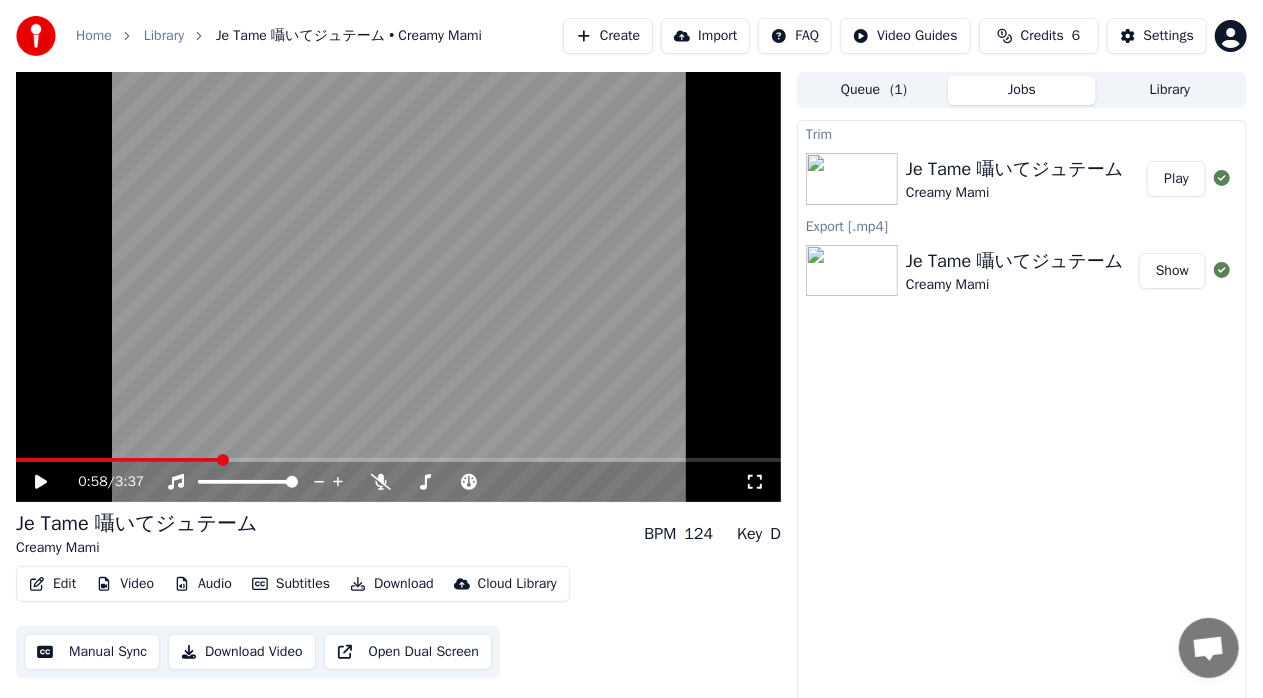 click on "Video" at bounding box center [125, 584] 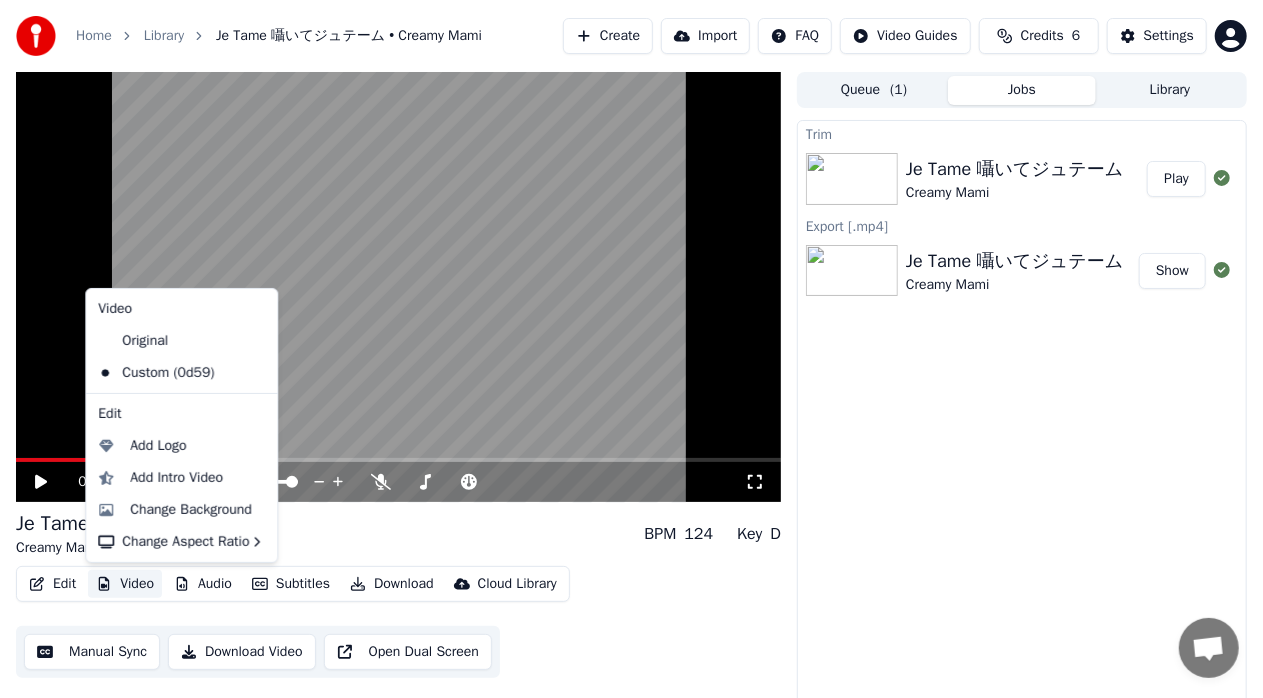 click on "Video" at bounding box center [125, 584] 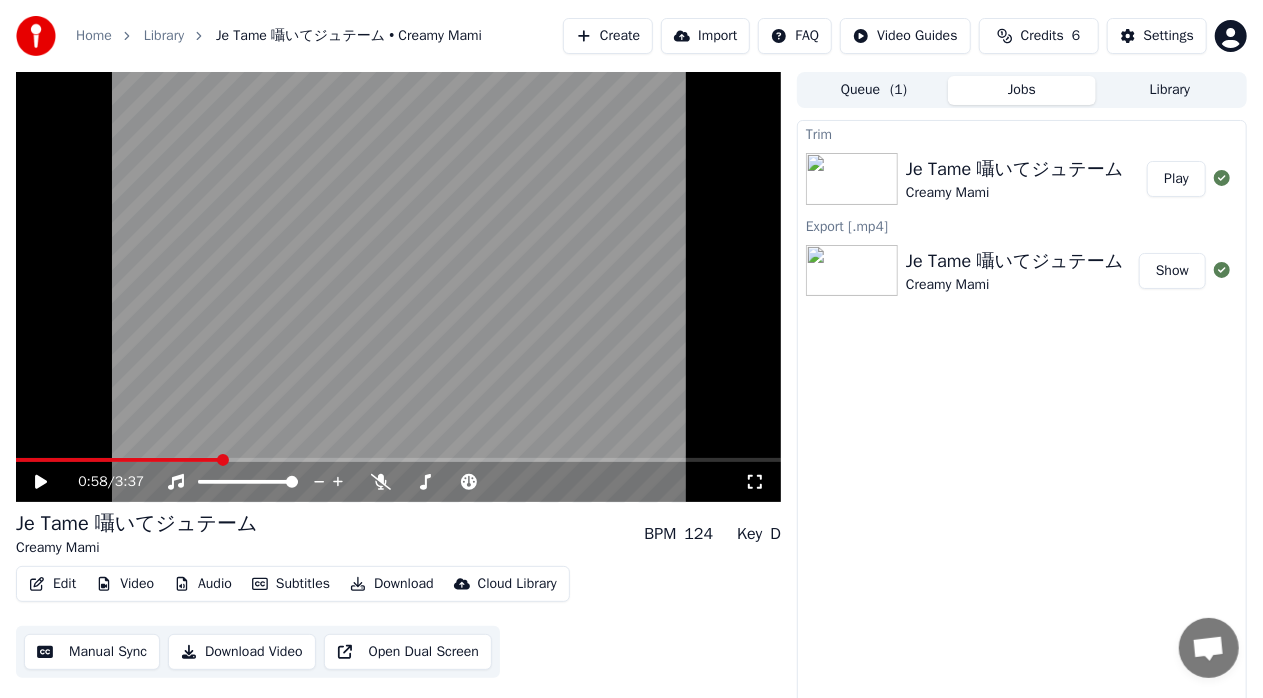 click on "Edit" at bounding box center (52, 584) 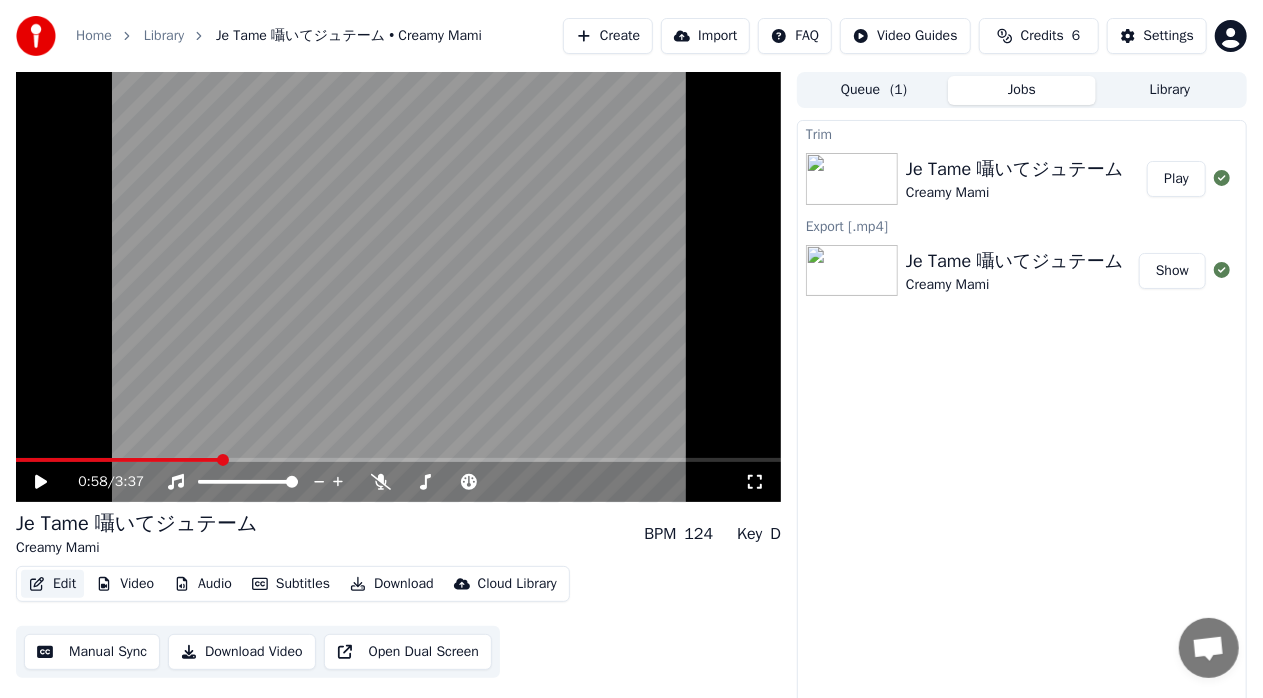 click on "Edit" at bounding box center [52, 584] 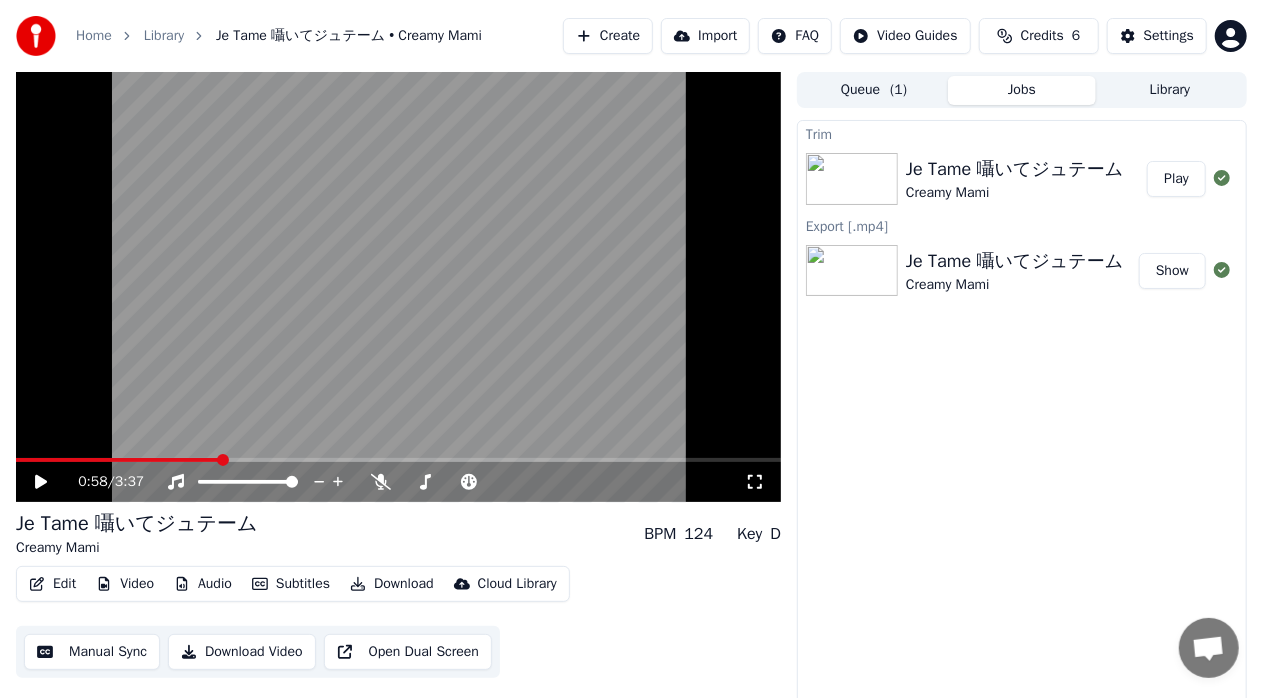 click on "Edit" at bounding box center [52, 584] 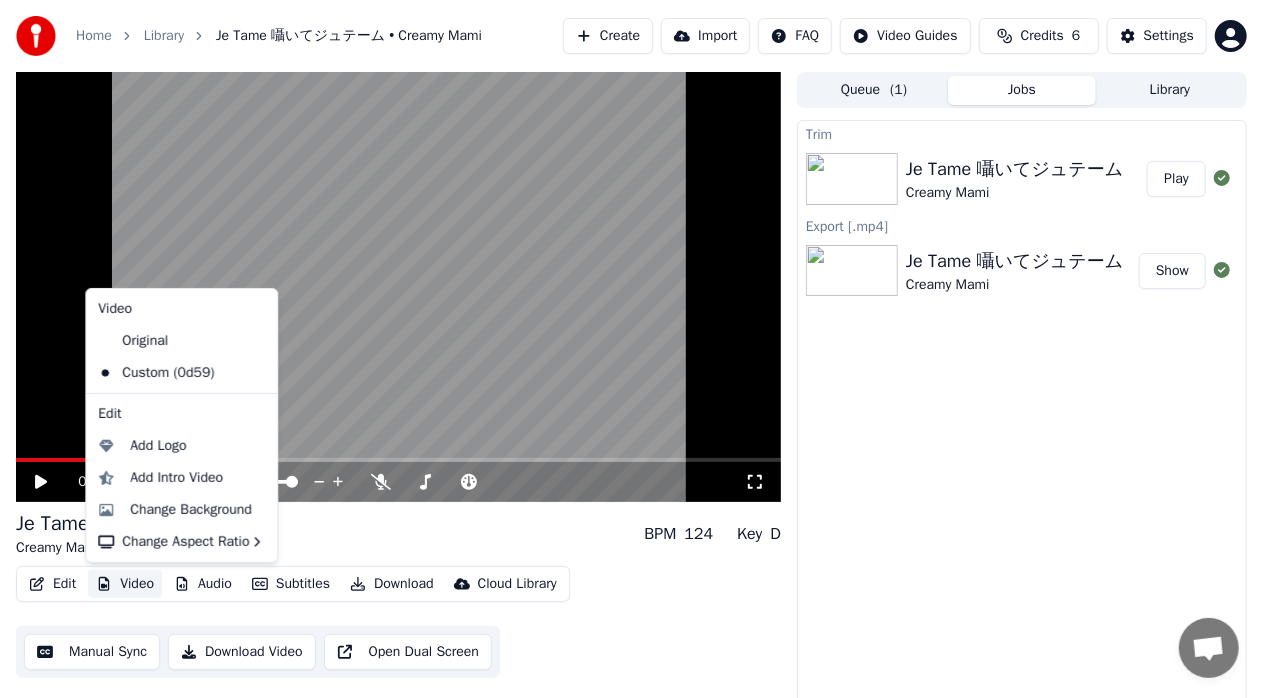 click on "Video" at bounding box center (125, 584) 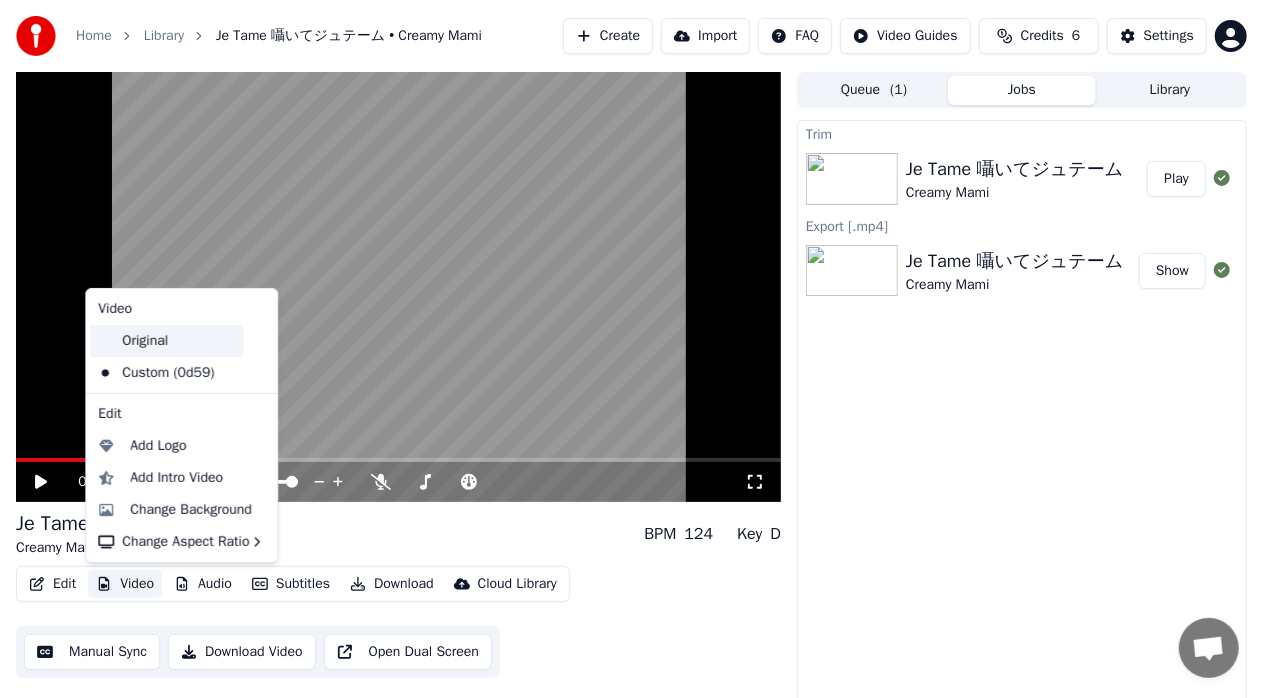 click on "Original" at bounding box center (166, 341) 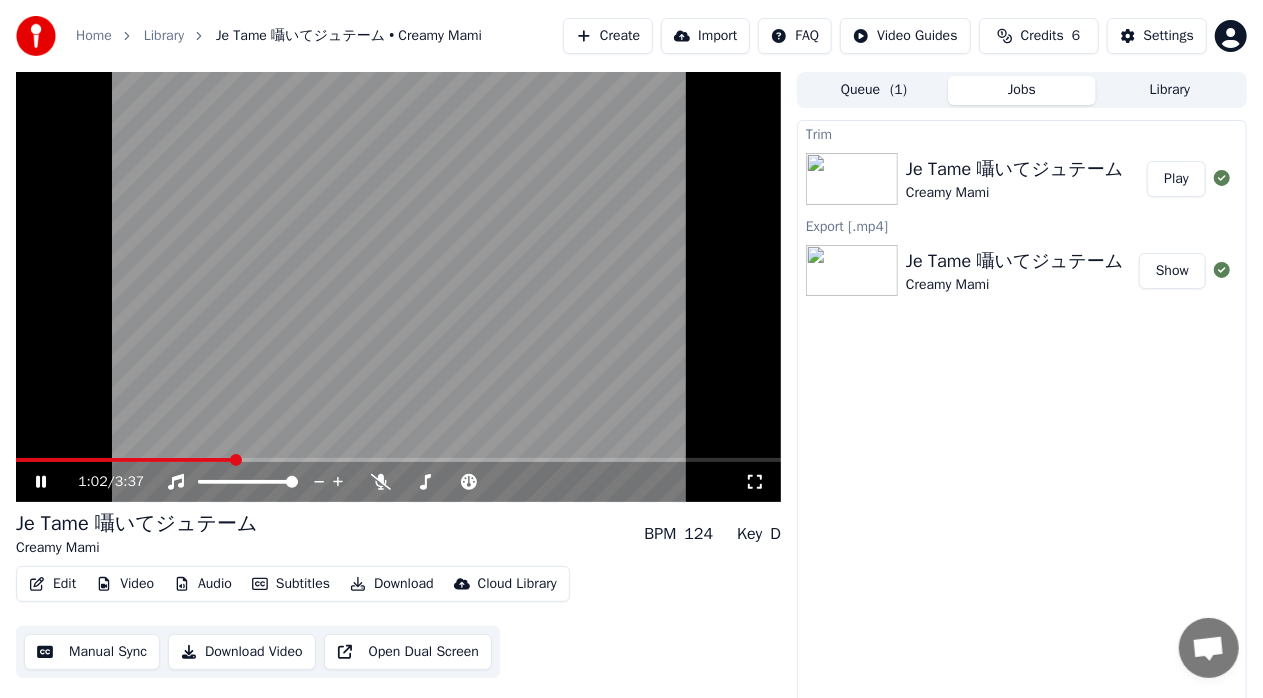 click on "Video" at bounding box center [125, 584] 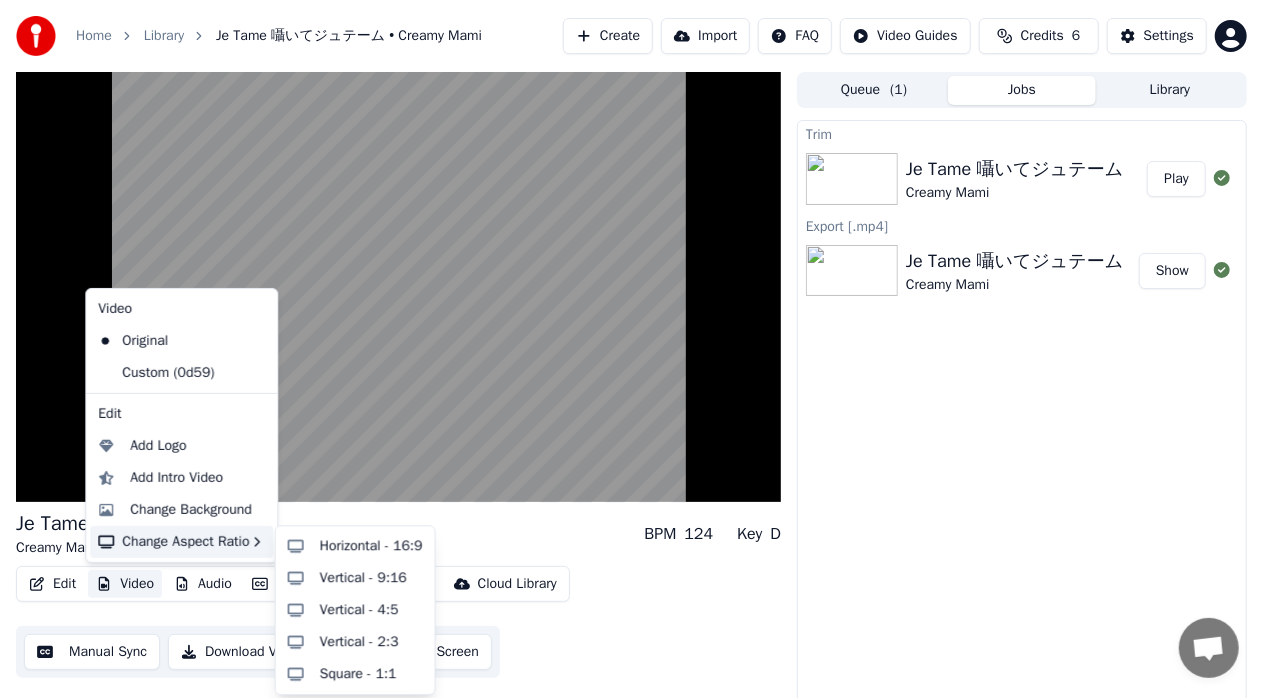click on "Change Aspect Ratio" at bounding box center (181, 542) 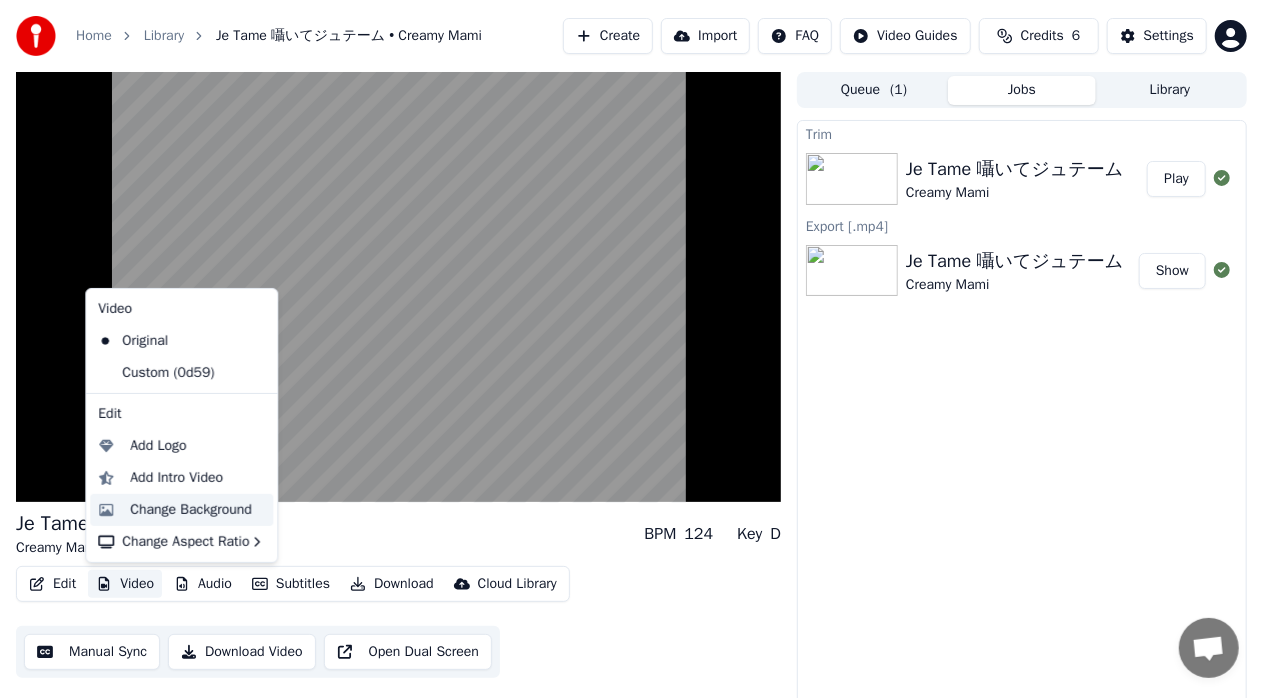 click on "Change Background" at bounding box center [191, 510] 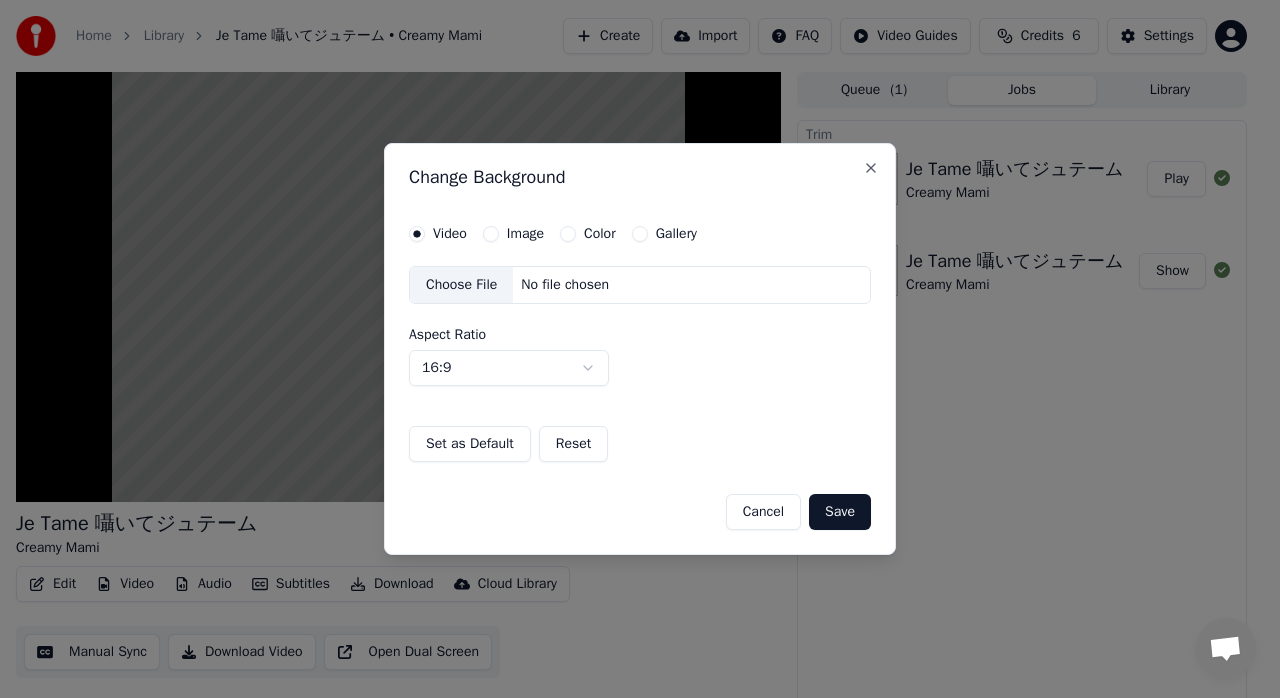 click on "Image" at bounding box center (525, 234) 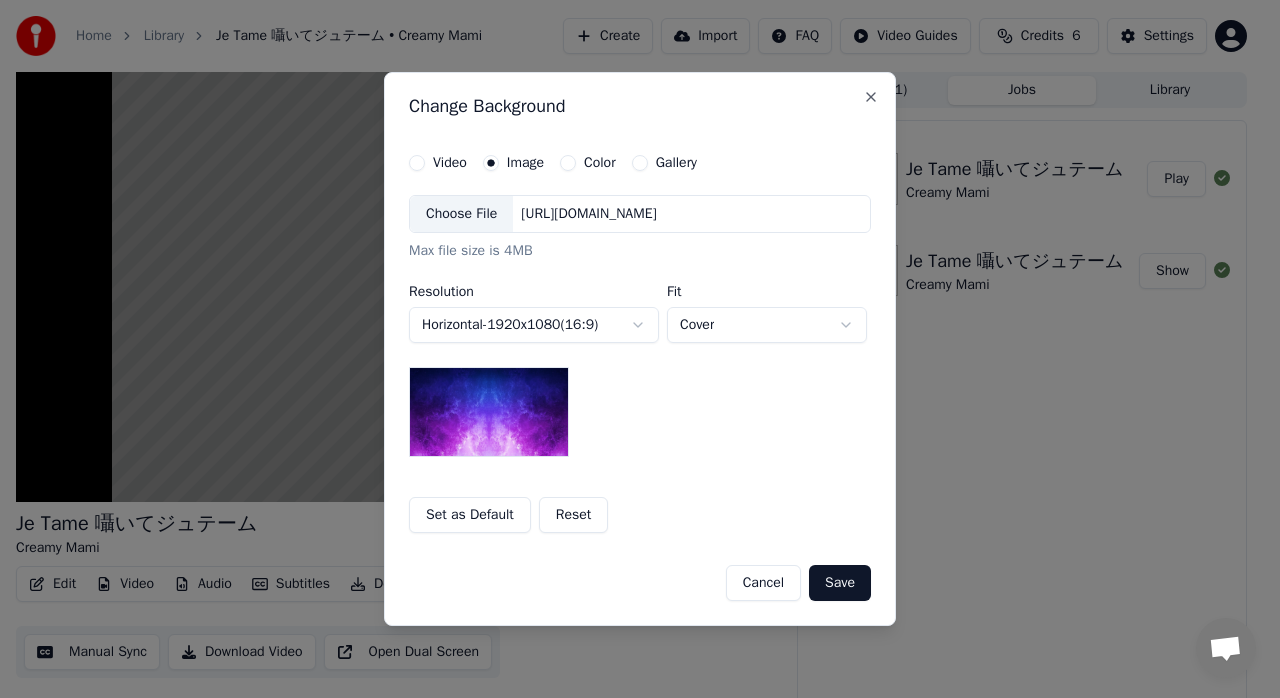 click on "Choose File" at bounding box center (461, 214) 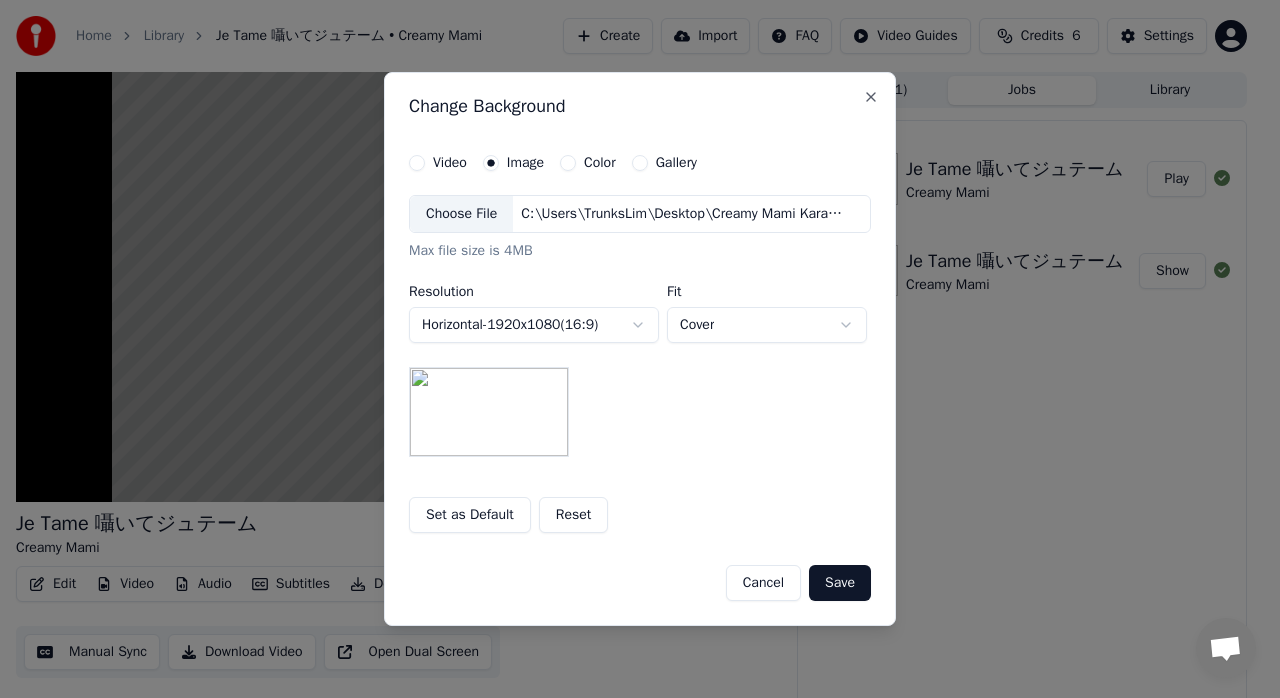 click on "Gallery" at bounding box center [640, 163] 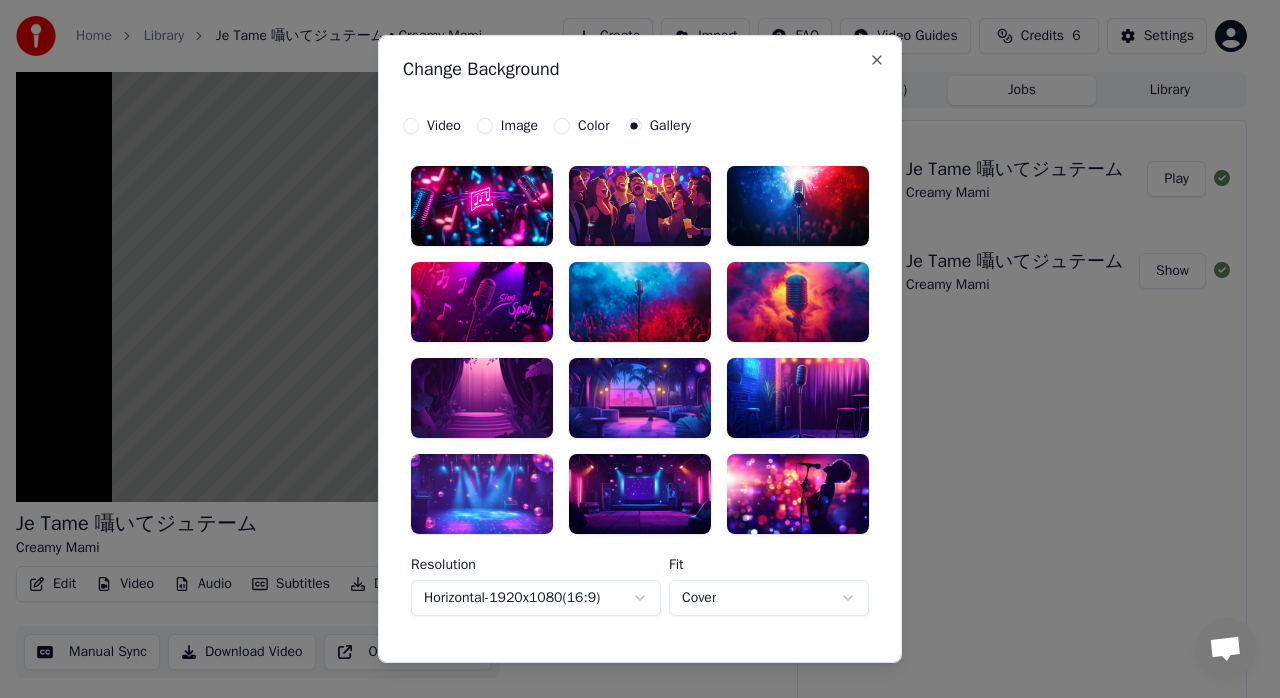 click on "**********" at bounding box center (640, 391) 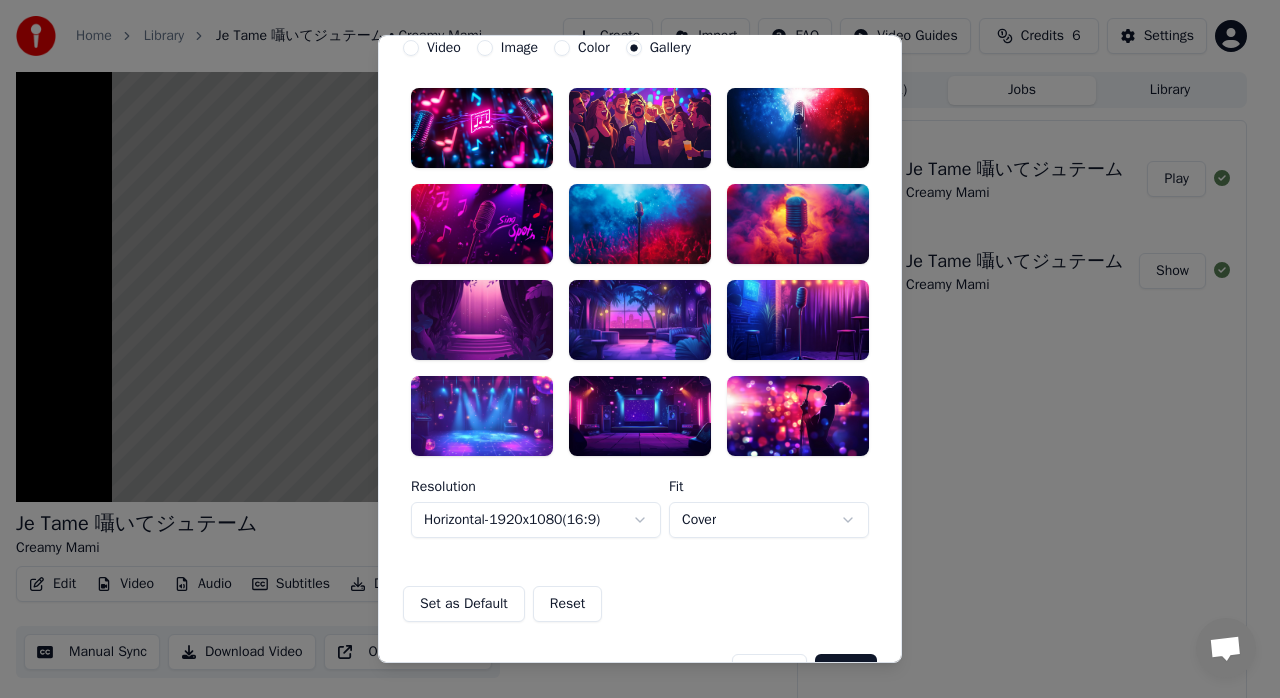scroll, scrollTop: 0, scrollLeft: 0, axis: both 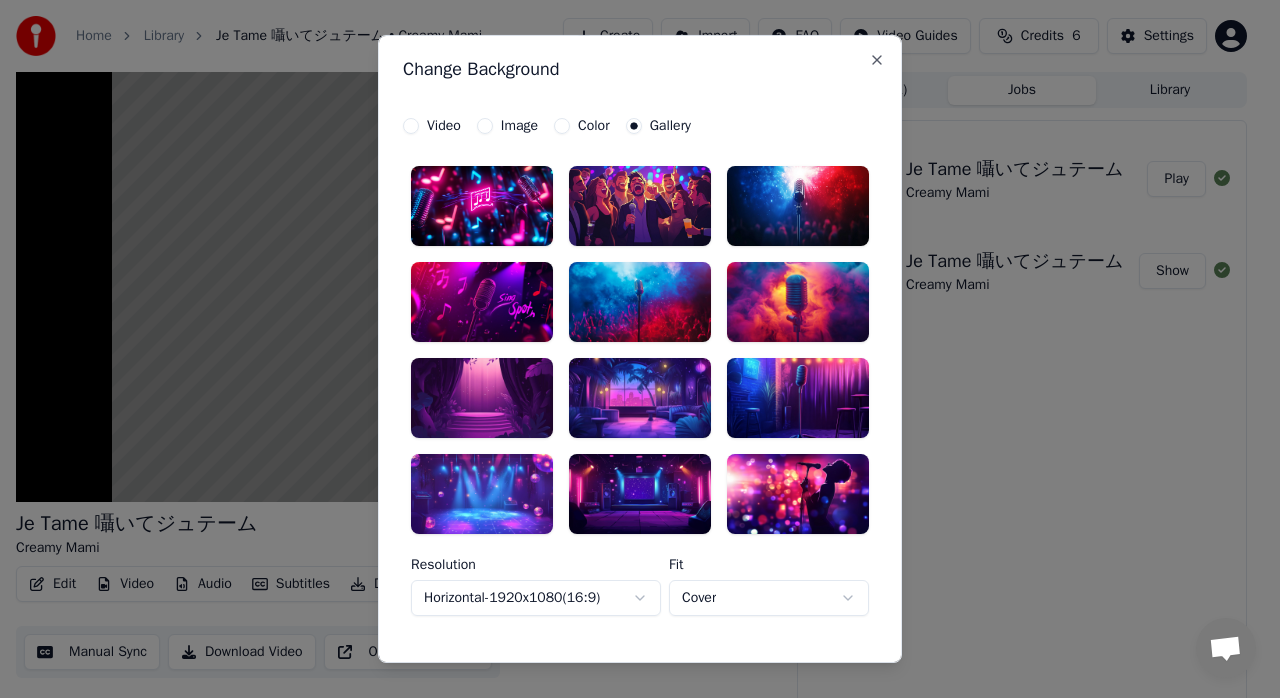 click on "Image" at bounding box center [519, 126] 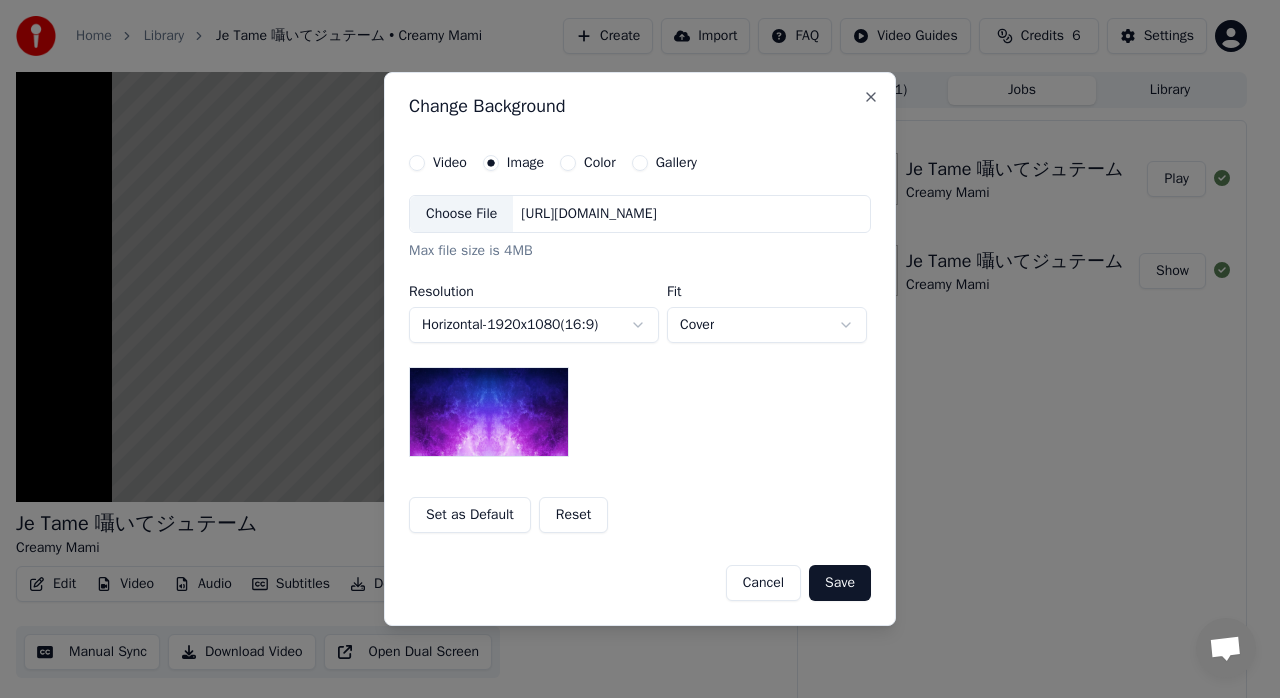 click on "Video Image Color Gallery" at bounding box center (553, 163) 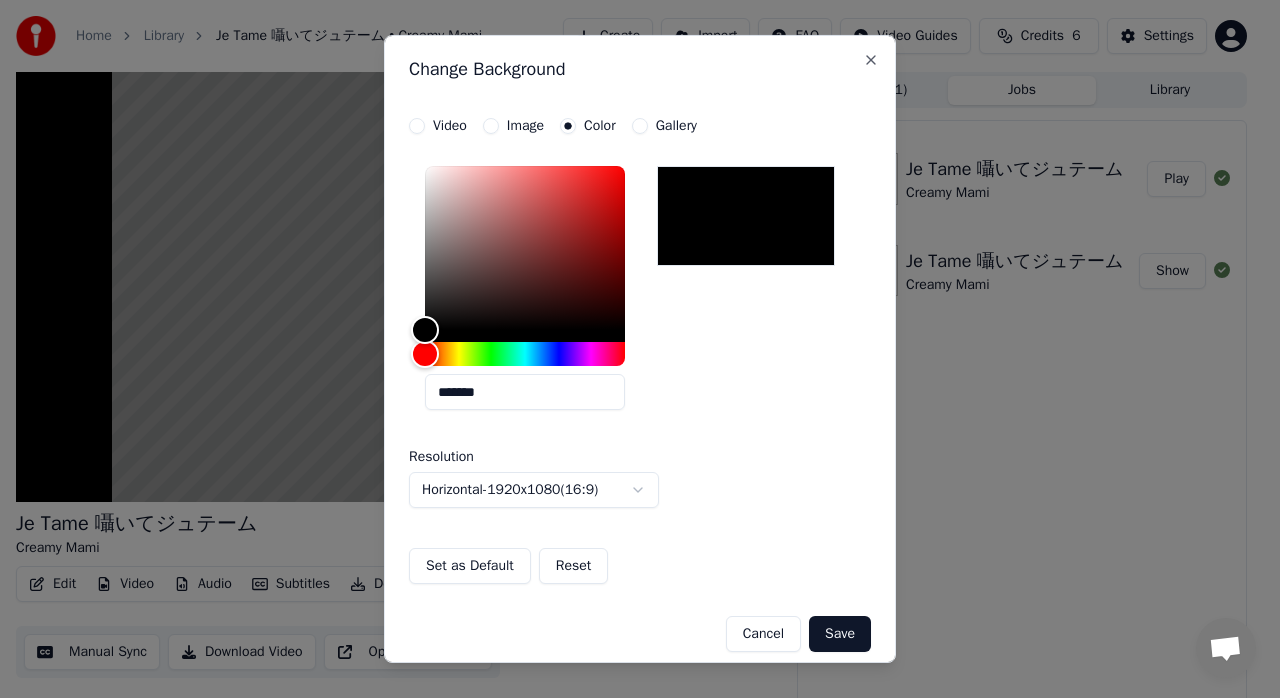 click on "Image" at bounding box center (525, 126) 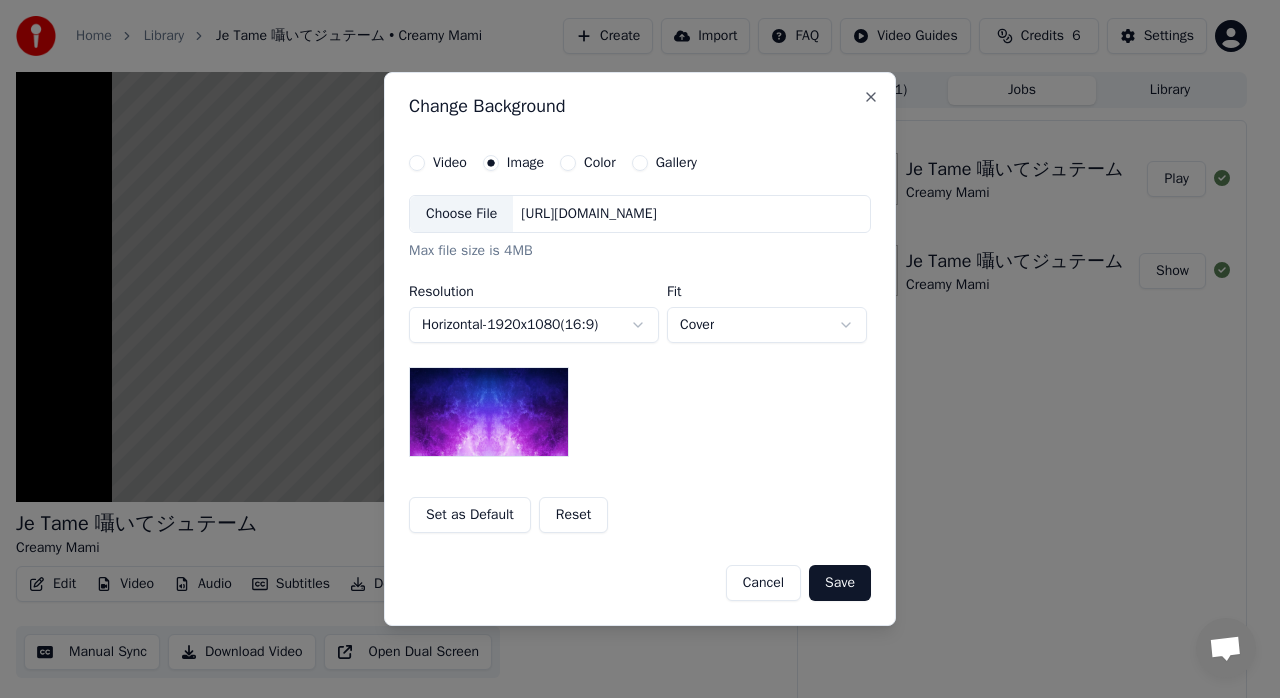 click on "Choose File" at bounding box center (461, 214) 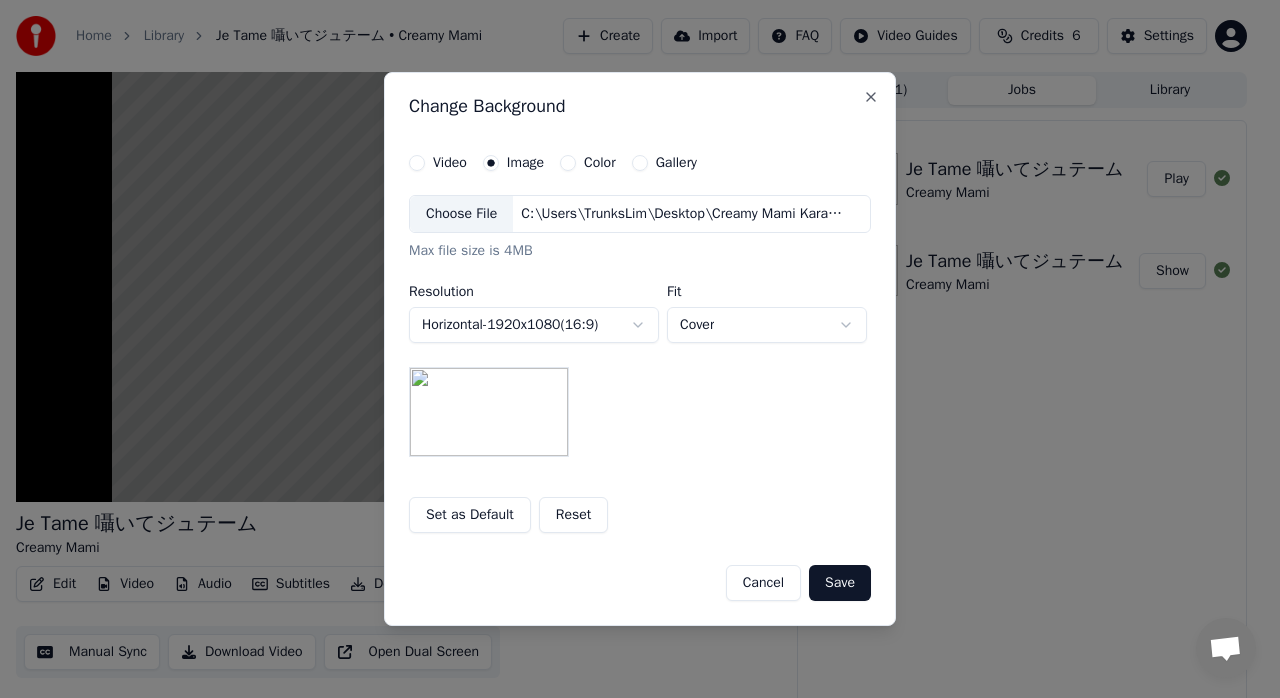 click on "**********" at bounding box center [631, 349] 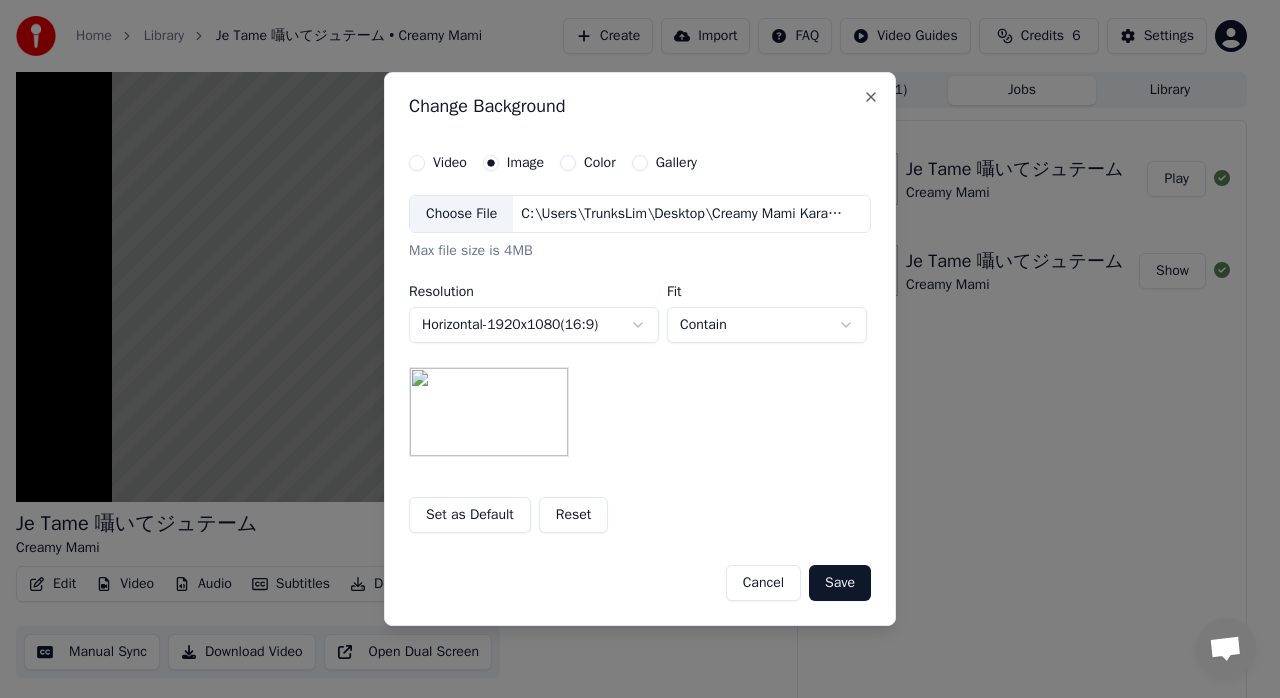 click on "**********" at bounding box center [631, 349] 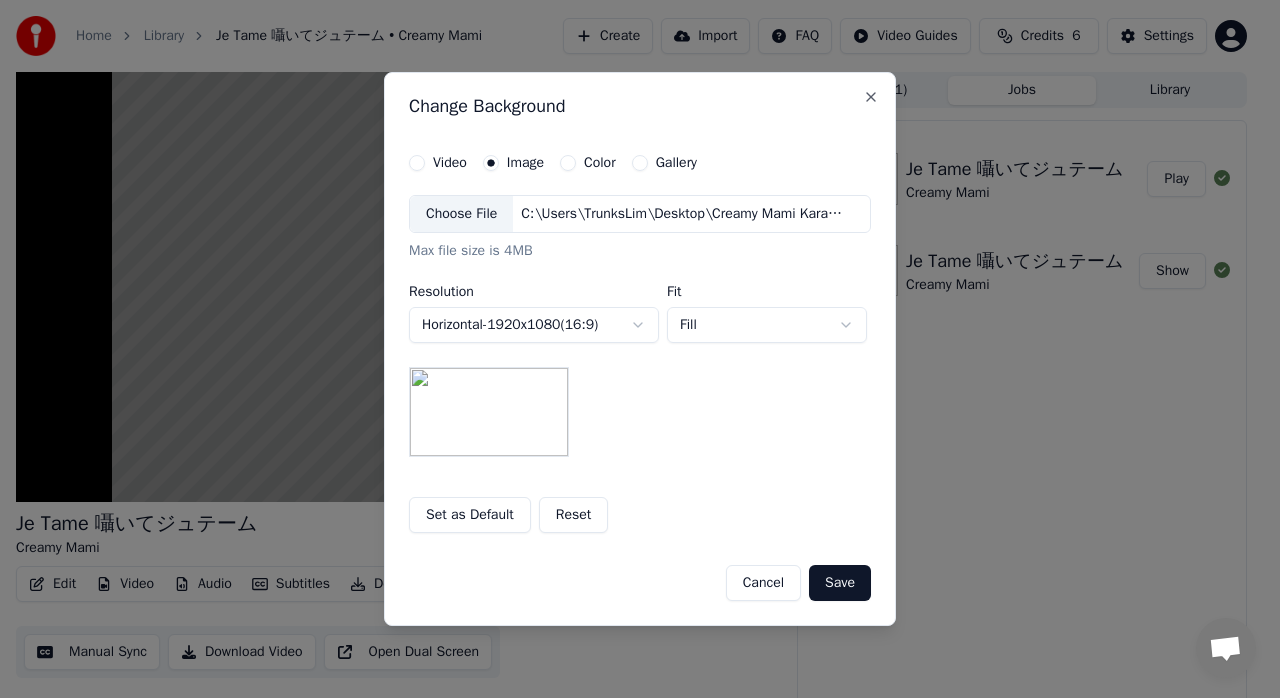 click on "**********" at bounding box center [631, 349] 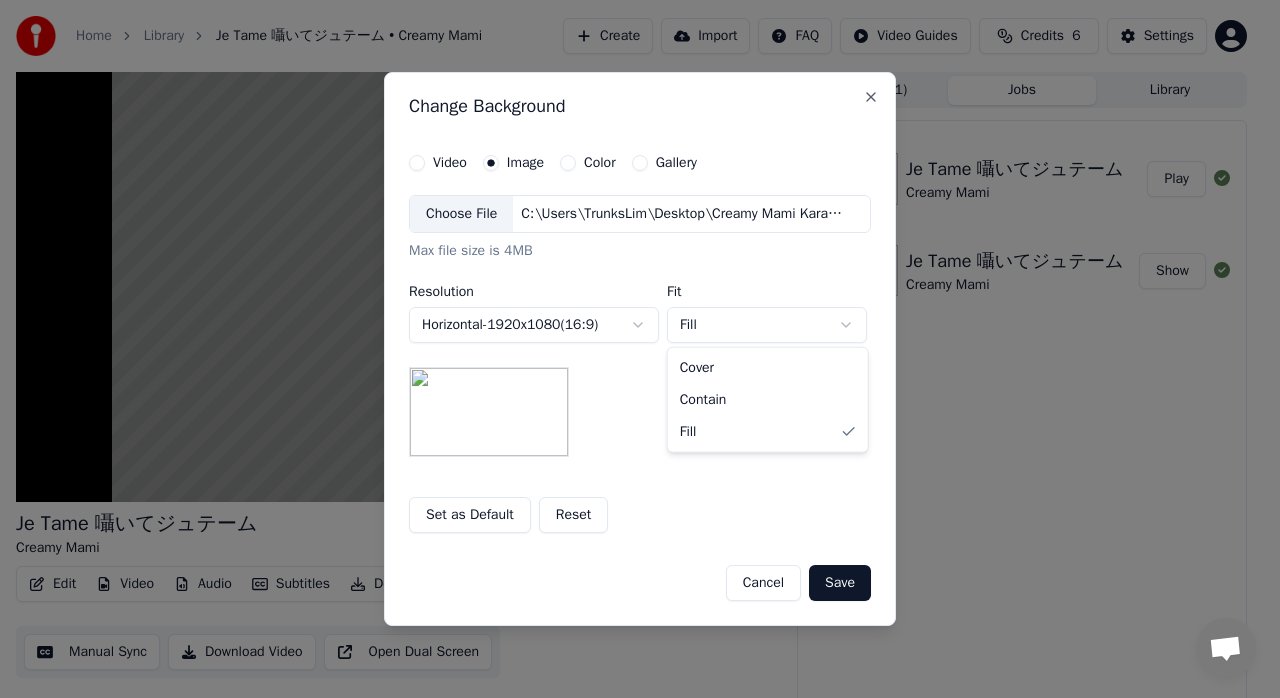 select on "*******" 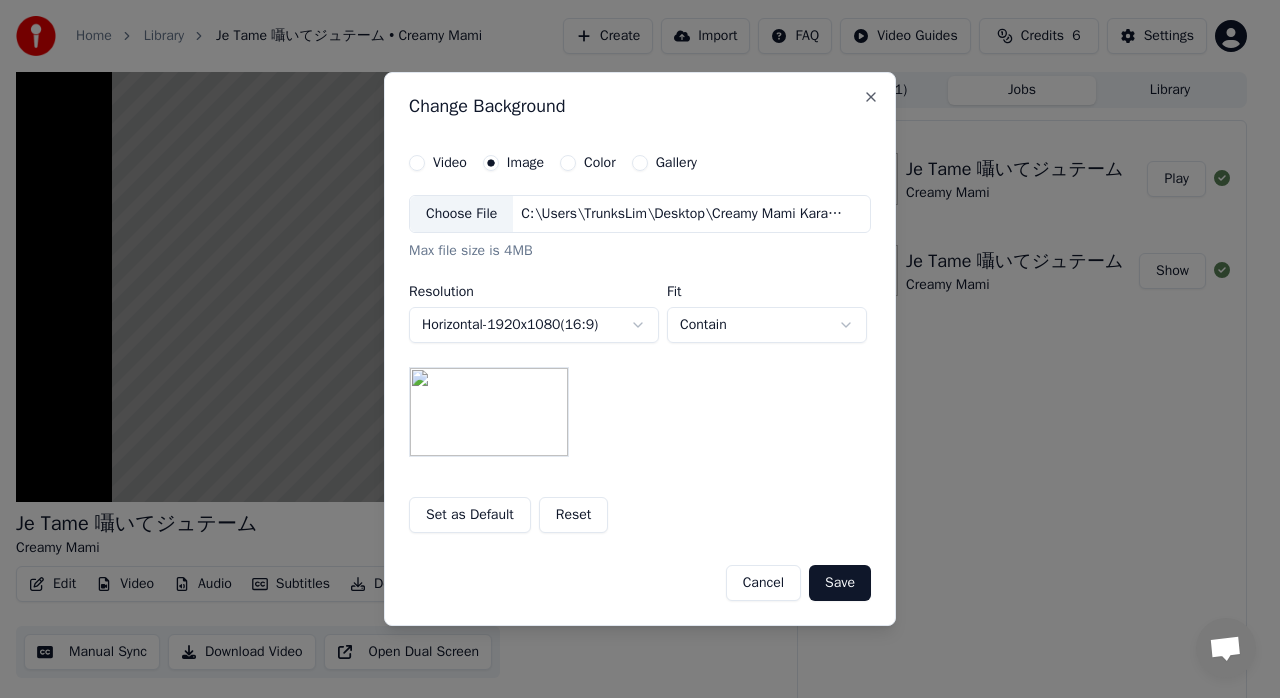 click on "Save" at bounding box center [840, 583] 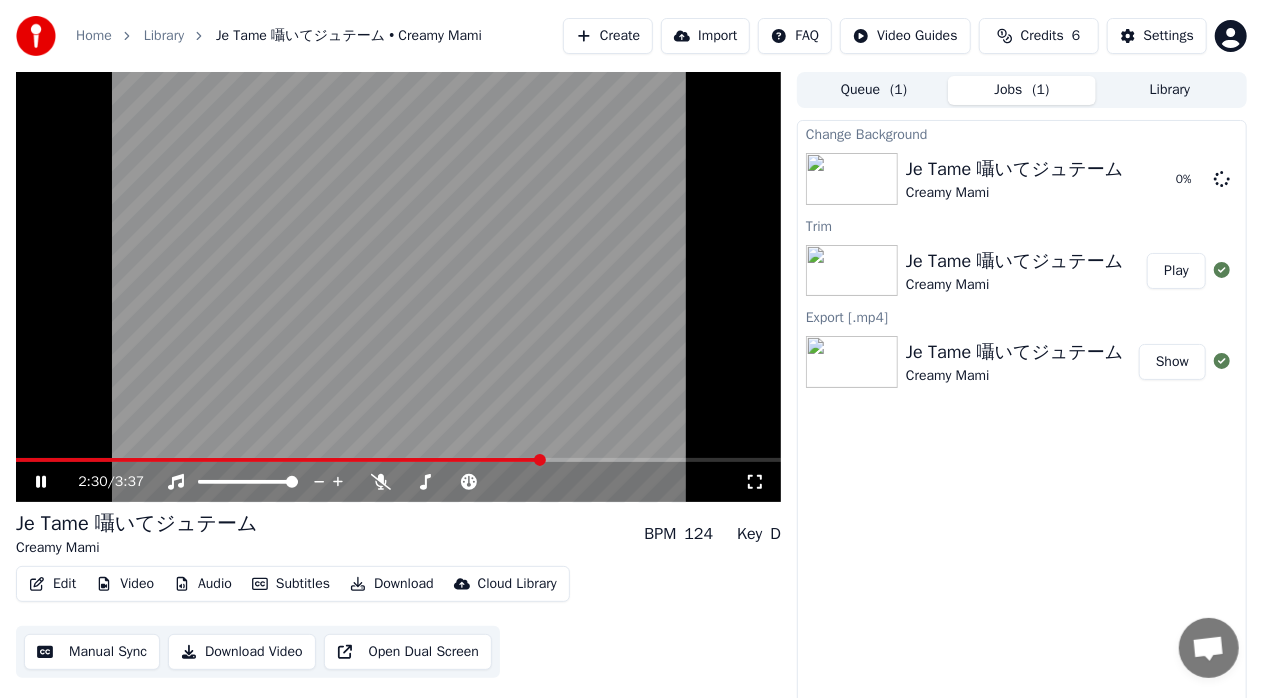 click 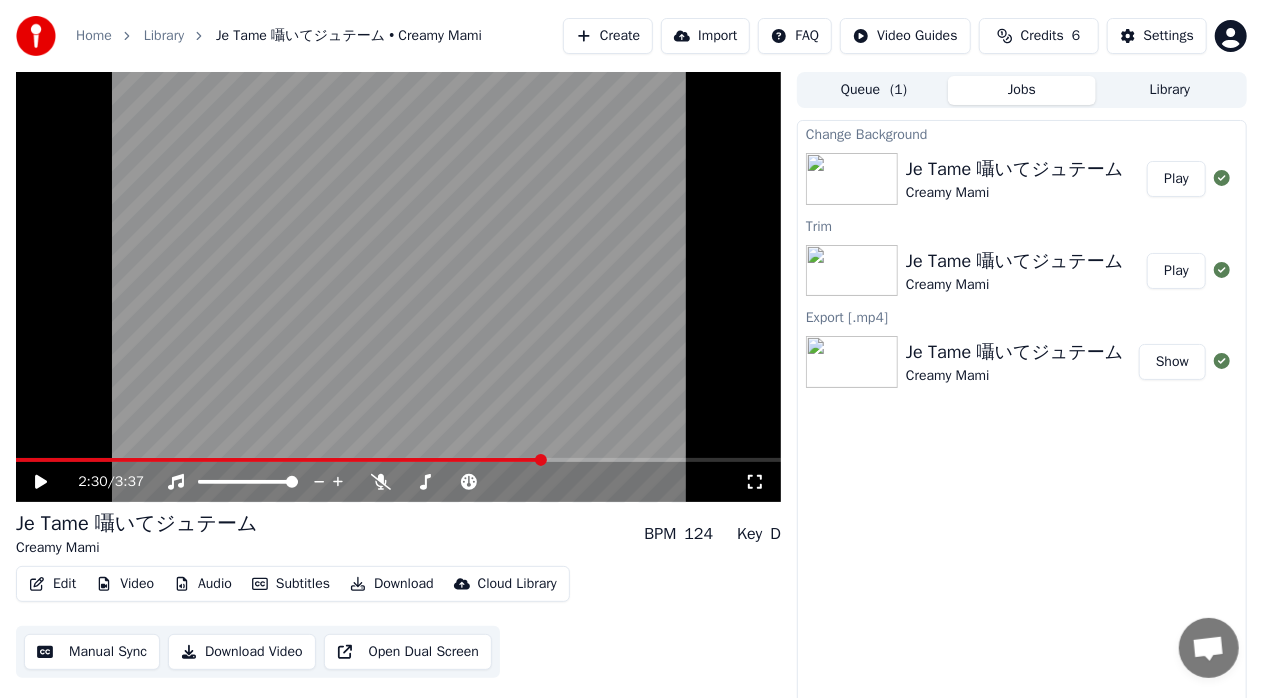 click 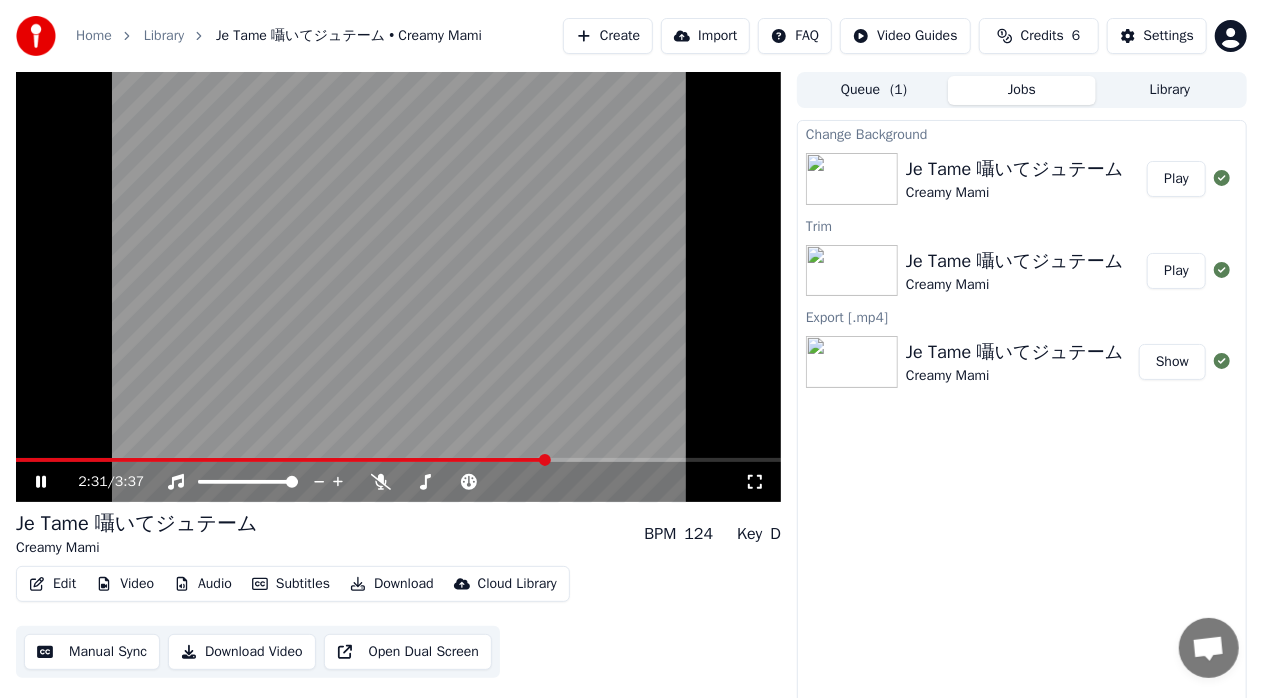 click 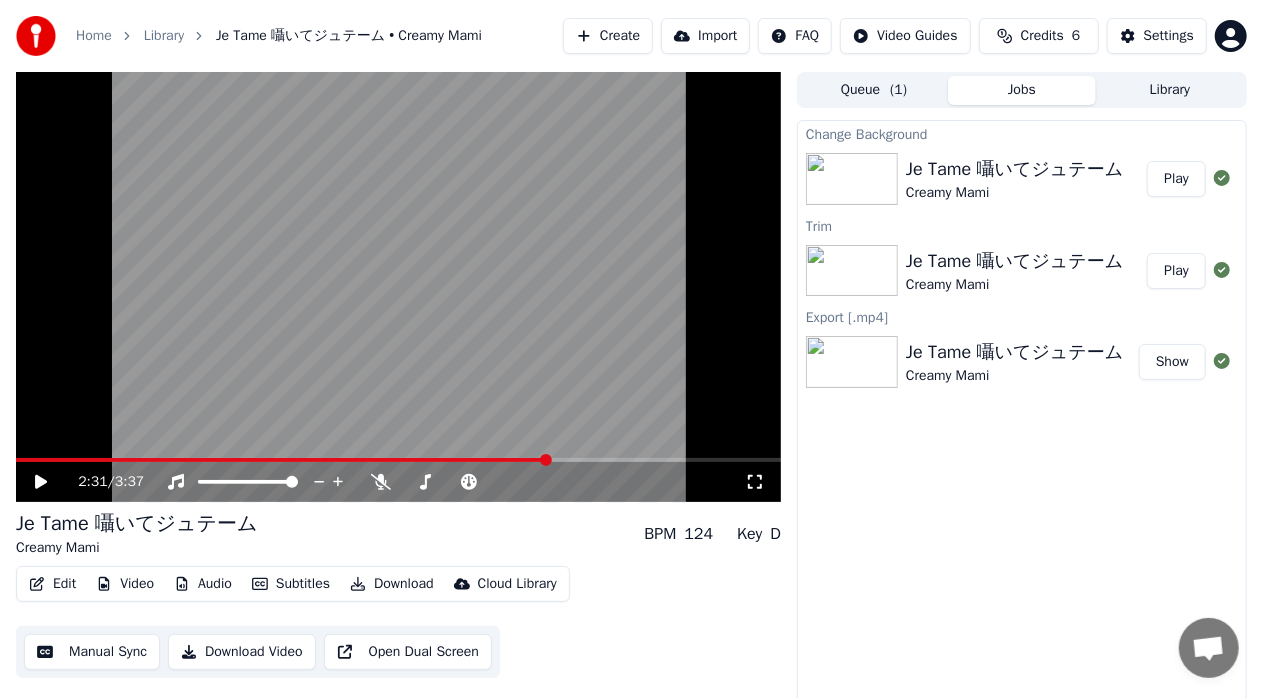 click on "Je Tame 囁いてジュテーム" at bounding box center (1014, 169) 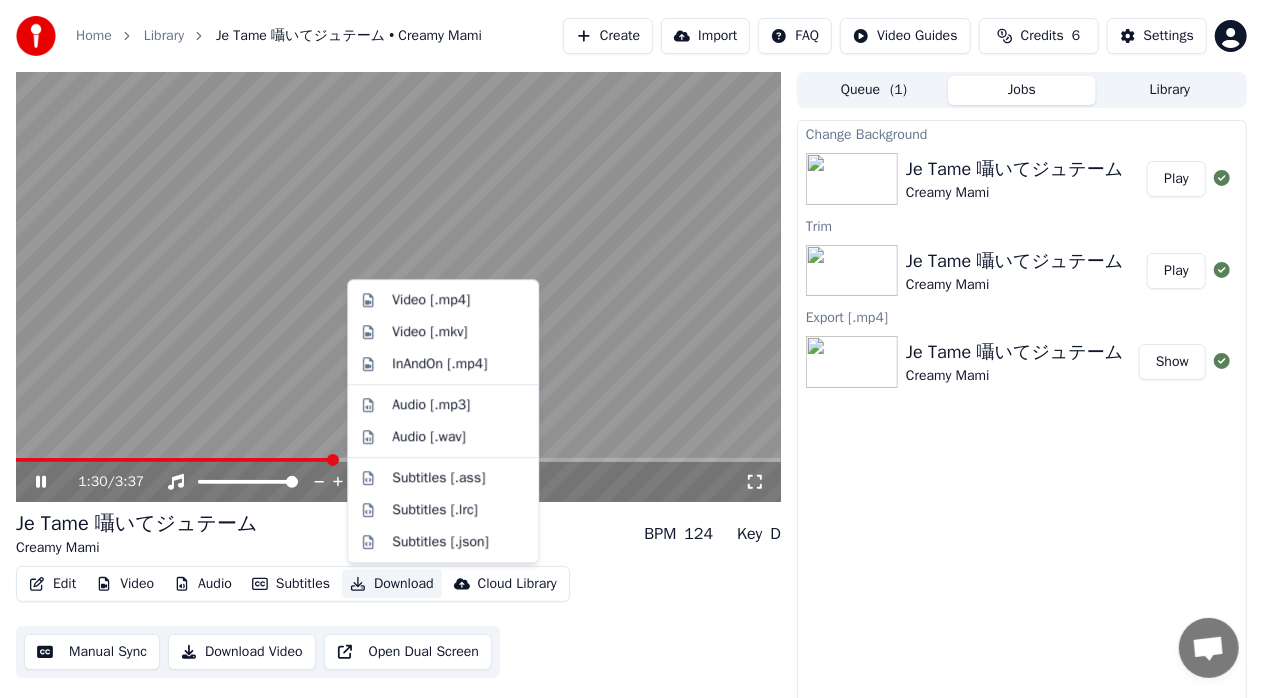 click on "Download" at bounding box center [392, 584] 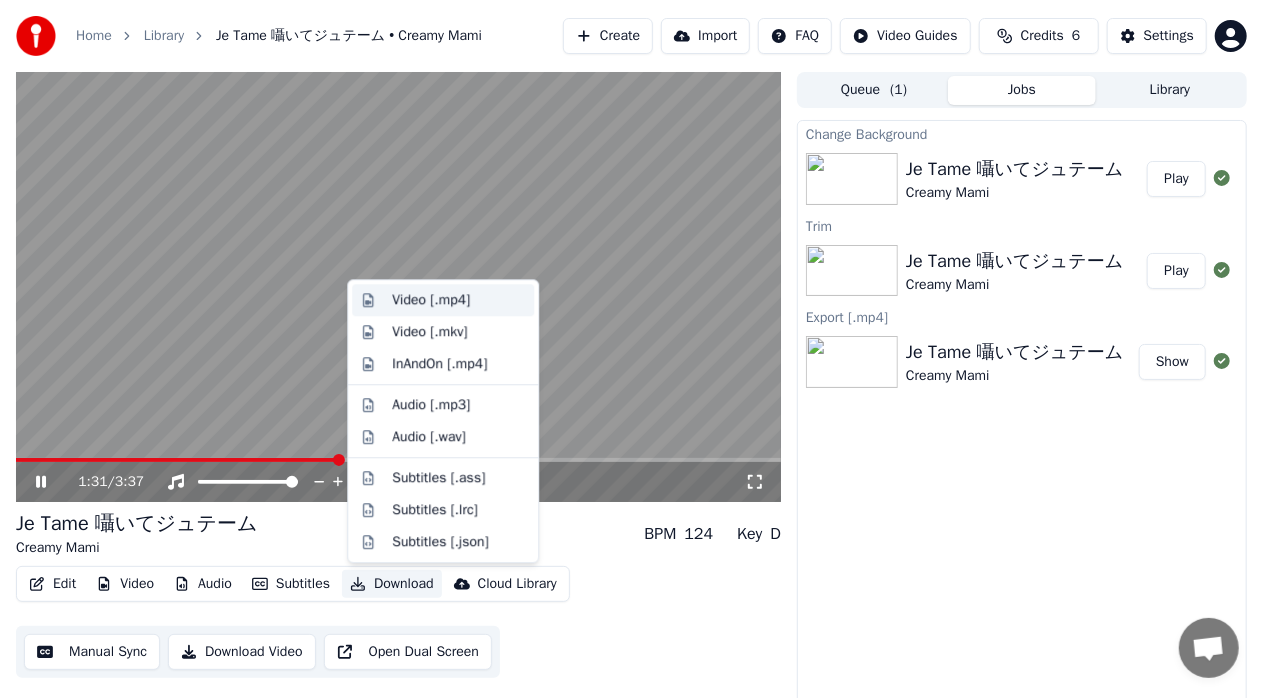 click on "Video [.mp4]" at bounding box center [431, 300] 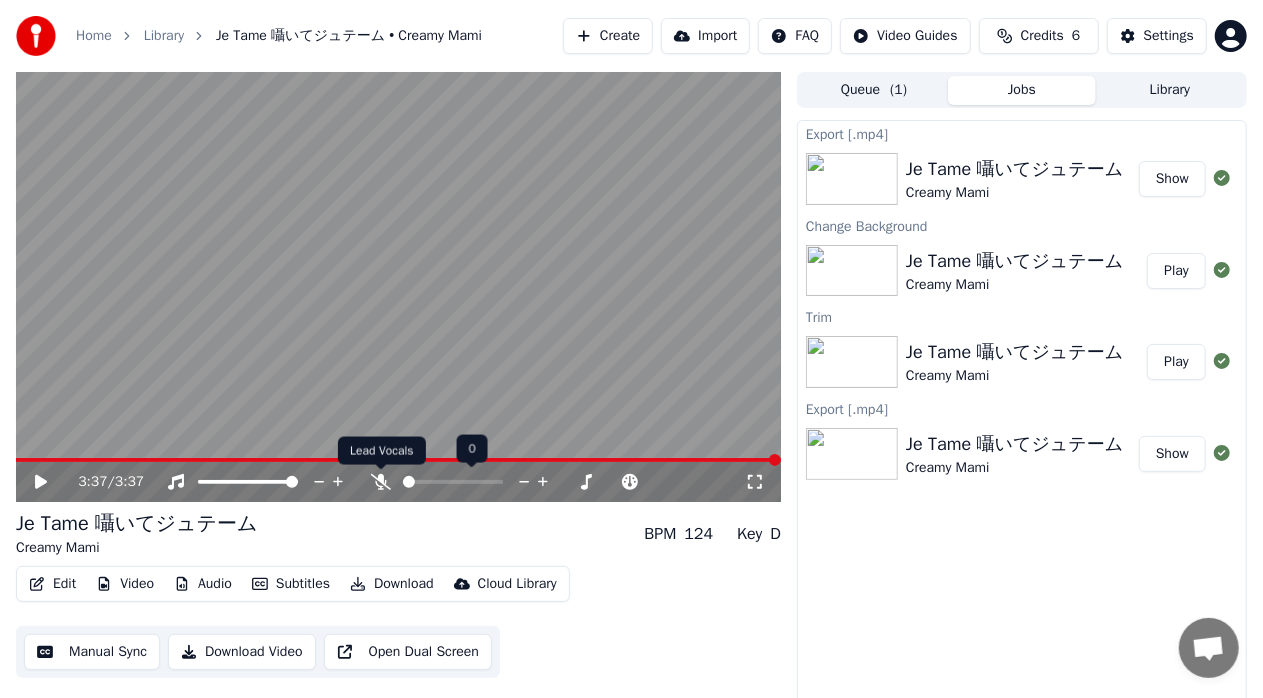 click 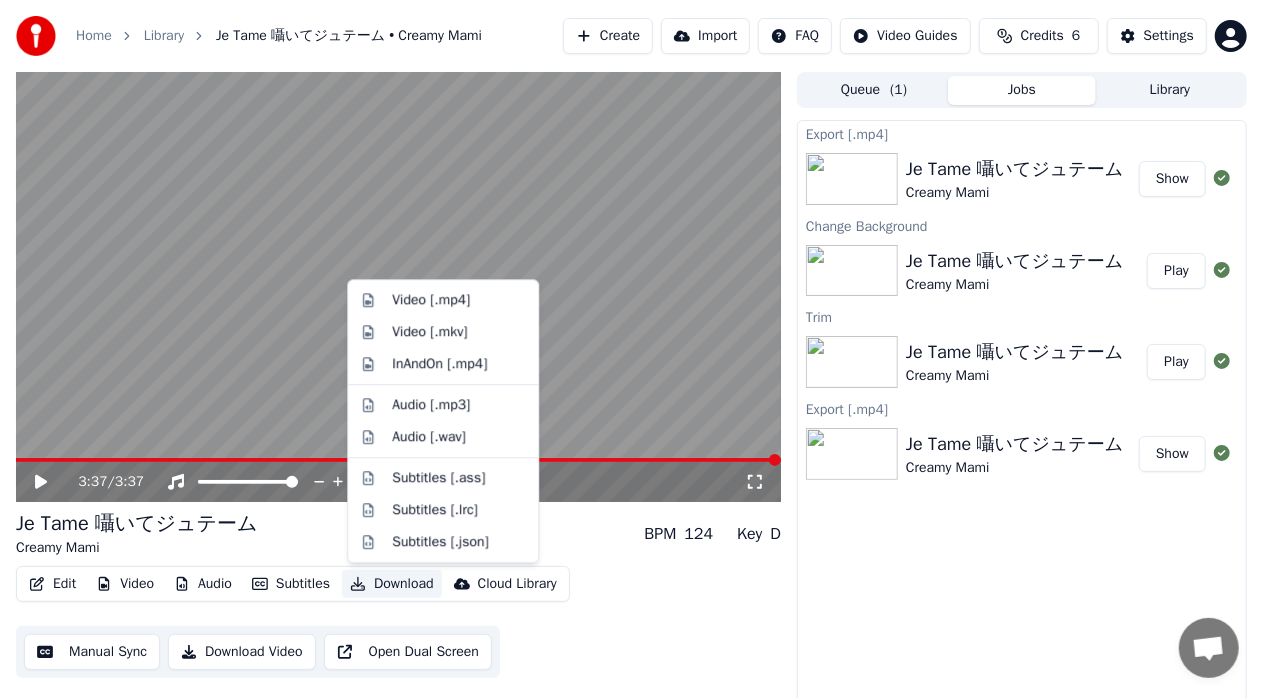 click on "Download" at bounding box center [392, 584] 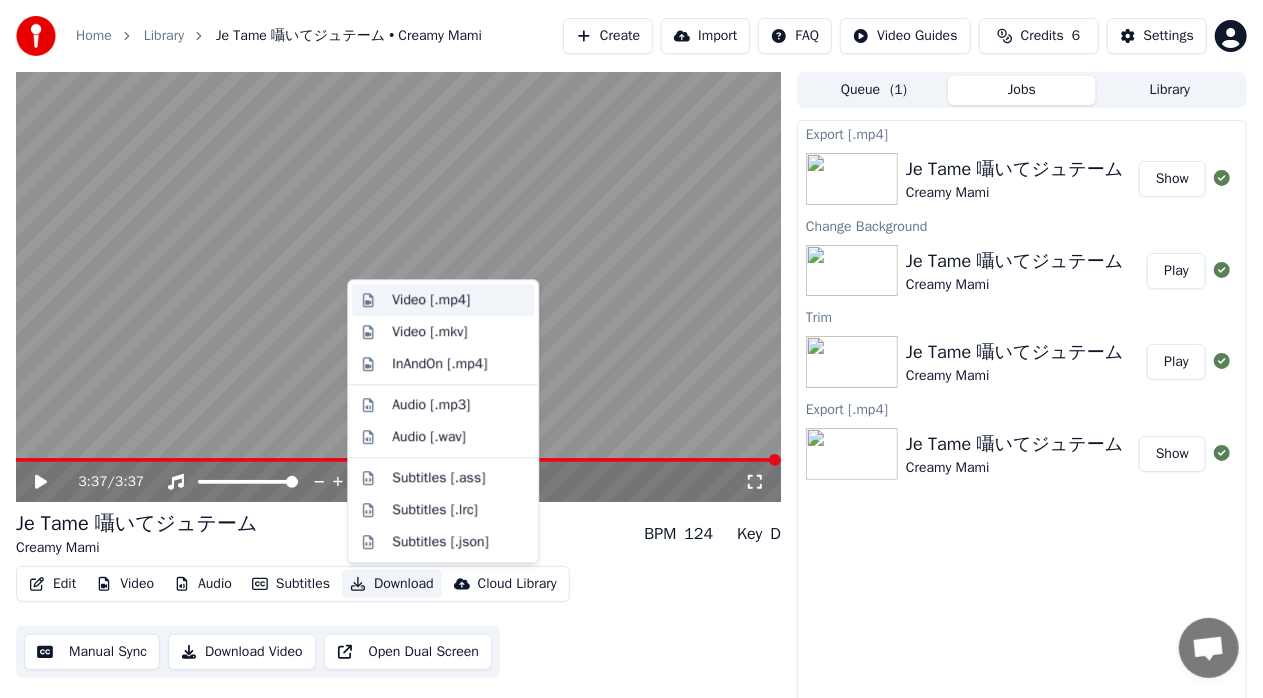 click on "Video [.mp4]" at bounding box center [431, 300] 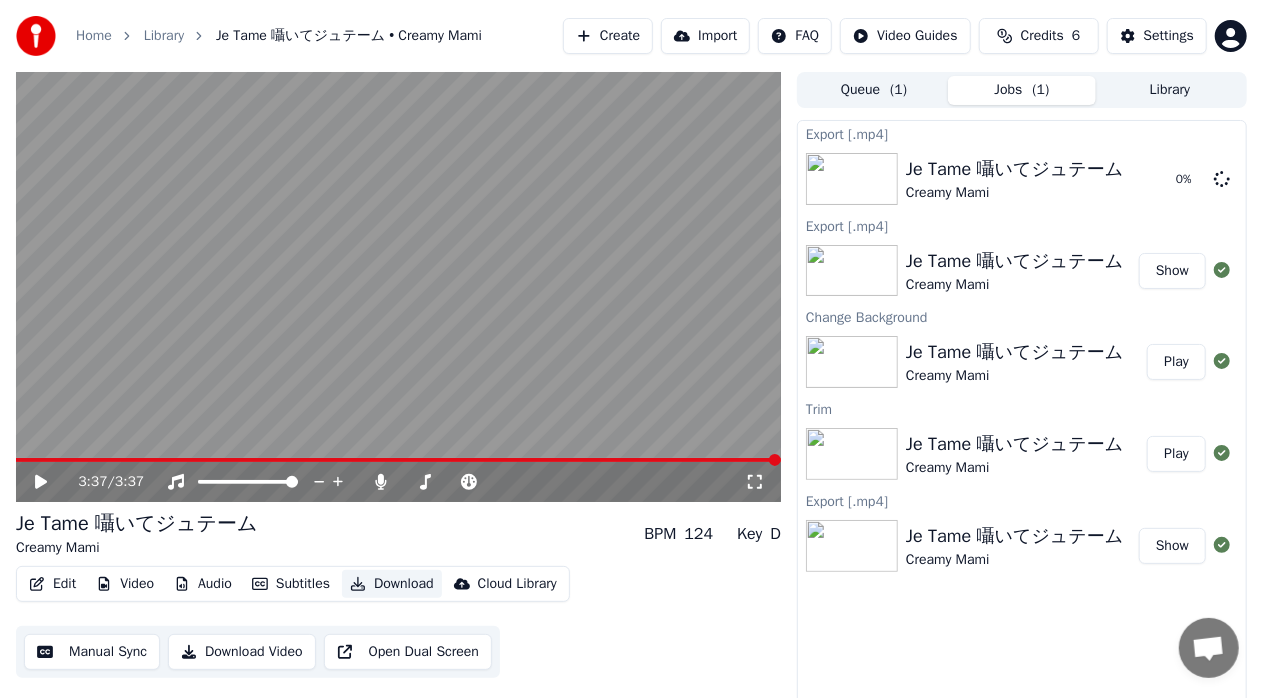 click at bounding box center (398, 287) 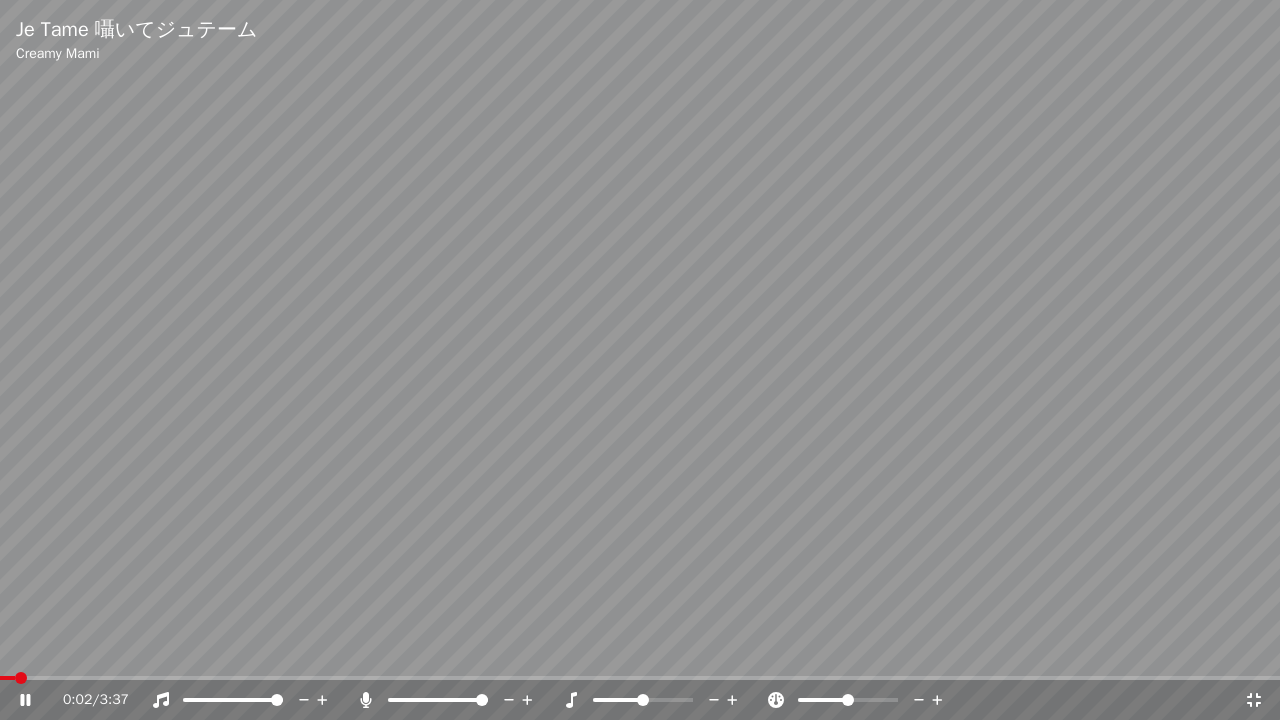 click on "0:02  /  3:37" at bounding box center (640, 700) 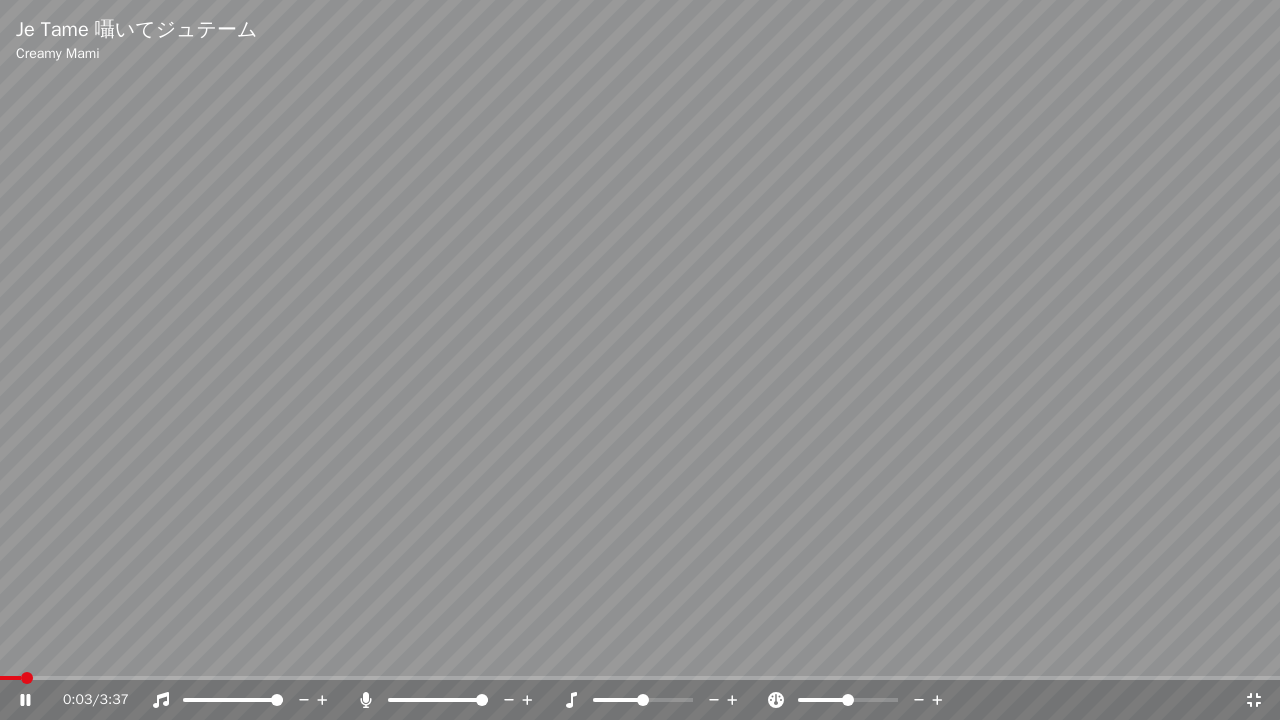 click 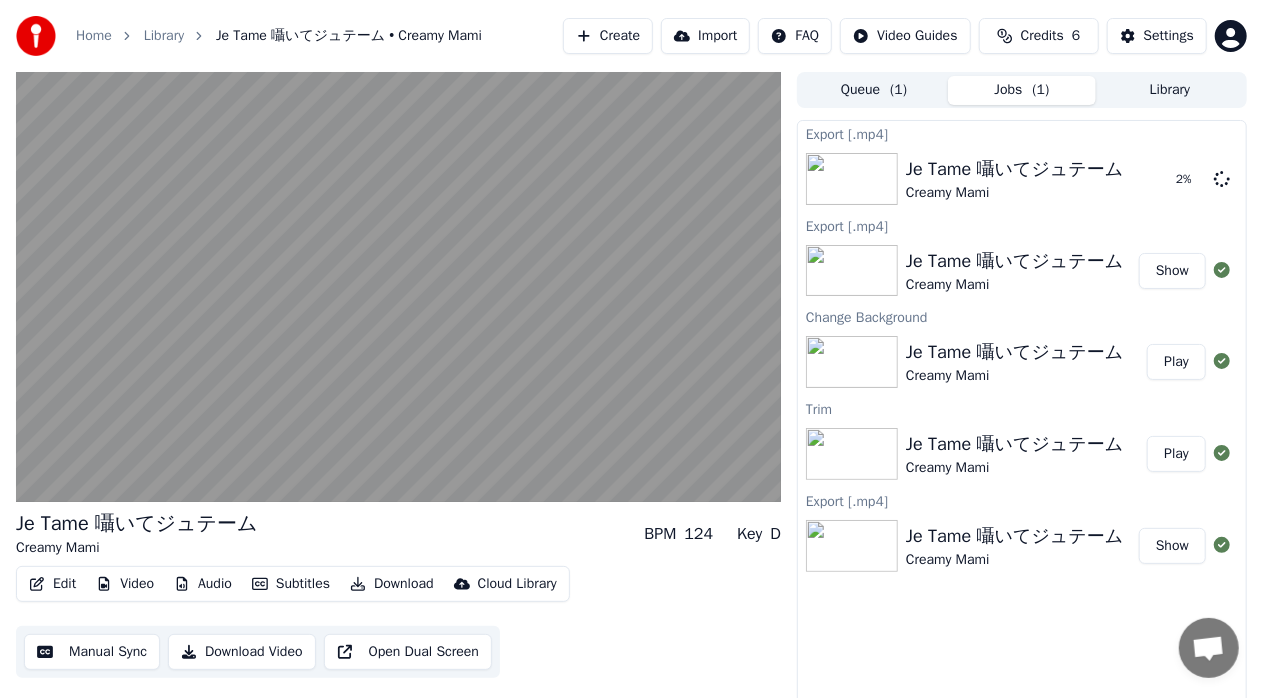 click on "Show" at bounding box center (1172, 271) 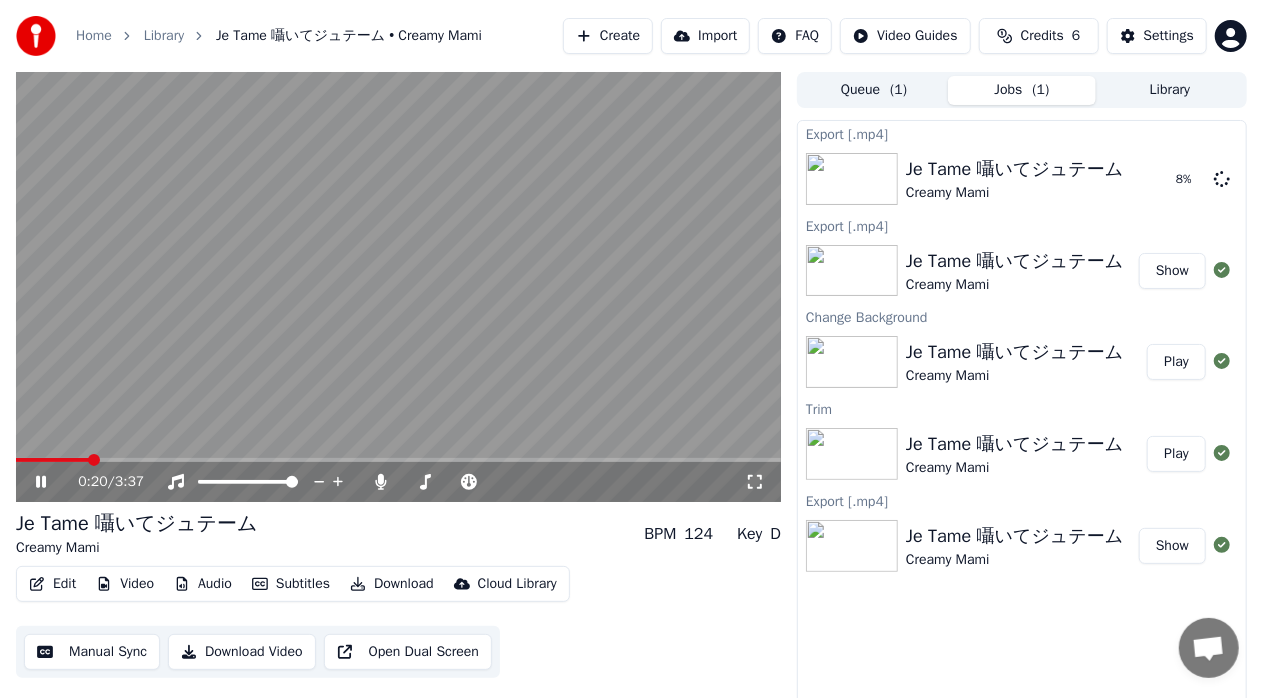 click 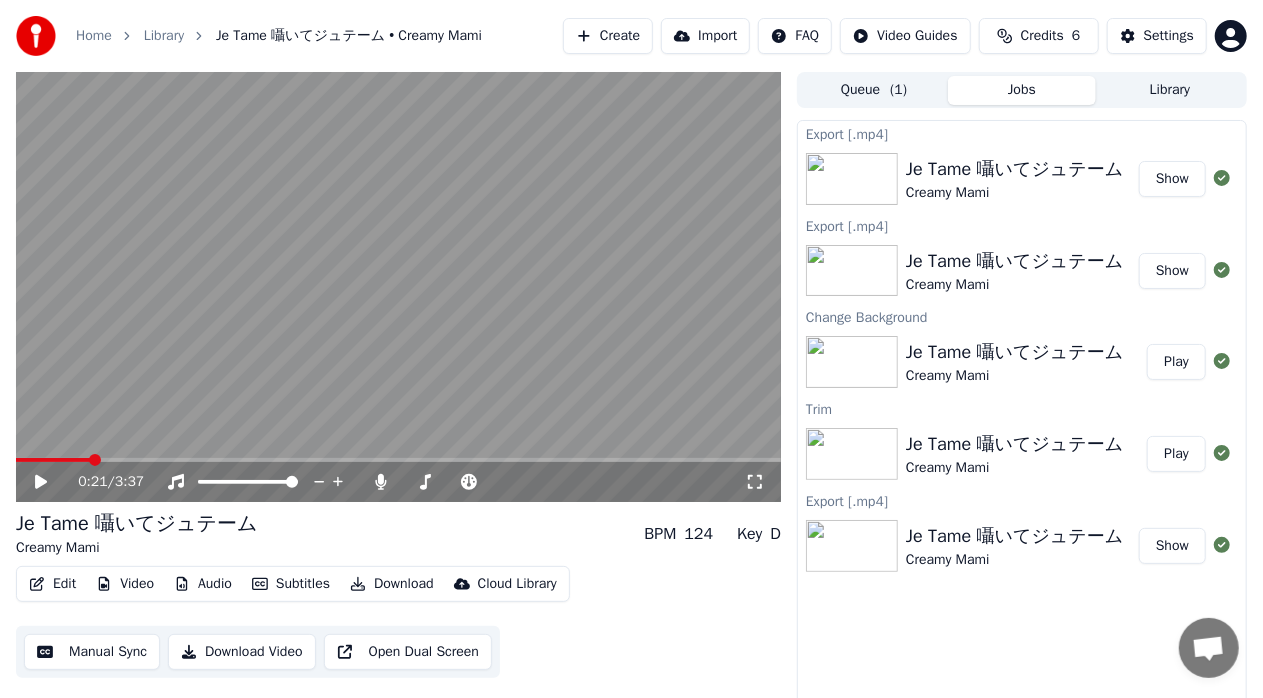 click on "Show" at bounding box center [1172, 179] 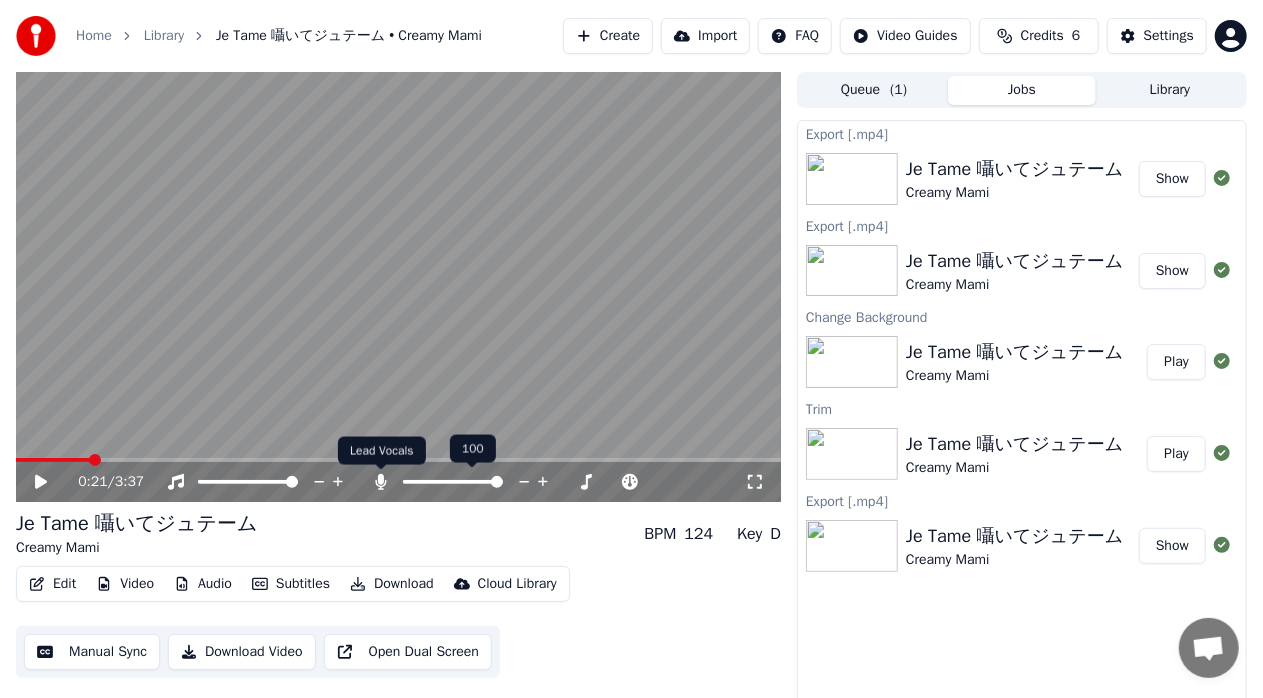 click 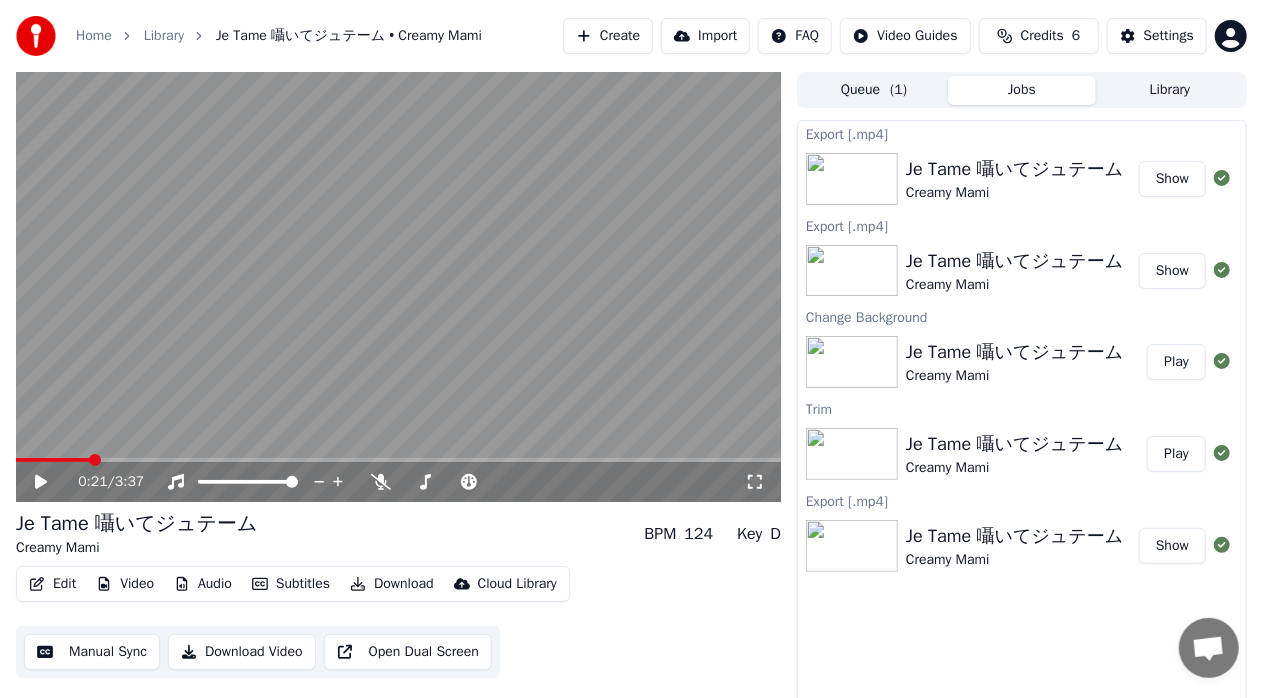 click on "Download" at bounding box center [392, 584] 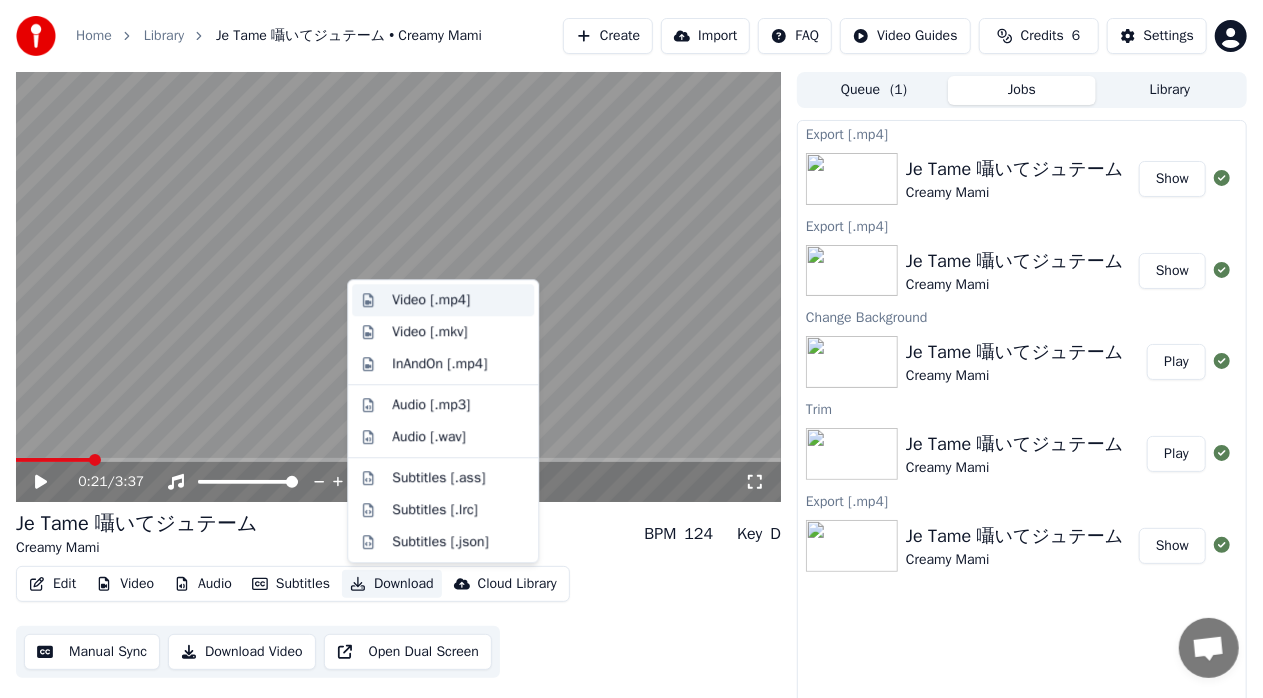 click on "Video [.mp4]" at bounding box center [431, 300] 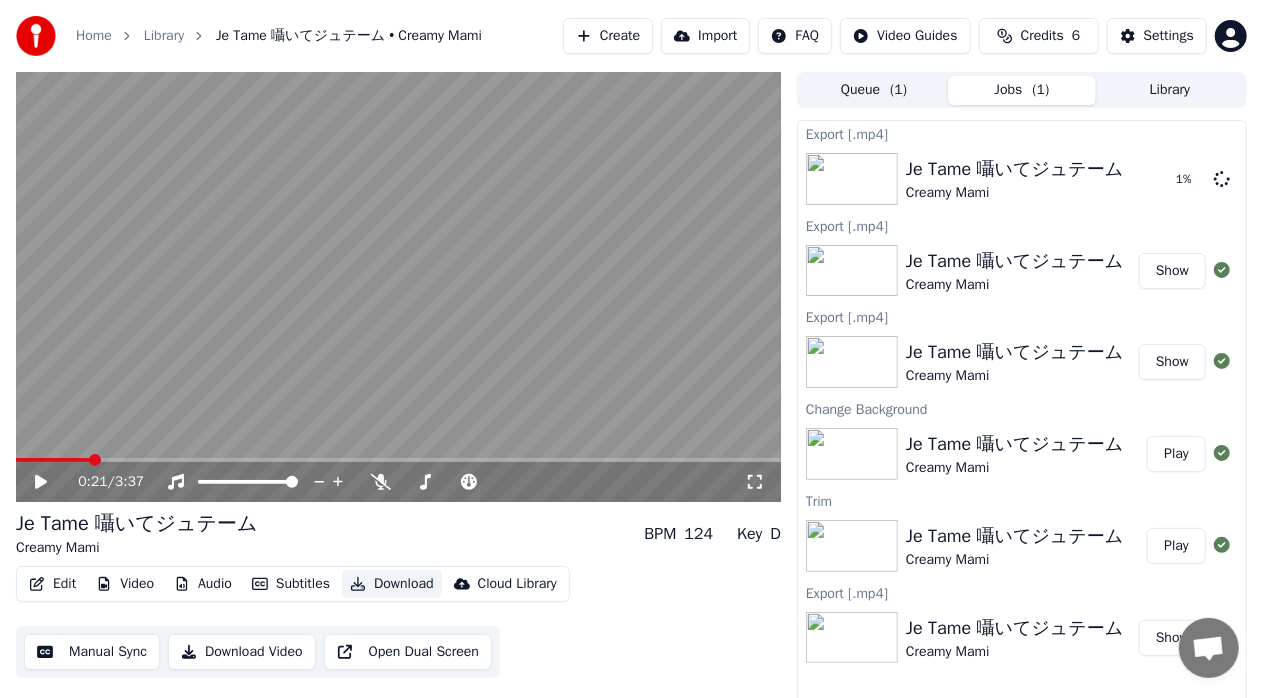 type 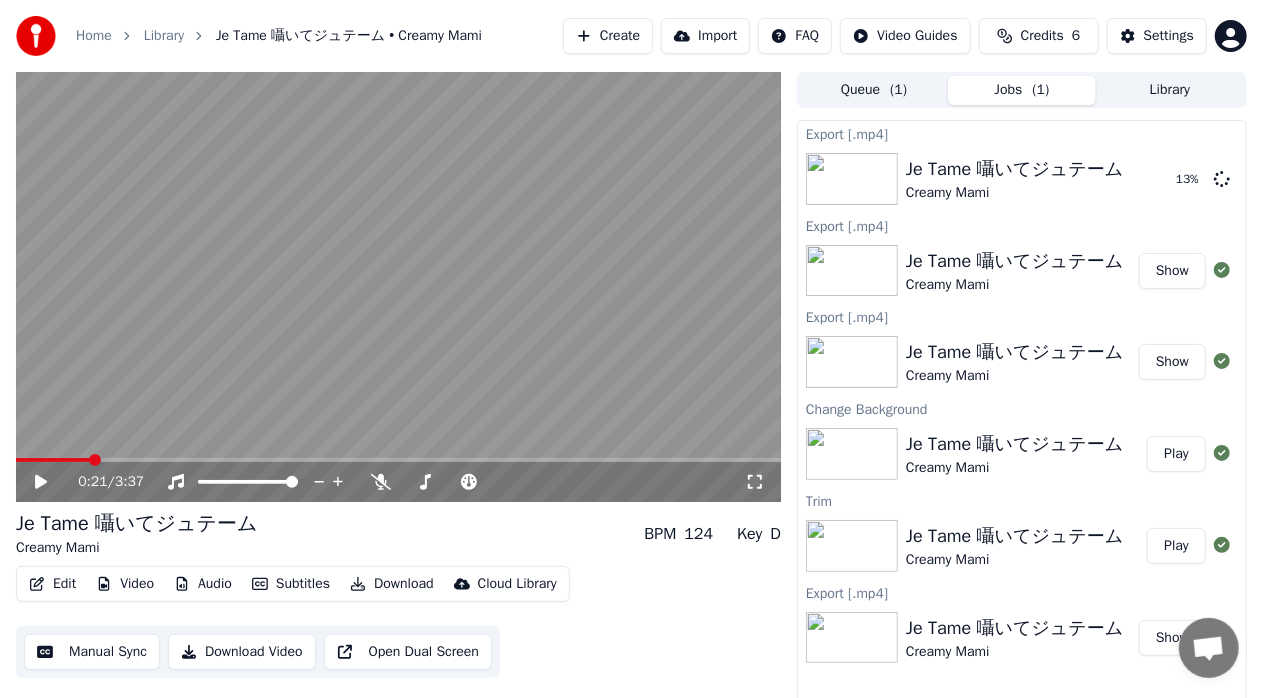 click on "Home Library Je Tame 囁いてジュテーム • Creamy Mami Create Import FAQ Video Guides Credits 6 Settings" at bounding box center (631, 36) 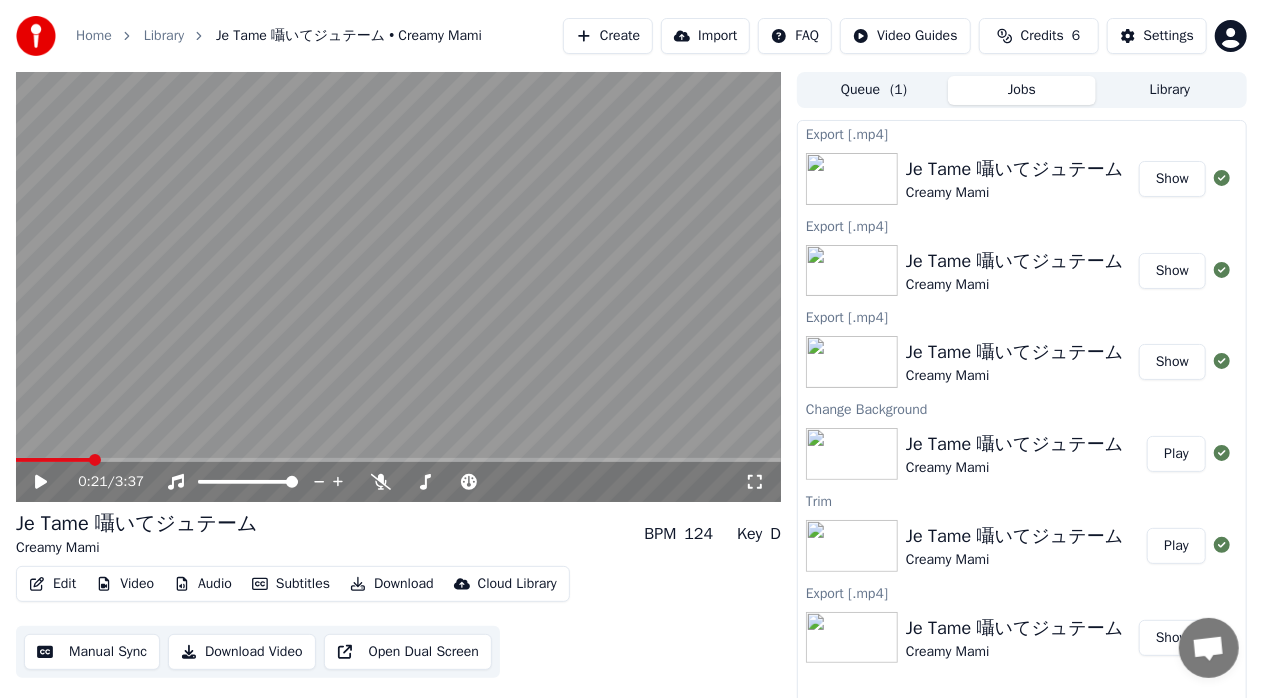 click on "Home Library Je Tame 囁いてジュテーム • Creamy Mami Create Import FAQ Video Guides Credits 6 Settings" at bounding box center [631, 36] 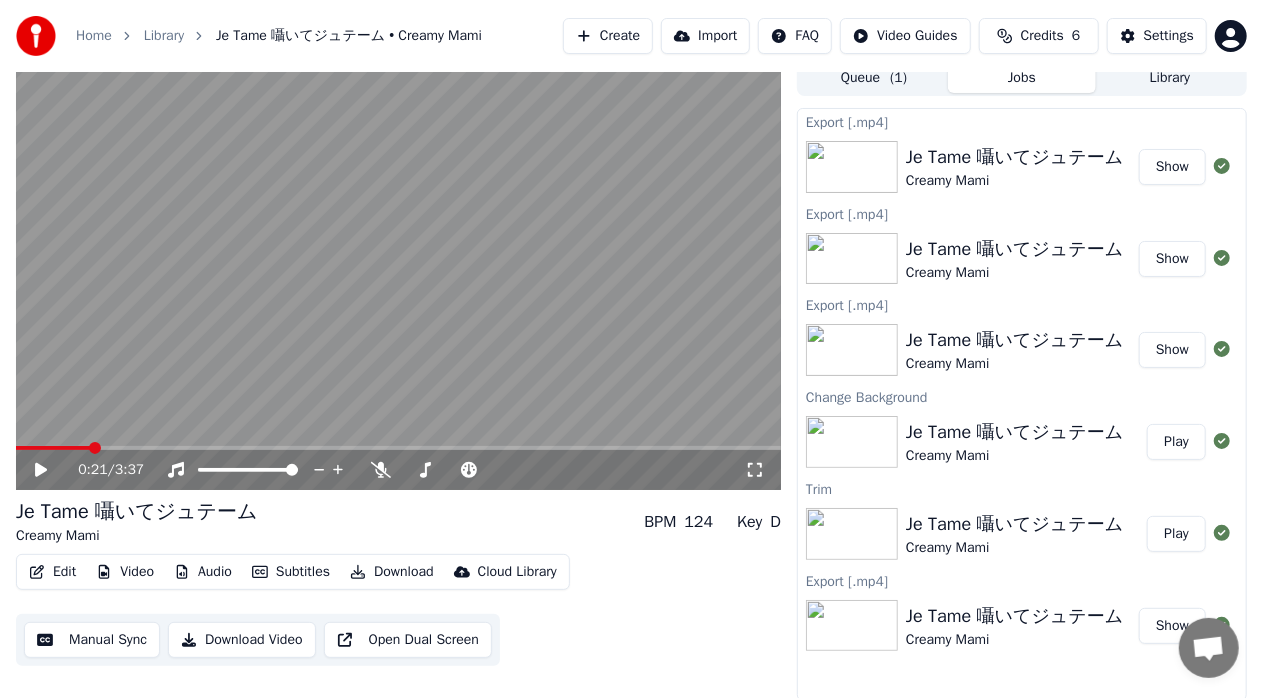 scroll, scrollTop: 15, scrollLeft: 0, axis: vertical 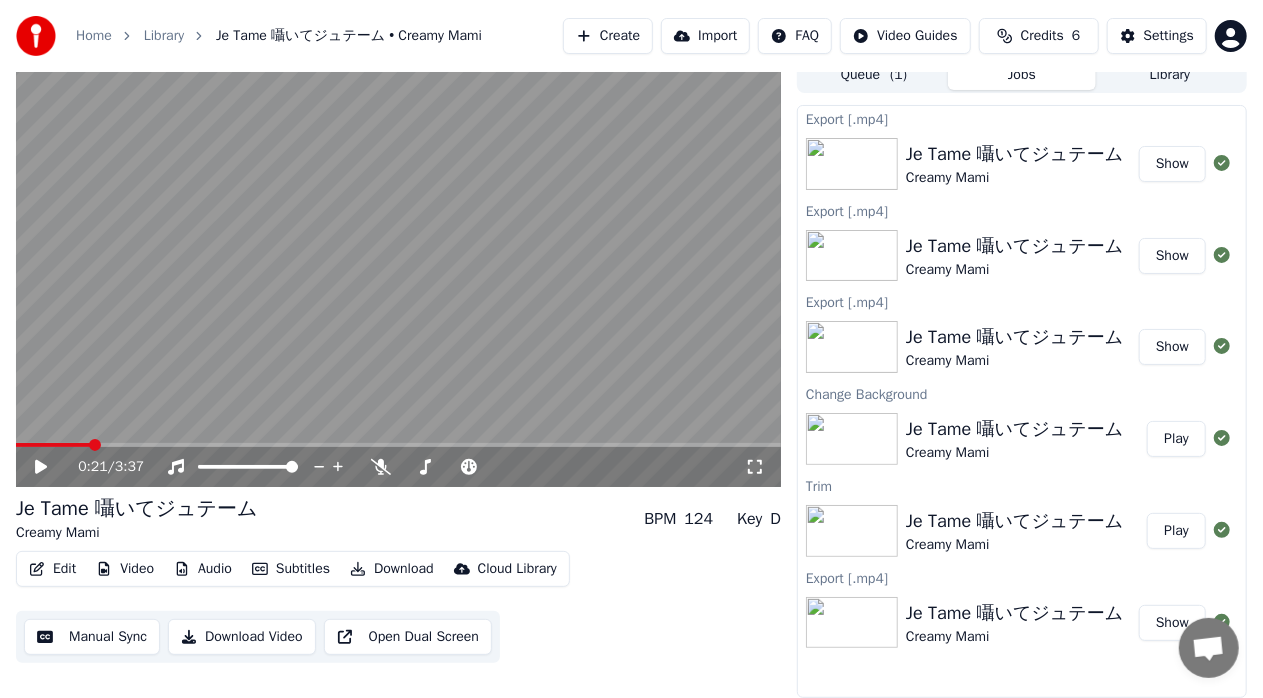 click on "Creamy Mami" at bounding box center (1014, 637) 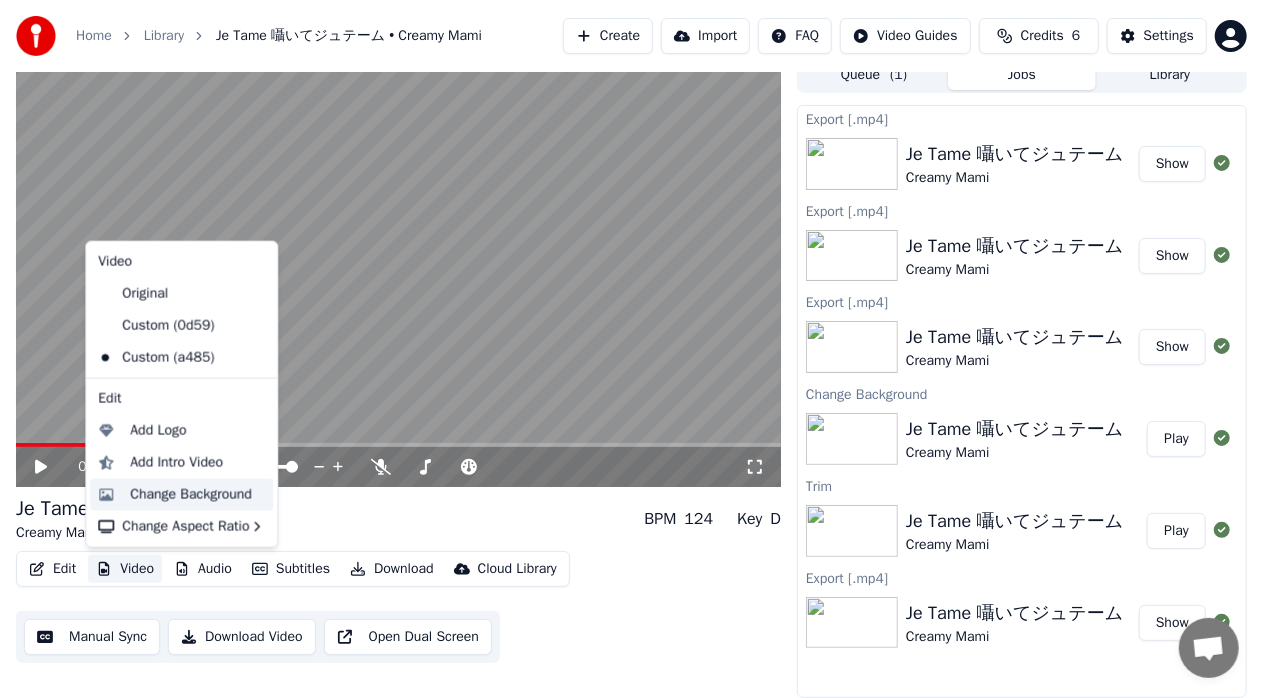 click on "Change Background" at bounding box center (191, 495) 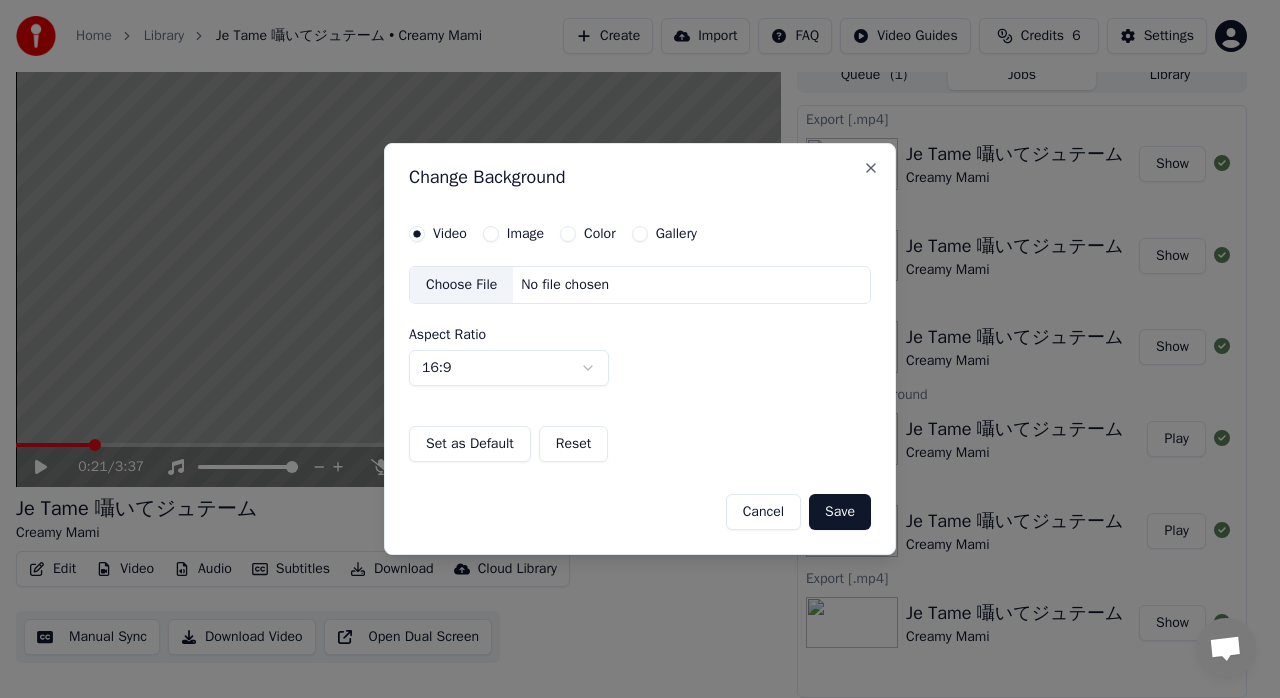 click on "Choose File" at bounding box center [461, 285] 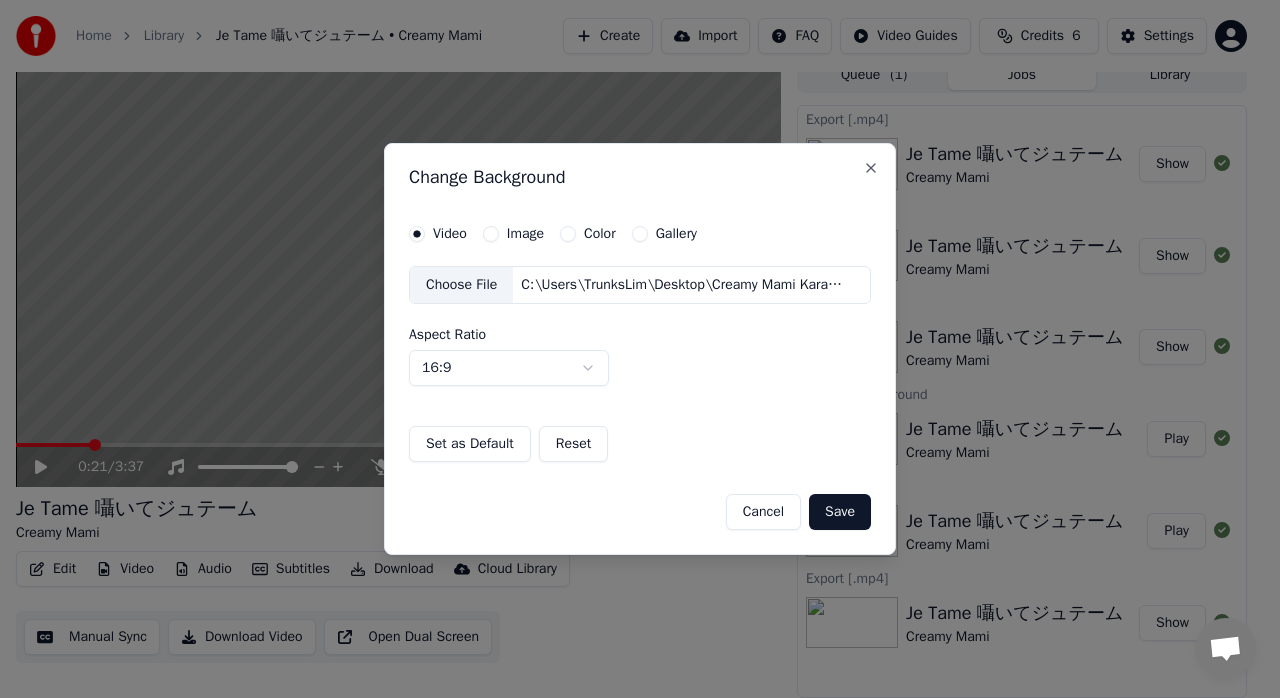 click on "Save" at bounding box center (840, 512) 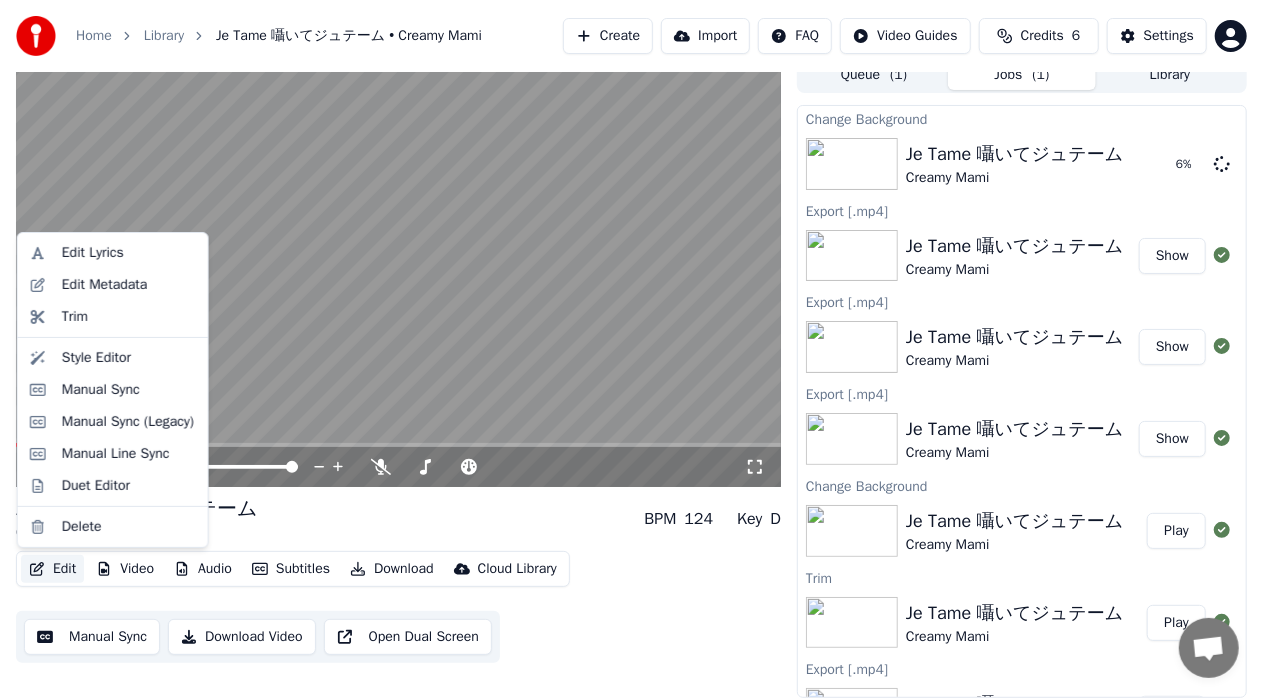 click on "Edit" at bounding box center [52, 569] 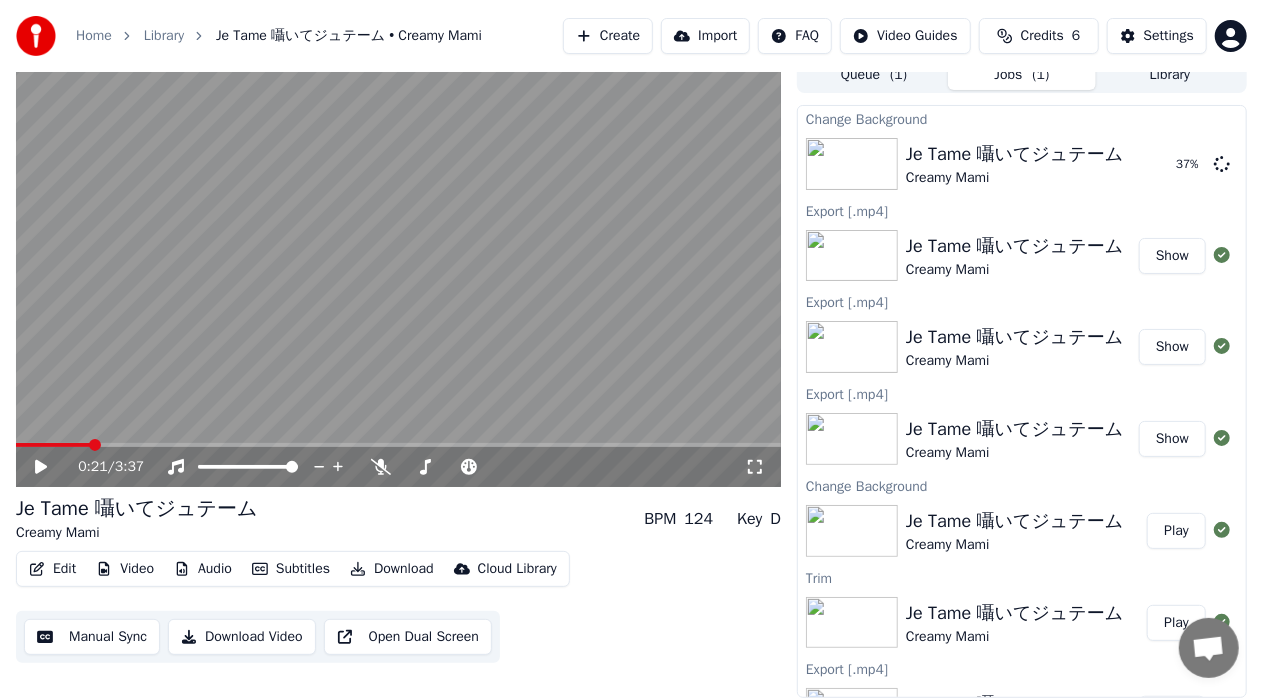 click on "Edit Video Audio Subtitles Download Cloud Library Manual Sync Download Video Open Dual Screen" at bounding box center (398, 607) 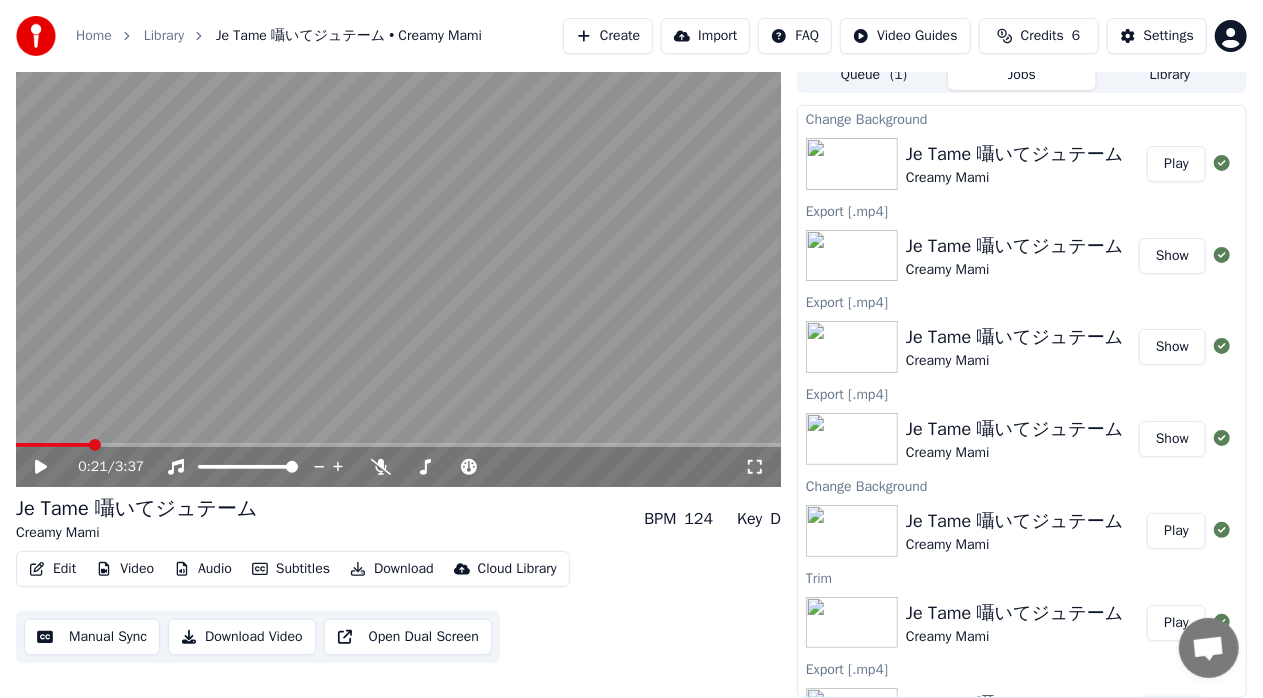 click on "Play" at bounding box center (1176, 164) 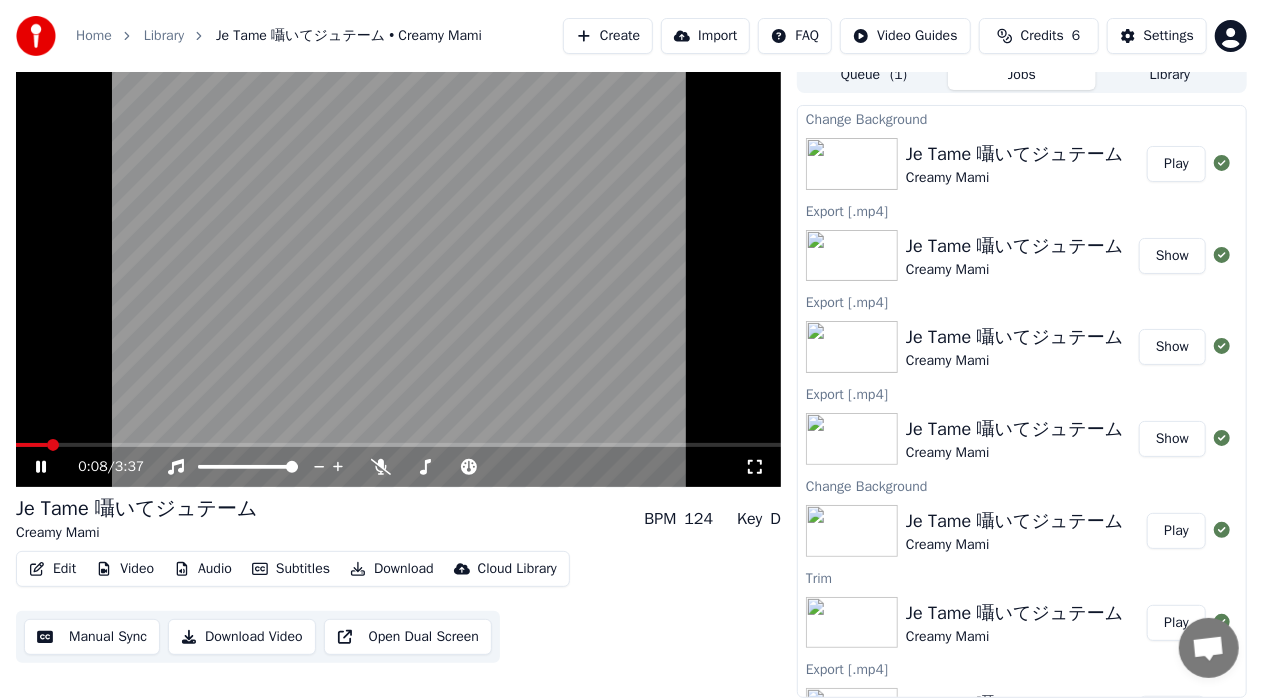 click 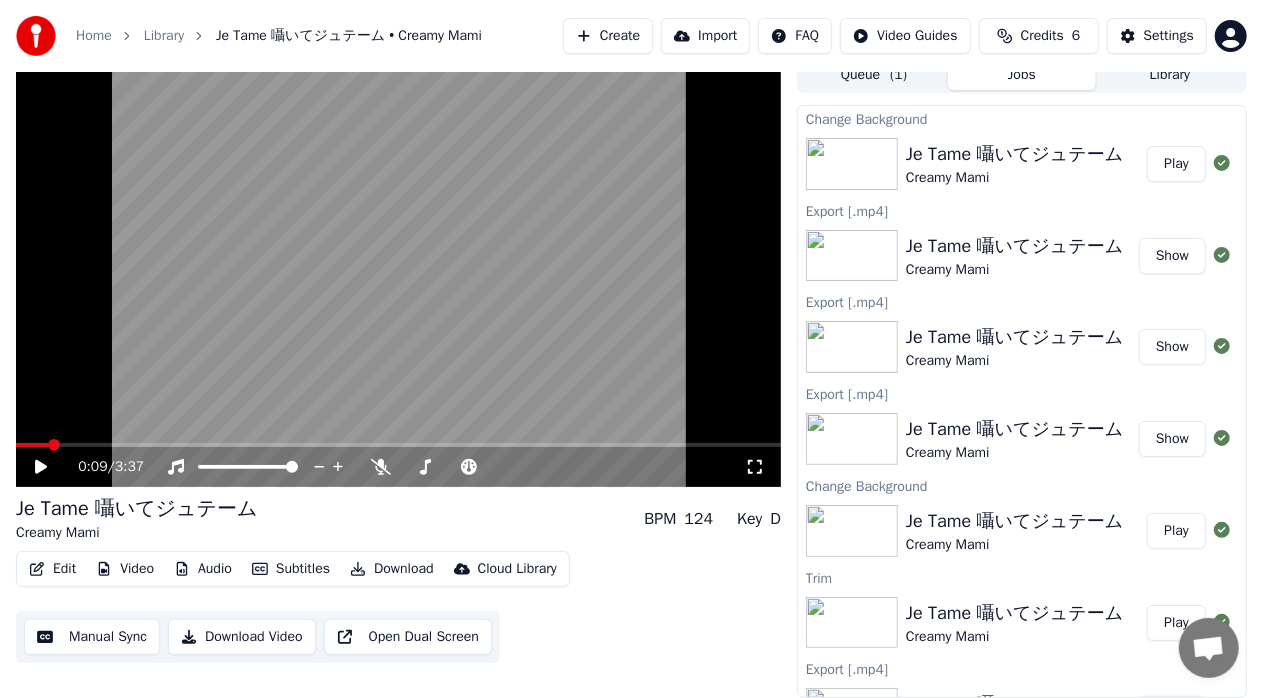 click on "Download" at bounding box center [392, 569] 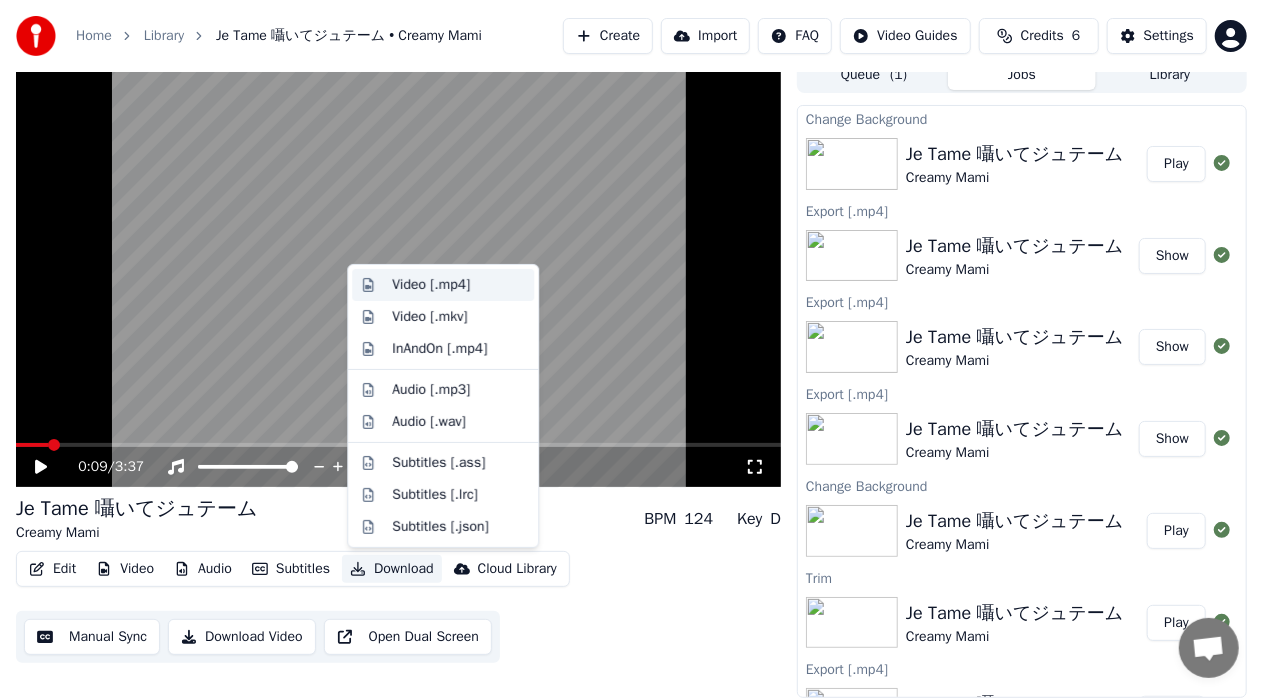 click on "Video [.mp4]" at bounding box center (431, 285) 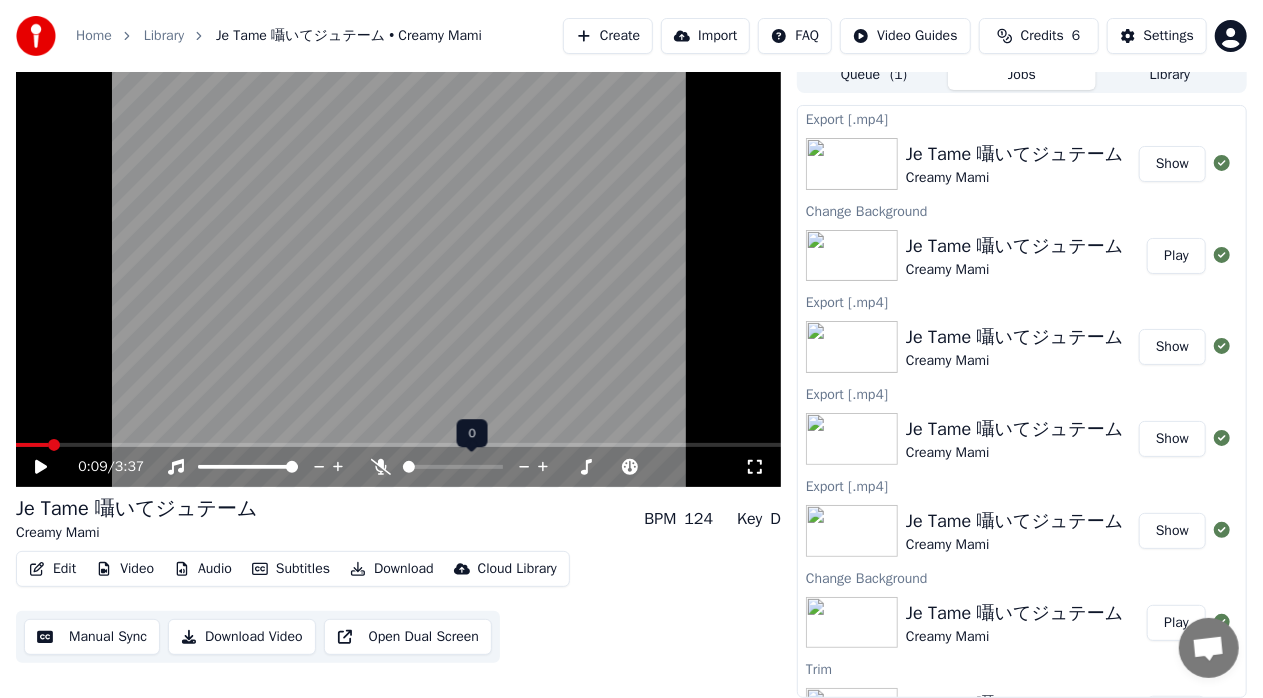 click 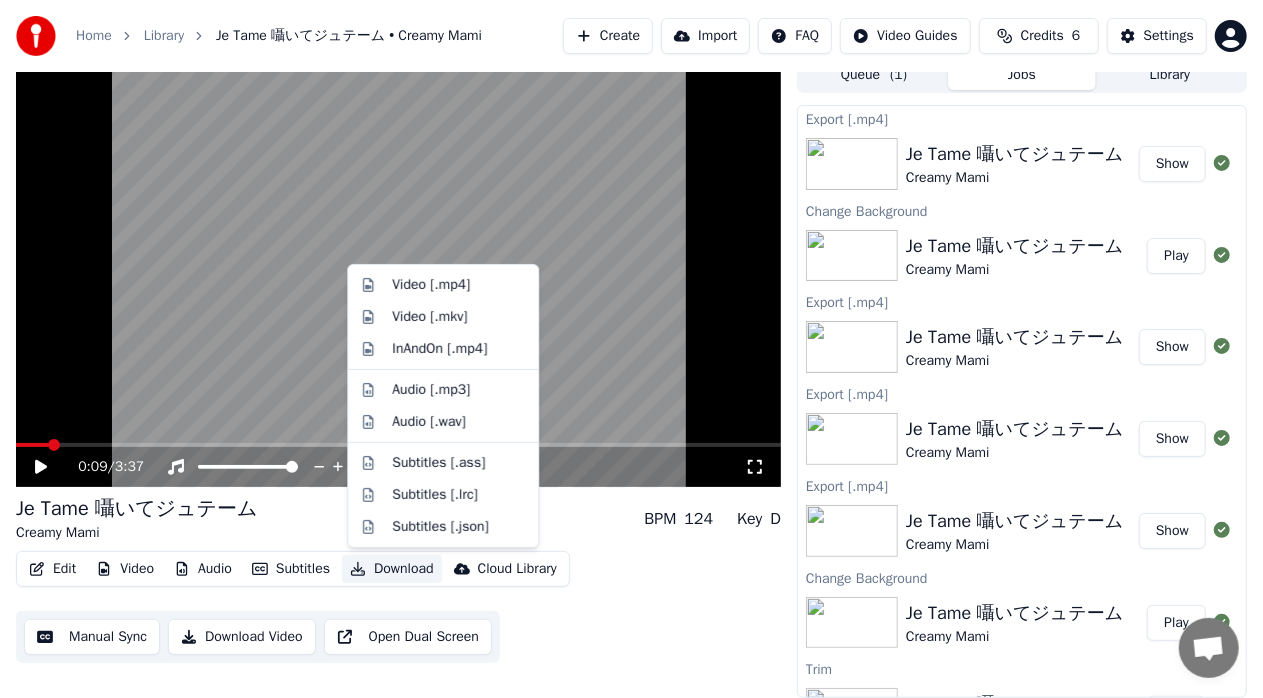 click on "Download" at bounding box center [392, 569] 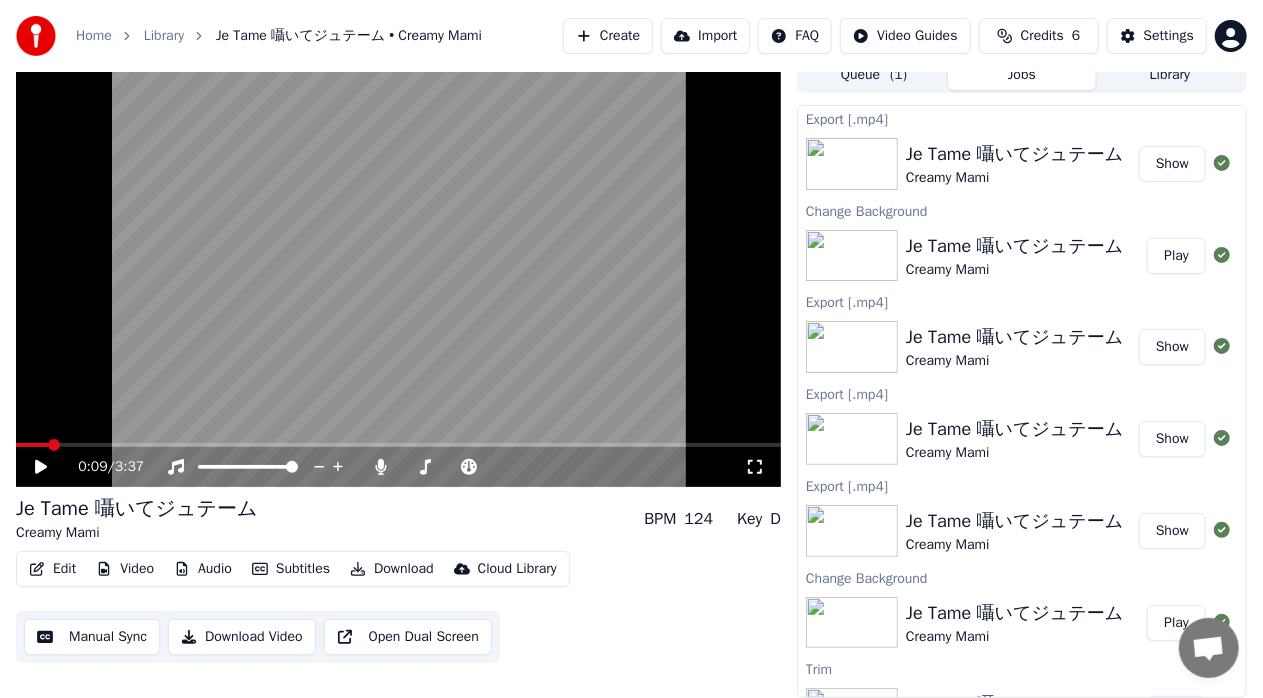 click on "0:09  /  3:37 Je Tame 囁いてジュテーム Creamy Mami BPM 124 Key D Edit Video Audio Subtitles Download Cloud Library Manual Sync Download Video Open Dual Screen Queue ( 1 ) Jobs Library Export [.mp4] Je Tame 囁いてジュテーム Creamy Mami Show Change Background Je Tame 囁いてジュテーム Creamy Mami Play Export [.mp4] Je Tame 囁いてジュテーム Creamy Mami Show Export [.mp4] Je Tame 囁いてジュテーム Creamy Mami Show Export [.mp4] Je Tame 囁いてジュテーム Creamy Mami Show Change Background Je Tame 囁いてジュテーム Creamy Mami Play Trim Je Tame 囁いてジュテーム Creamy Mami Play Export [.mp4] Je Tame 囁いてジュテーム Creamy Mami Show" at bounding box center [631, 377] 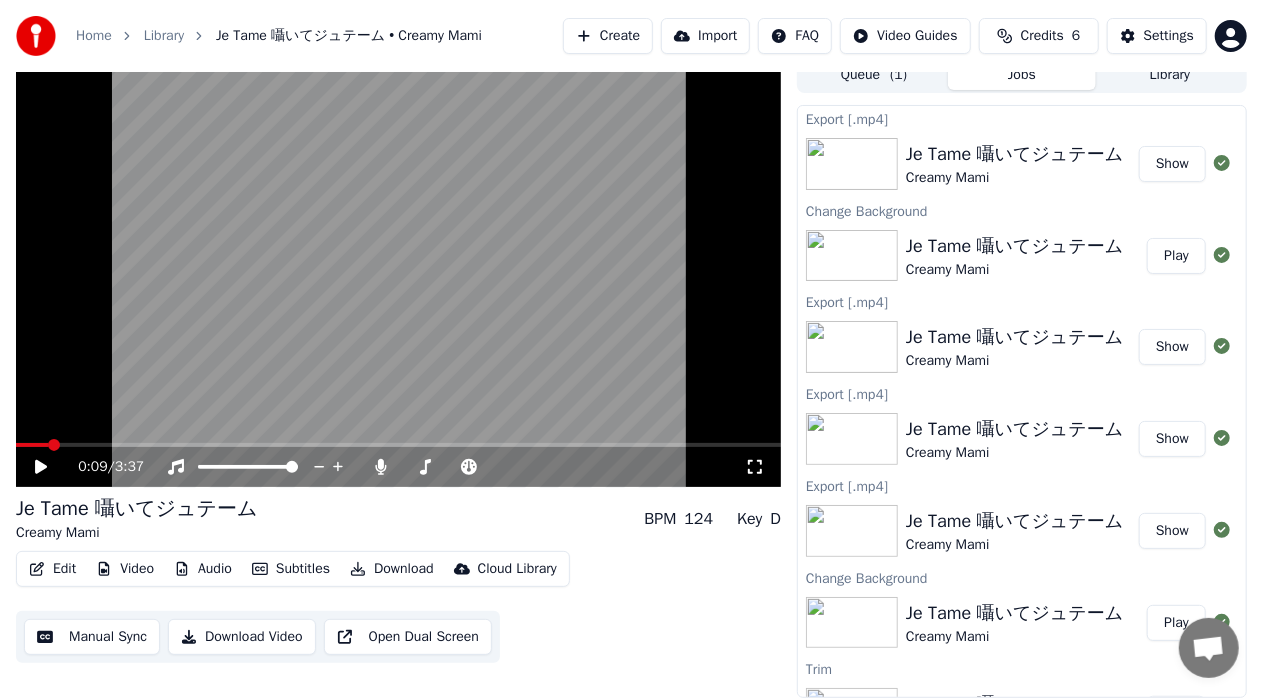 click on "Download" at bounding box center [392, 569] 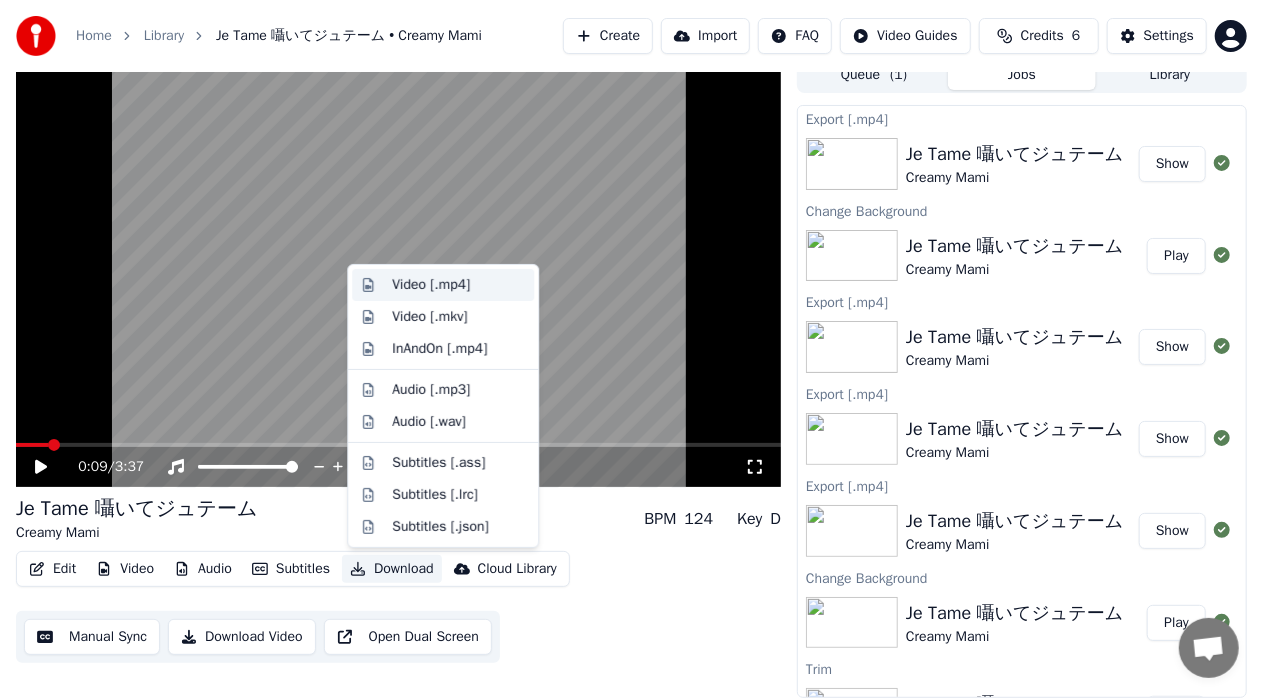 click on "Video [.mp4]" at bounding box center (431, 285) 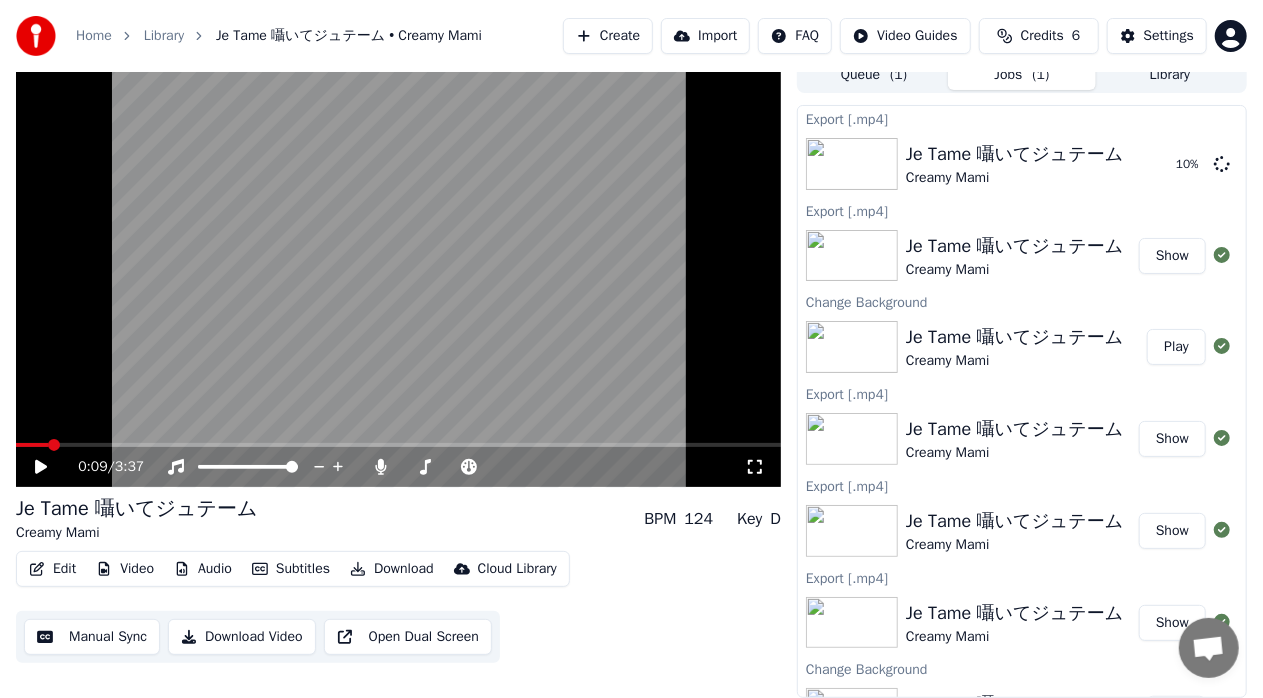 click on "0:09  /  3:37 Je Tame 囁いてジュテーム Creamy Mami BPM 124 Key D Edit Video Audio Subtitles Download Cloud Library Manual Sync Download Video Open Dual Screen Queue ( 1 ) Jobs ( 1 ) Library Export [.mp4] Je Tame 囁いてジュテーム Creamy Mami 10 % Export [.mp4] Je Tame 囁いてジュテーム Creamy Mami Show Change Background Je Tame 囁いてジュテーム Creamy Mami Play Export [.mp4] Je Tame 囁いてジュテーム Creamy Mami Show Export [.mp4] Je Tame 囁いてジュテーム Creamy Mami Show Export [.mp4] Je Tame 囁いてジュテーム Creamy Mami Show Change Background Je Tame 囁いてジュテーム Creamy Mami Play Trim Je Tame 囁いてジュテーム Creamy Mami Play Export [.mp4] Je Tame 囁いてジュテーム Creamy Mami Show" at bounding box center (631, 377) 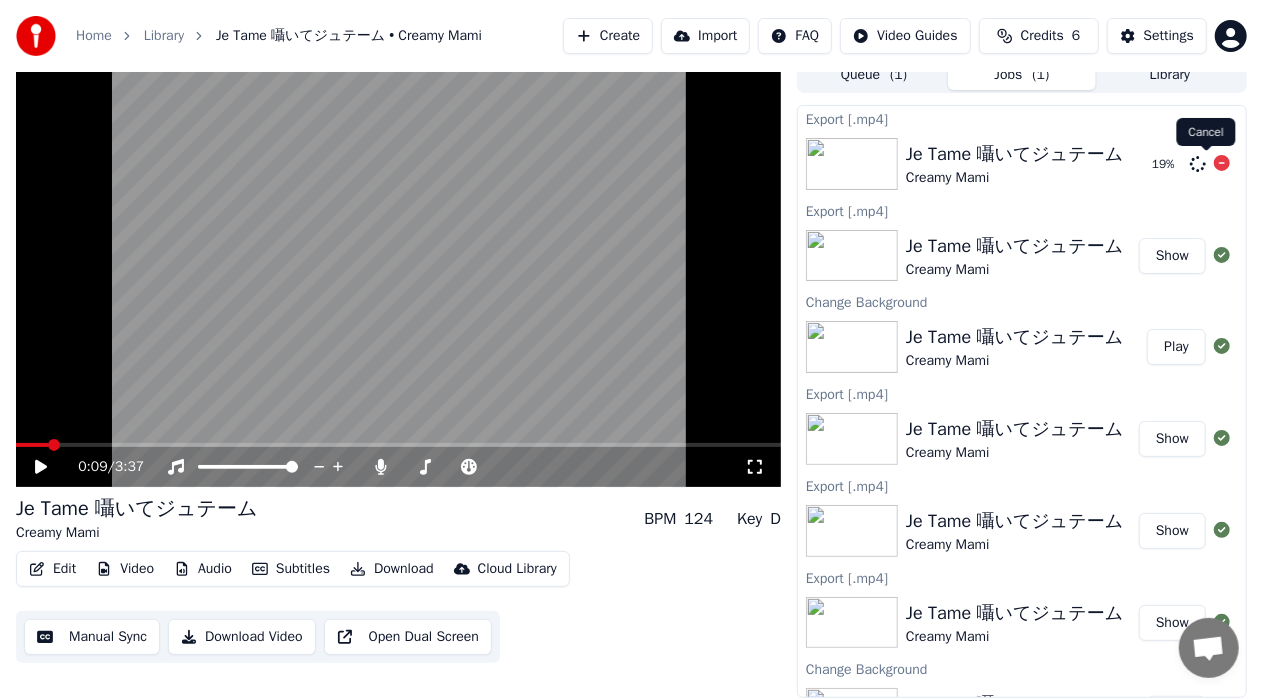 click 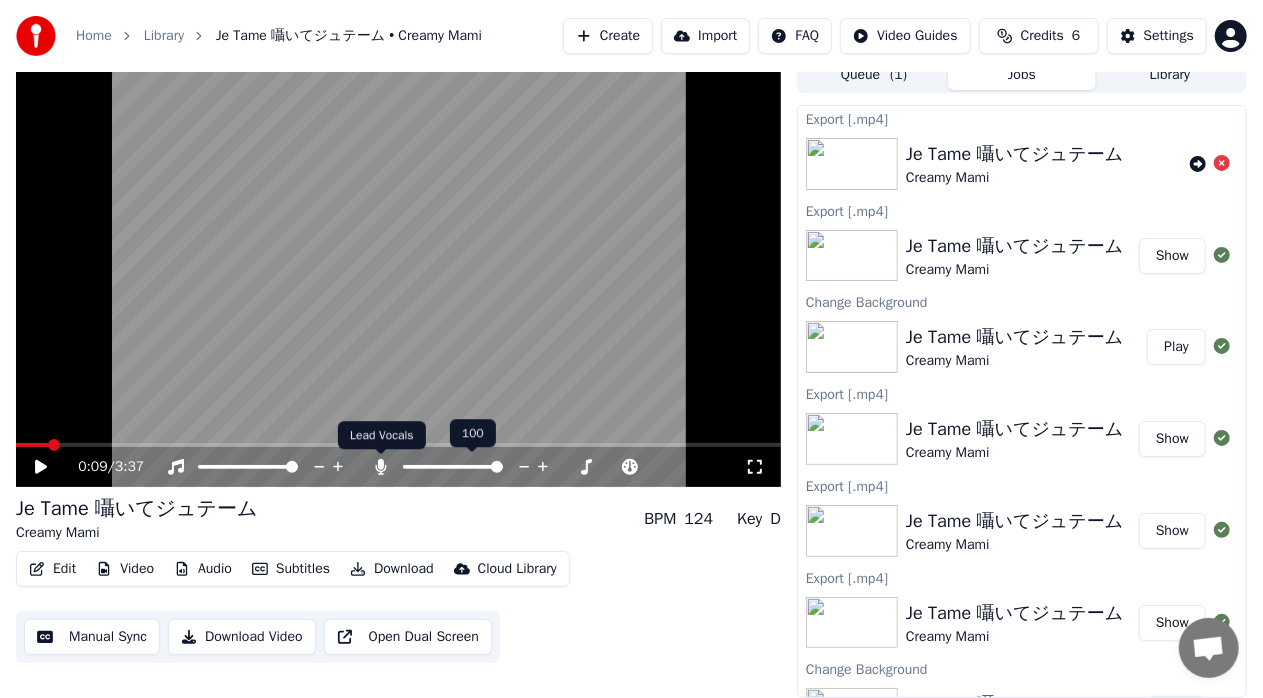 click 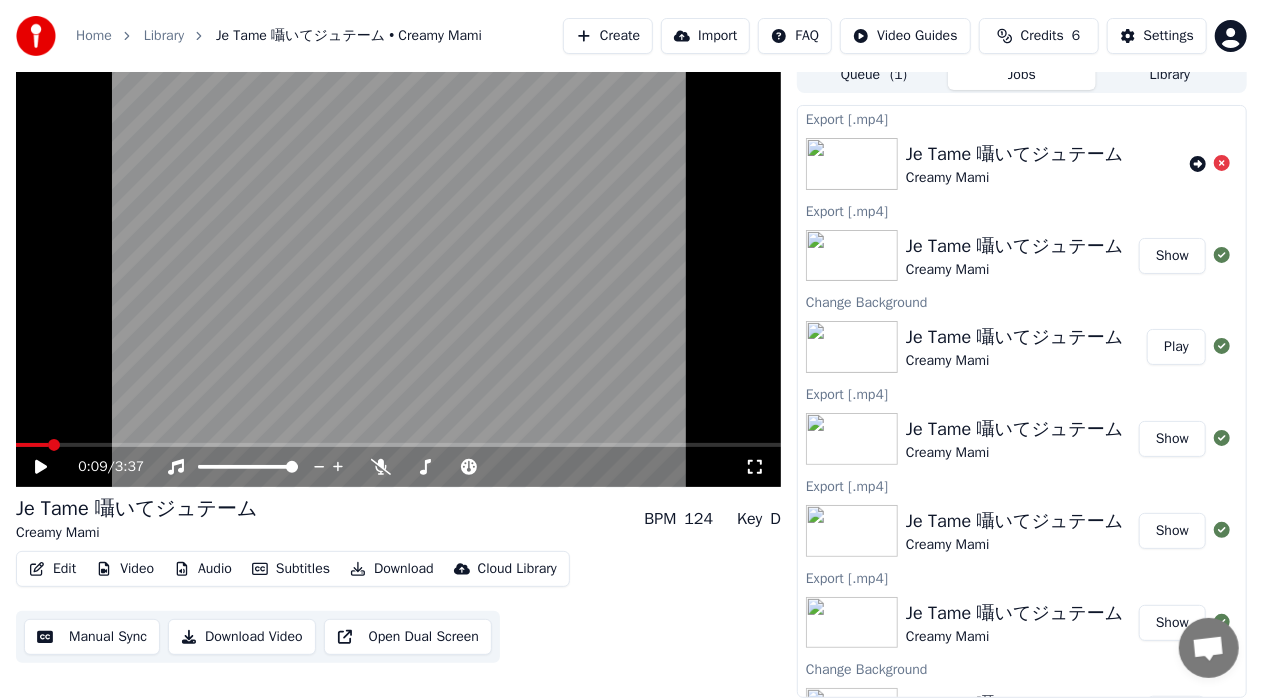 click on "0:09  /  3:37 Je Tame 囁いてジュテーム Creamy Mami BPM 124 Key D Edit Video Audio Subtitles Download Cloud Library Manual Sync Download Video Open Dual Screen Queue ( 1 ) Jobs Library Export [.mp4] Je Tame 囁いてジュテーム Creamy Mami Export [.mp4] Je Tame 囁いてジュテーム Creamy Mami Show Change Background Je Tame 囁いてジュテーム Creamy Mami Play Export [.mp4] Je Tame 囁いてジュテーム Creamy Mami Show Export [.mp4] Je Tame 囁いてジュテーム Creamy Mami Show Export [.mp4] Je Tame 囁いてジュテーム Creamy Mami Show Change Background Je Tame 囁いてジュテーム Creamy Mami Play Trim Je Tame 囁いてジュテーム Creamy Mami Play Export [.mp4] Je Tame 囁いてジュテーム Creamy Mami Show" at bounding box center (631, 377) 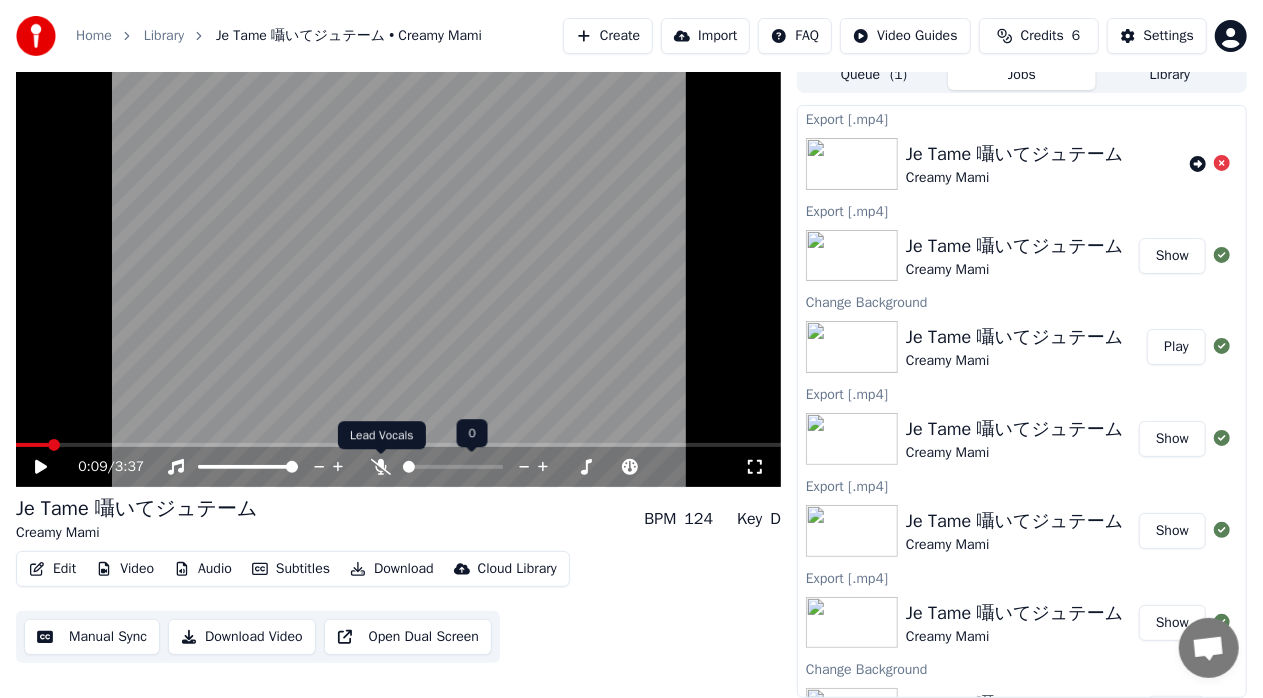 click 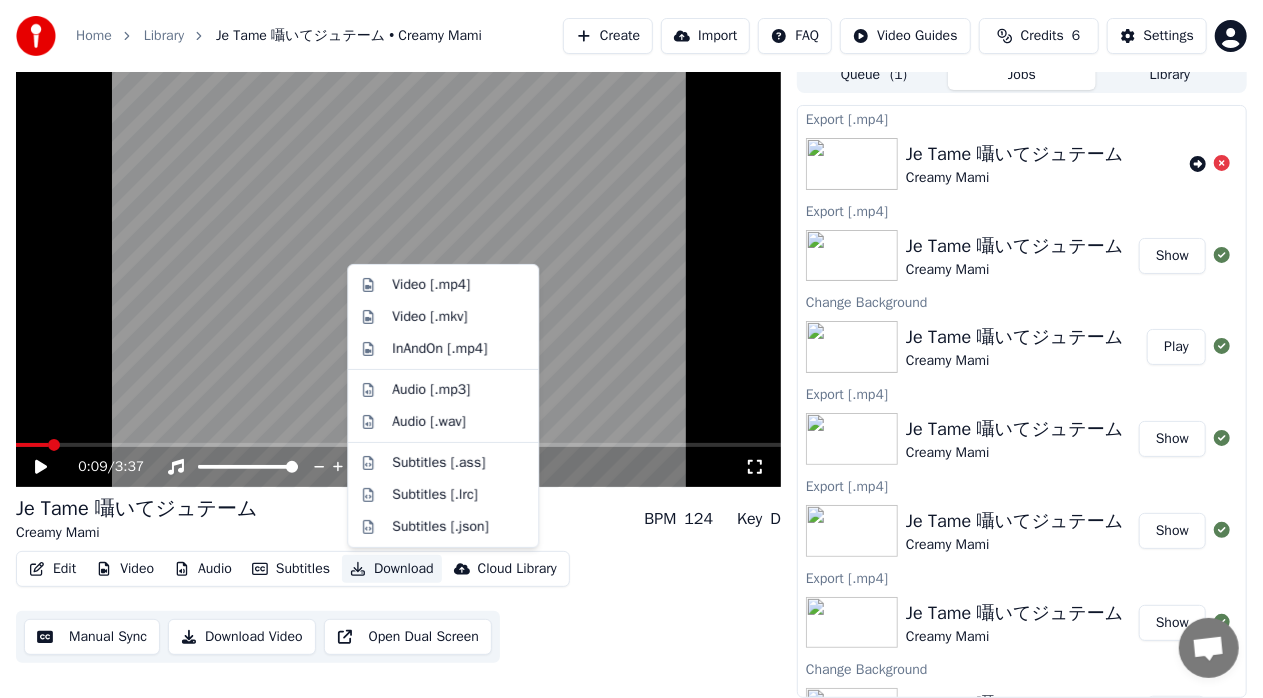 click on "Download" at bounding box center (392, 569) 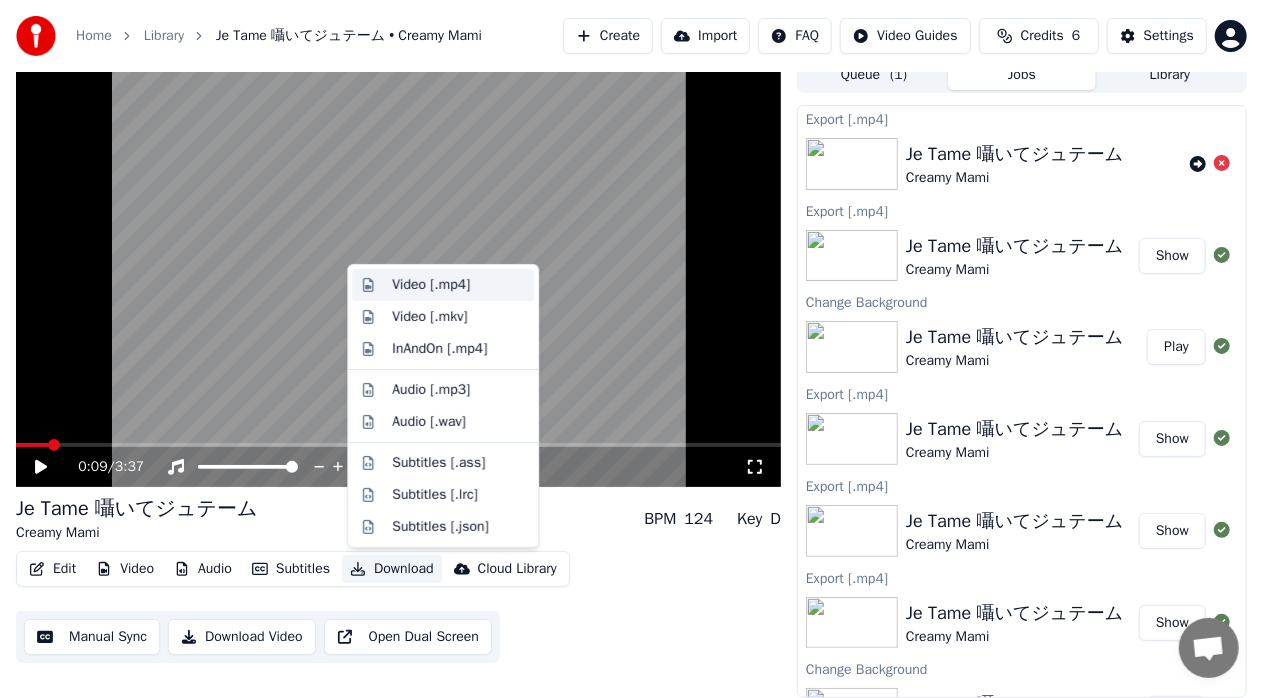 click on "Video [.mp4]" at bounding box center [443, 285] 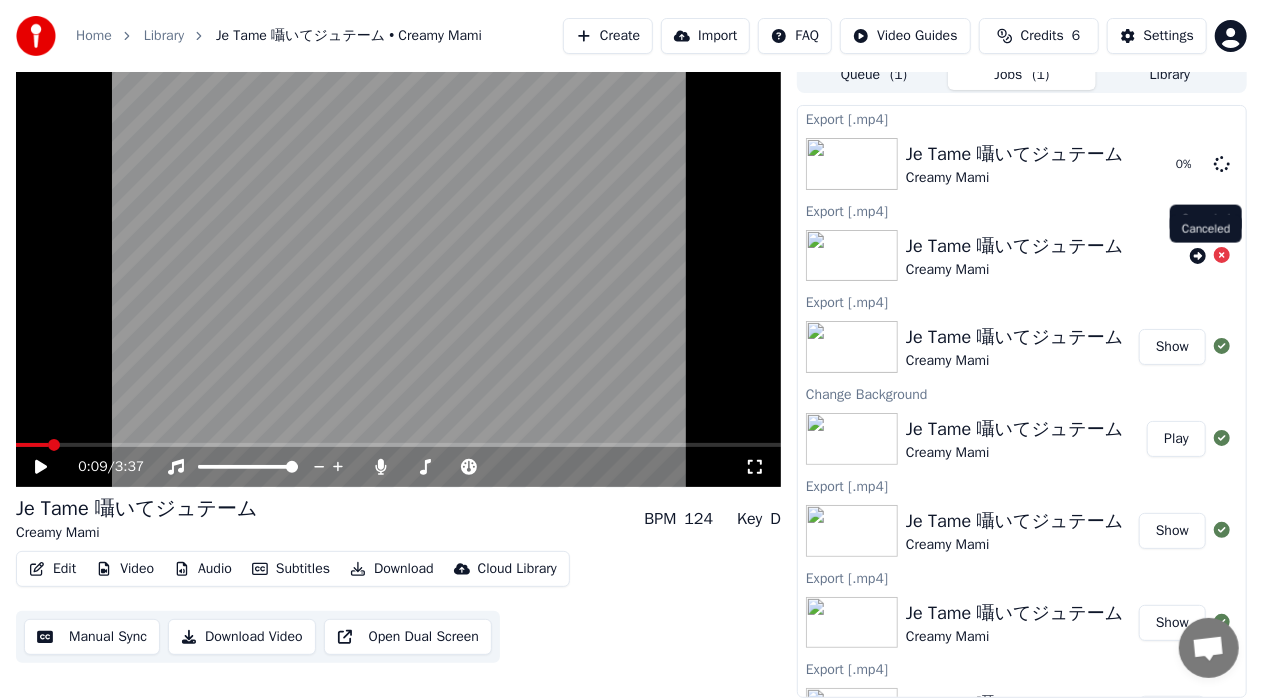 click 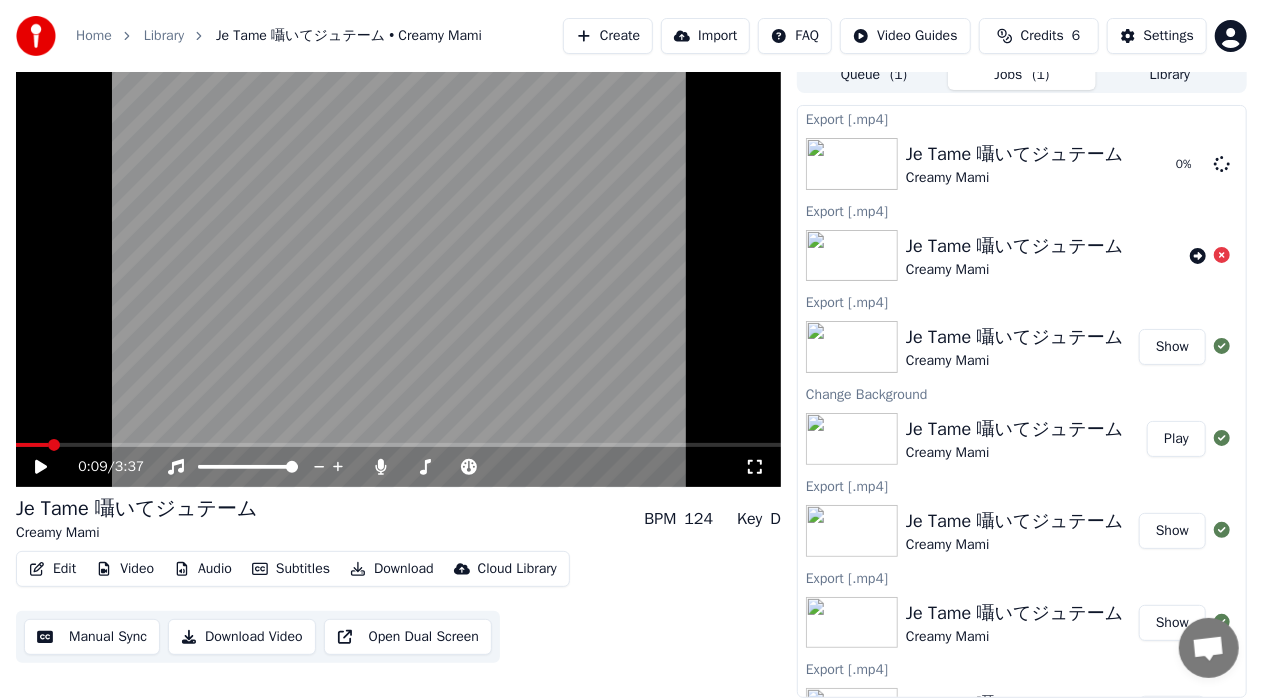 click 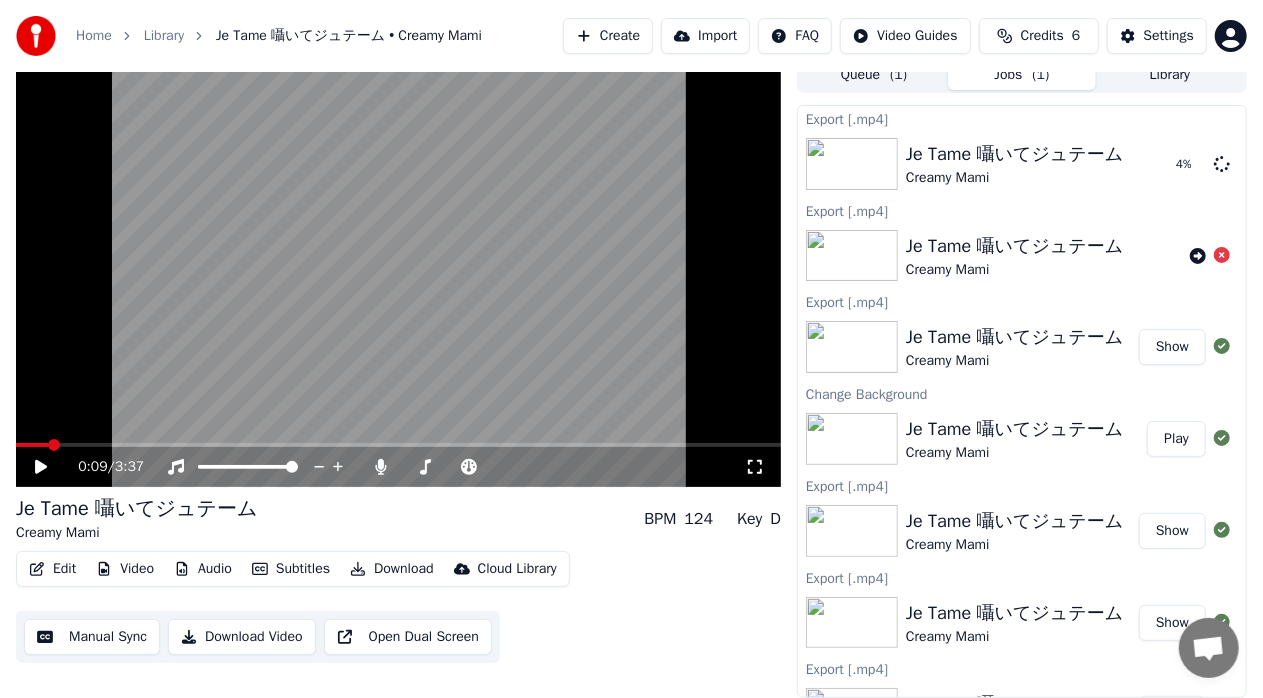 type 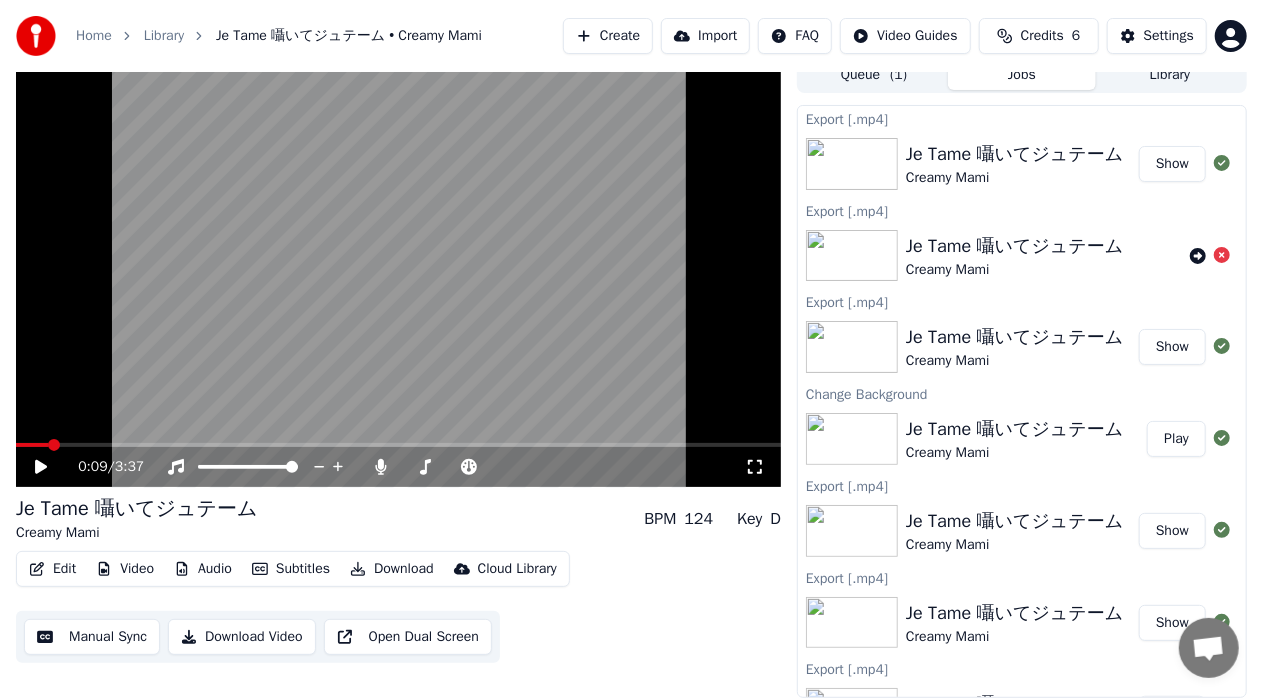 click on "Home Library Je Tame 囁いてジュテーム • Creamy Mami Create Import FAQ Video Guides Credits 6 Settings" at bounding box center (631, 36) 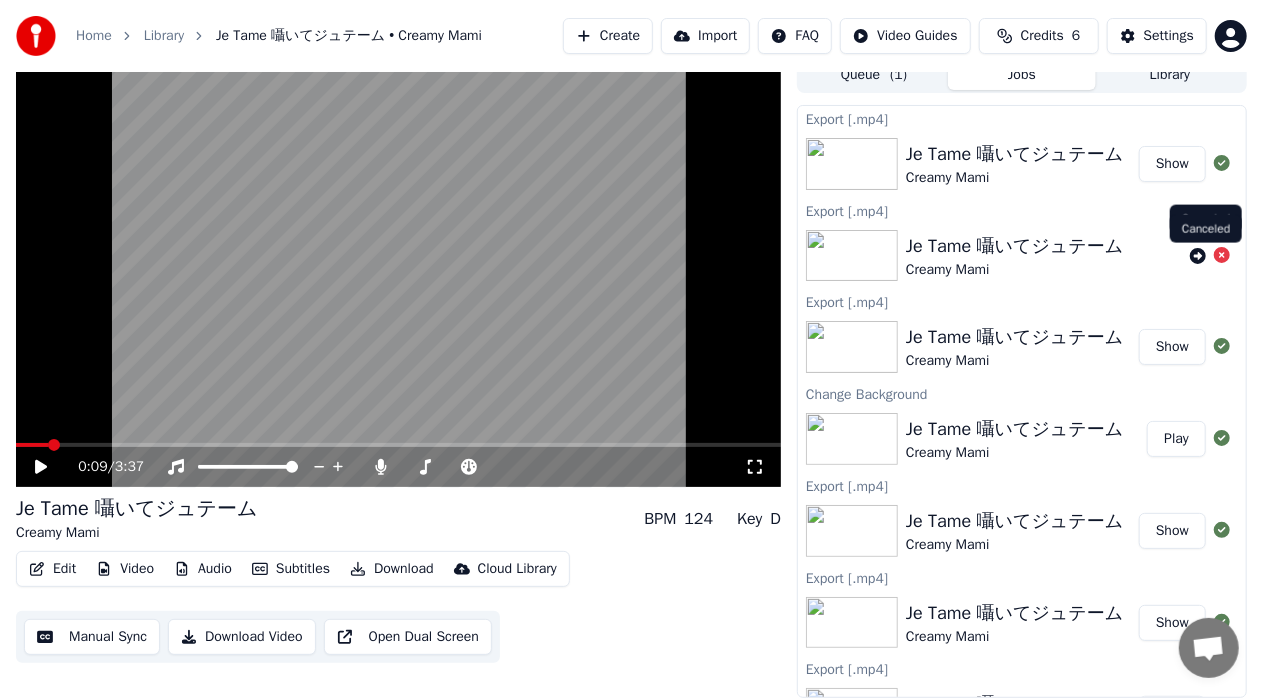 click on "Home Library Je Tame 囁いてジュテーム • Creamy Mami Create Import FAQ Video Guides Credits 6 Settings" at bounding box center (631, 36) 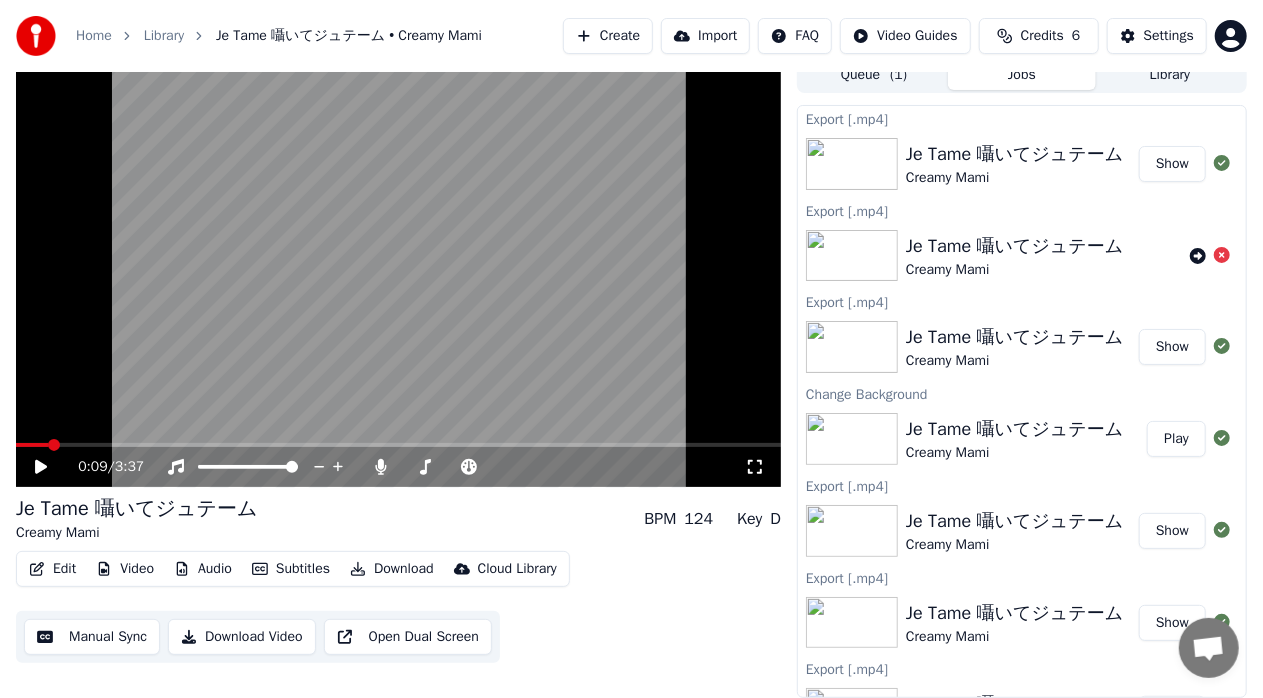 click on "Home Library Je Tame 囁いてジュテーム • Creamy Mami Create Import FAQ Video Guides Credits 6 Settings" at bounding box center (631, 36) 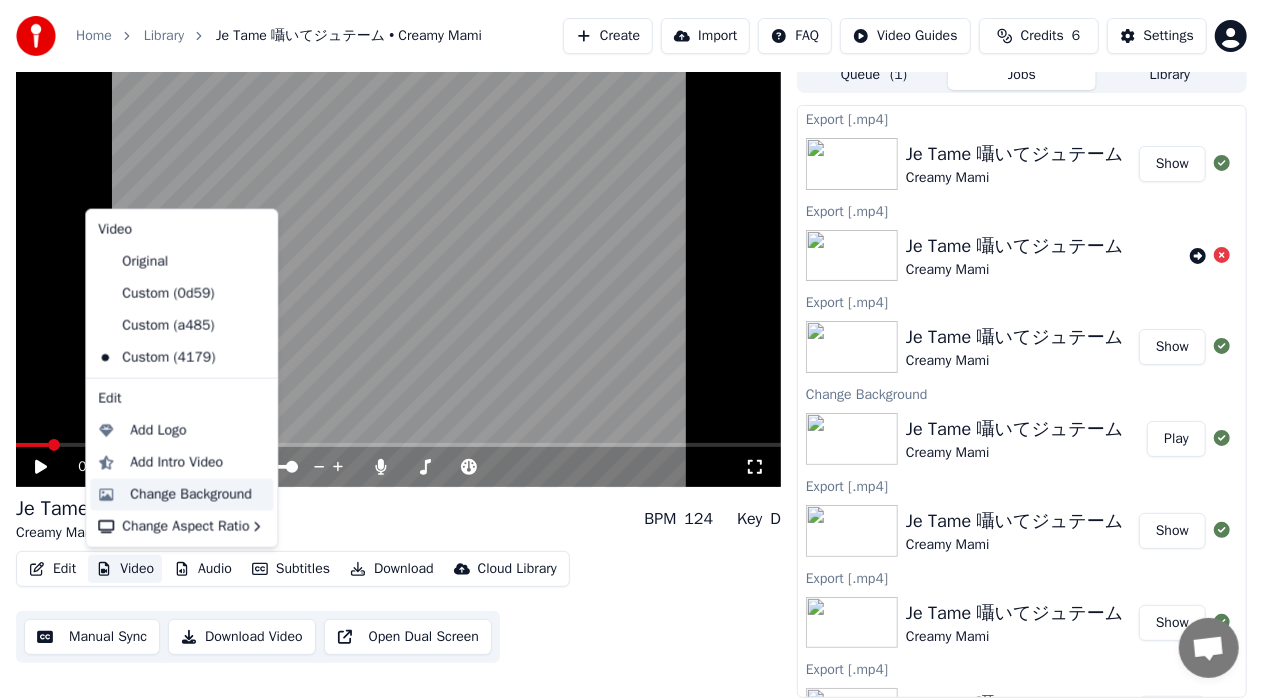 click on "Change Background" at bounding box center (191, 495) 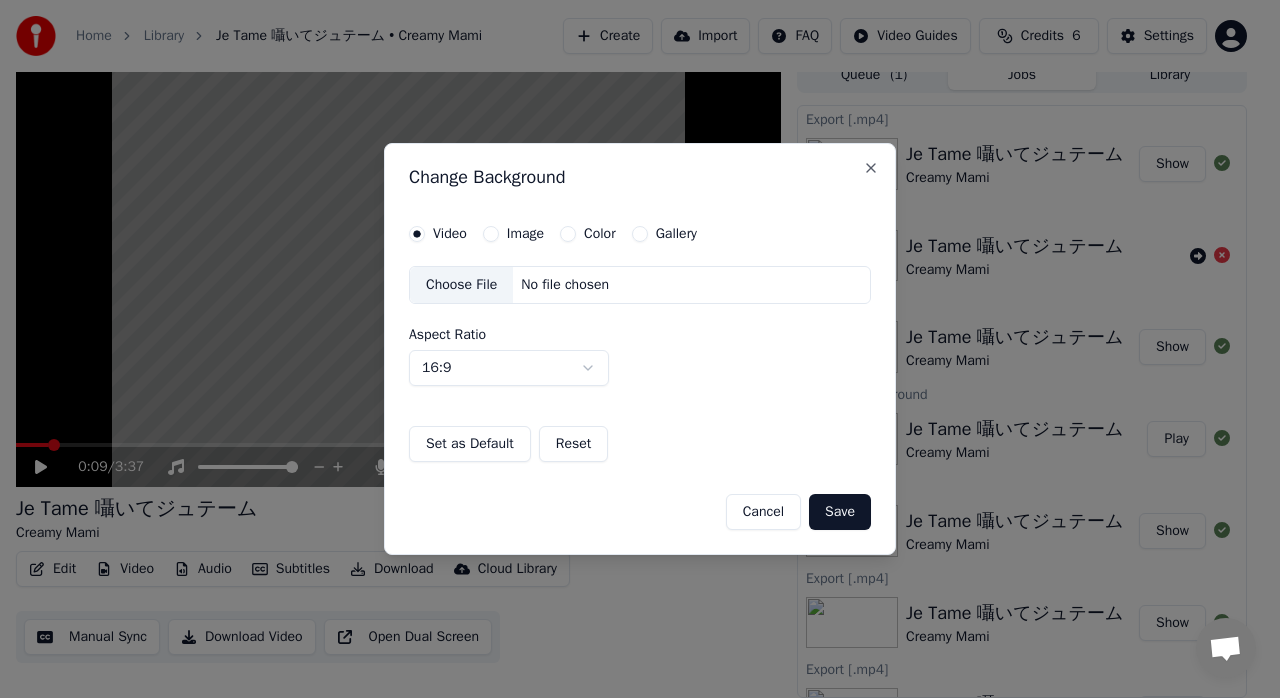 click on "Video Image Color Gallery Choose File No file chosen Aspect Ratio 16:9 **** **** *** *** *** Set as Default Reset" at bounding box center (640, 344) 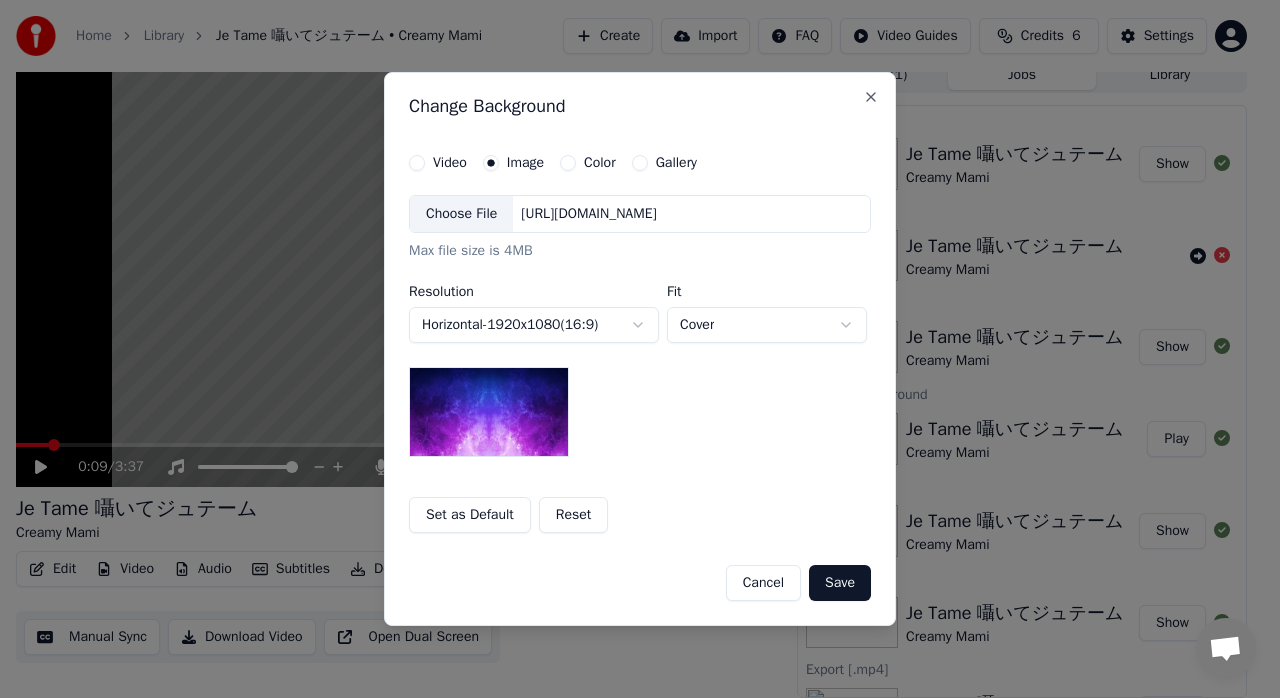 click on "Choose File" at bounding box center [461, 214] 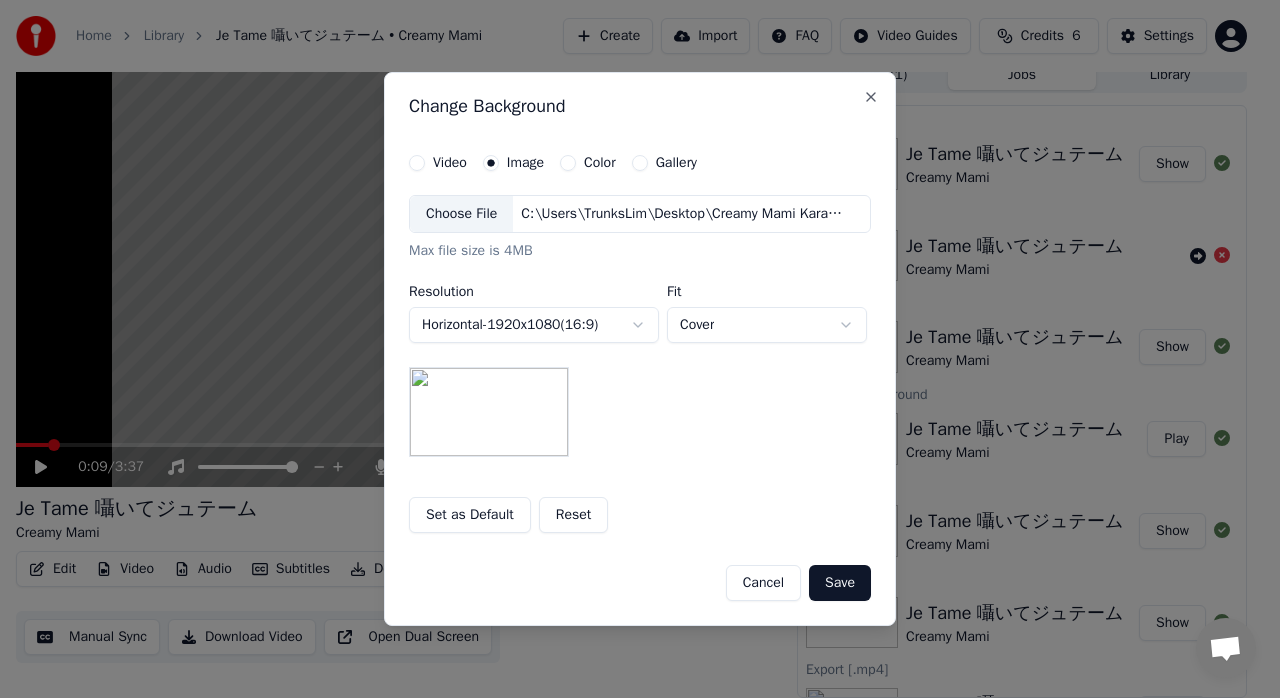 click on "Choose File" at bounding box center [461, 214] 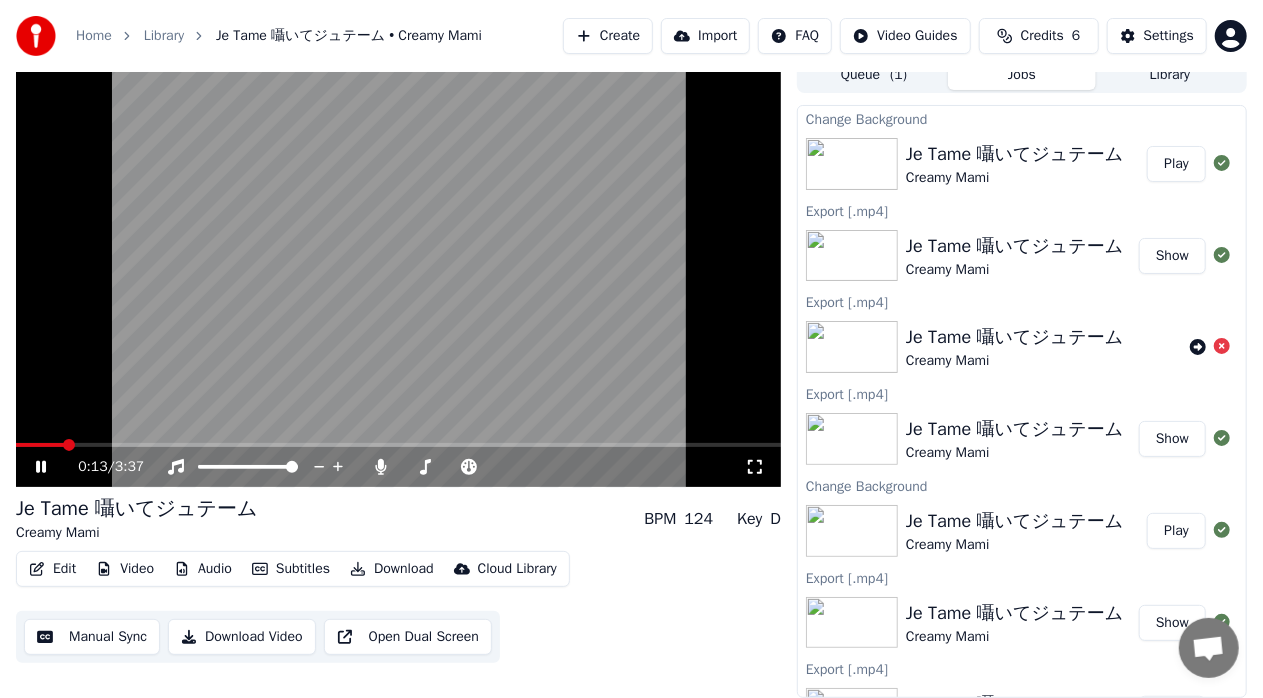 click on "Play" at bounding box center (1176, 164) 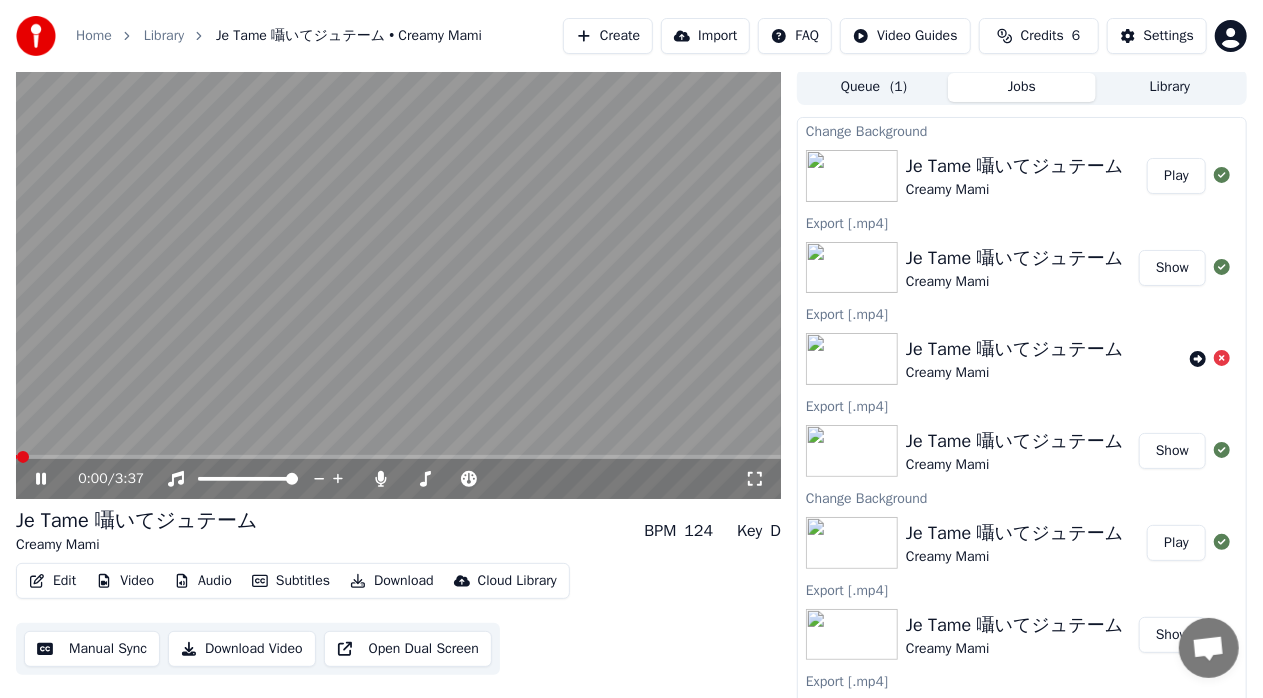 scroll, scrollTop: 0, scrollLeft: 0, axis: both 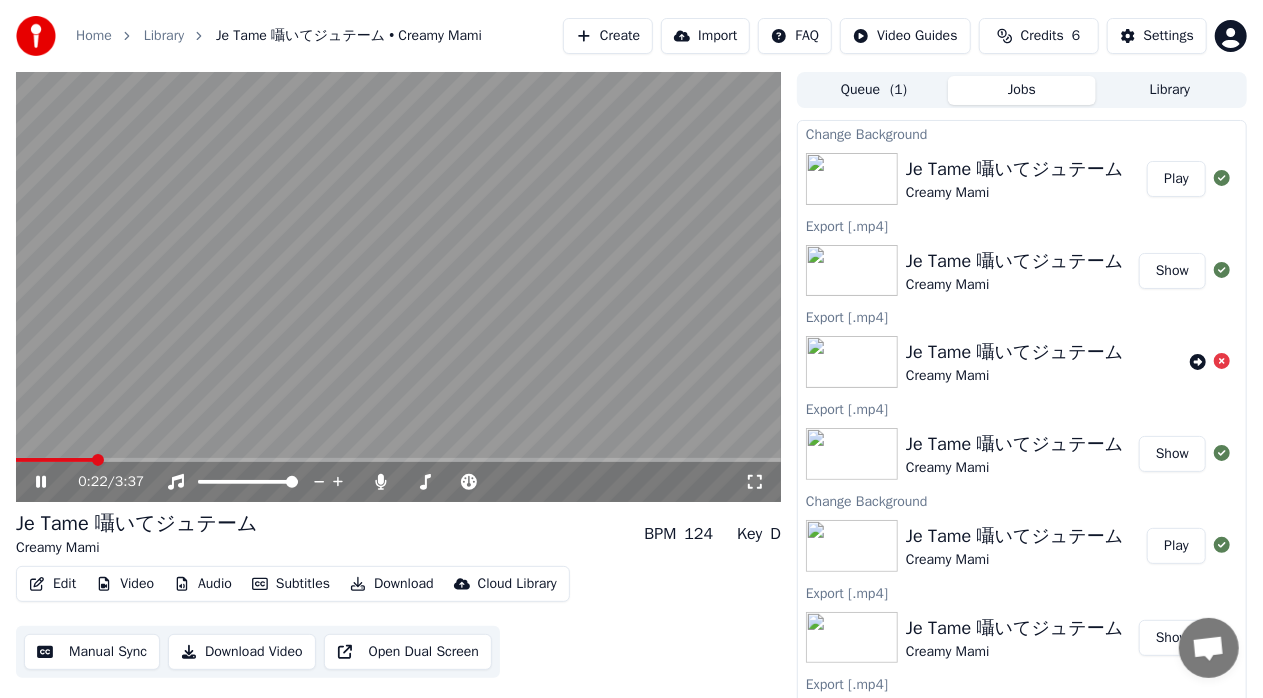 click at bounding box center (398, 460) 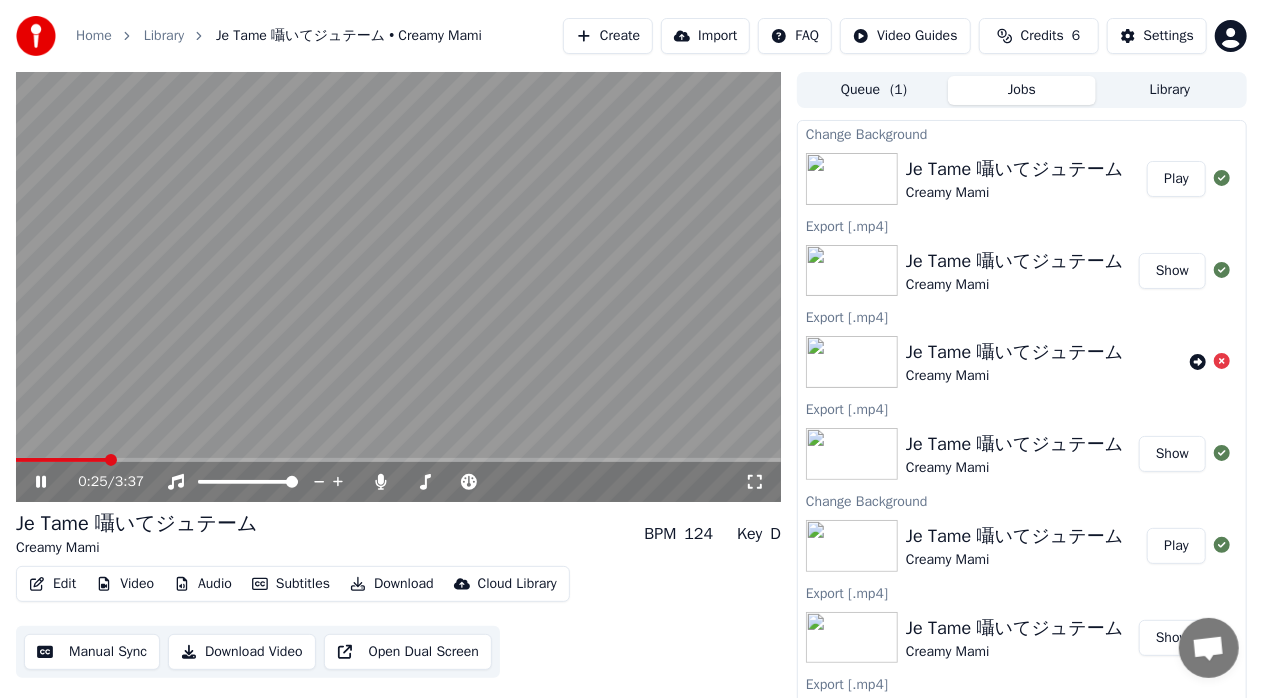 click at bounding box center (398, 287) 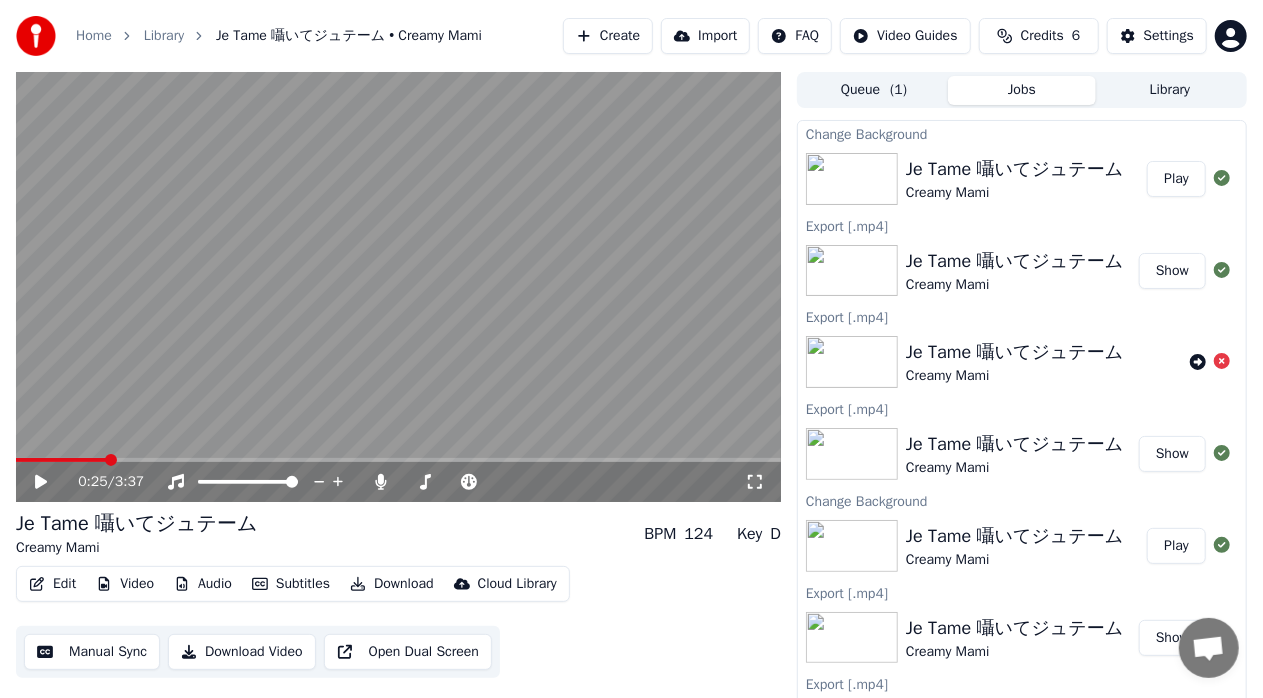 click at bounding box center [398, 287] 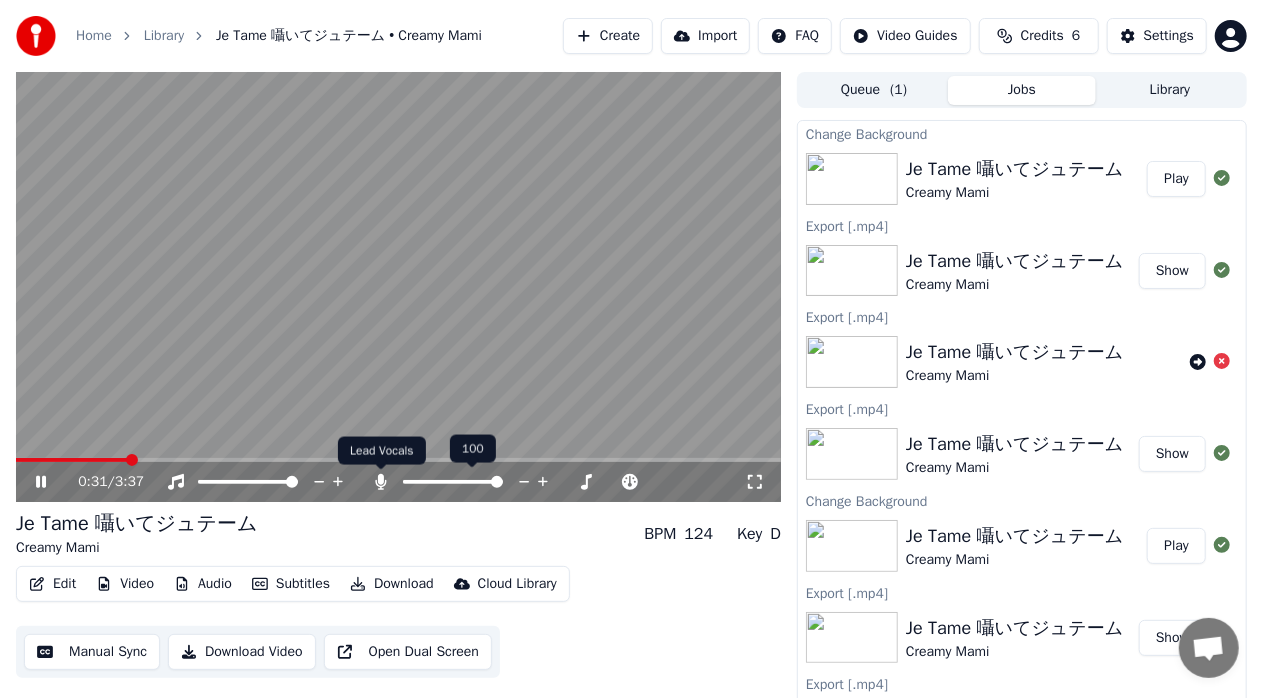 click 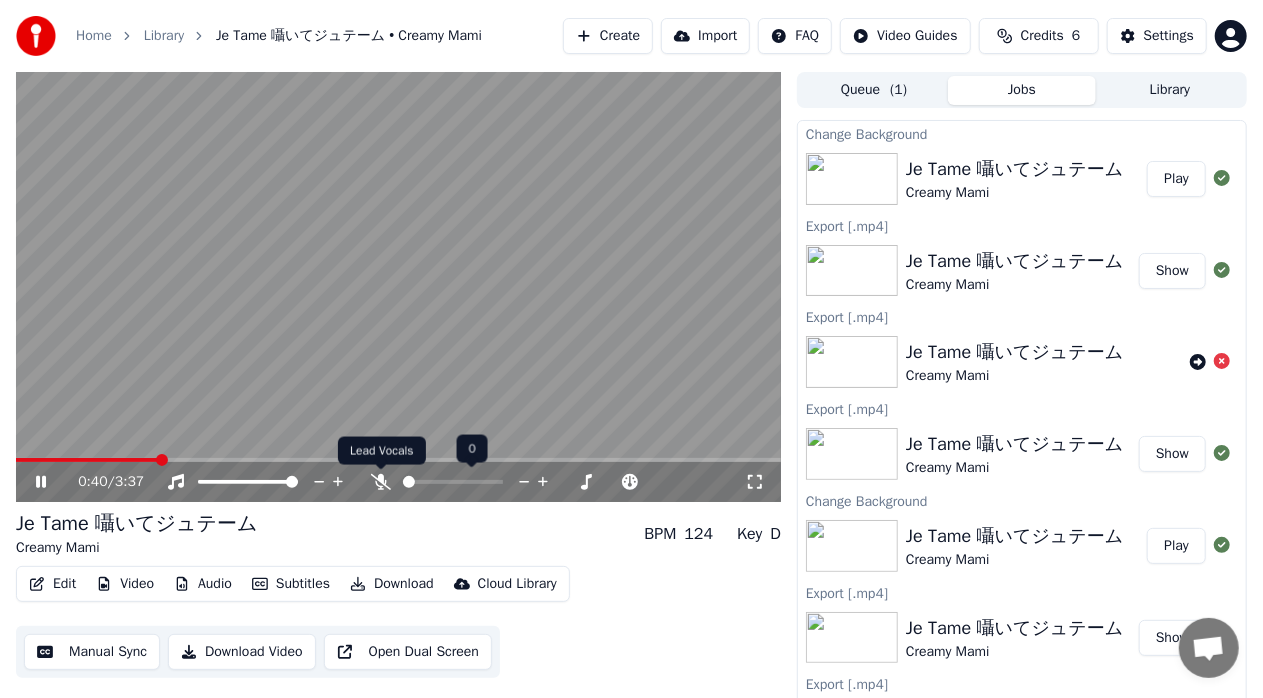 click 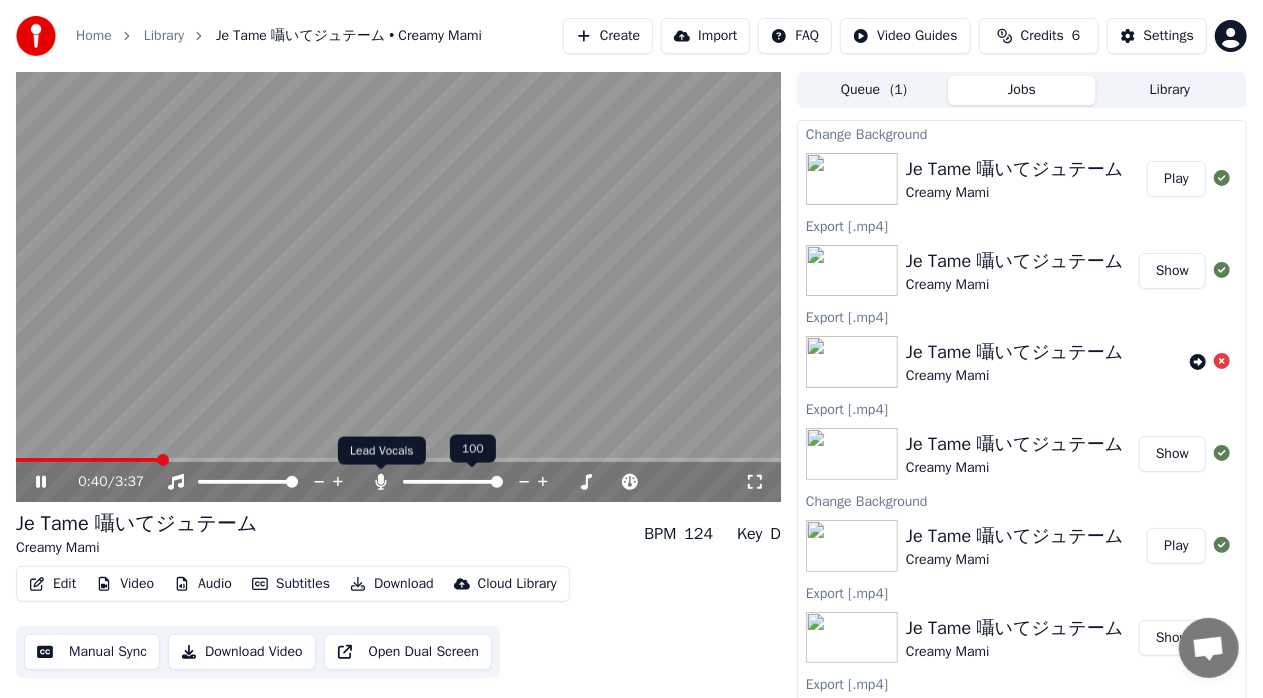 click 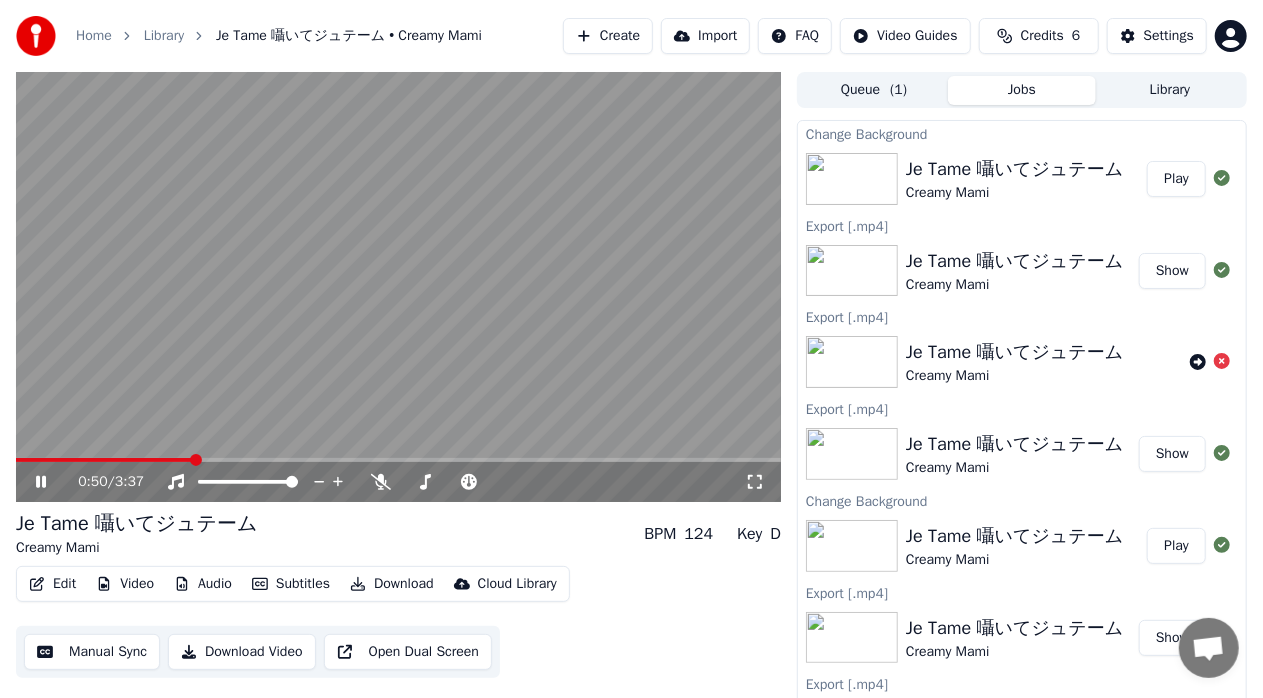 click 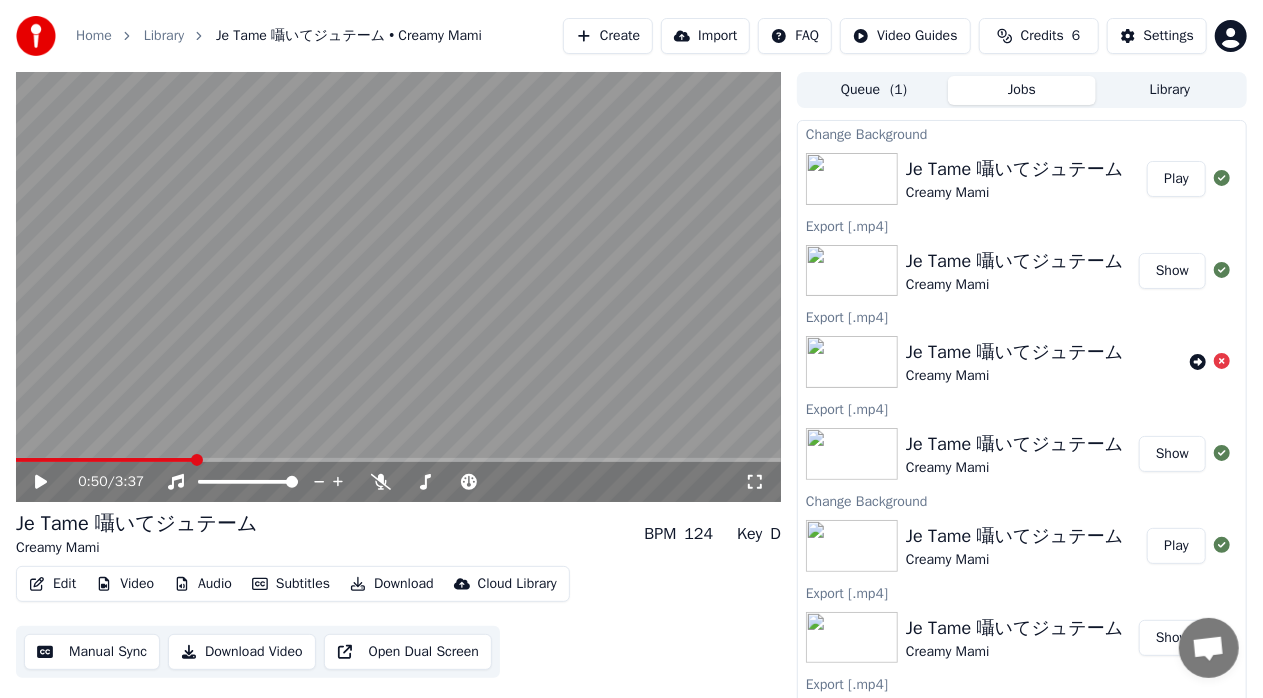 click on "Download" at bounding box center [392, 584] 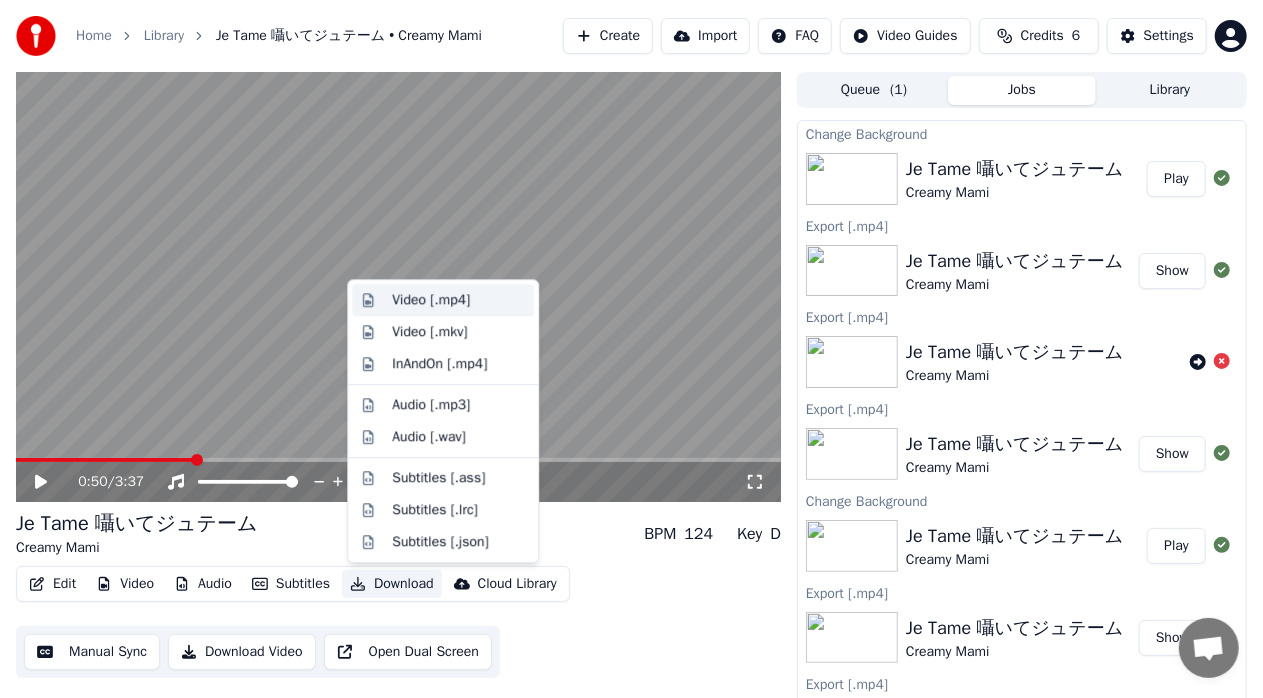 click on "Video [.mp4]" at bounding box center (431, 300) 